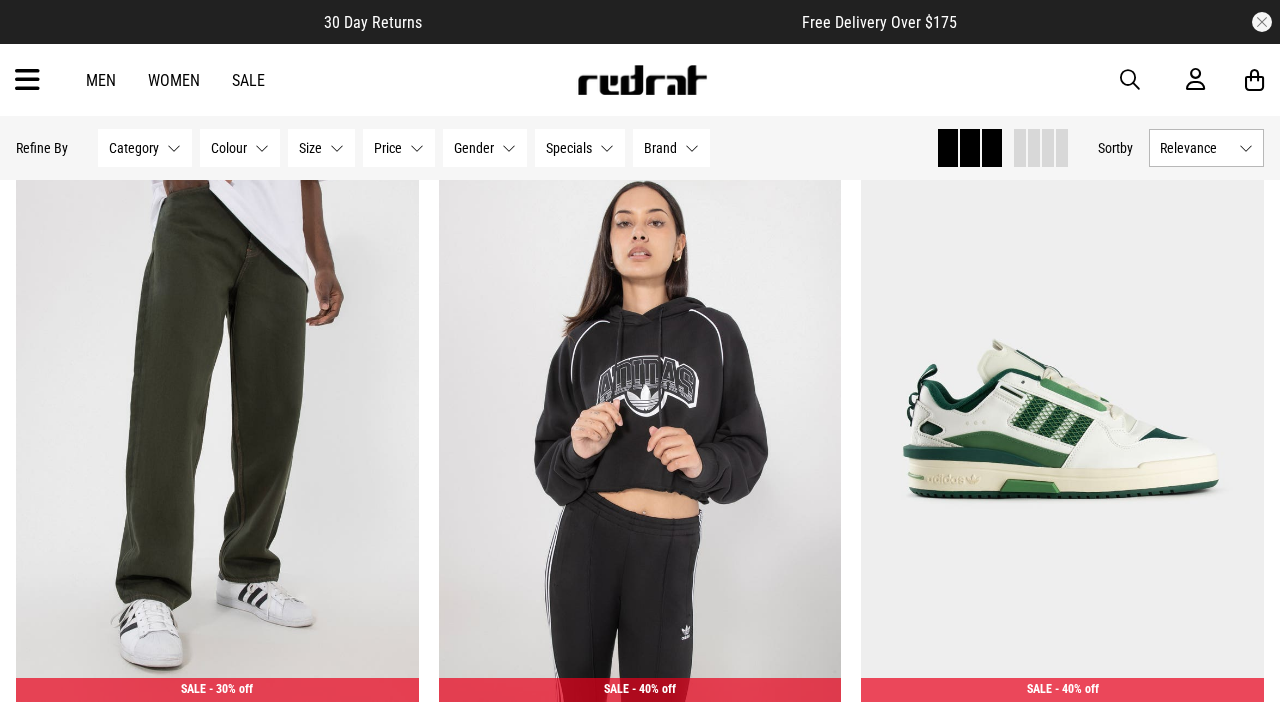 scroll, scrollTop: 367, scrollLeft: 0, axis: vertical 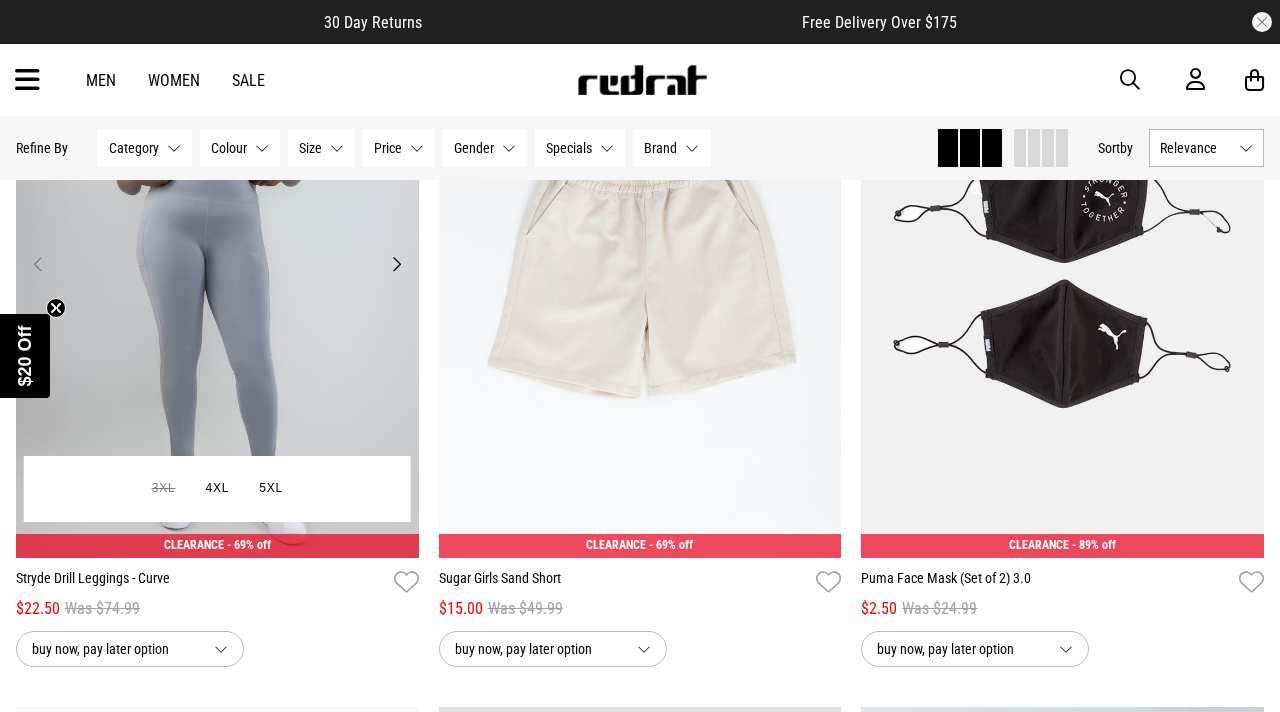 click on "Next" at bounding box center (396, 264) 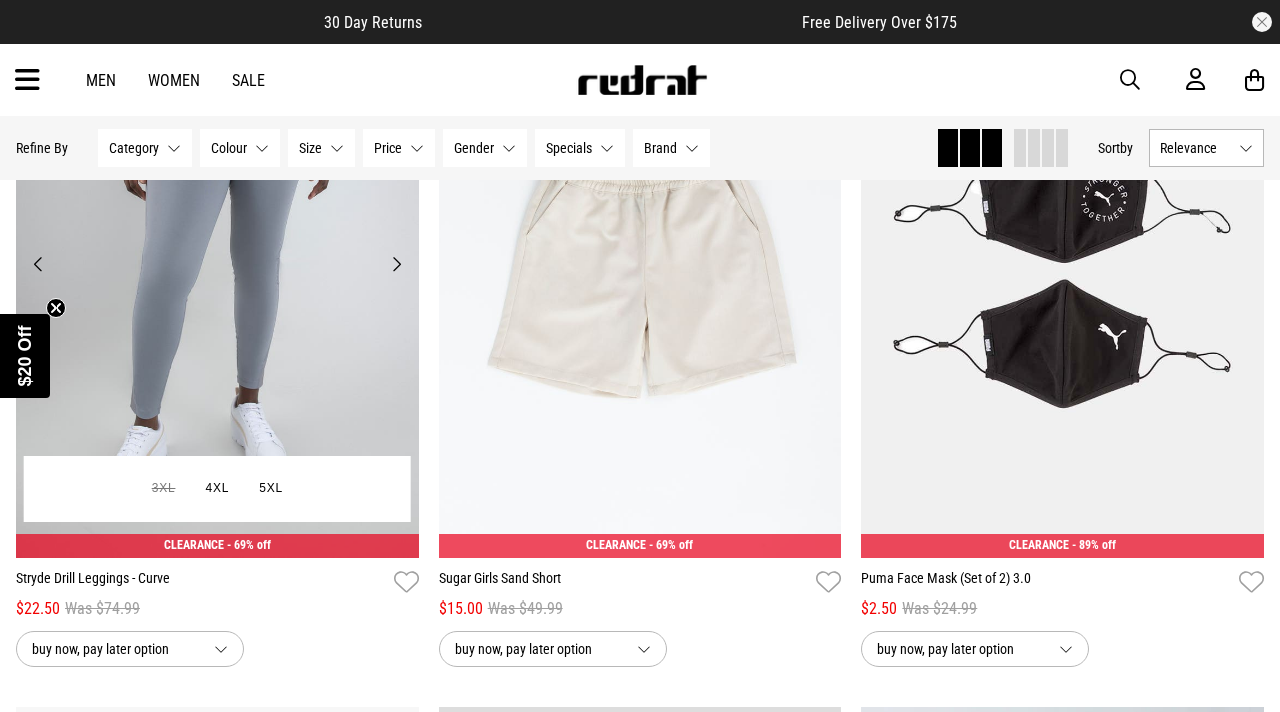 click on "Next" at bounding box center [396, 264] 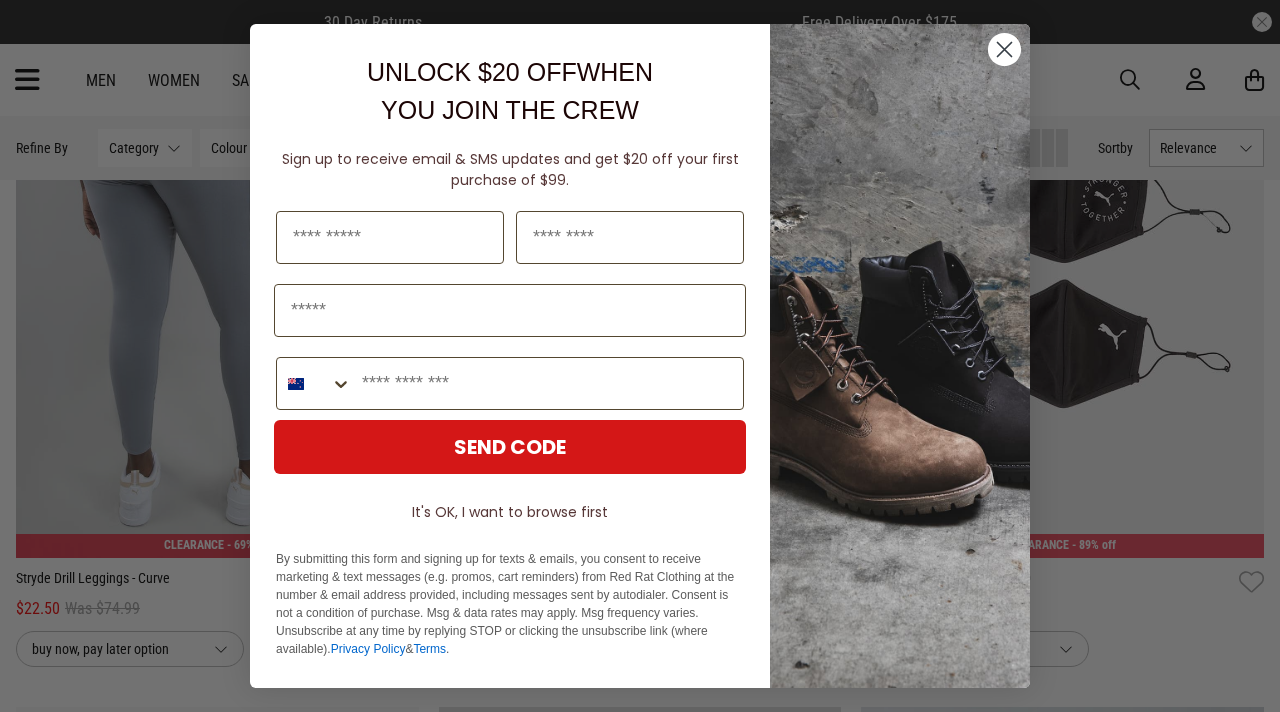 click 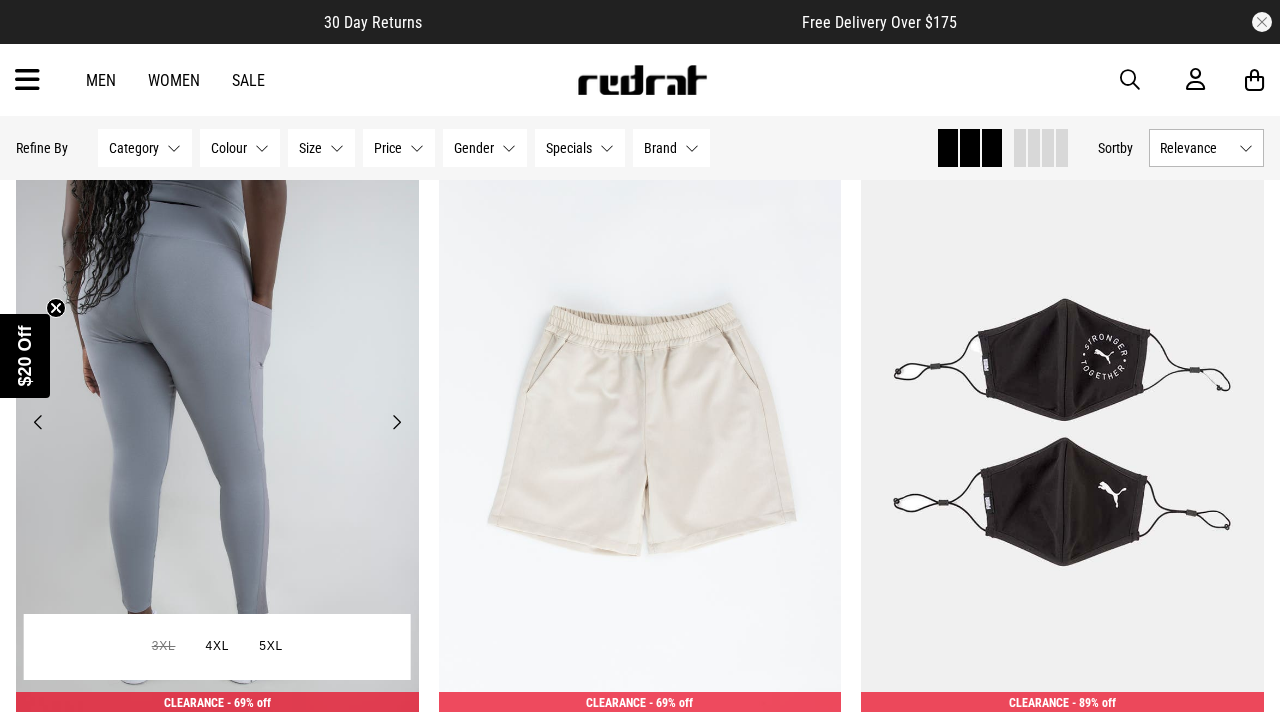 scroll, scrollTop: 3036, scrollLeft: 0, axis: vertical 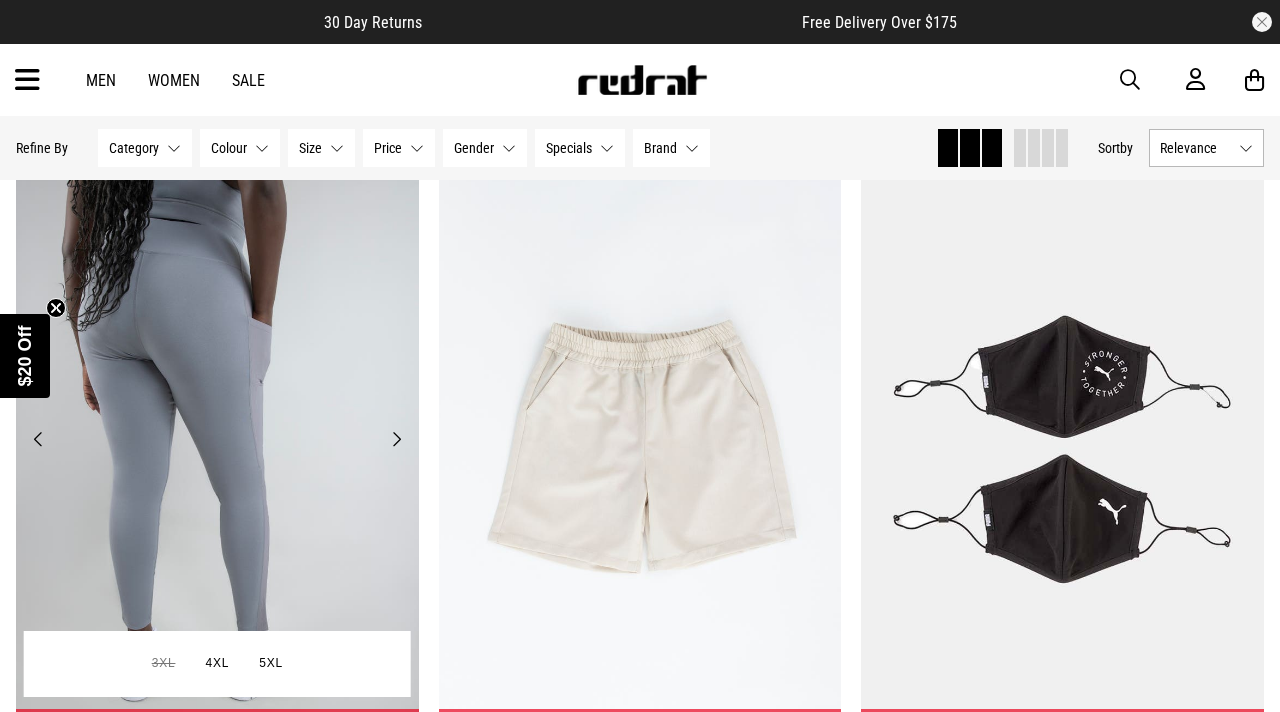 click on "Next" at bounding box center [396, 439] 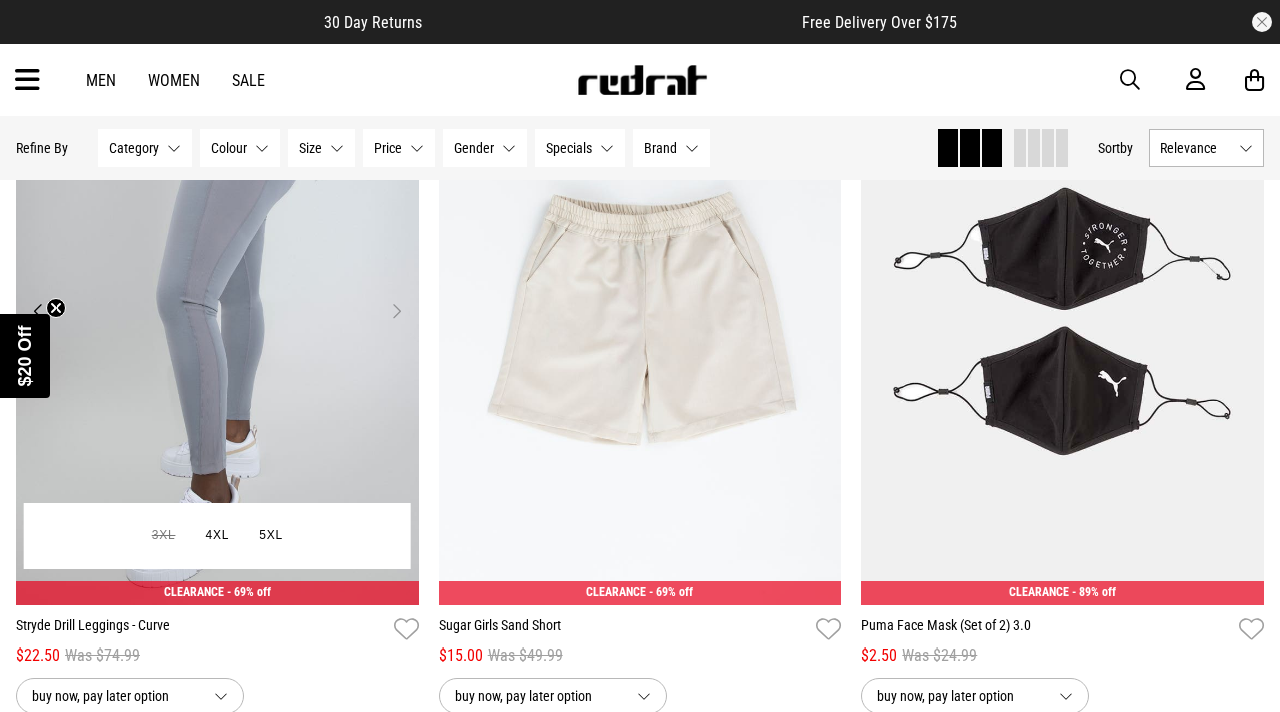 scroll, scrollTop: 3165, scrollLeft: 0, axis: vertical 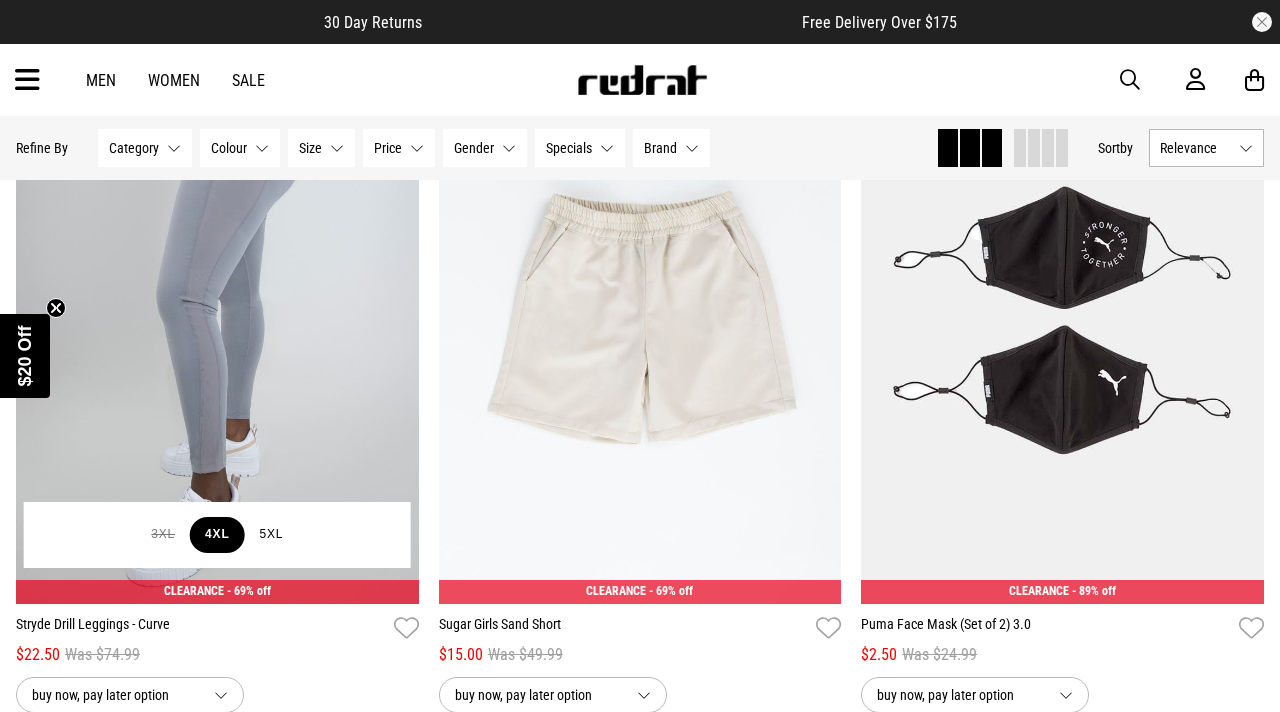 click on "4XL" at bounding box center [217, 535] 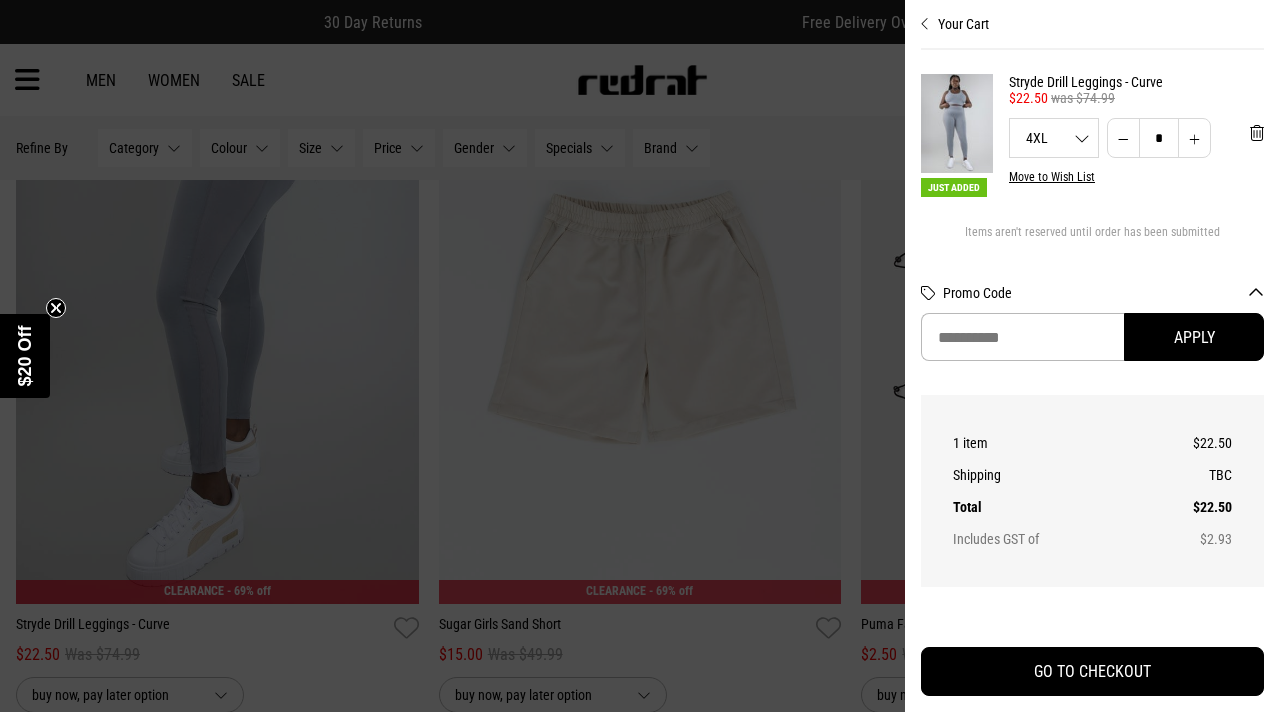 click at bounding box center (640, 356) 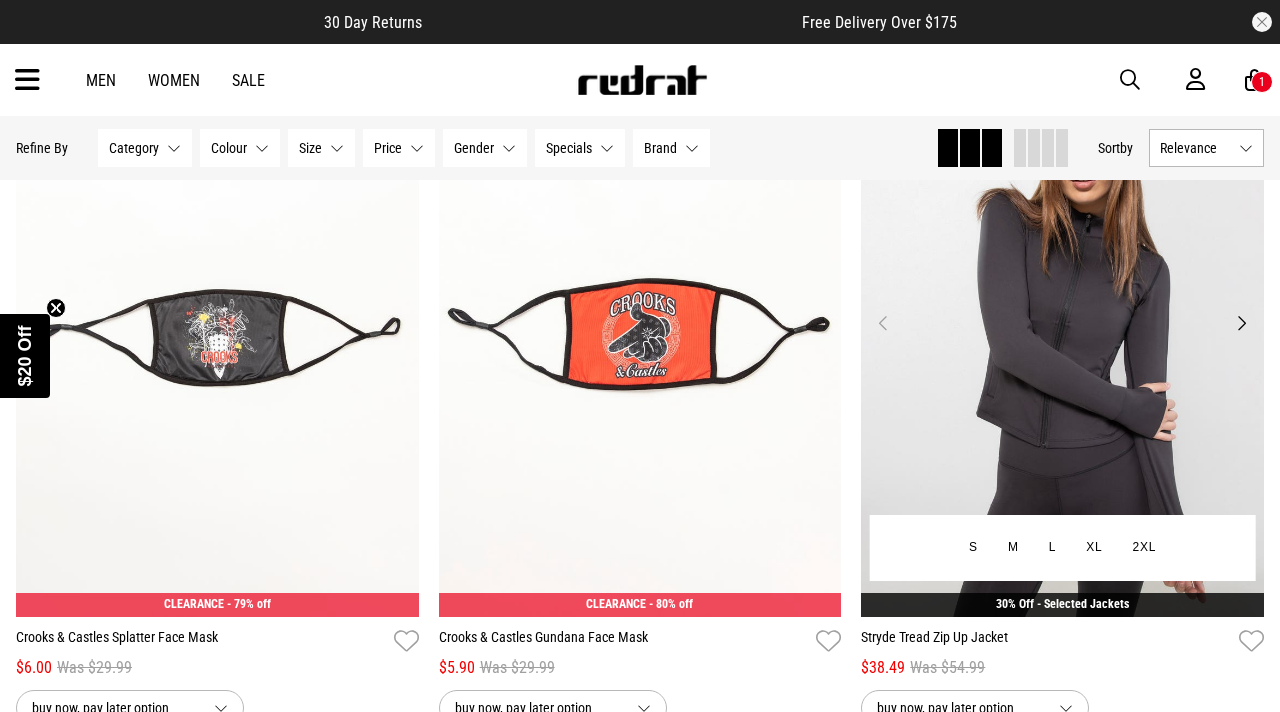 scroll, scrollTop: 4580, scrollLeft: 0, axis: vertical 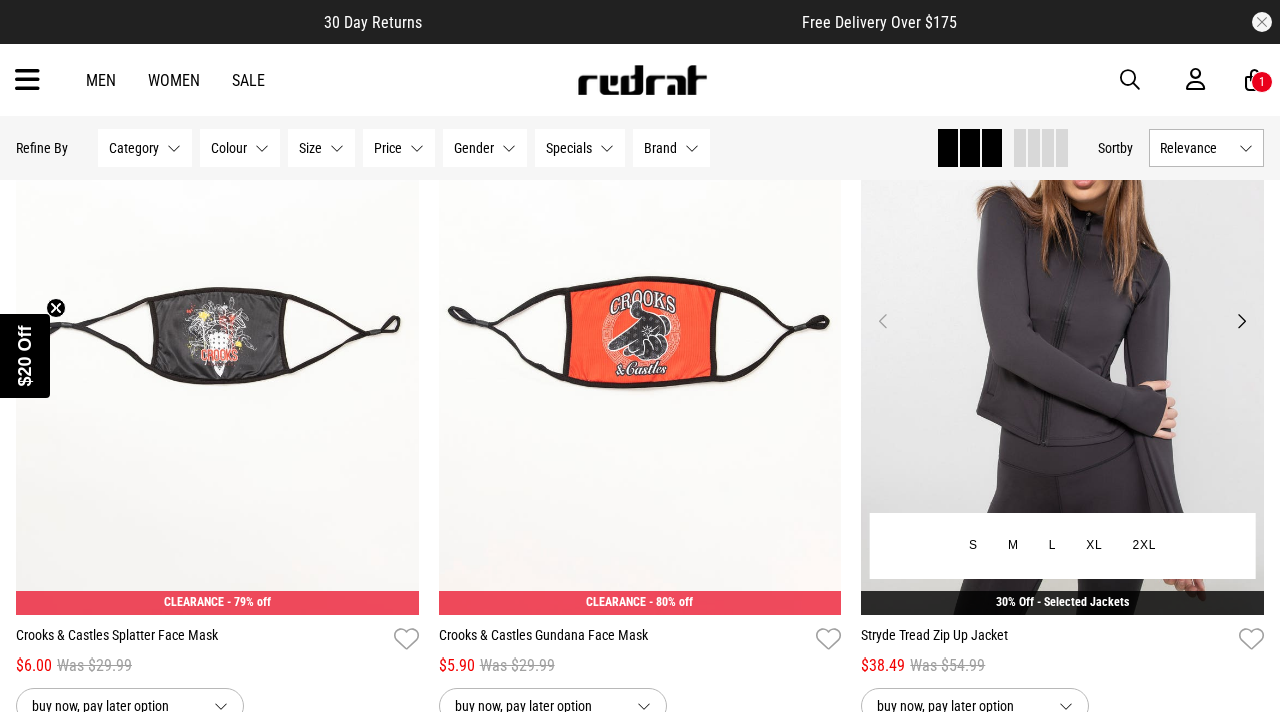 click on "Next" at bounding box center [1241, 321] 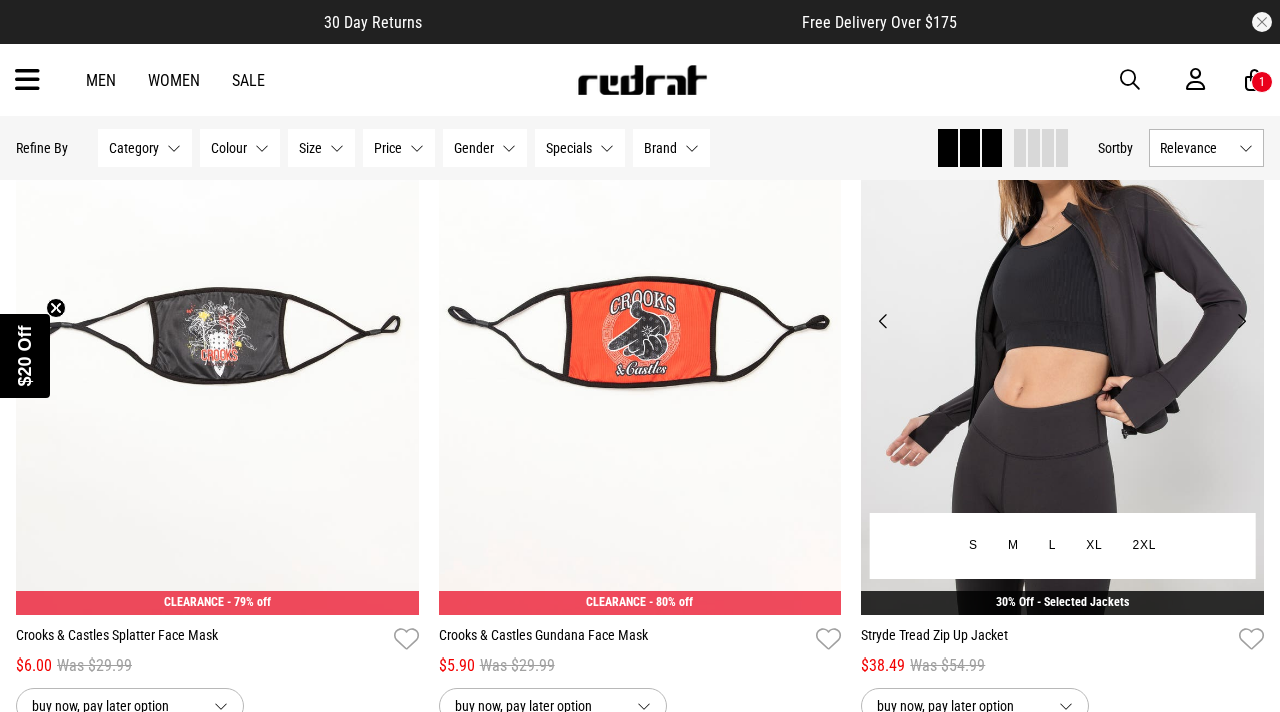 click on "Next" at bounding box center [1241, 321] 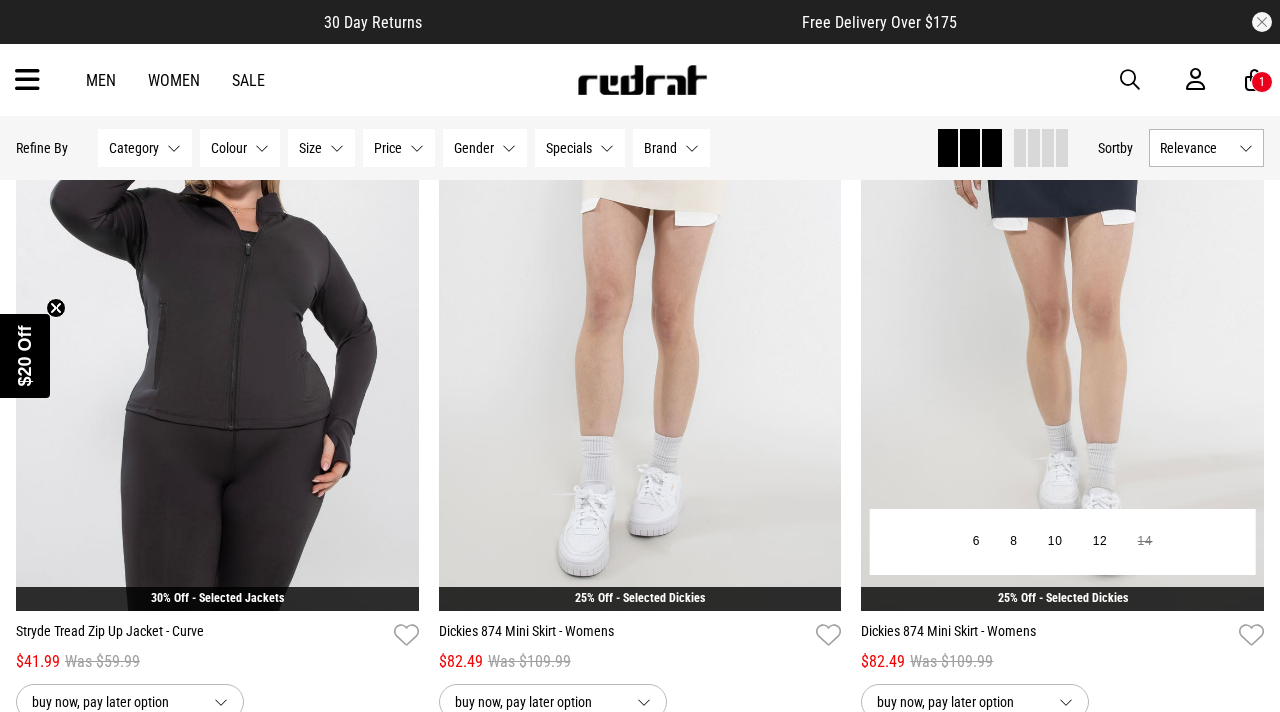 scroll, scrollTop: 5299, scrollLeft: 0, axis: vertical 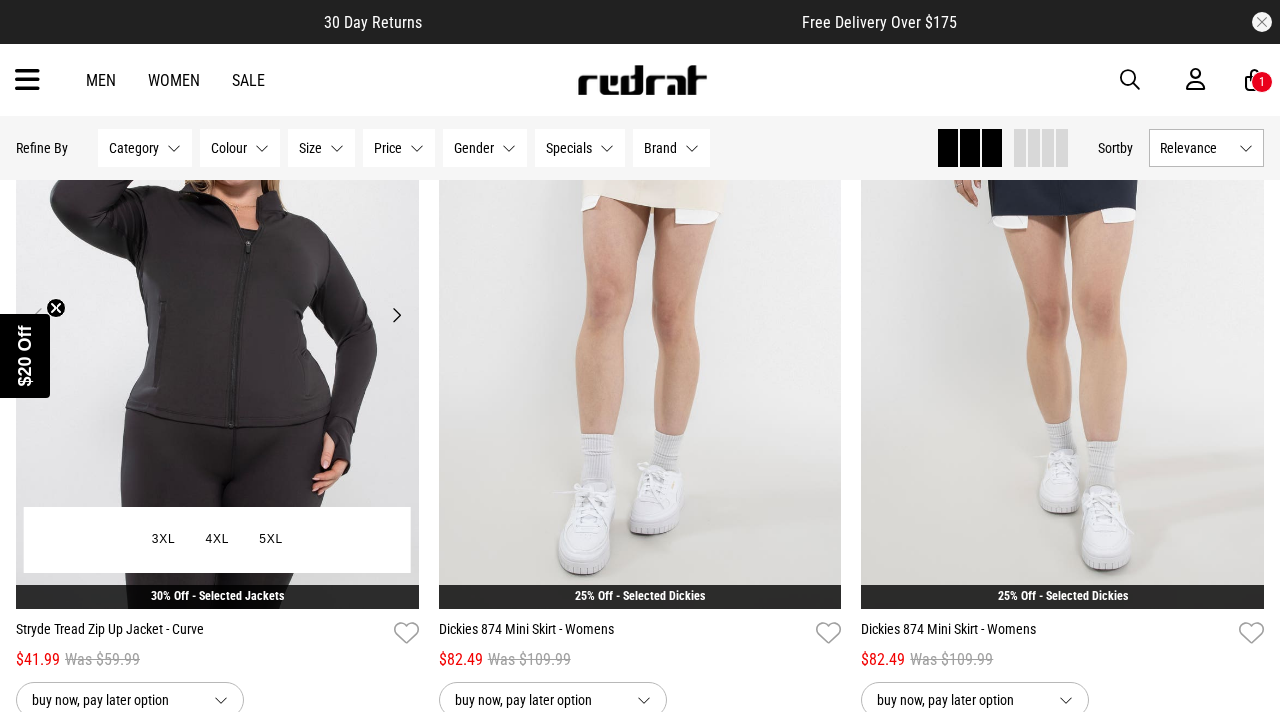 click on "Next" at bounding box center (396, 315) 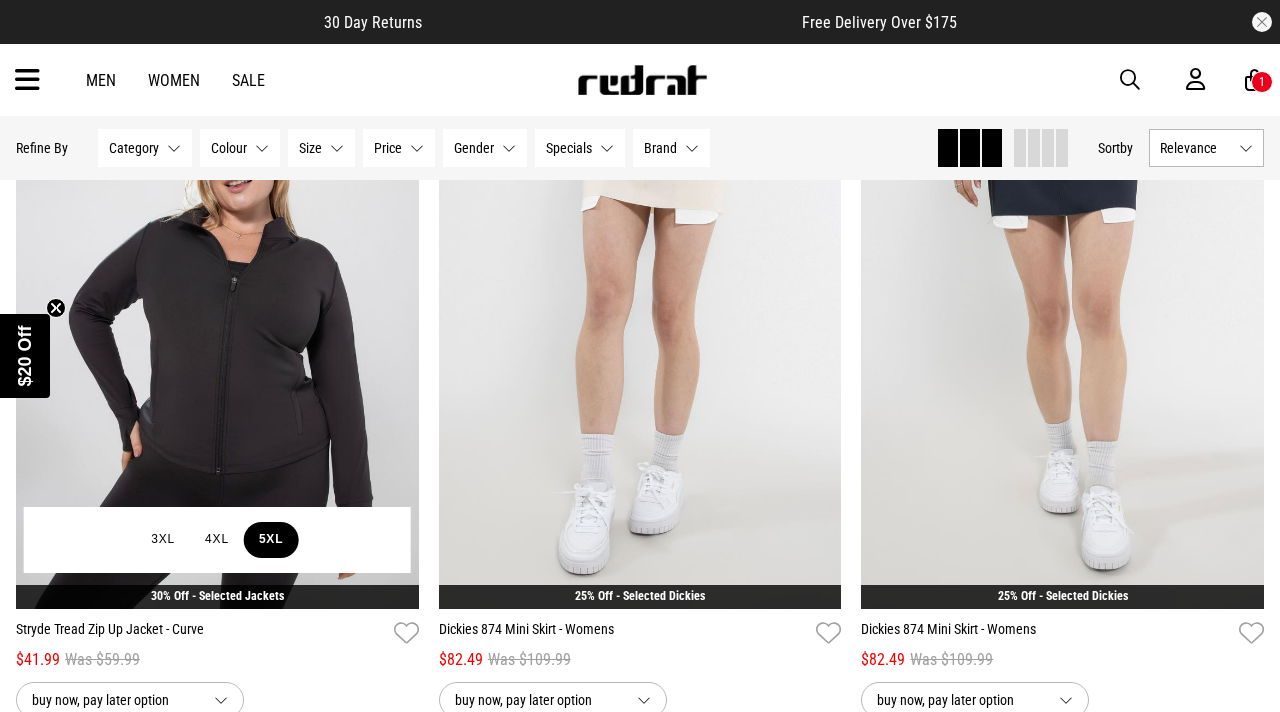 click on "5XL" at bounding box center [271, 540] 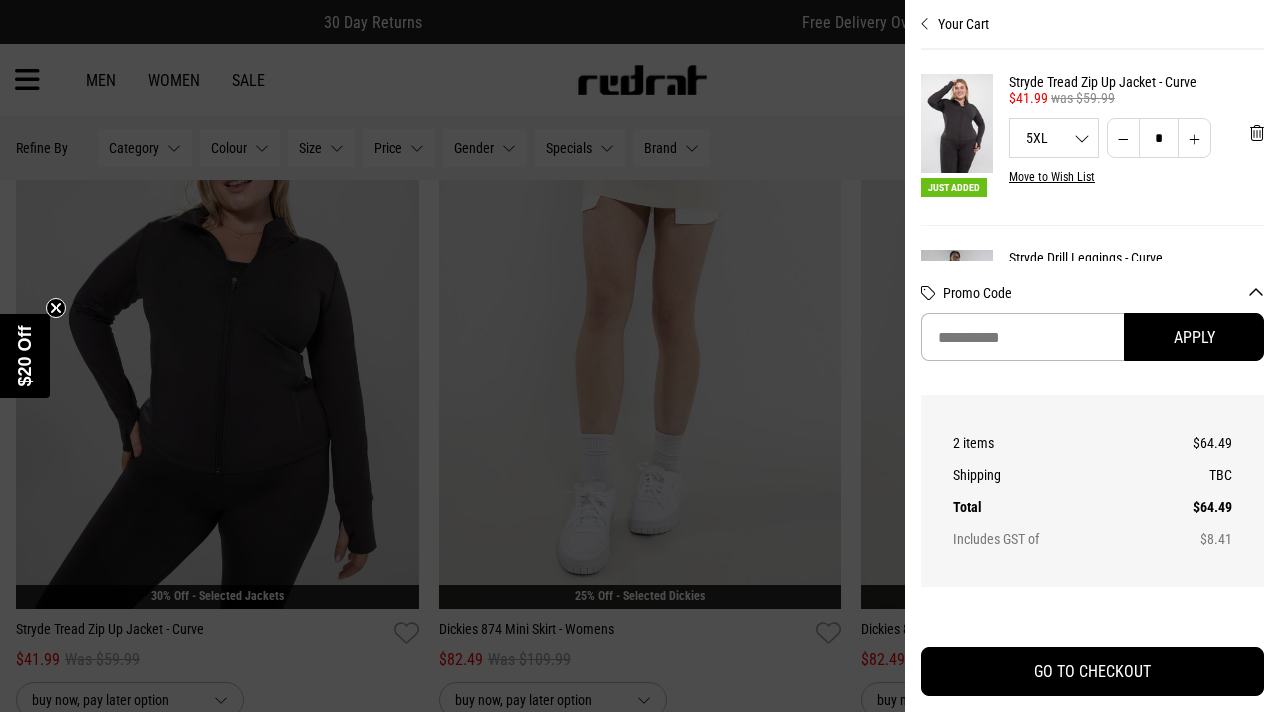 click at bounding box center (640, 356) 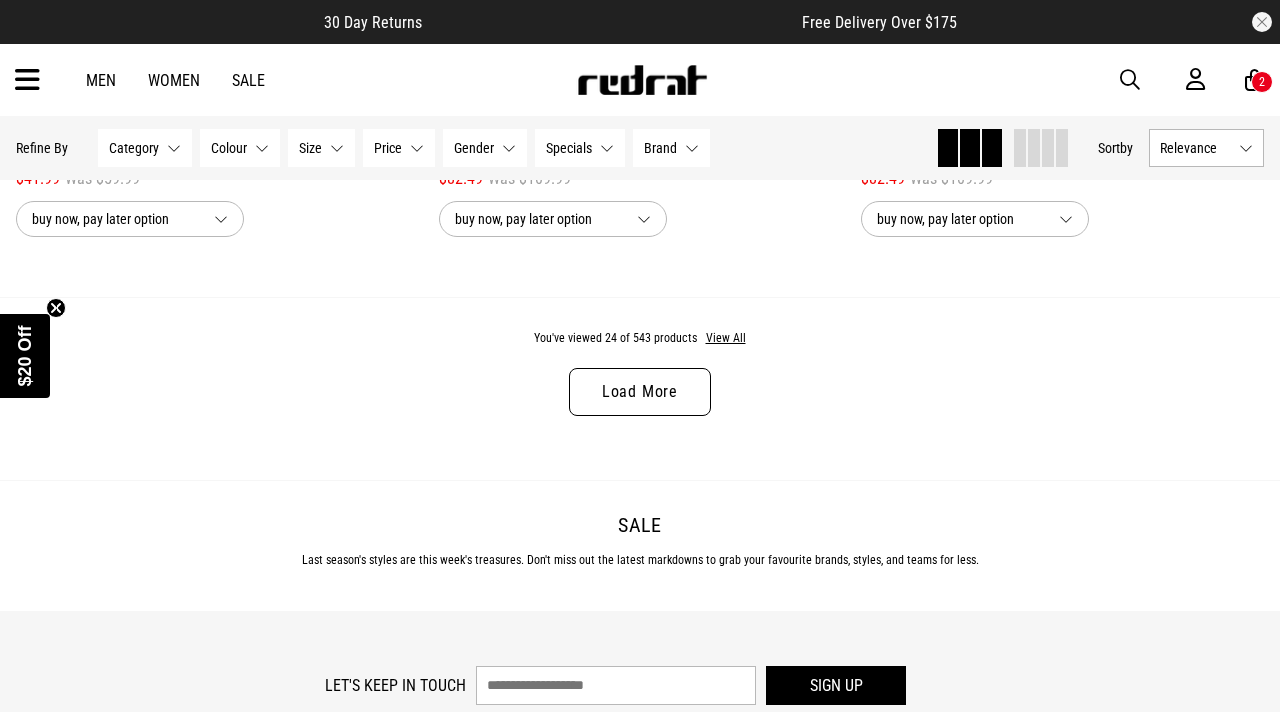 scroll, scrollTop: 5787, scrollLeft: 0, axis: vertical 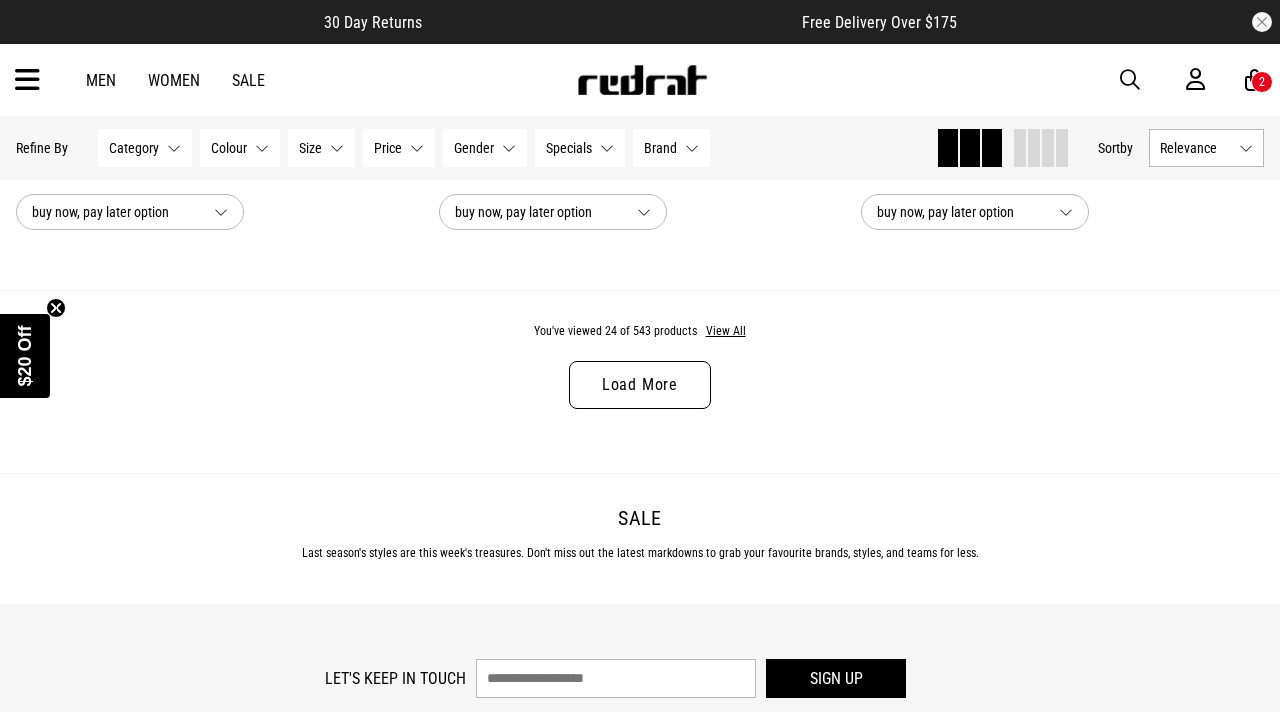 click on "Load More" at bounding box center [640, 385] 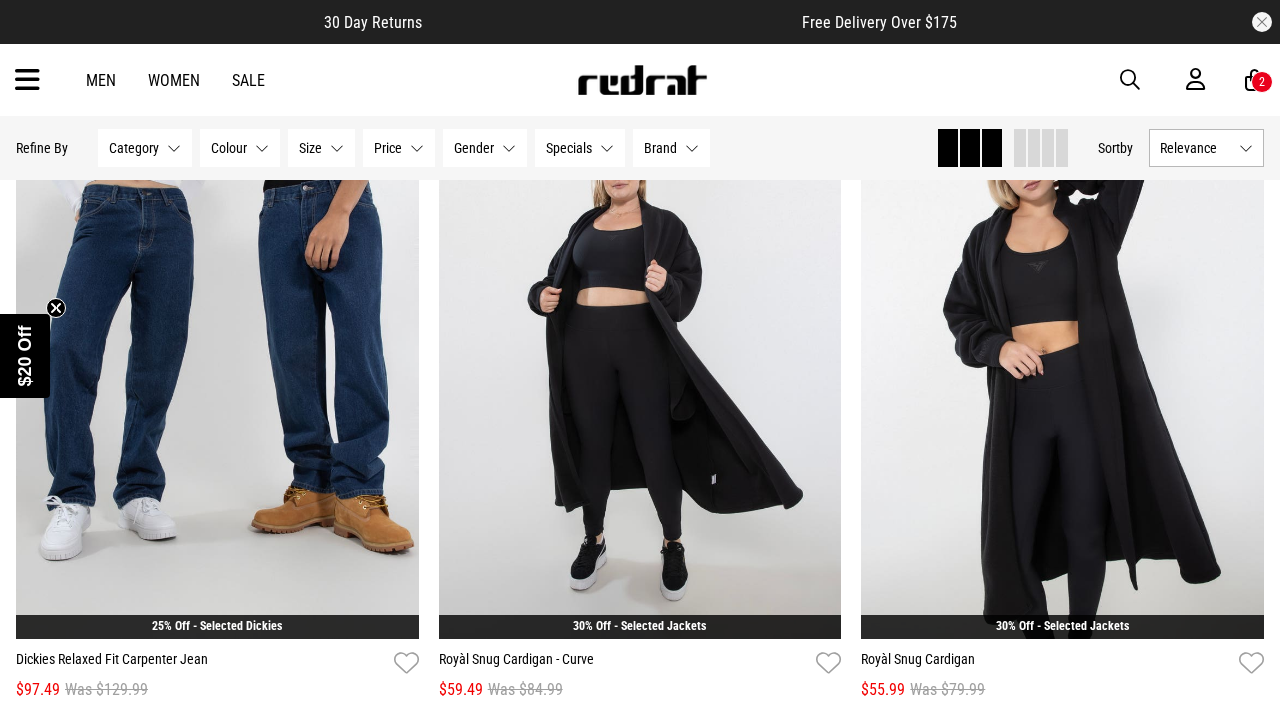scroll, scrollTop: 6035, scrollLeft: 0, axis: vertical 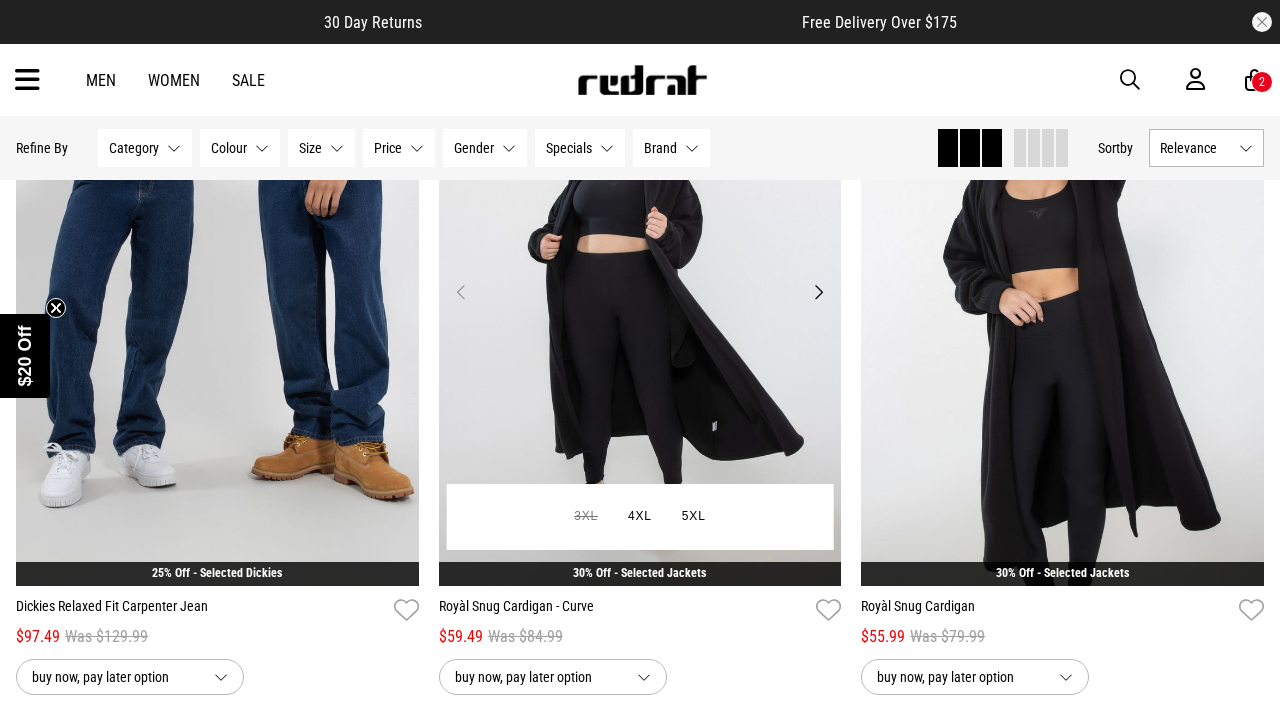 click on "Next" at bounding box center [818, 292] 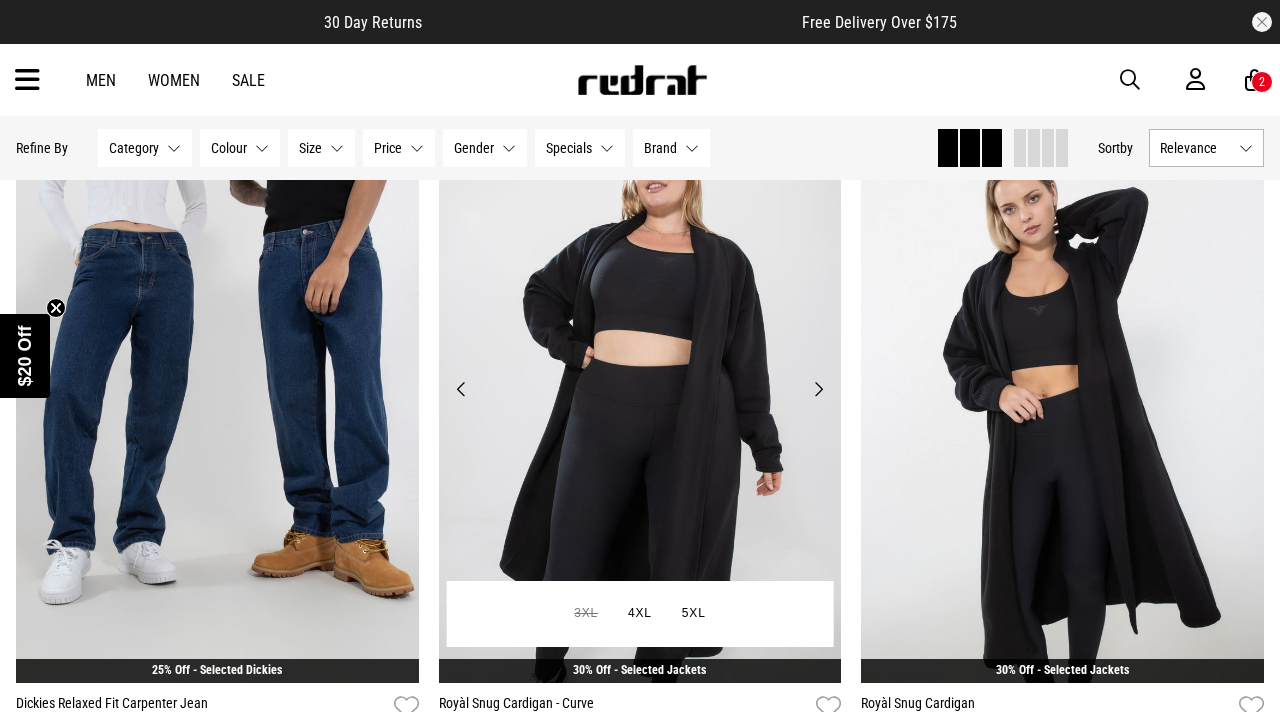 scroll, scrollTop: 5931, scrollLeft: 0, axis: vertical 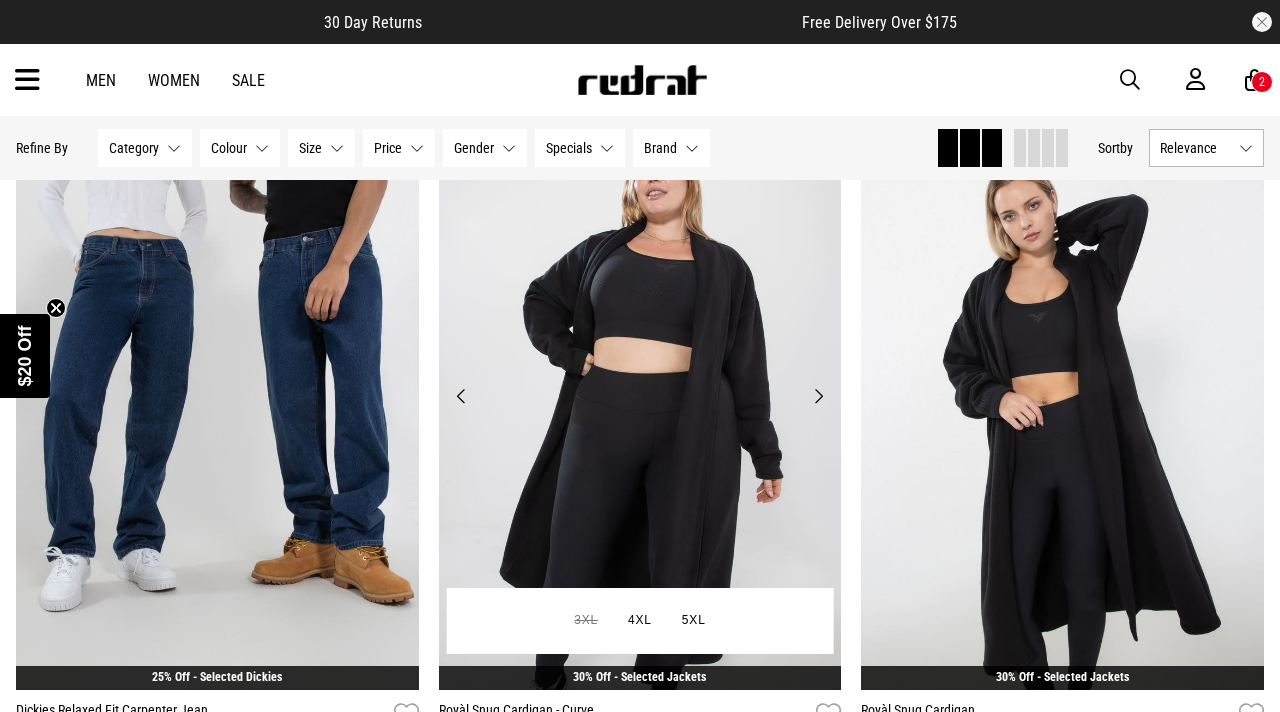 click on "Next" at bounding box center (818, 396) 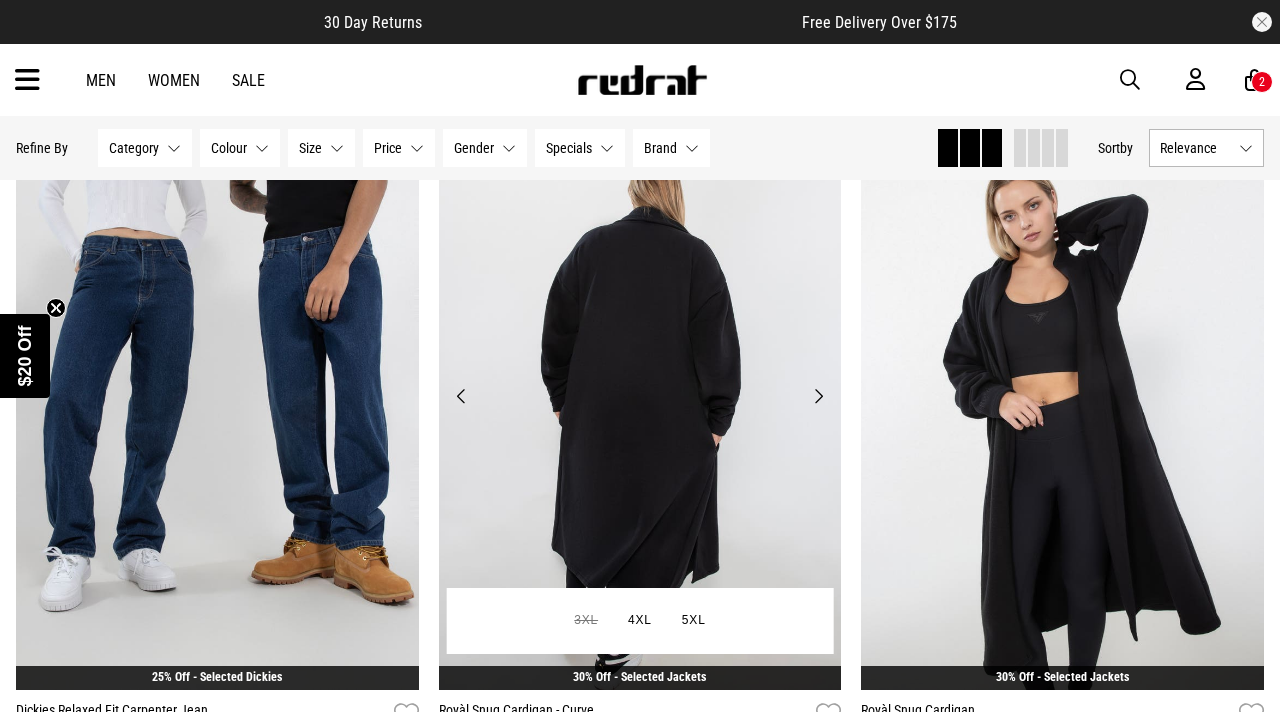 click on "Next" at bounding box center (818, 396) 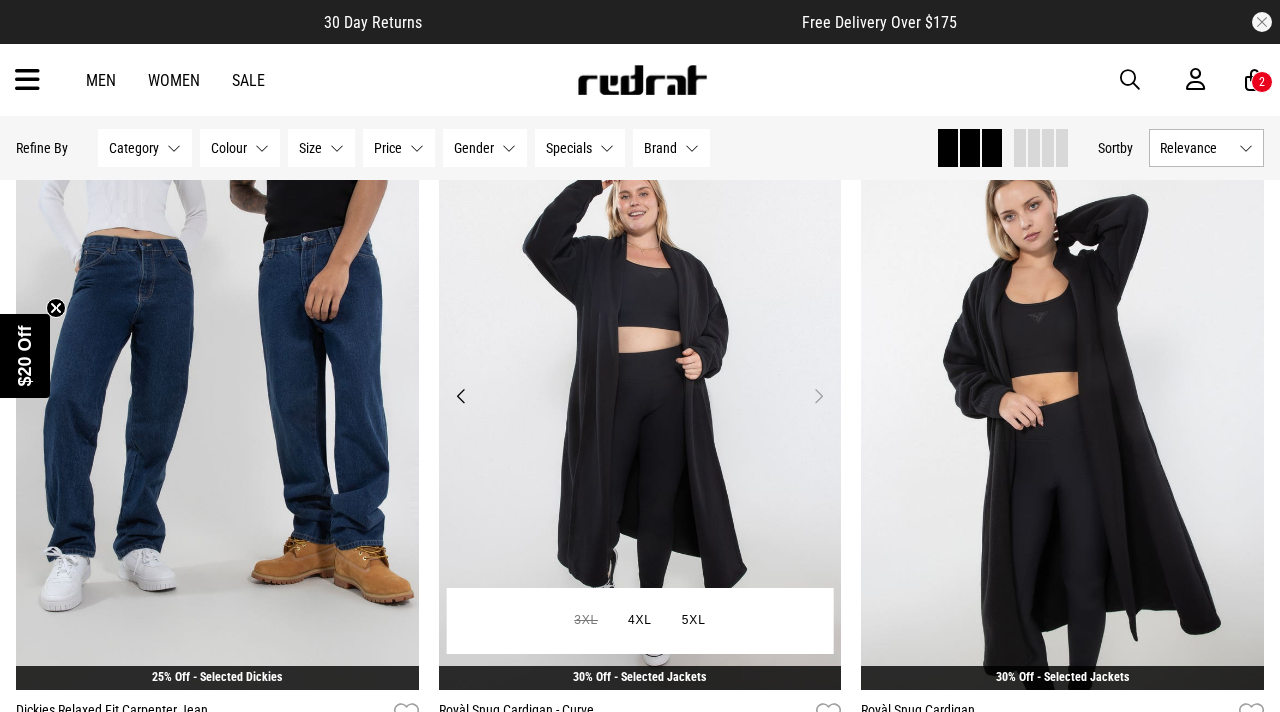 click on "Next" at bounding box center [818, 396] 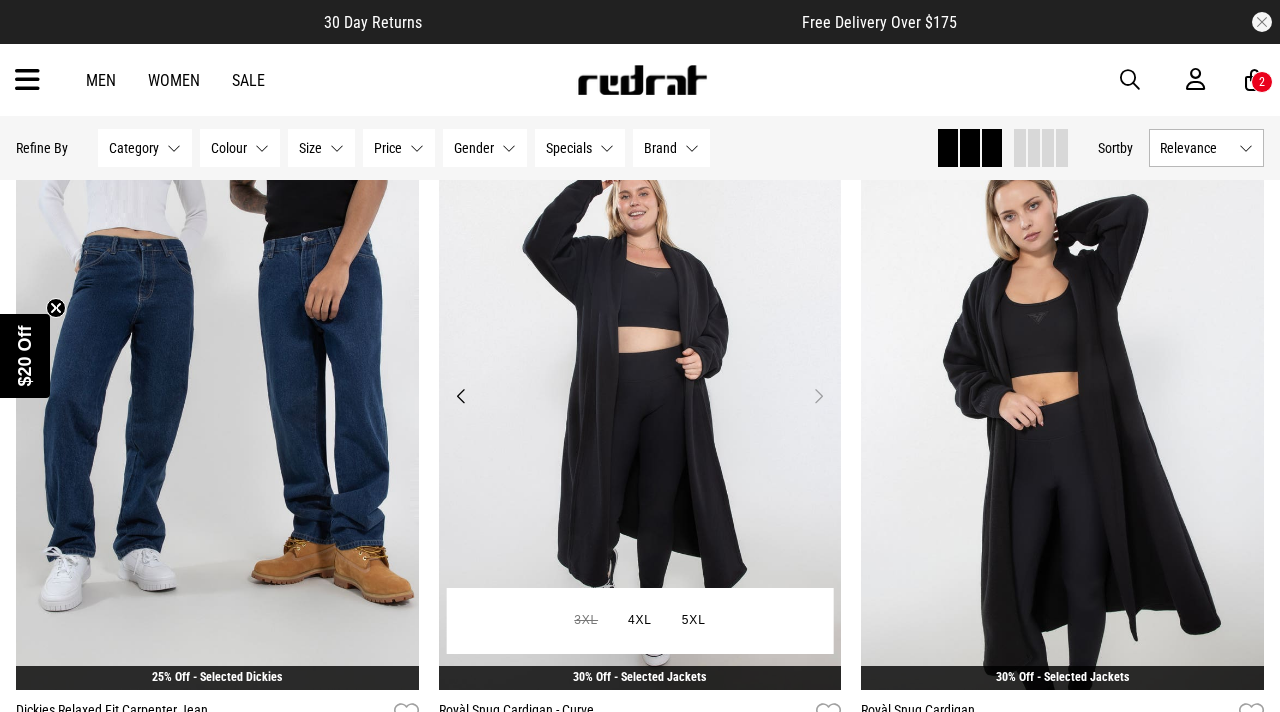 click on "Next" at bounding box center (818, 396) 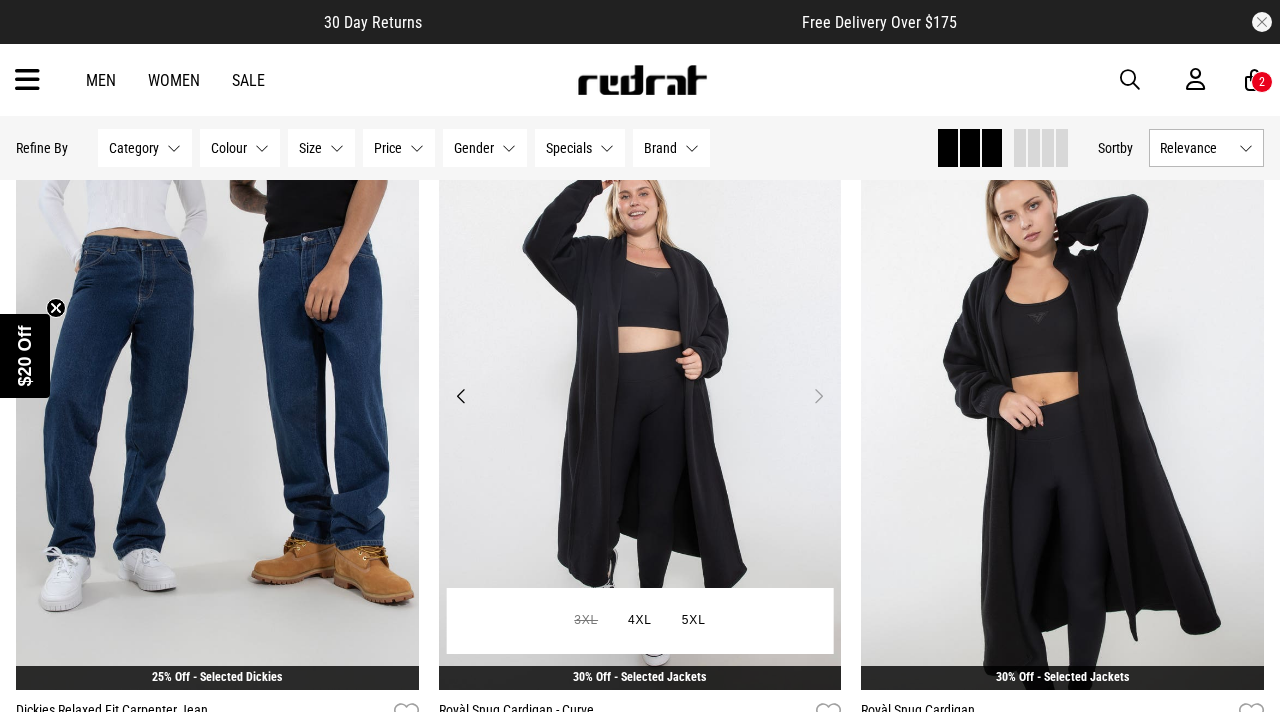 click on "Previous" at bounding box center (461, 396) 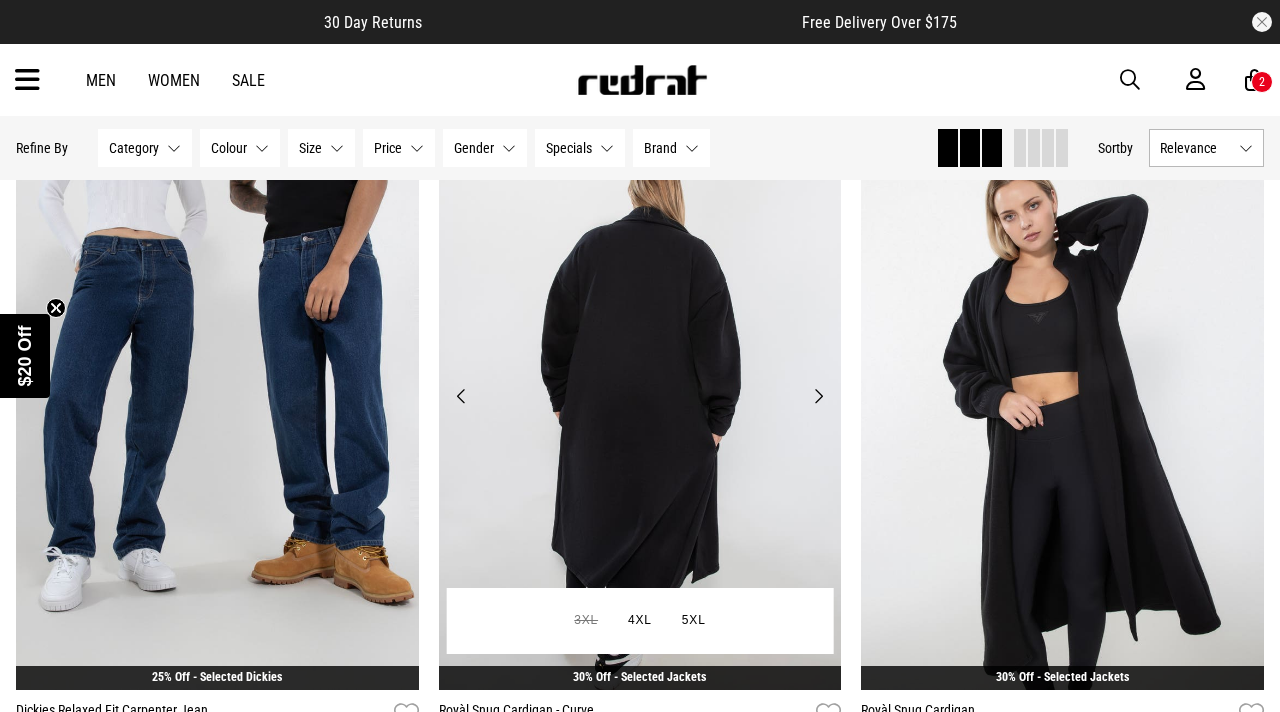 click on "Previous" at bounding box center [461, 396] 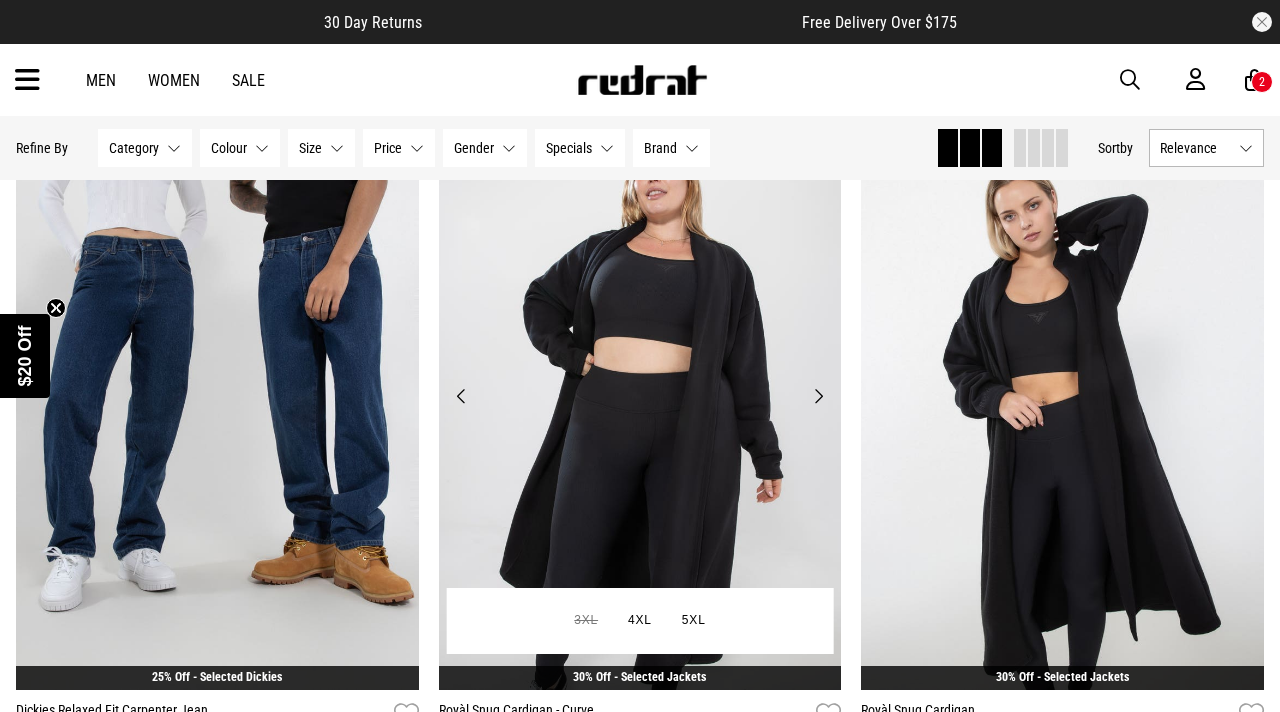 click on "Previous" at bounding box center [461, 396] 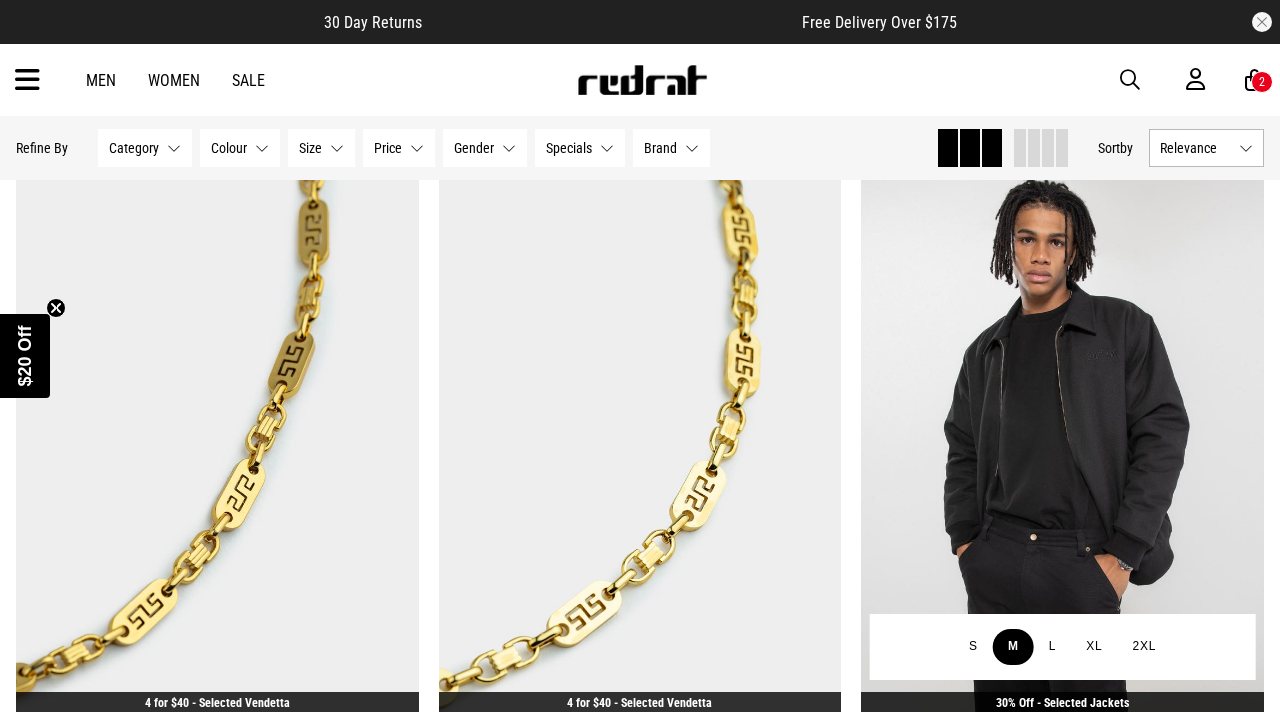 scroll, scrollTop: 6618, scrollLeft: 0, axis: vertical 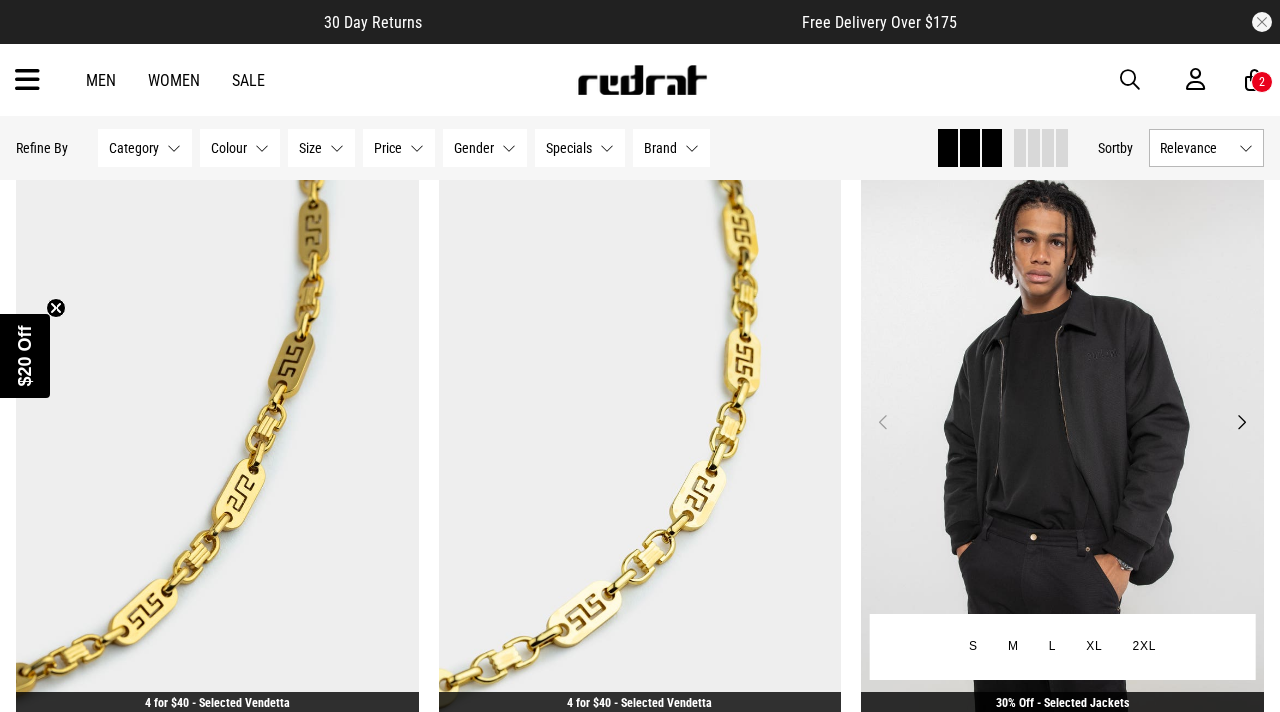 click on "Next" at bounding box center (1241, 422) 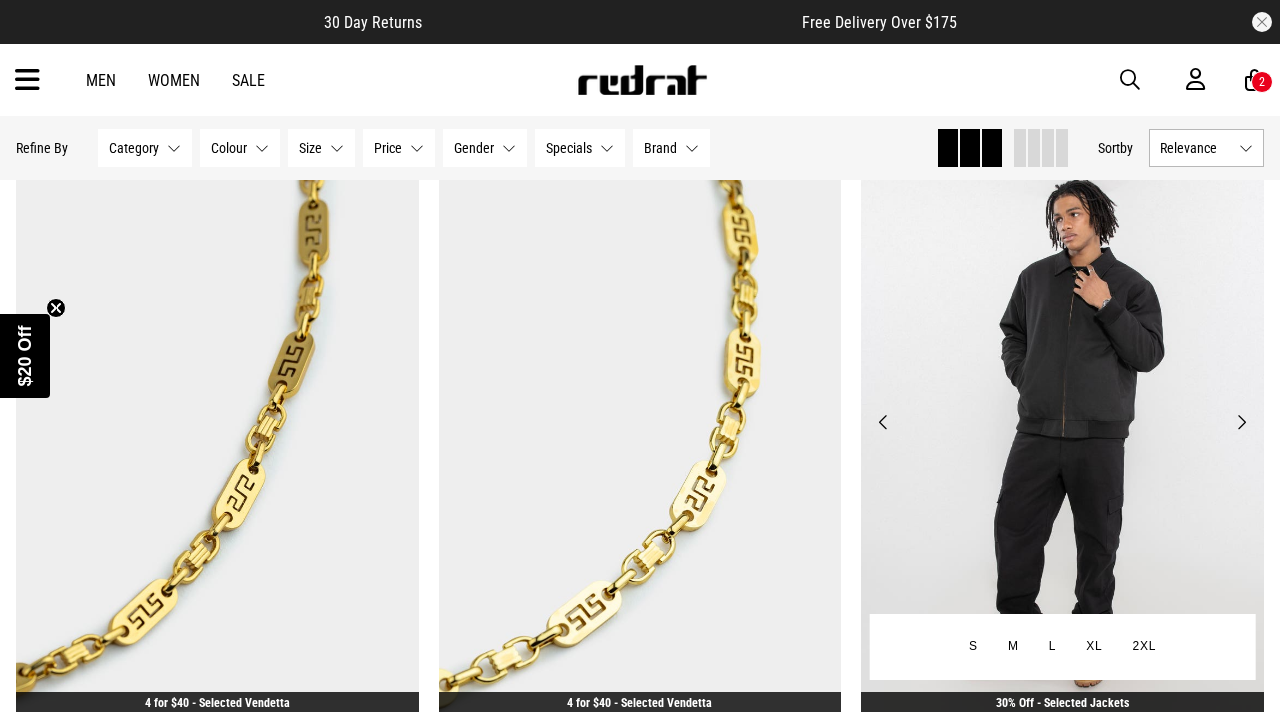 click on "Next" at bounding box center (1241, 422) 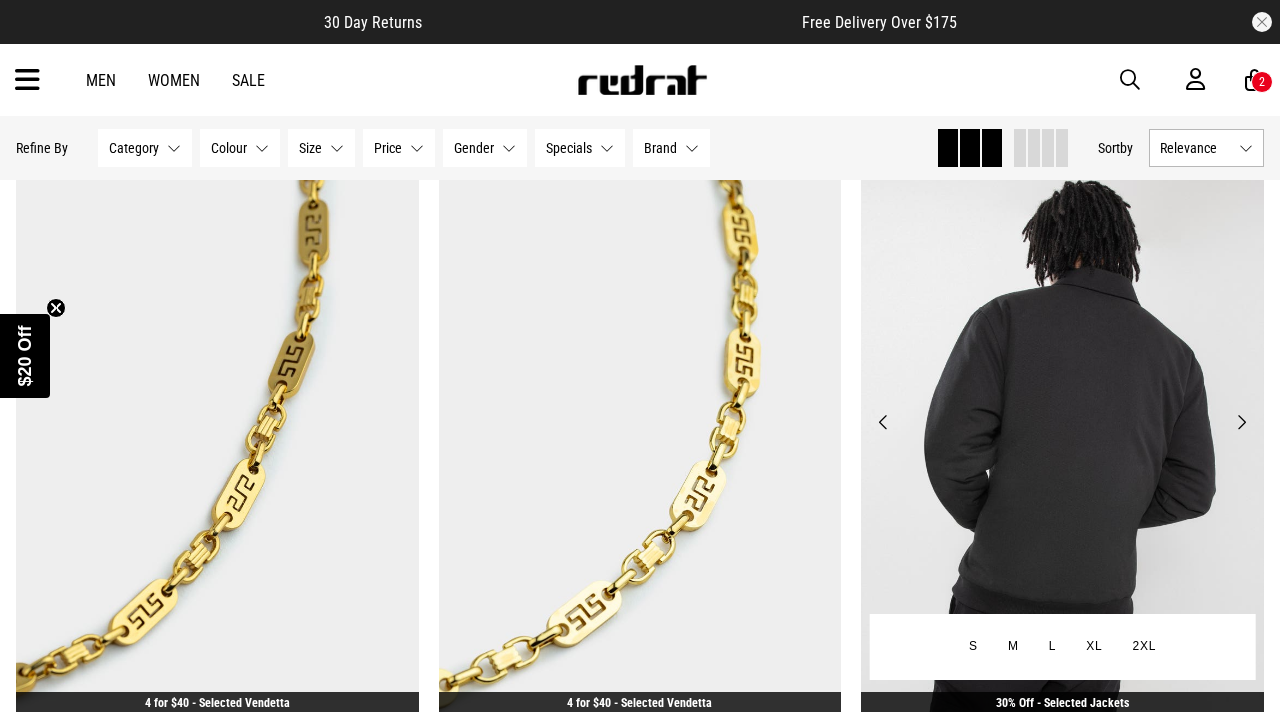 click on "Next" at bounding box center [1241, 422] 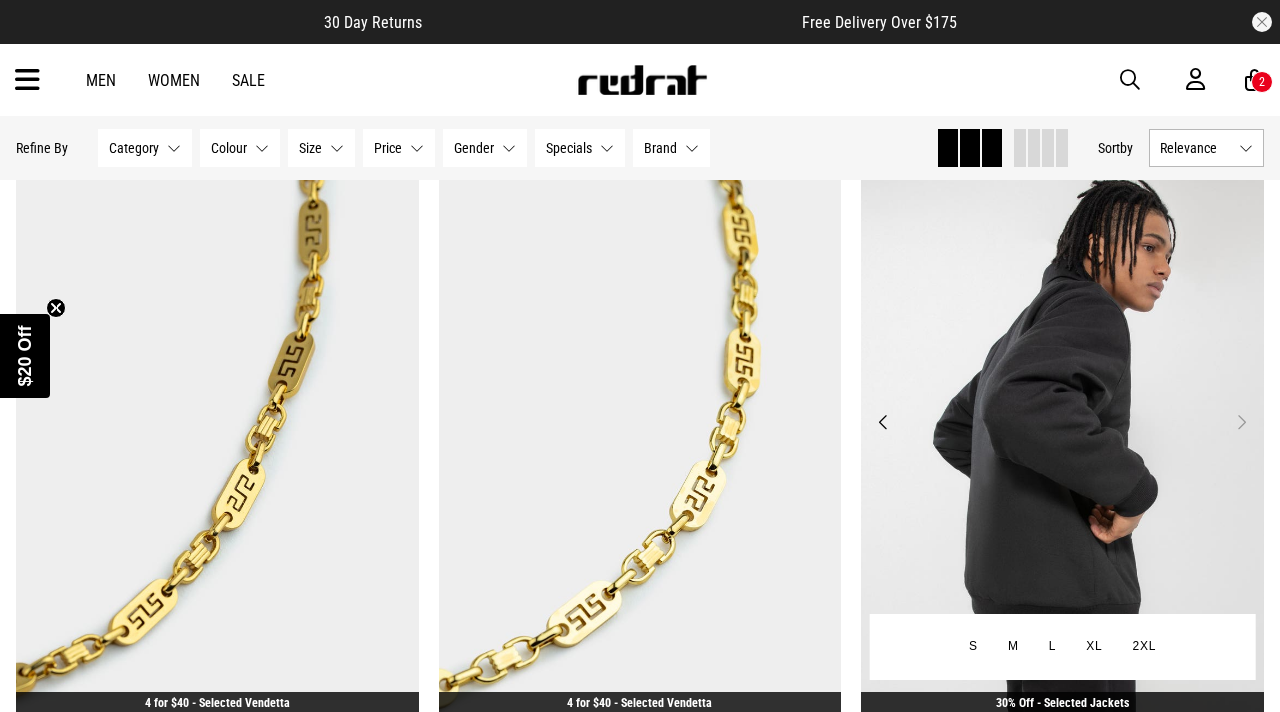 click on "Next" at bounding box center [1241, 422] 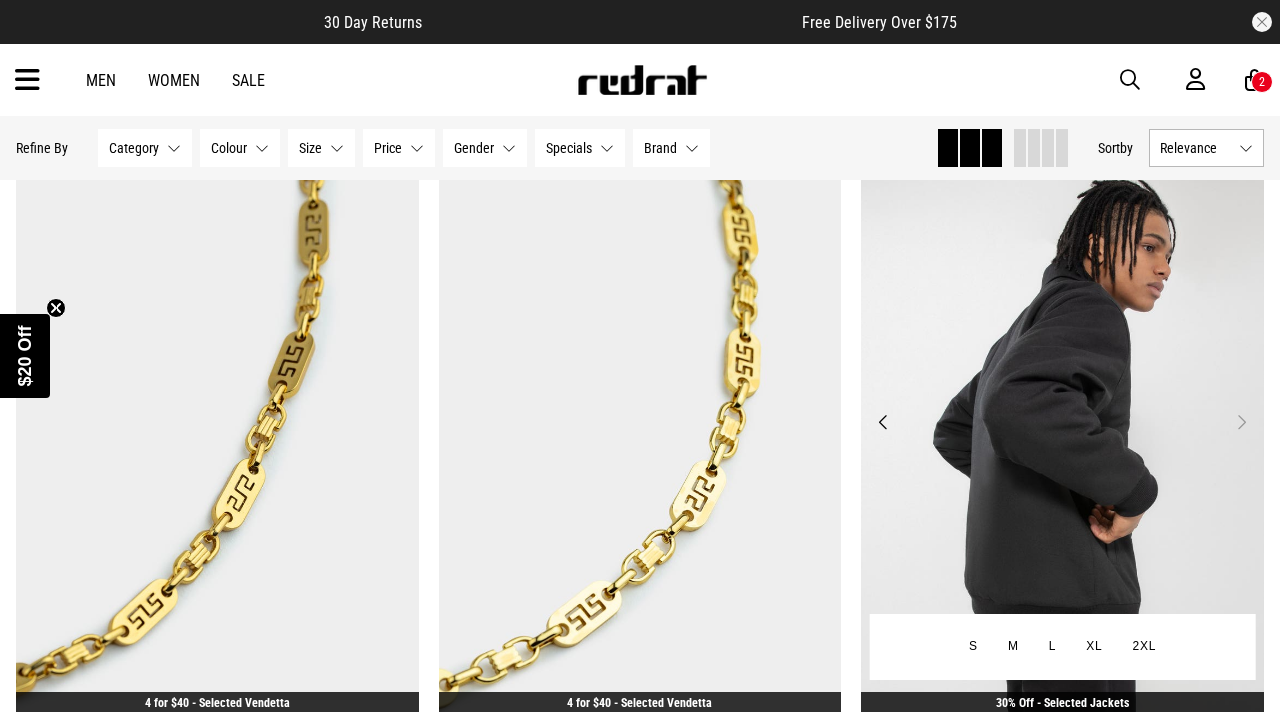 click on "Next" at bounding box center [1241, 422] 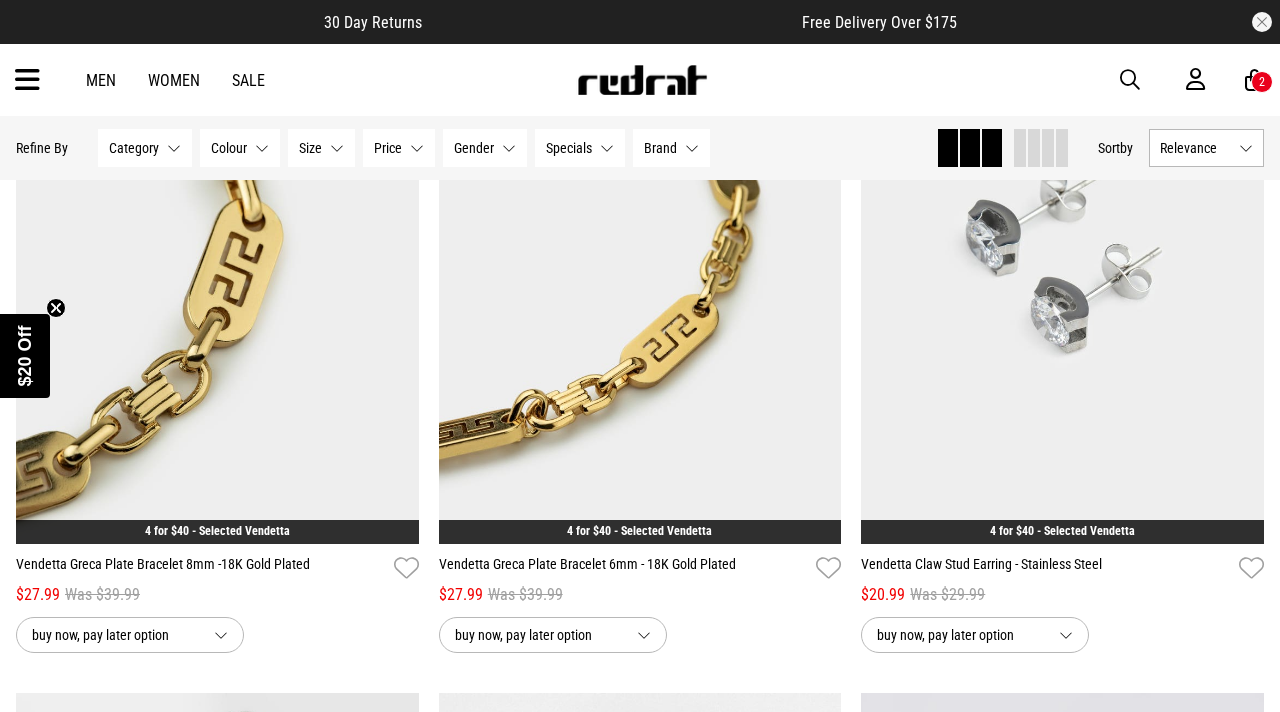 scroll, scrollTop: 10352, scrollLeft: 0, axis: vertical 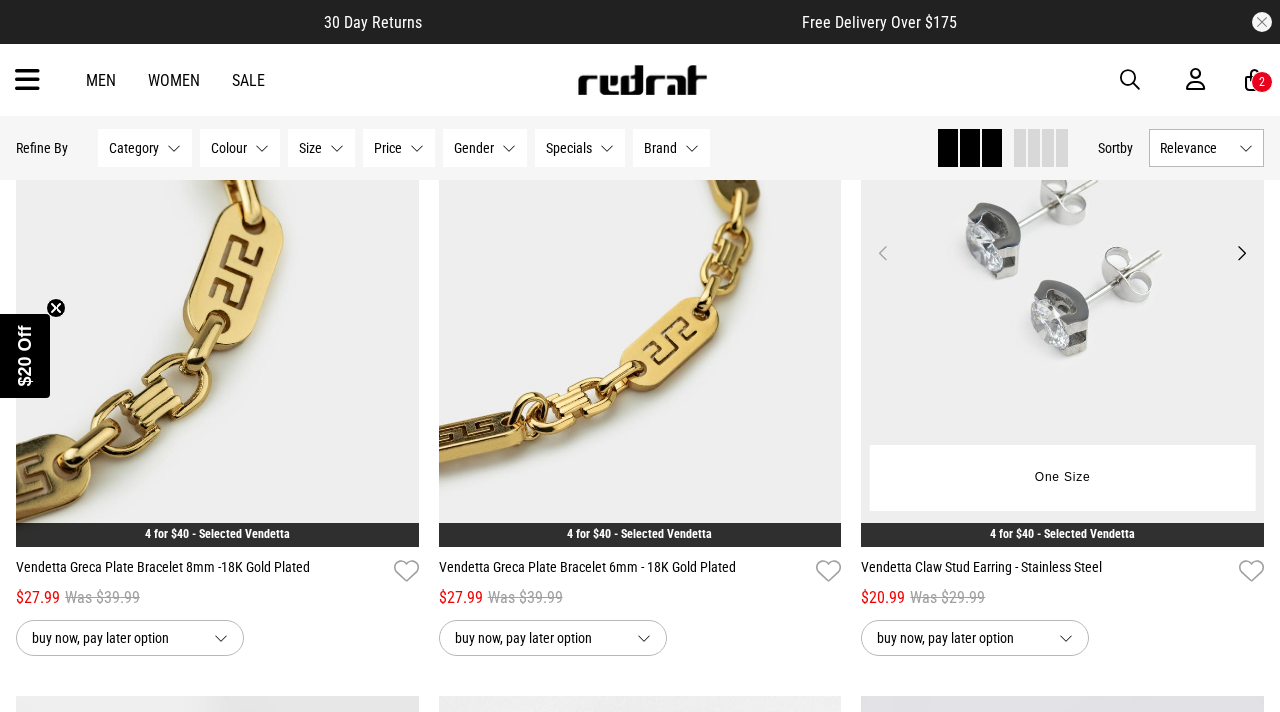 click on "Next" at bounding box center (1241, 253) 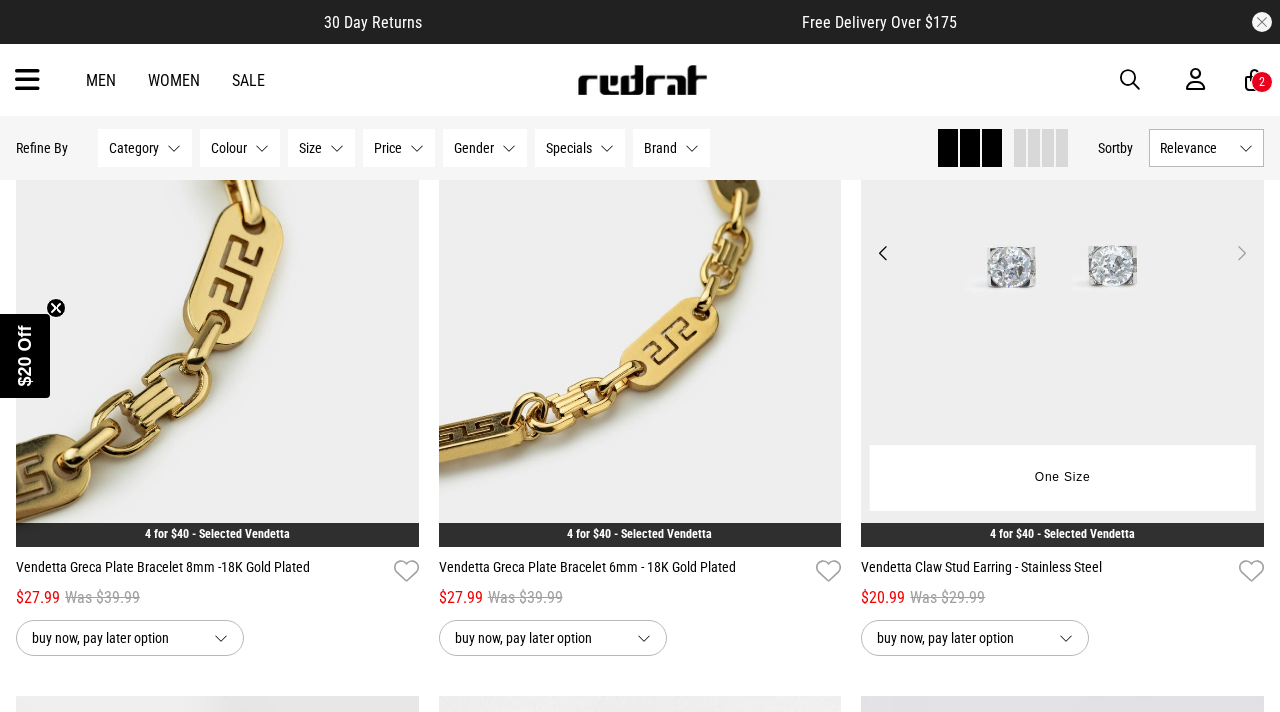 click on "Next" at bounding box center [1241, 253] 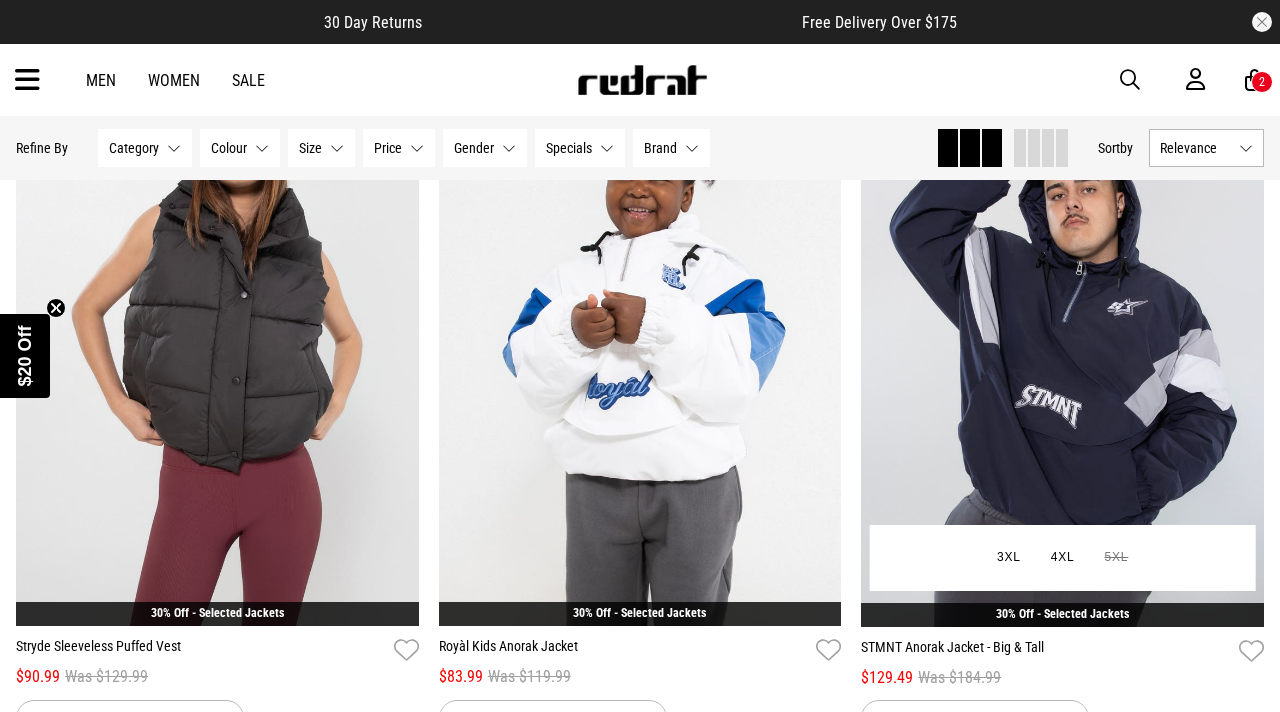 scroll, scrollTop: 11022, scrollLeft: 0, axis: vertical 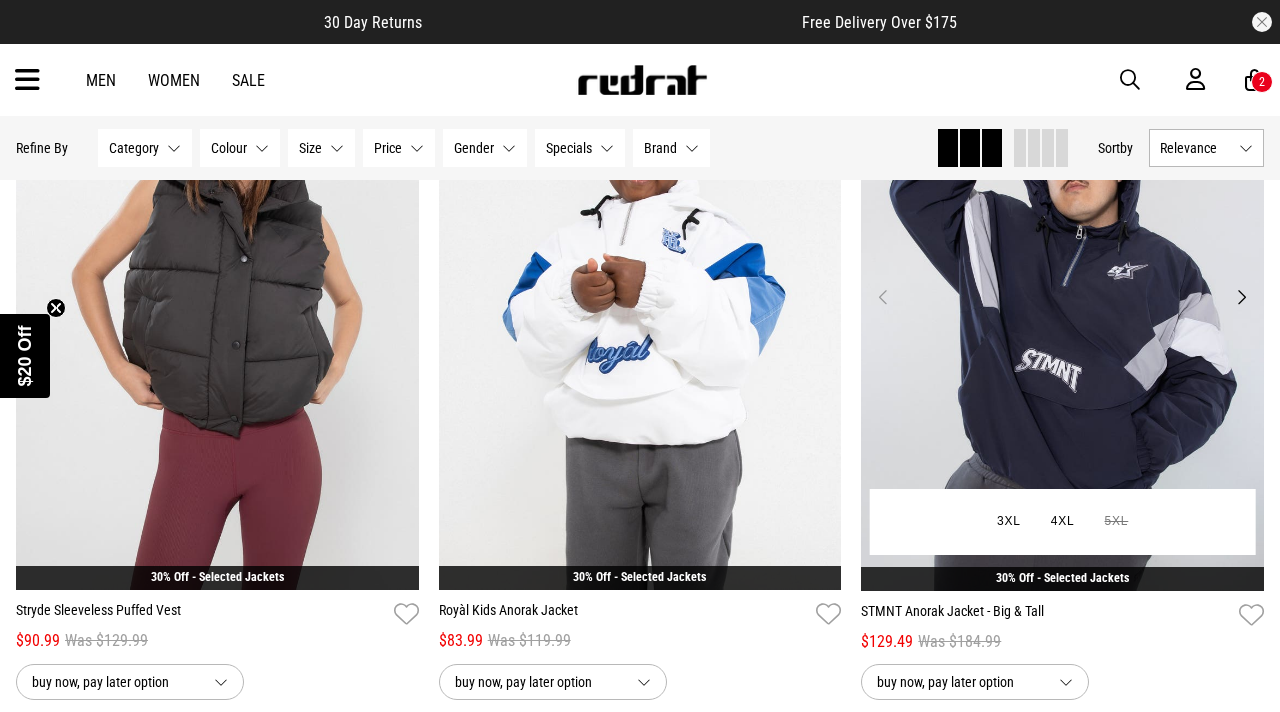 click on "Next" at bounding box center [1241, 297] 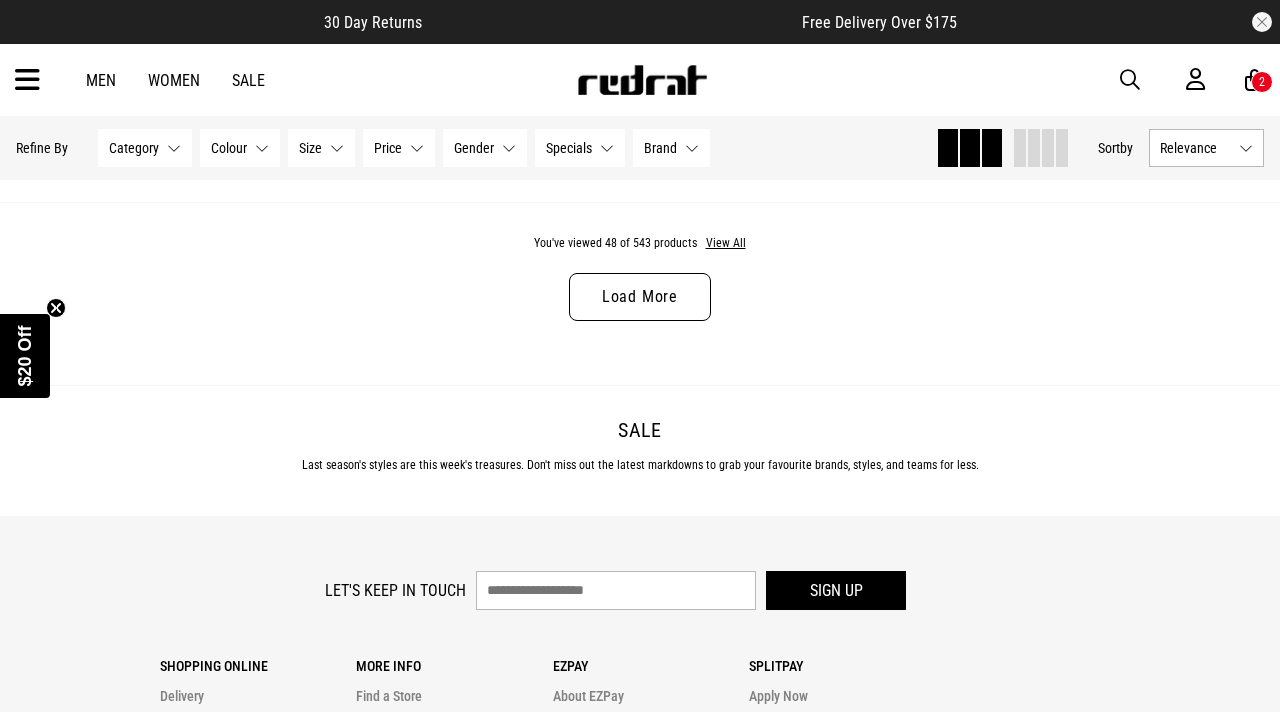 scroll, scrollTop: 11640, scrollLeft: 0, axis: vertical 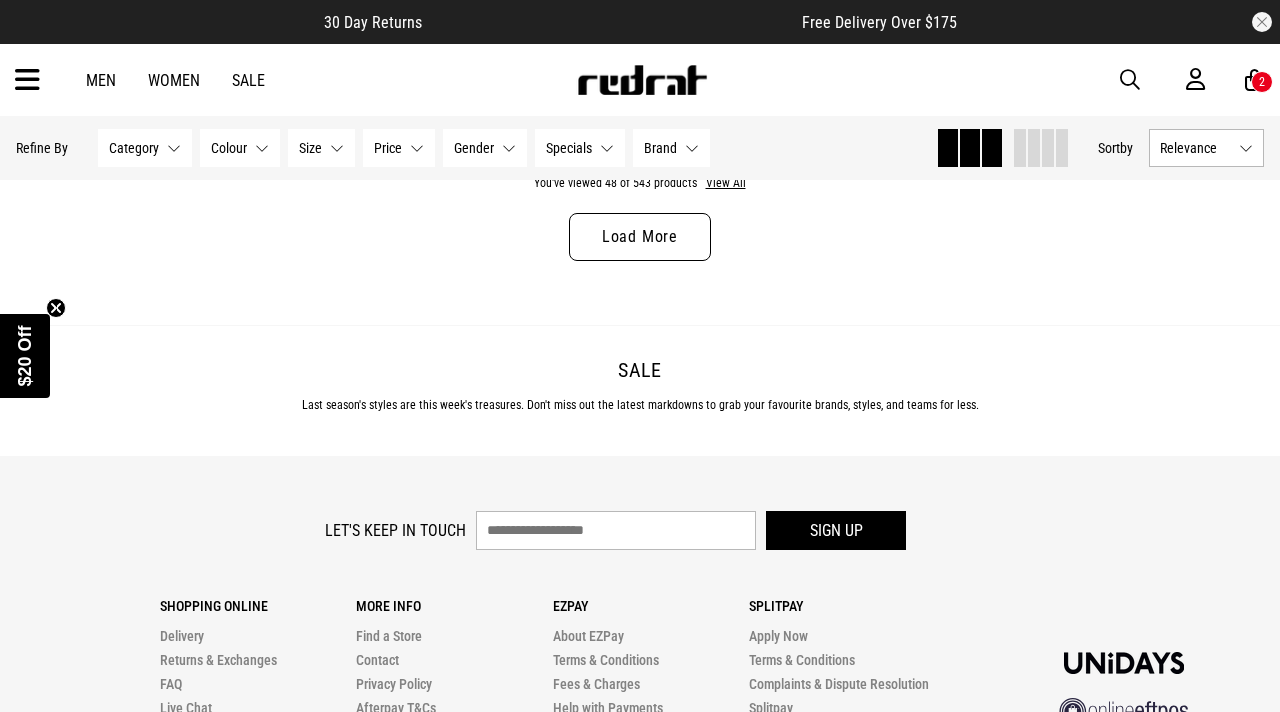 click on "Load More" at bounding box center (640, 237) 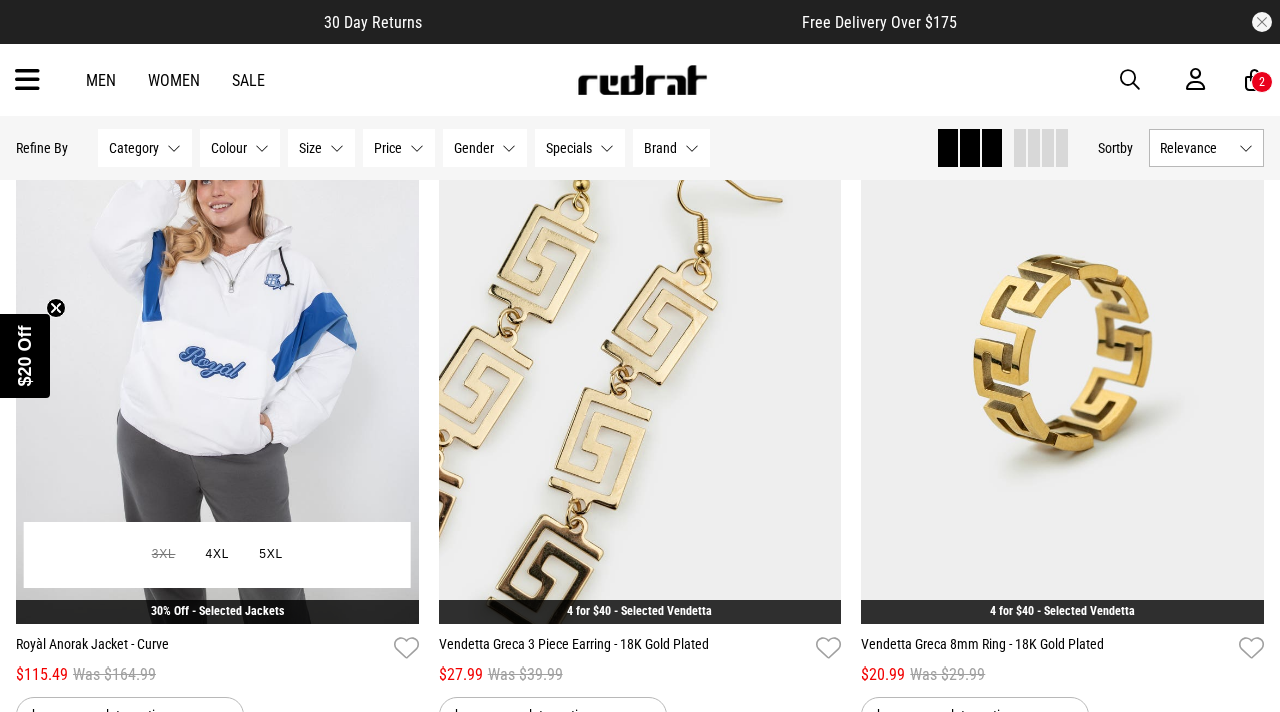 scroll, scrollTop: 12407, scrollLeft: 0, axis: vertical 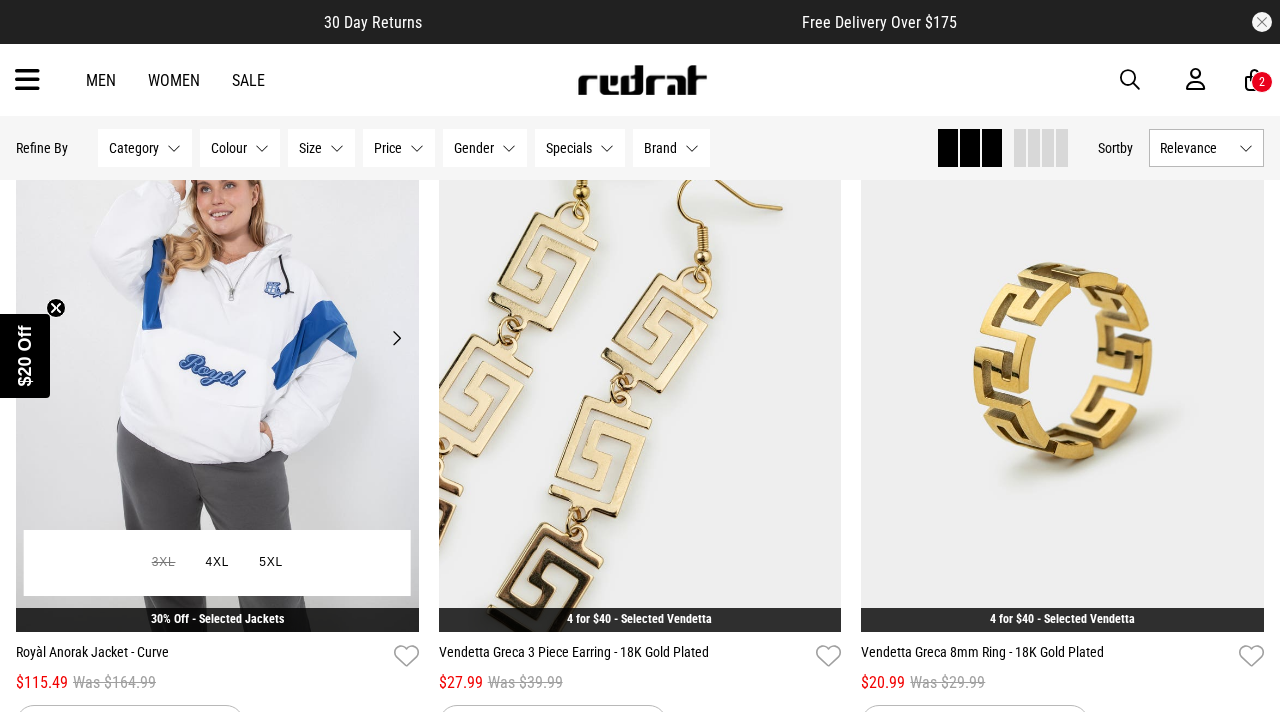 click on "Next" at bounding box center (396, 338) 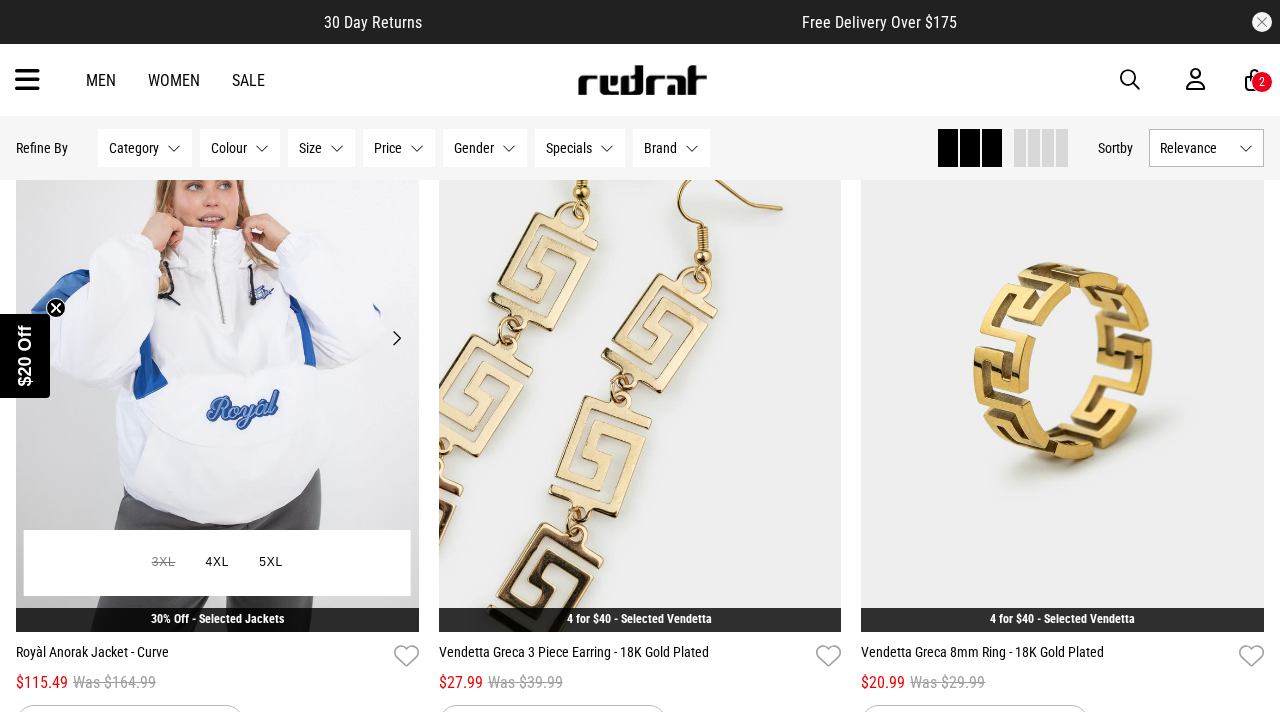 click on "Next" at bounding box center (396, 338) 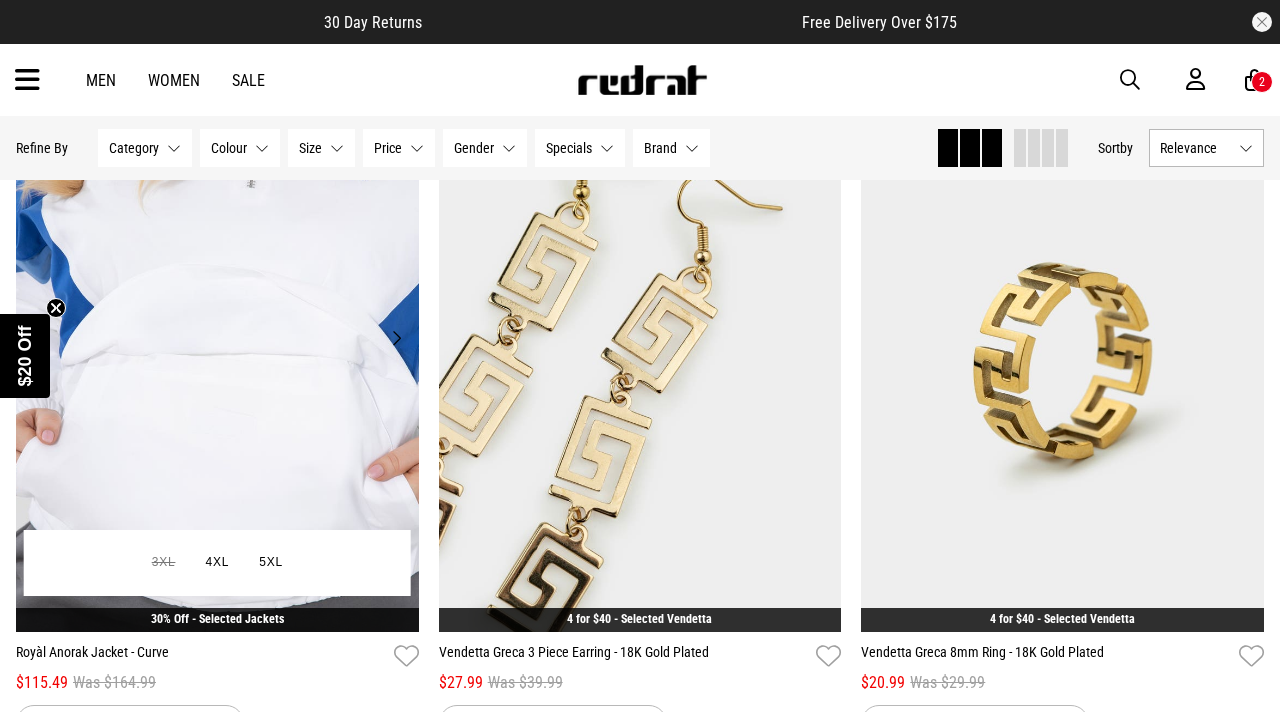 click on "Next" at bounding box center [396, 338] 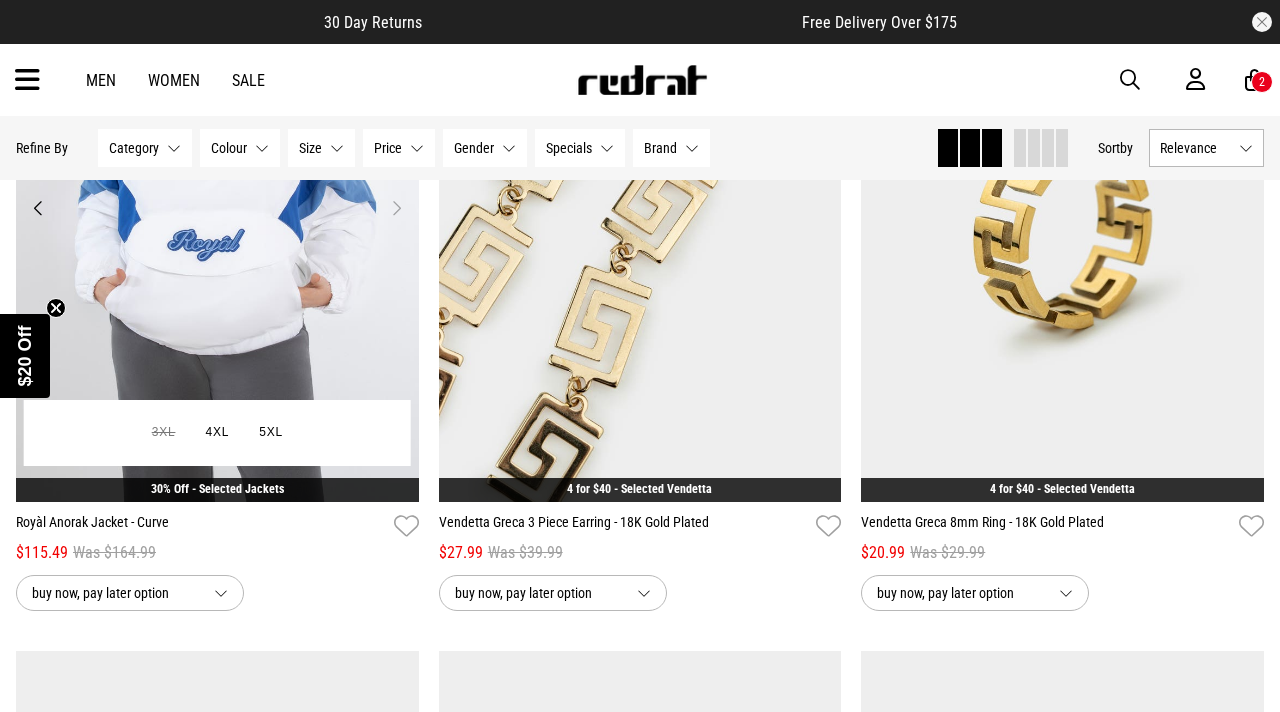 scroll, scrollTop: 12541, scrollLeft: 0, axis: vertical 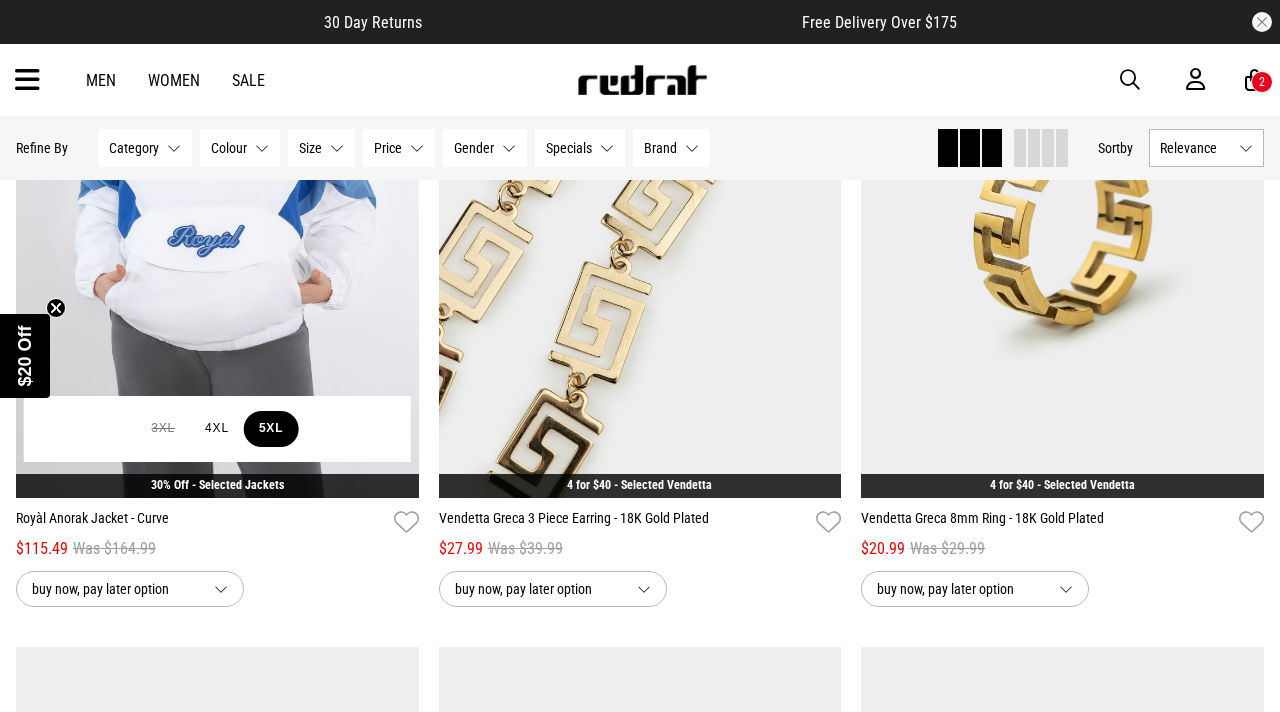 click on "5XL" at bounding box center (271, 429) 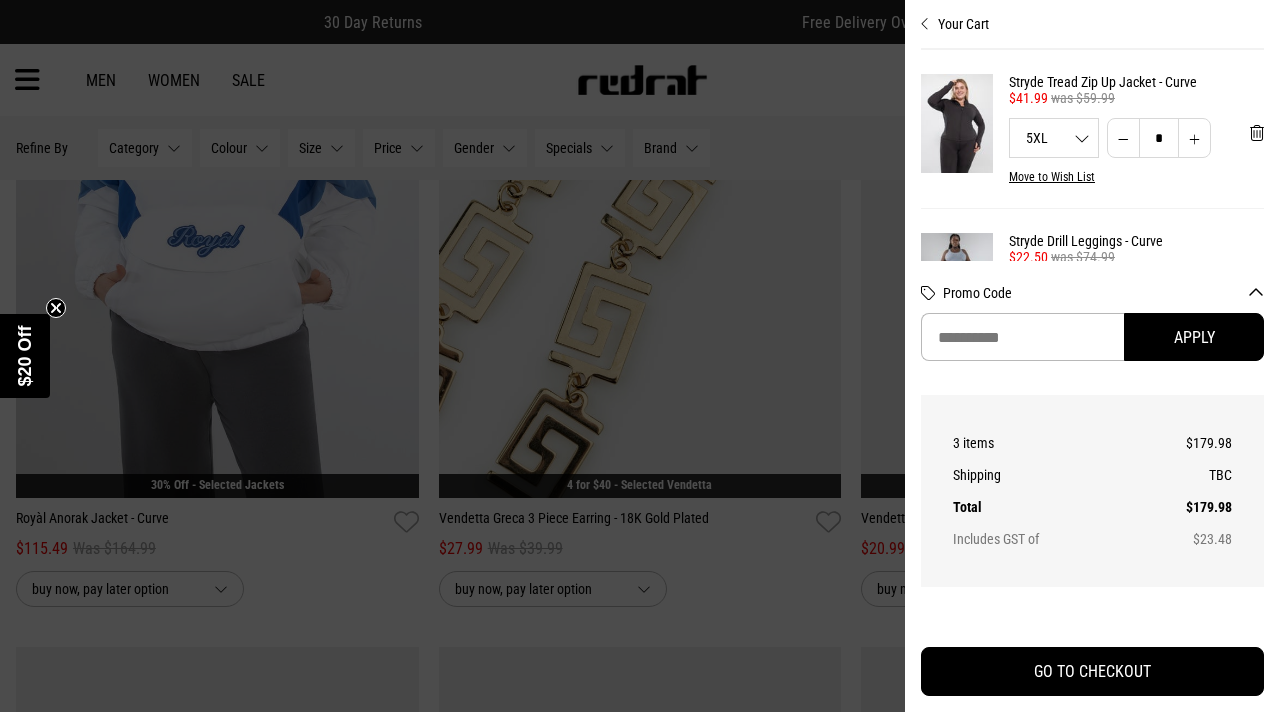 click at bounding box center (640, 356) 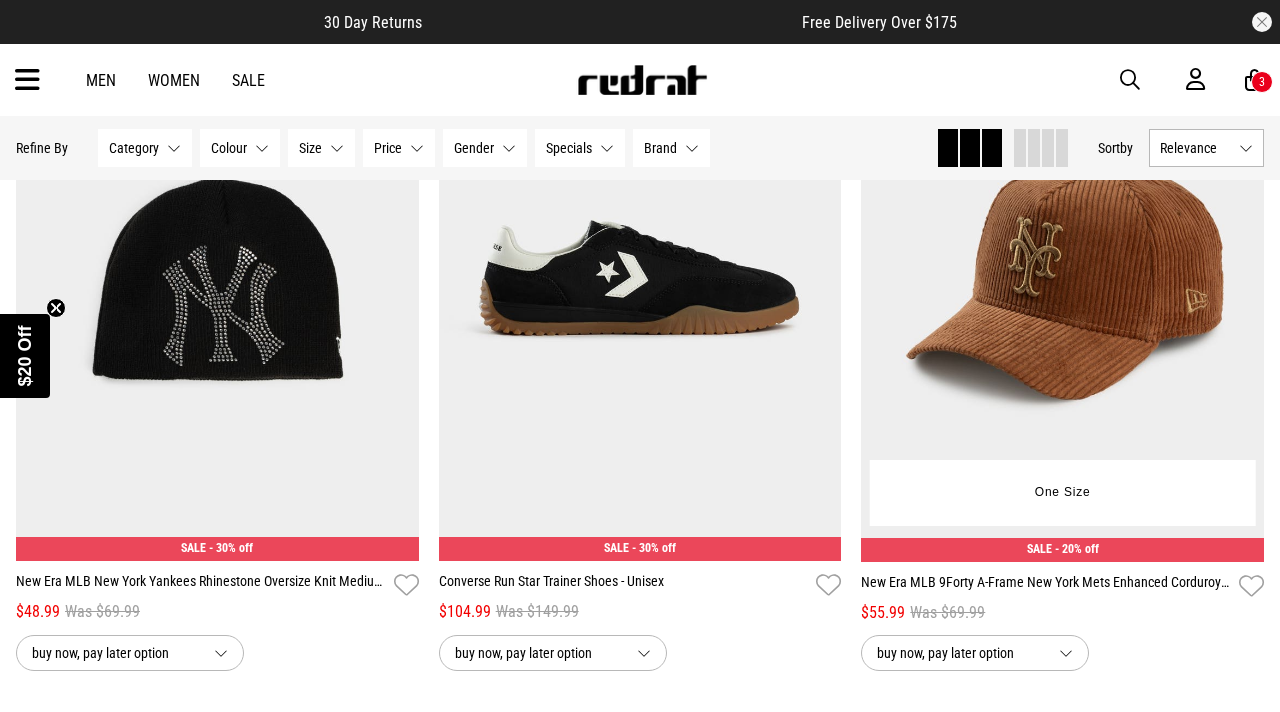 scroll, scrollTop: 16803, scrollLeft: 0, axis: vertical 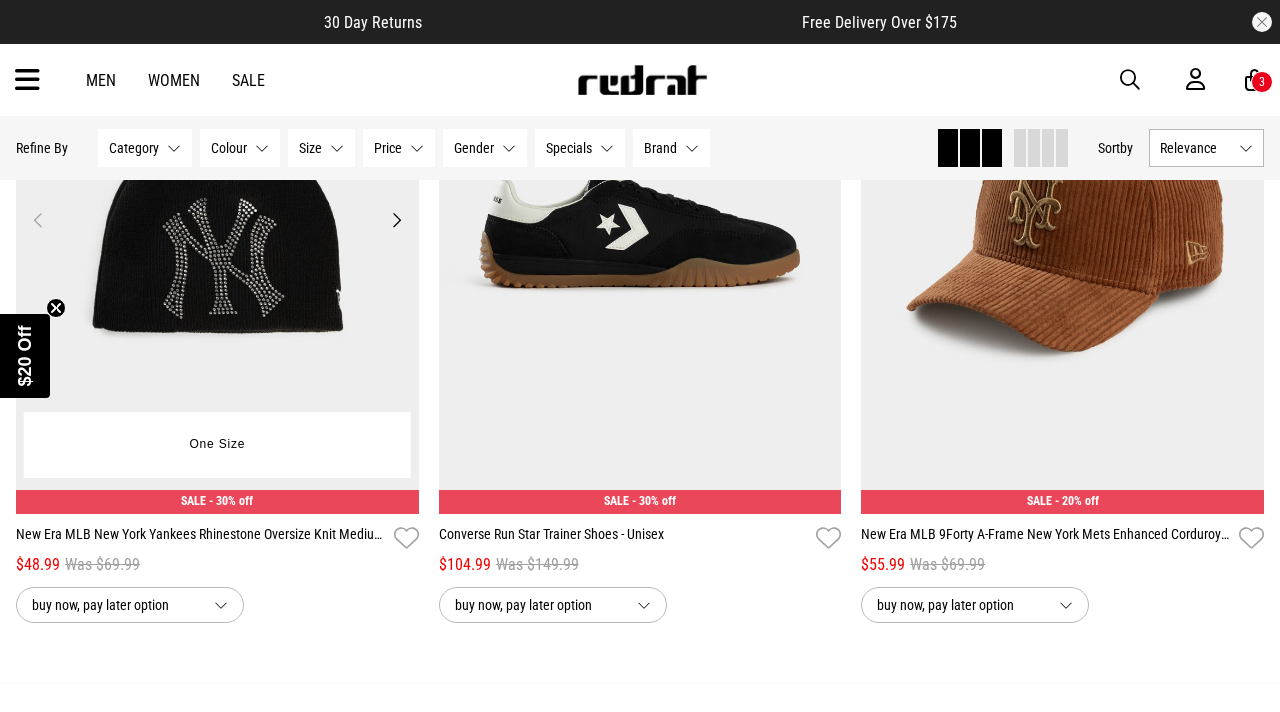 click on "Next" at bounding box center (396, 220) 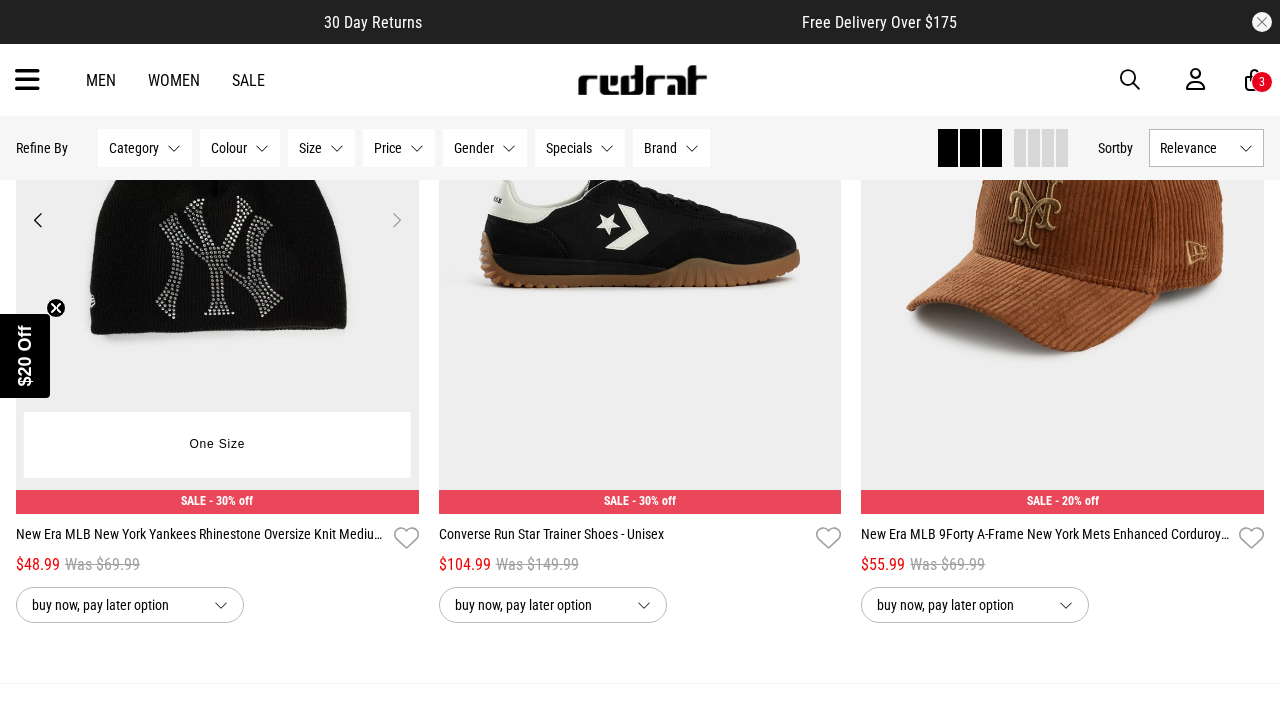 click on "Next" at bounding box center [396, 220] 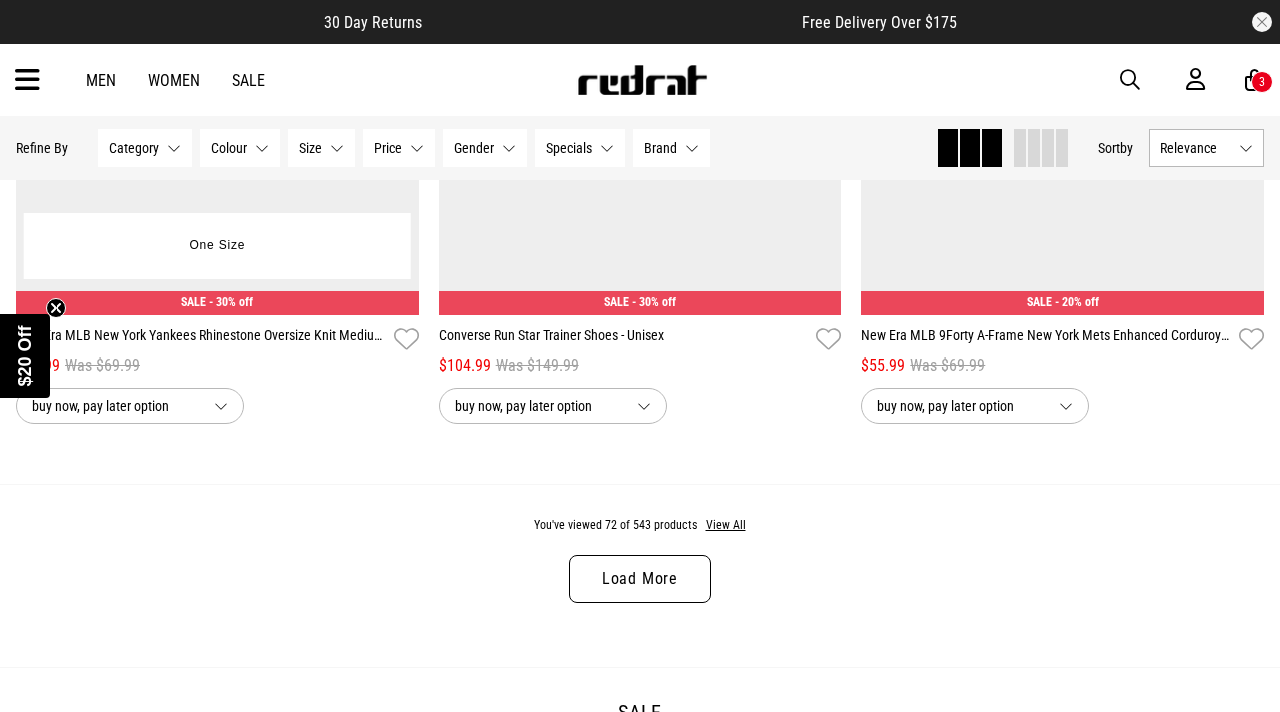 scroll, scrollTop: 17008, scrollLeft: 0, axis: vertical 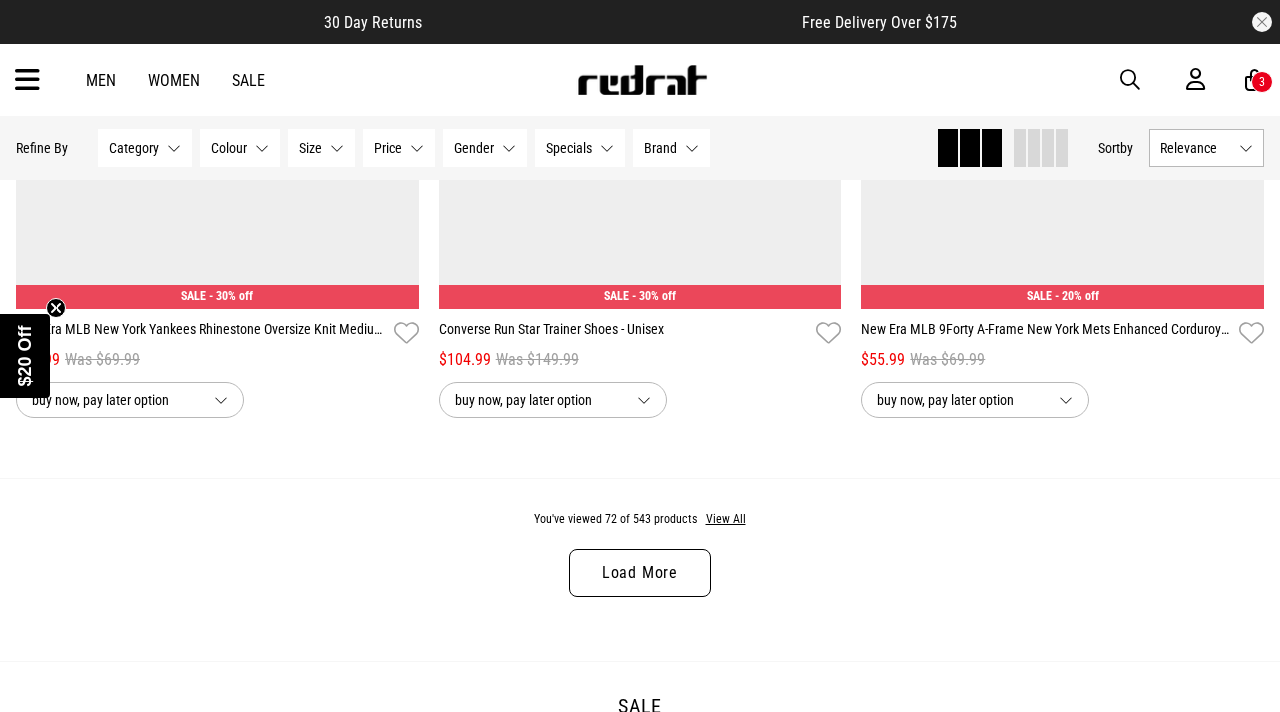 click on "Load More" at bounding box center (640, 573) 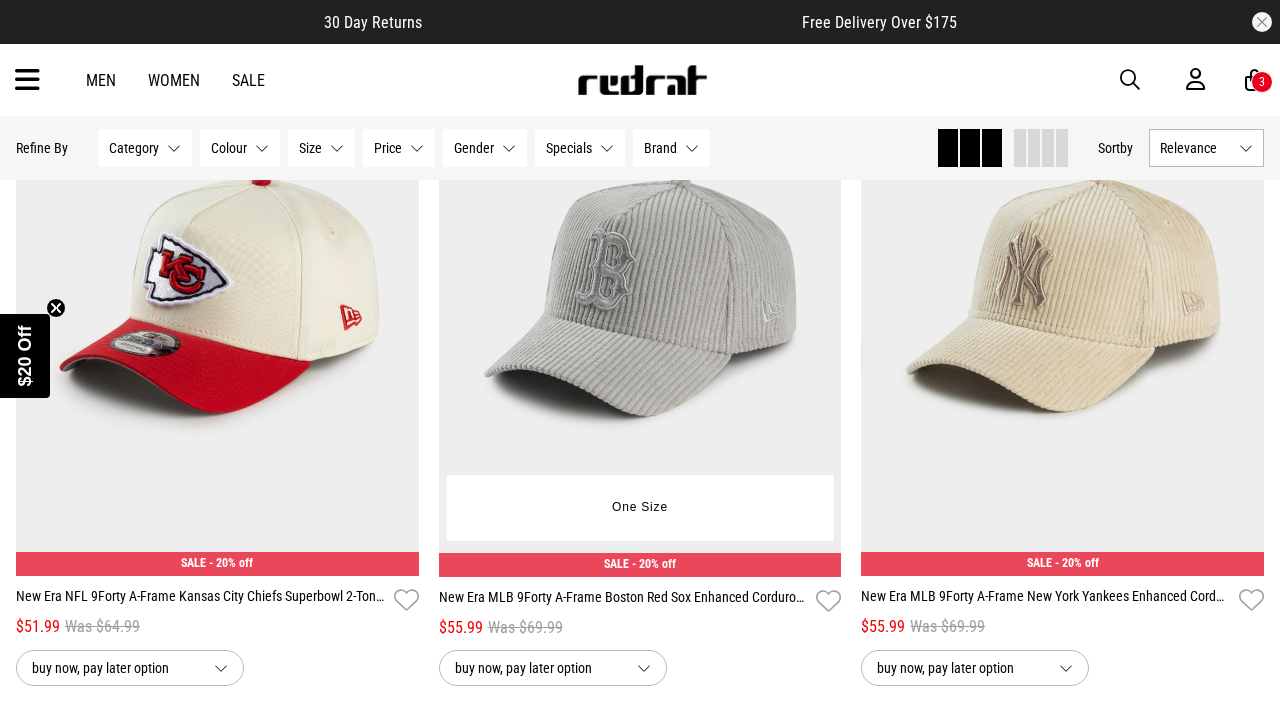 scroll, scrollTop: 17445, scrollLeft: 0, axis: vertical 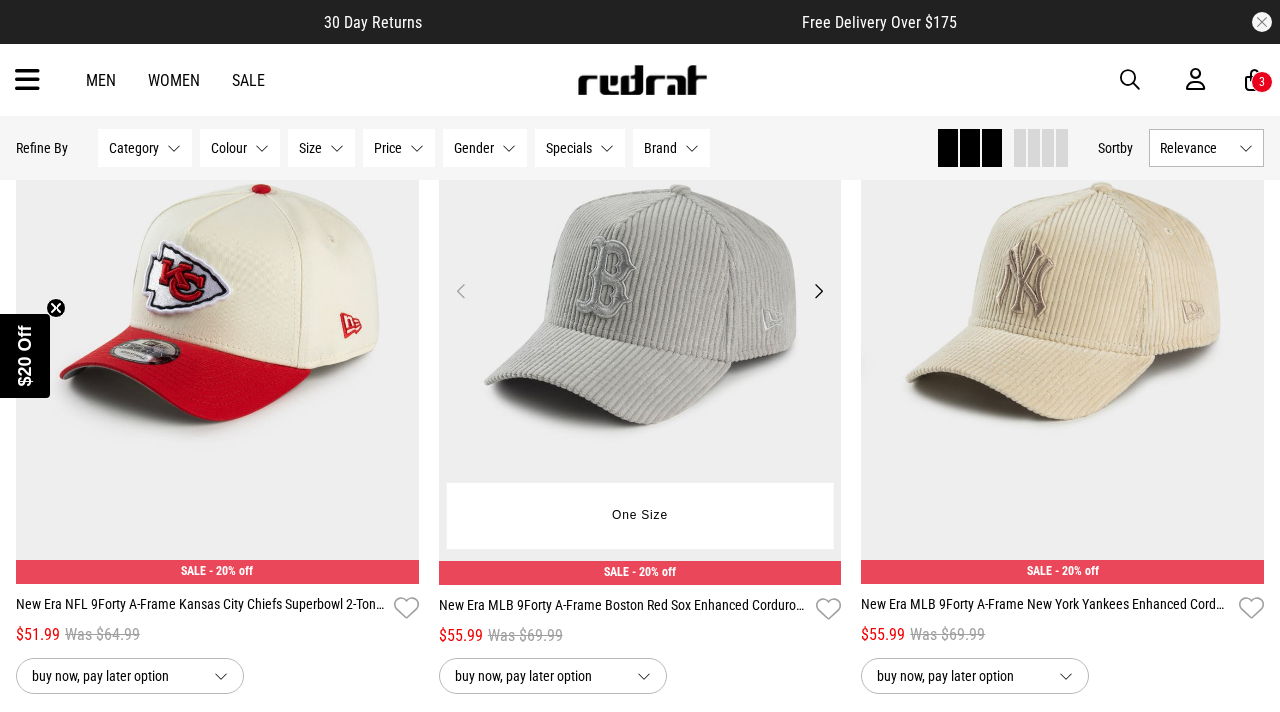 click on "Next" at bounding box center (818, 291) 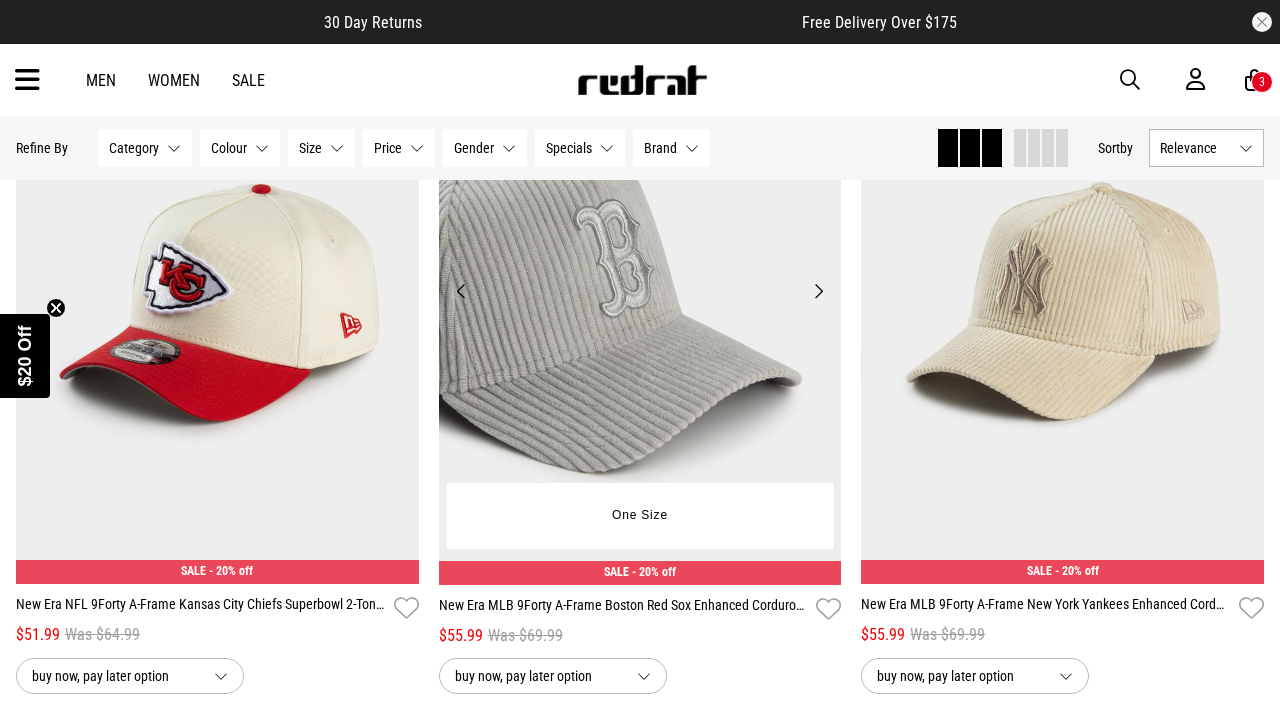 click on "Next" at bounding box center (818, 291) 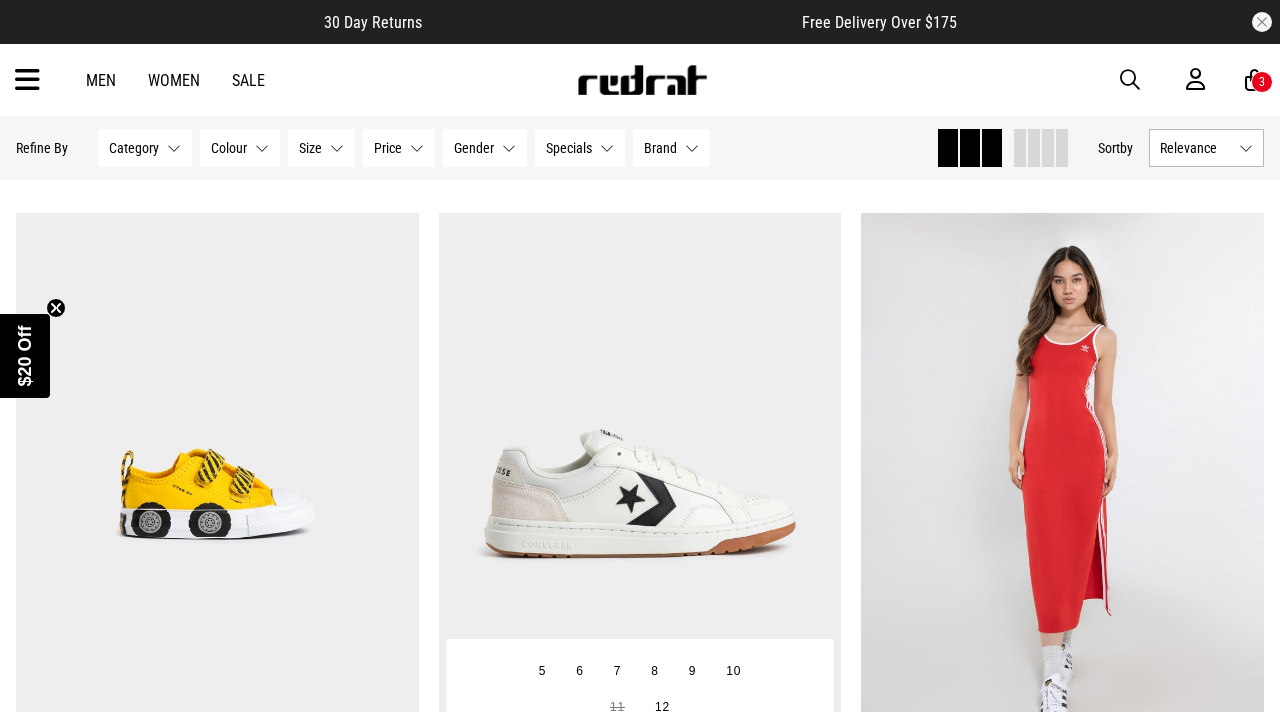 scroll, scrollTop: 20277, scrollLeft: 0, axis: vertical 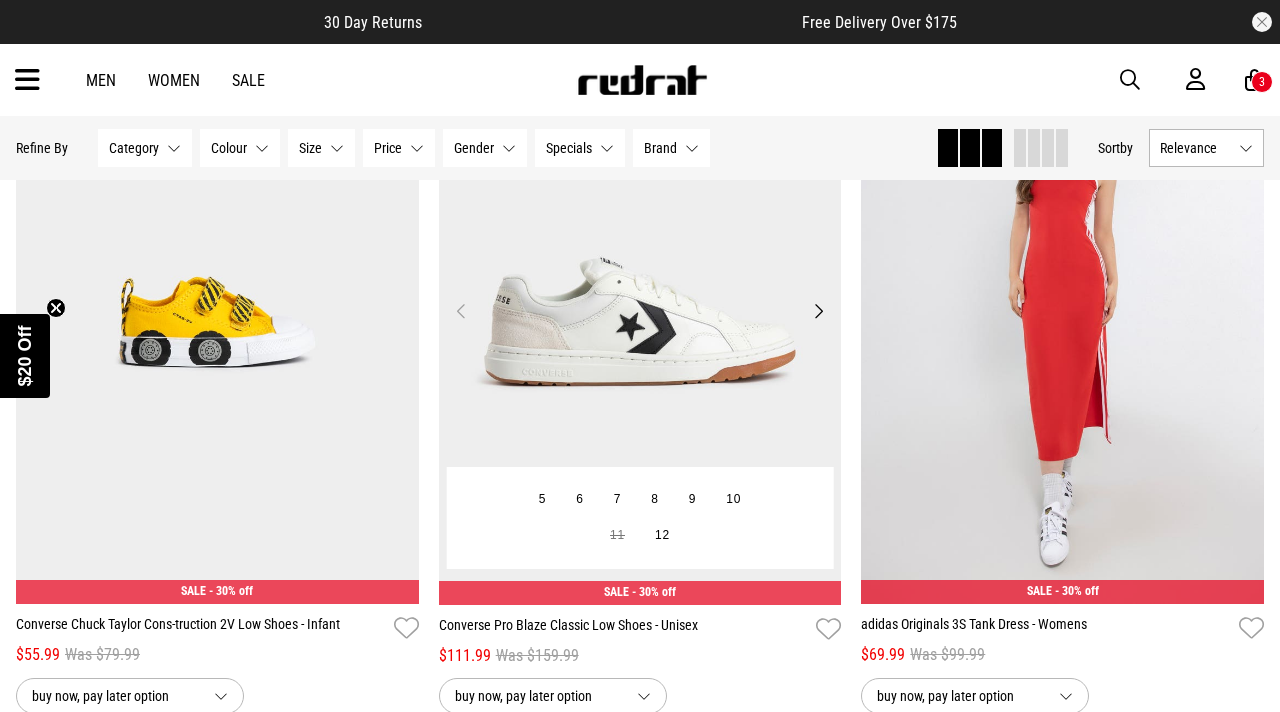 click on "Next" at bounding box center [818, 311] 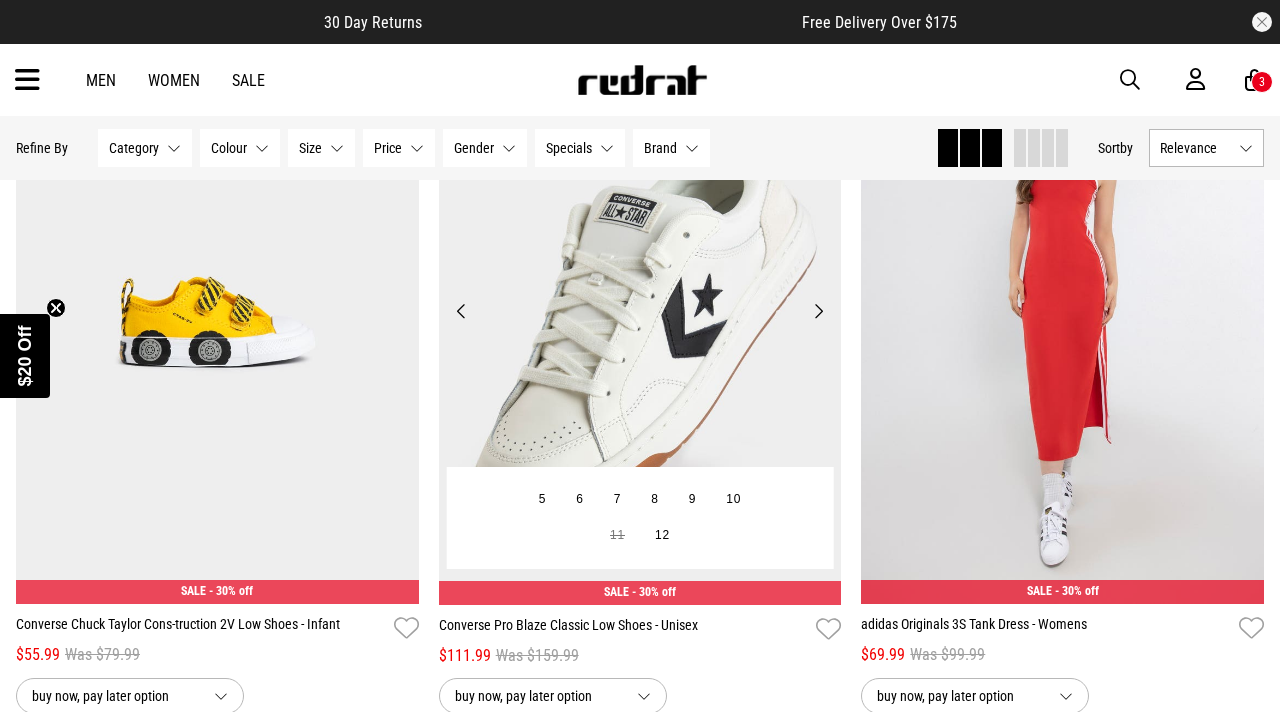 click on "Next" at bounding box center (818, 311) 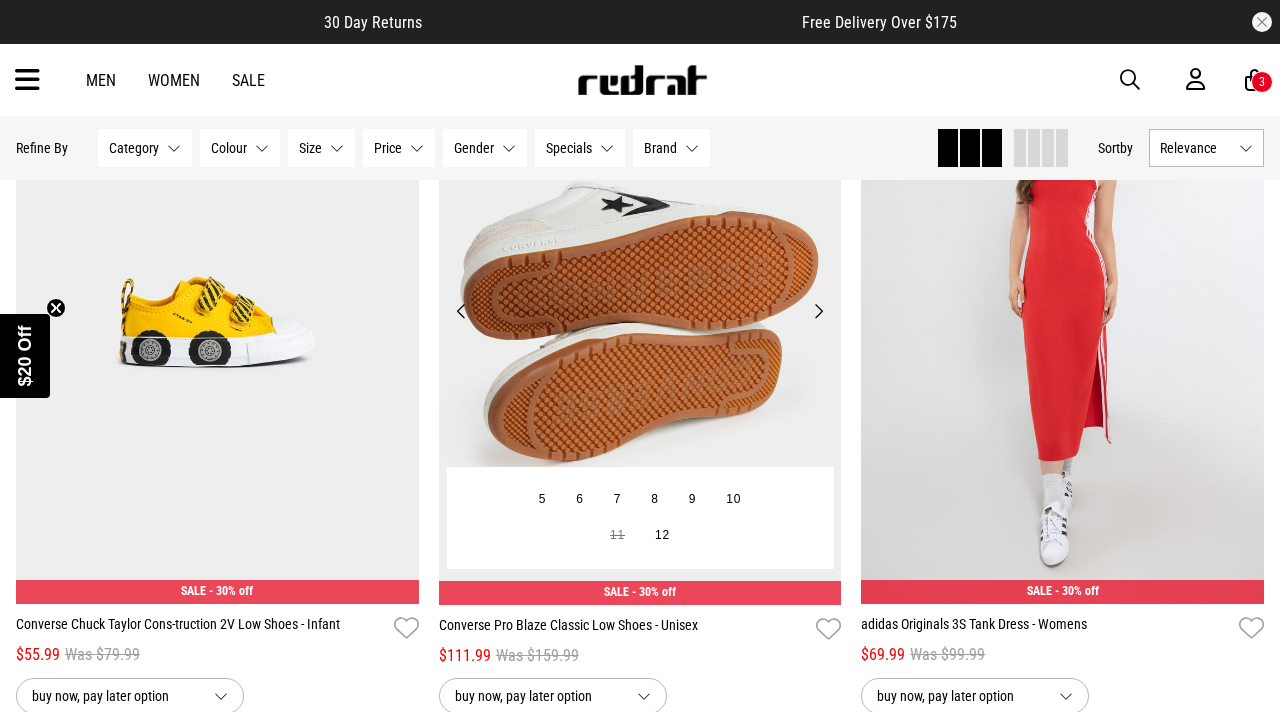 click on "Next" at bounding box center (818, 311) 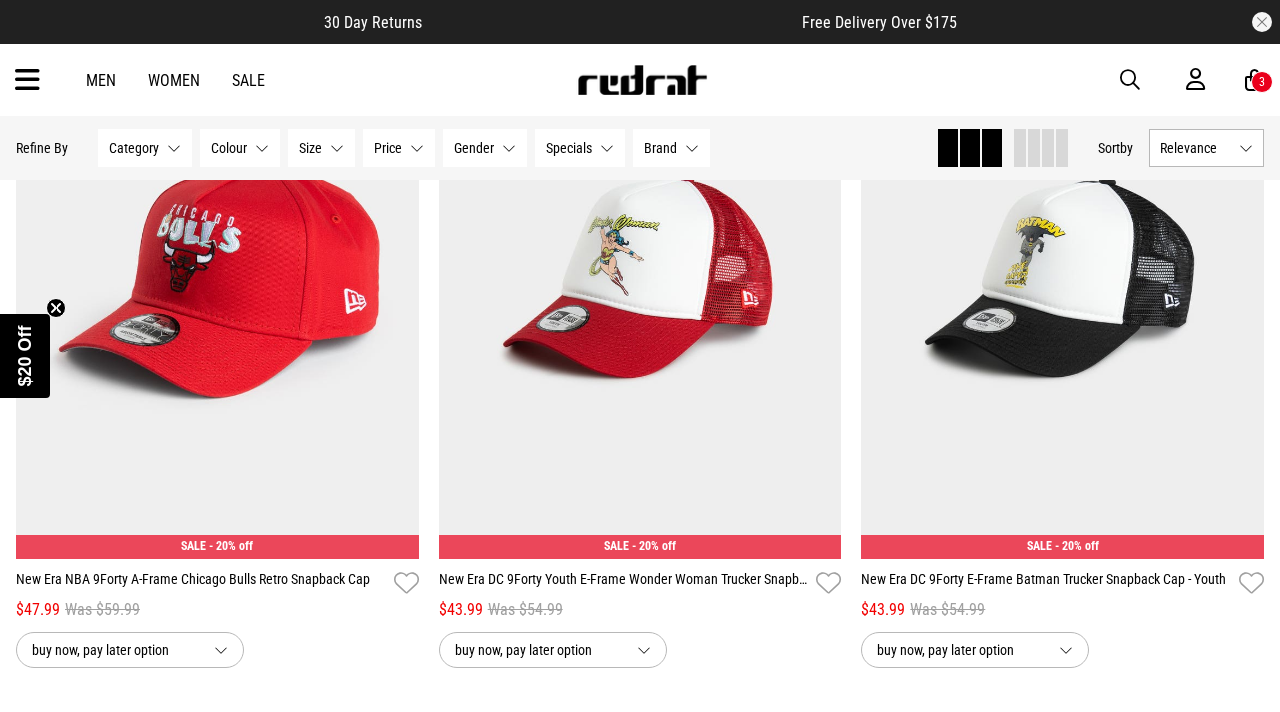 scroll, scrollTop: 22408, scrollLeft: 0, axis: vertical 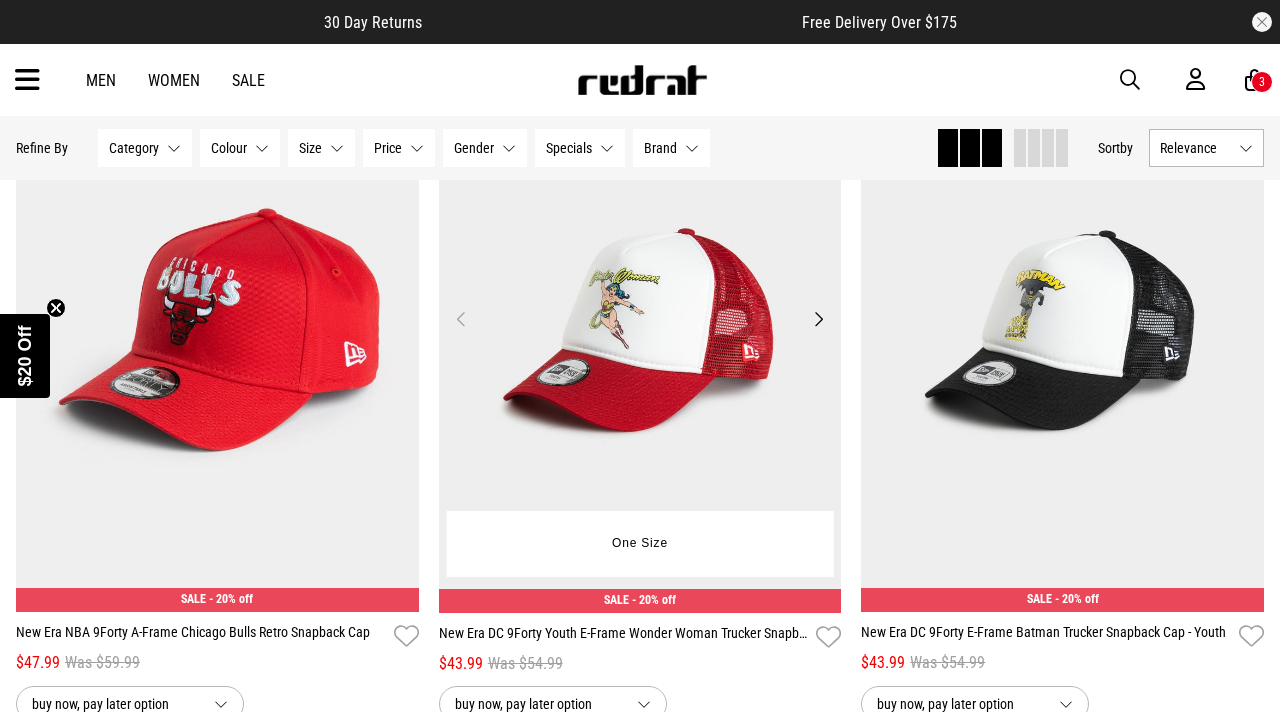 click on "Next" at bounding box center [818, 319] 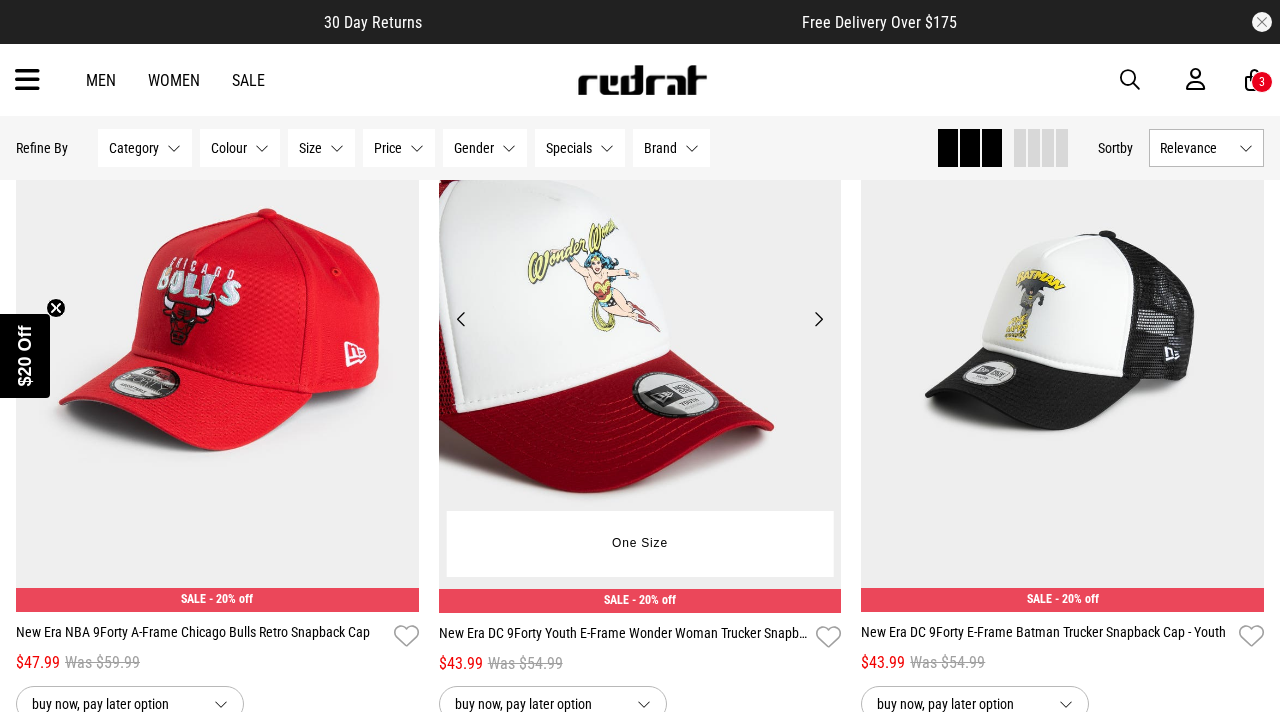 click on "Next" at bounding box center [818, 319] 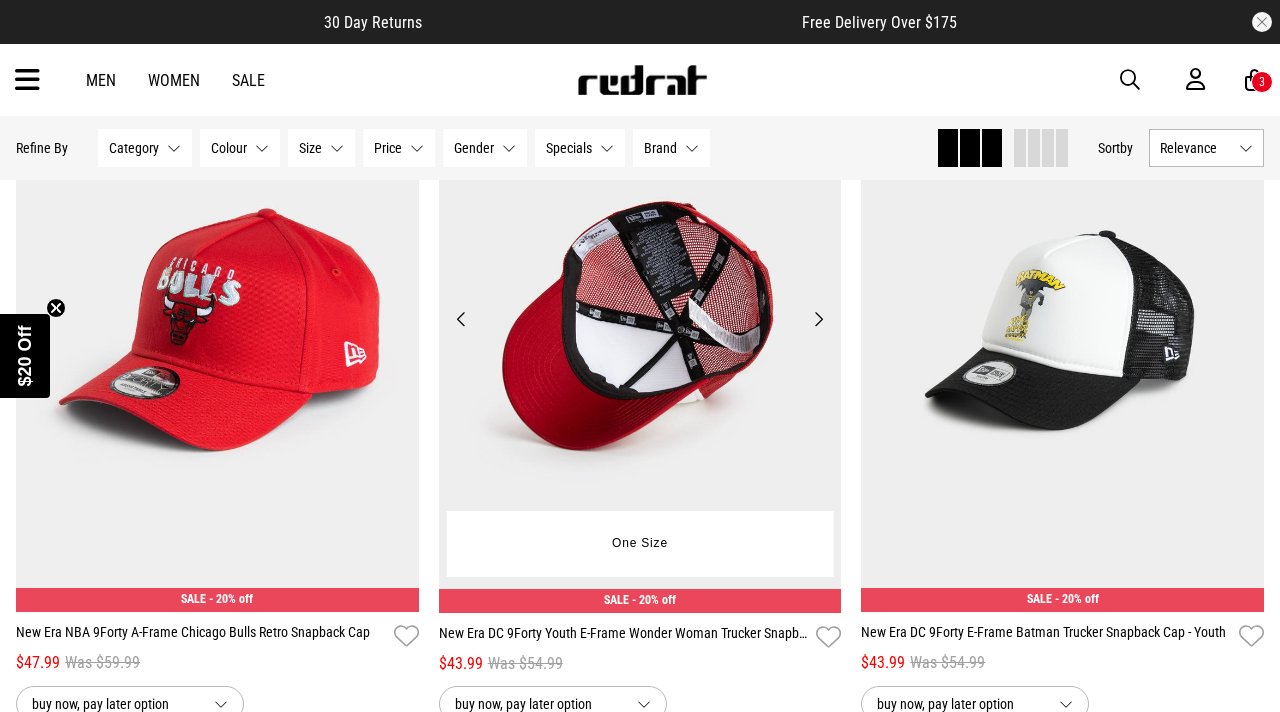 click on "Next" at bounding box center [818, 319] 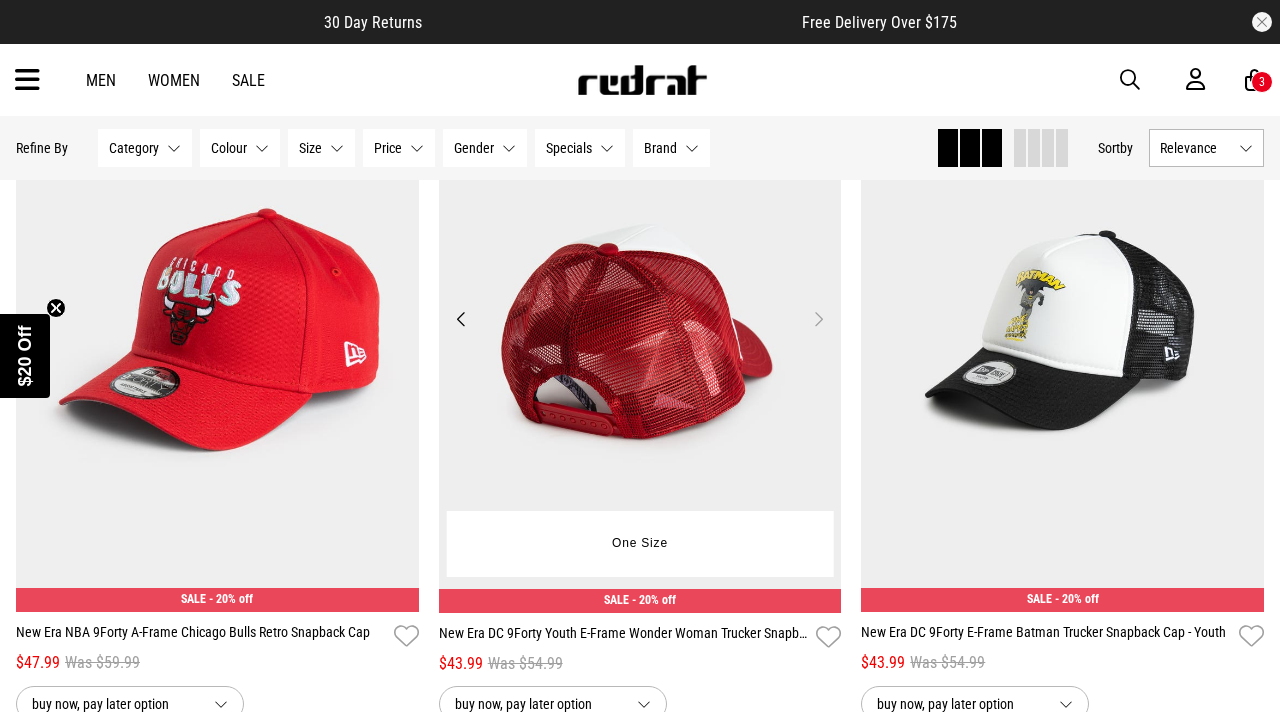 click on "Next" at bounding box center (818, 319) 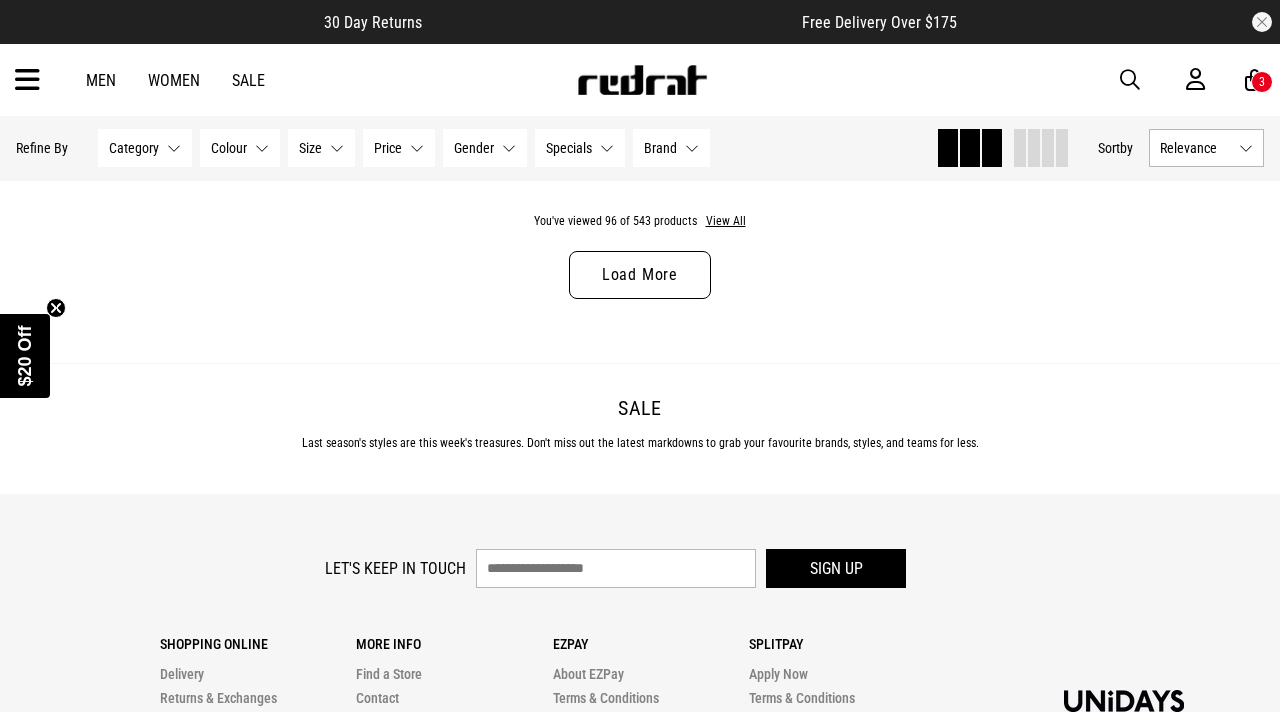 scroll, scrollTop: 23017, scrollLeft: 0, axis: vertical 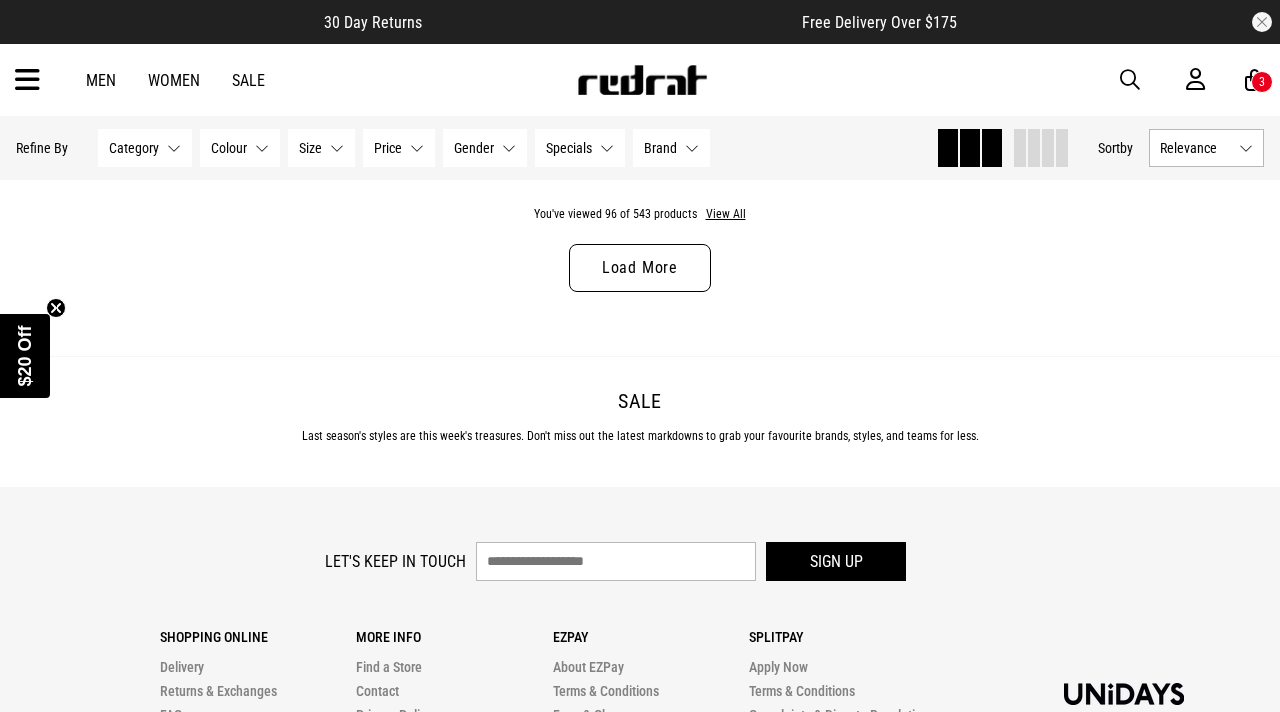 click on "Load More" at bounding box center (640, 268) 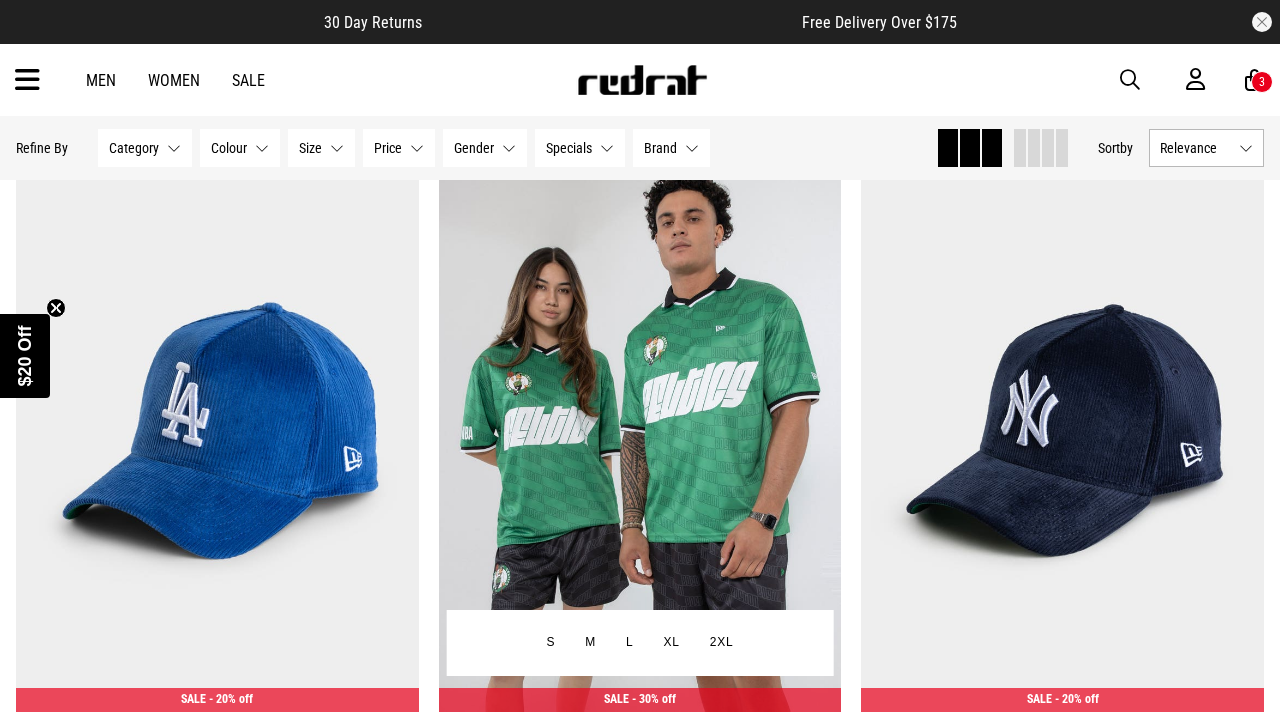 scroll, scrollTop: 23021, scrollLeft: 0, axis: vertical 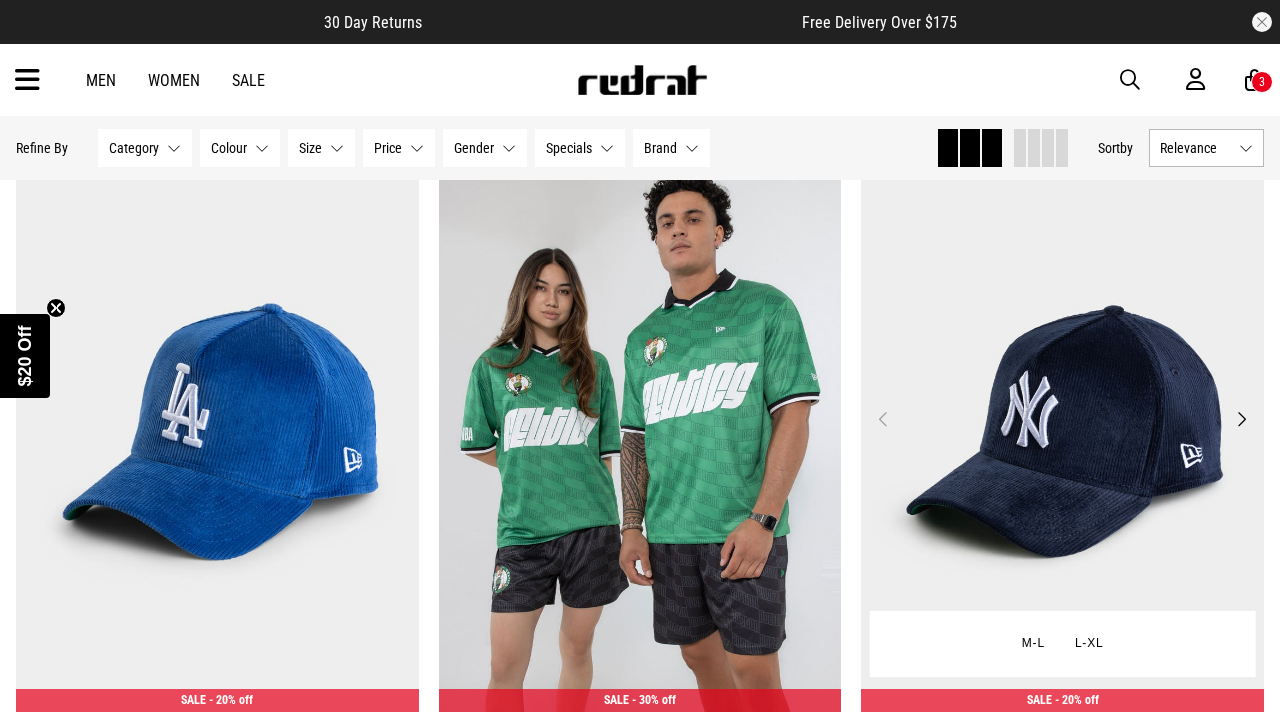 click on "Next" at bounding box center [1241, 419] 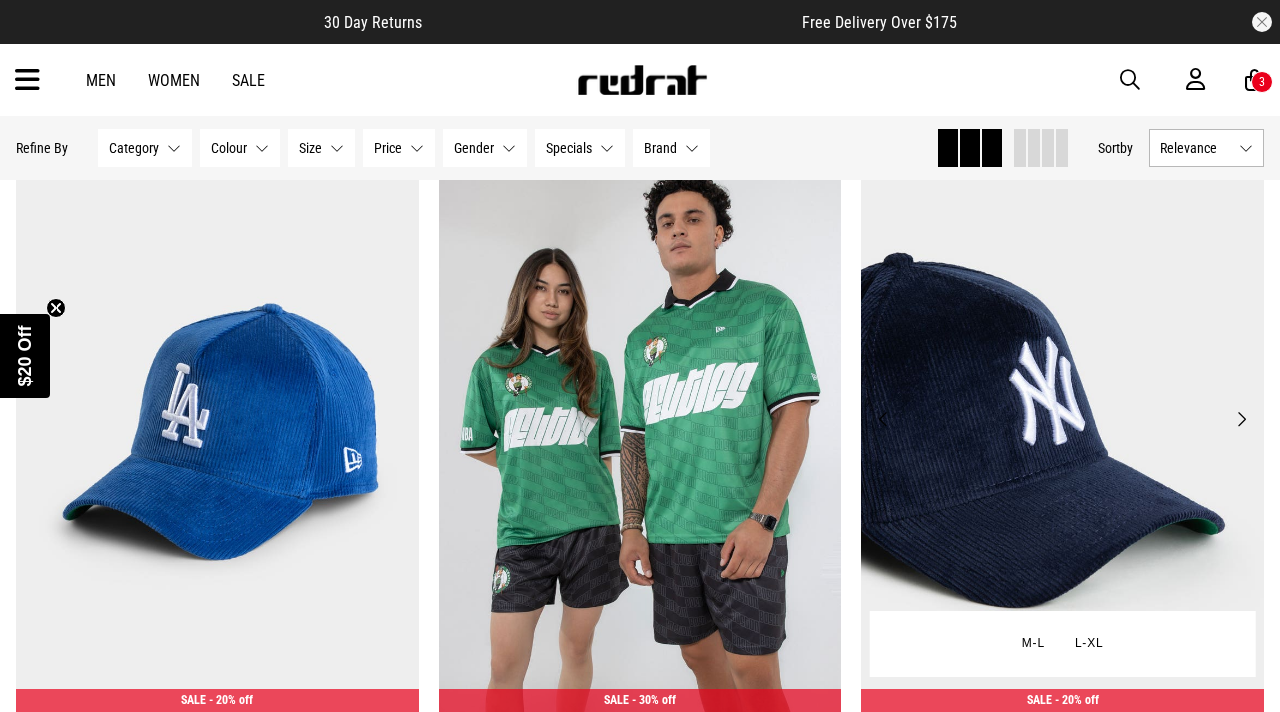 click on "Next" at bounding box center [1241, 419] 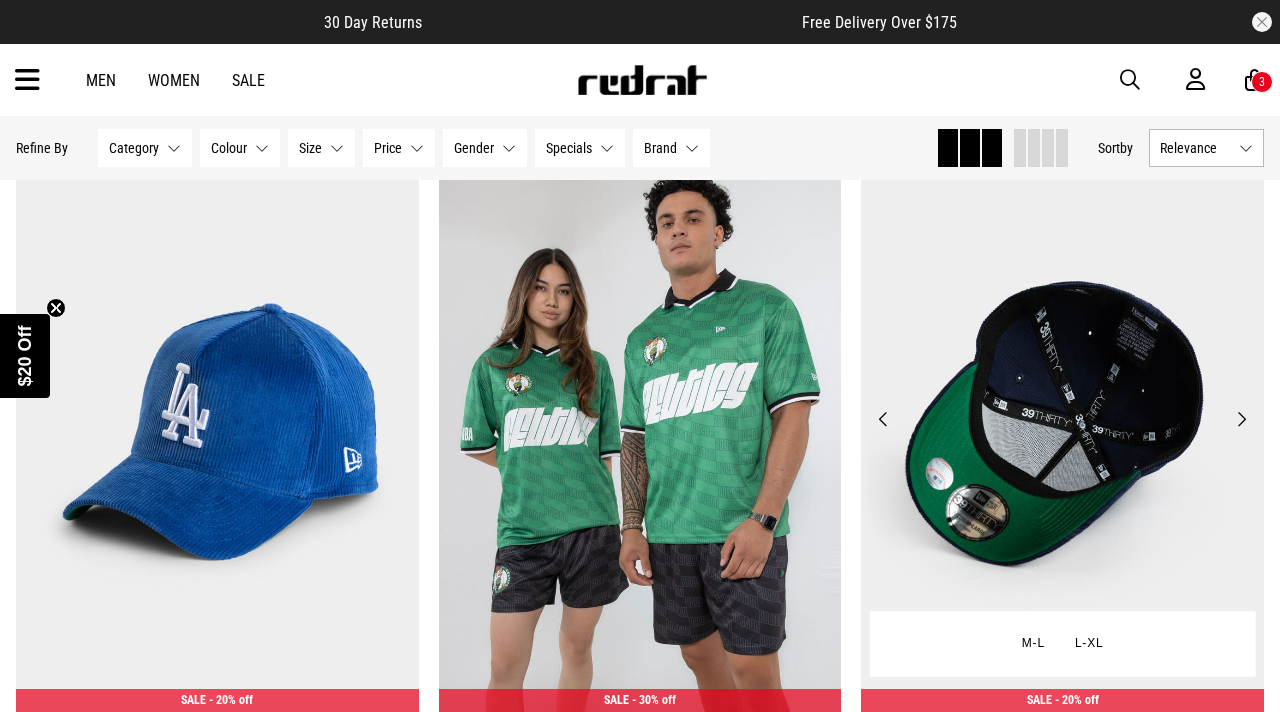 click on "Next" at bounding box center (1241, 419) 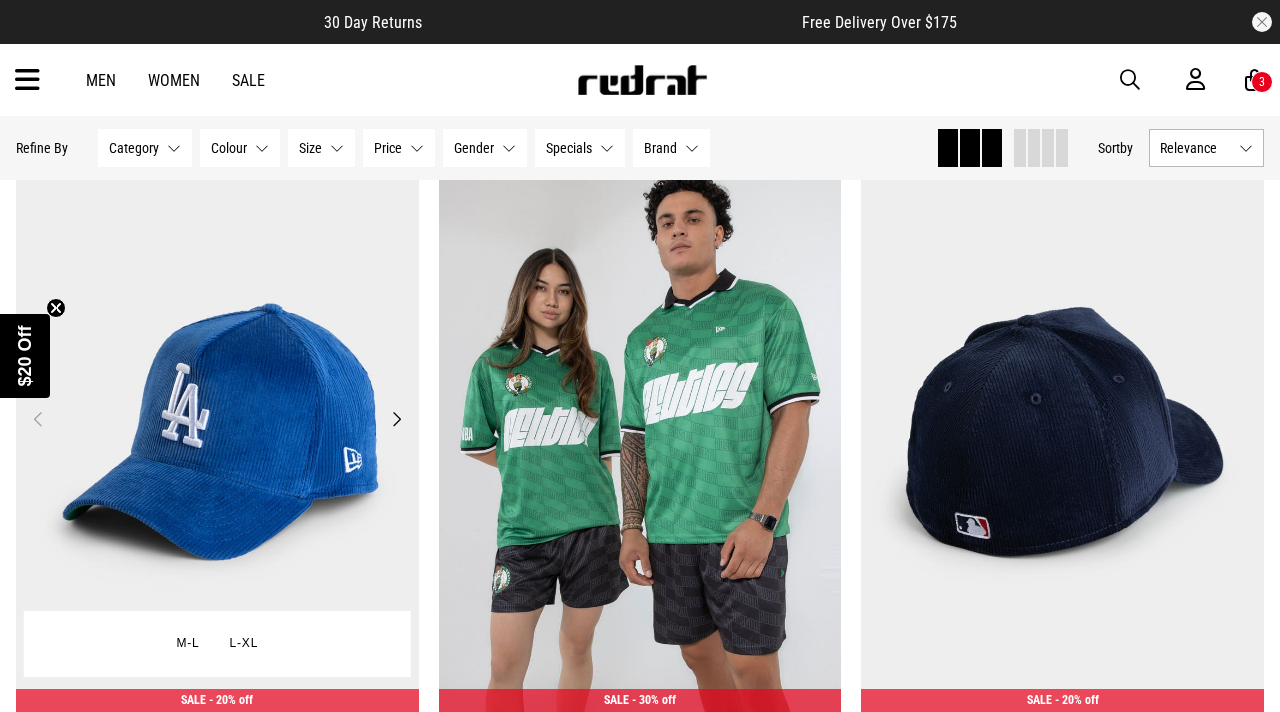 click on "Next" at bounding box center (396, 419) 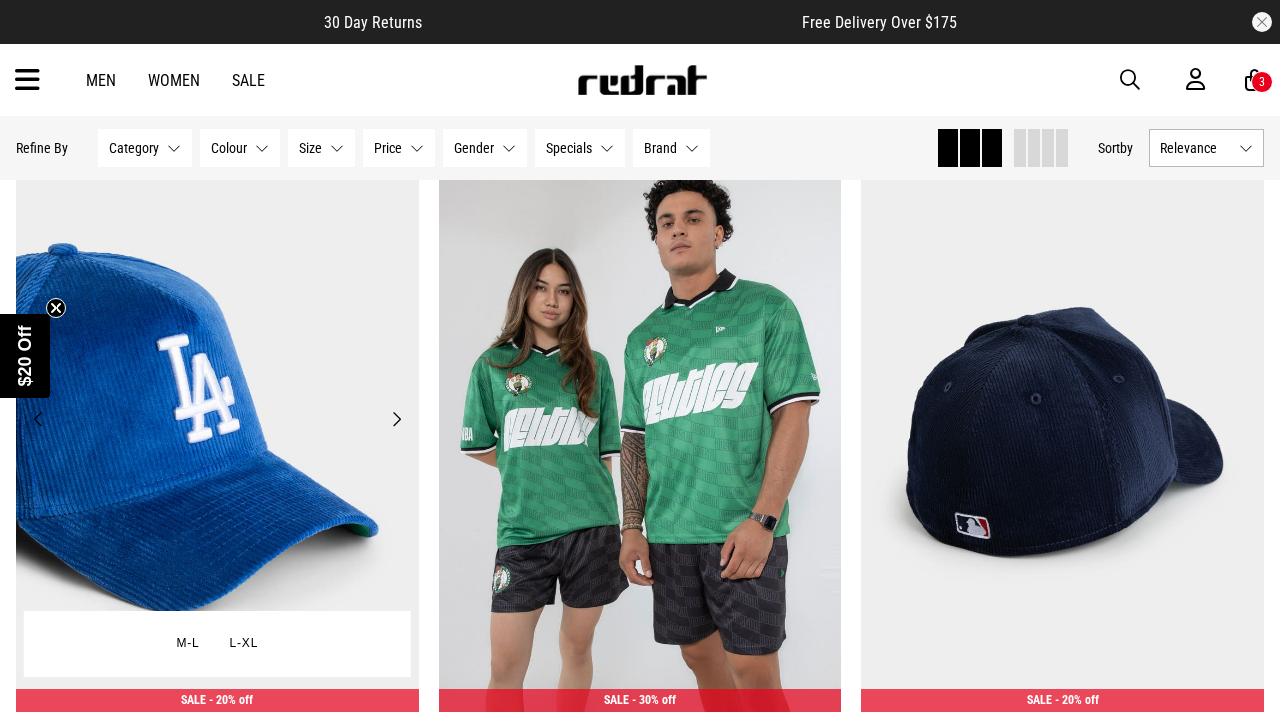 click on "Next" at bounding box center (396, 419) 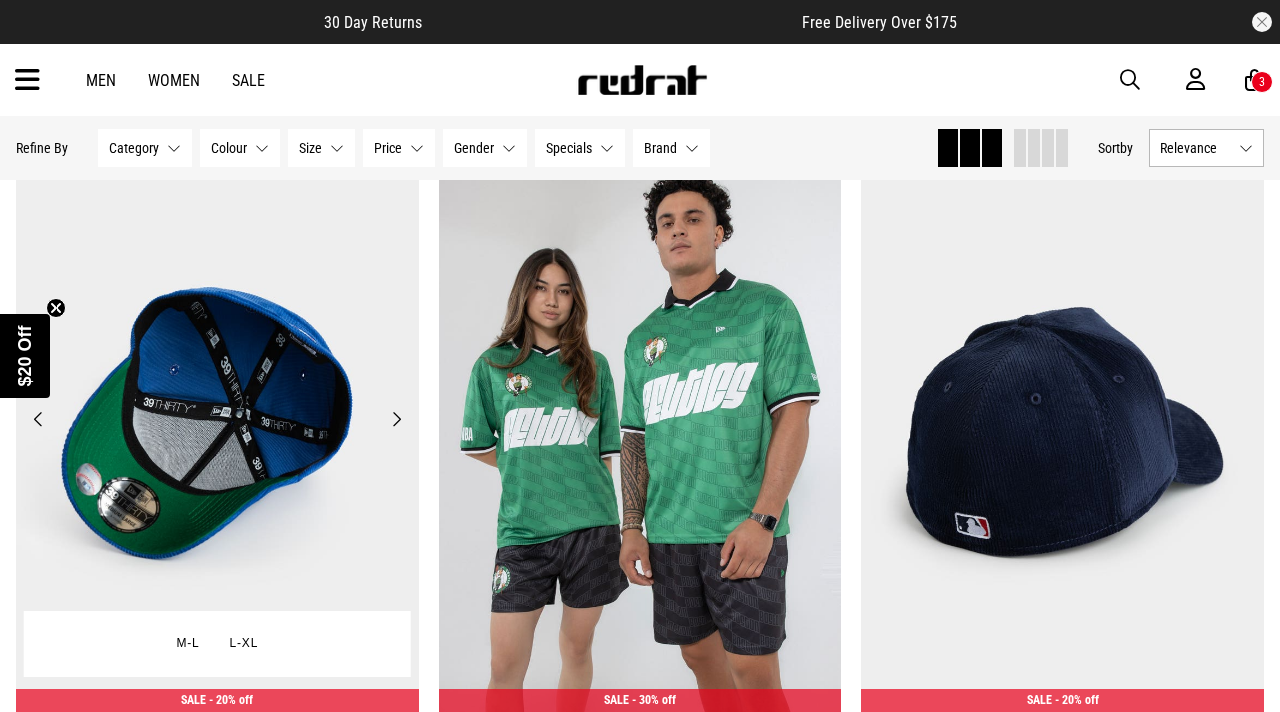click on "Next" at bounding box center [396, 419] 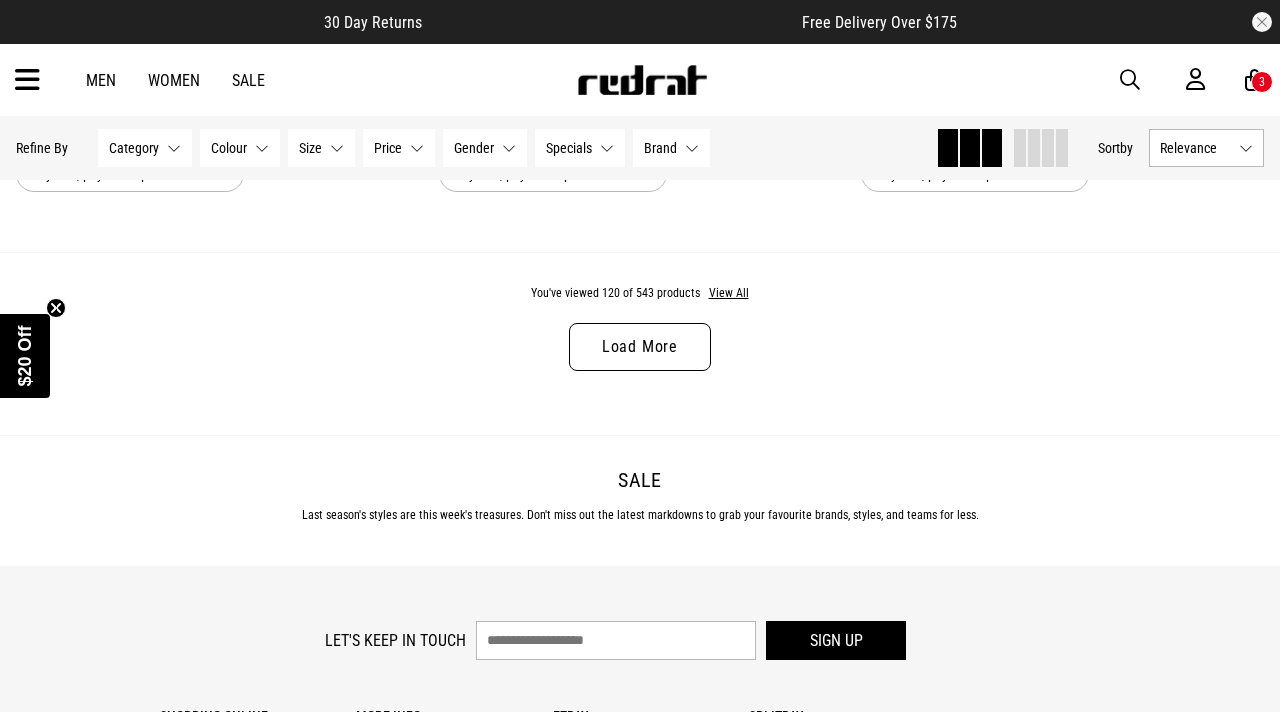 scroll, scrollTop: 28646, scrollLeft: 0, axis: vertical 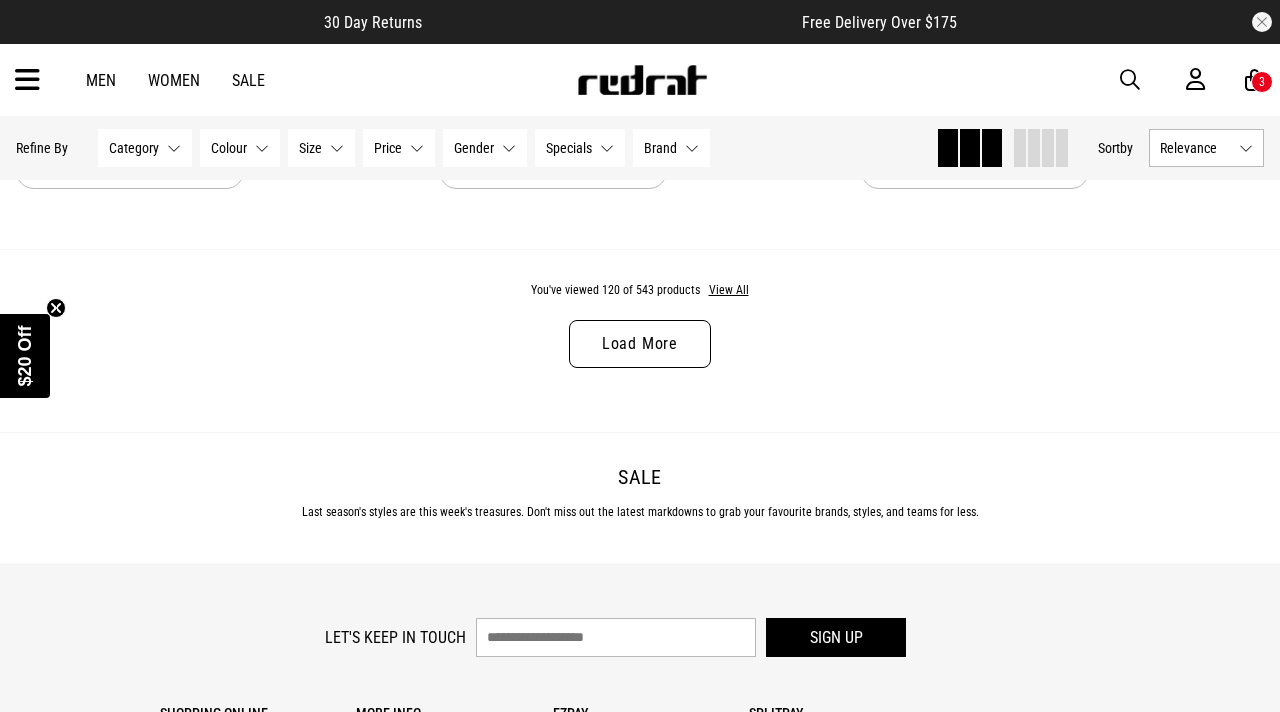 click on "Load More" at bounding box center [640, 344] 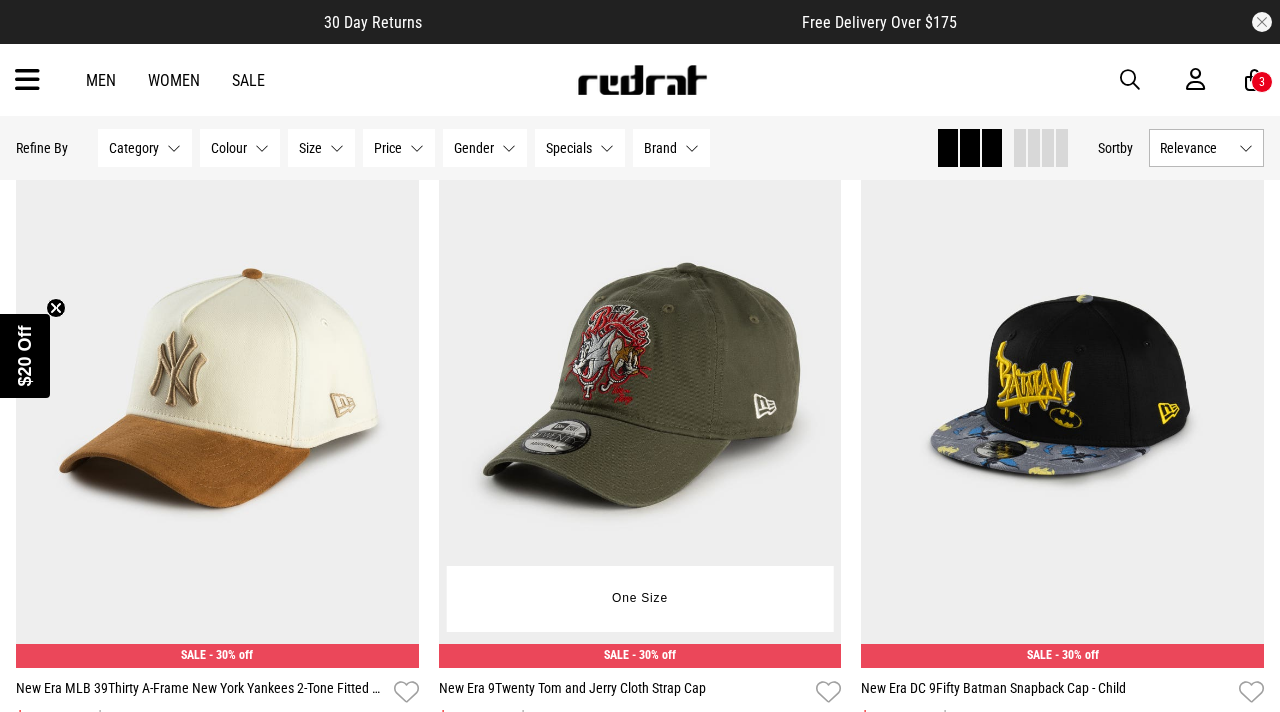 scroll, scrollTop: 33107, scrollLeft: 0, axis: vertical 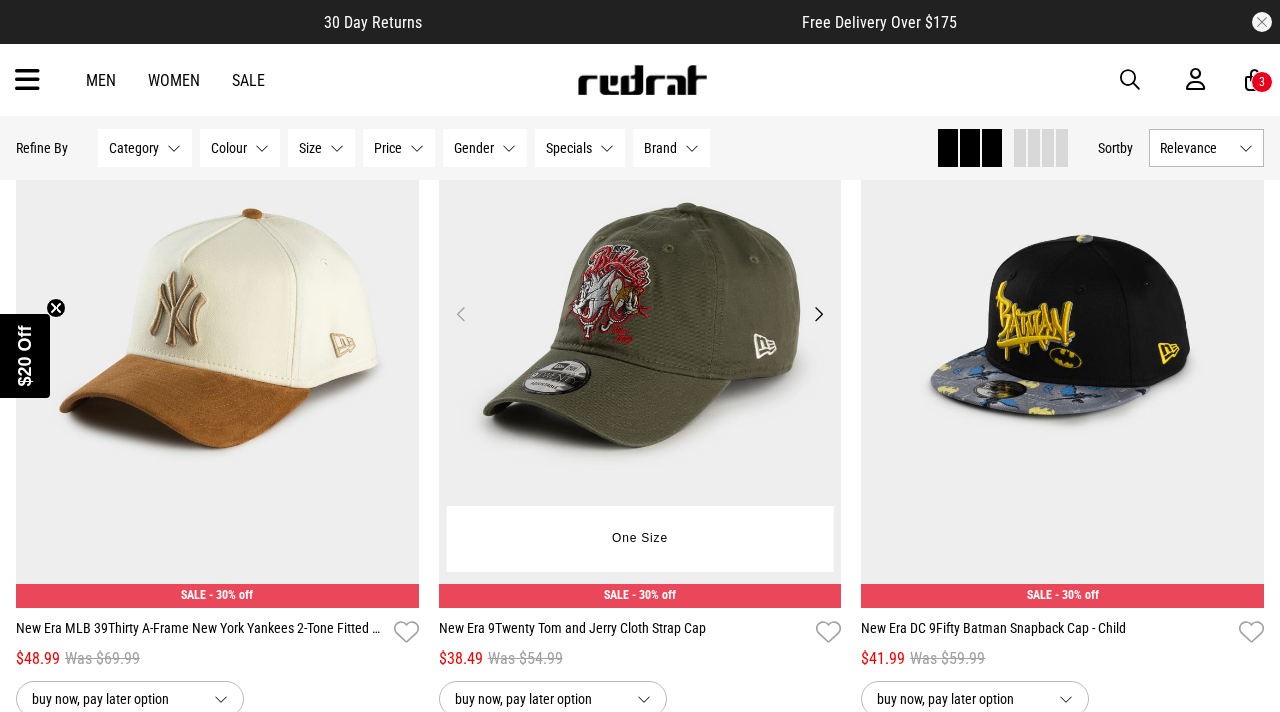 click on "Next" at bounding box center (818, 314) 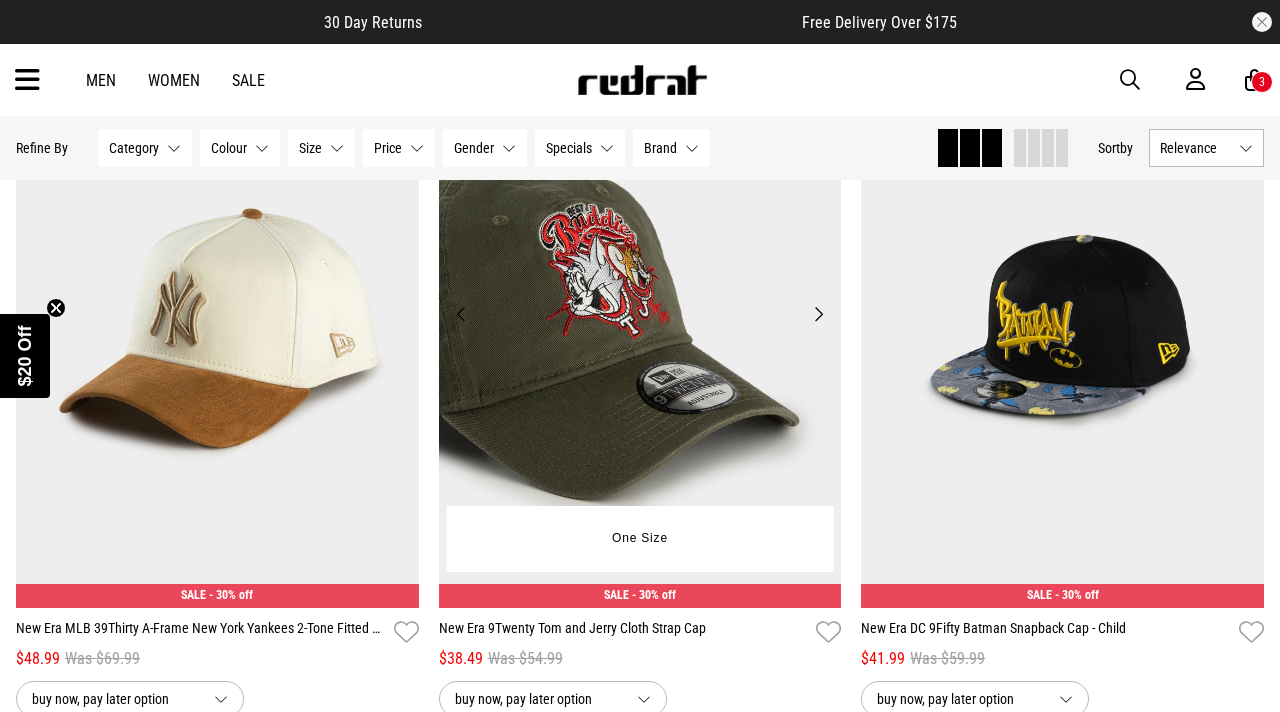click on "Next" at bounding box center (818, 314) 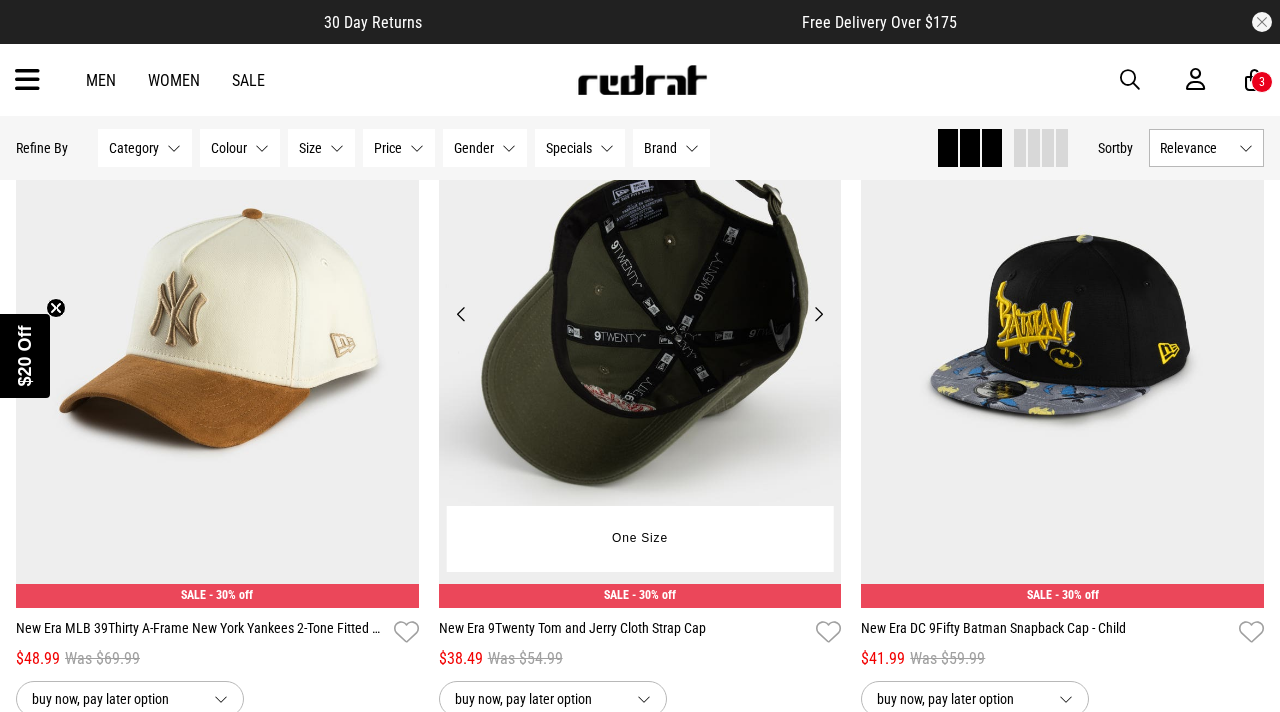 click on "Next" at bounding box center [818, 314] 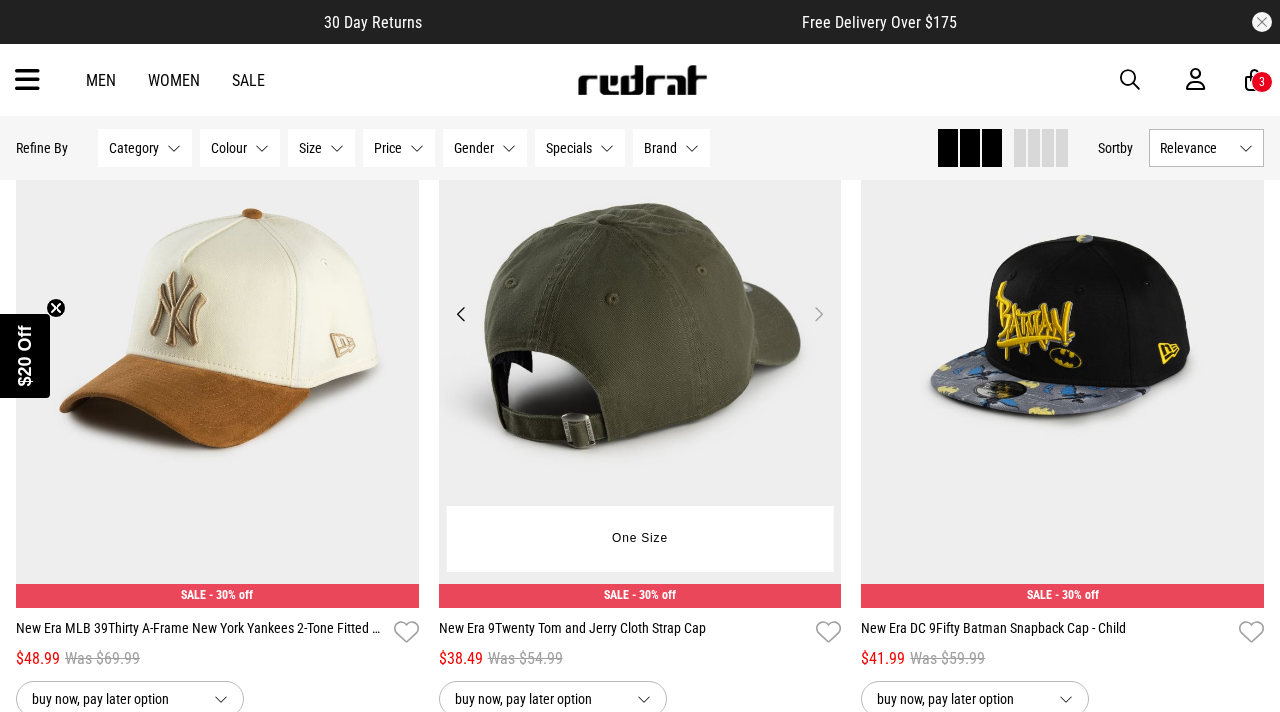 click on "Next" at bounding box center (818, 314) 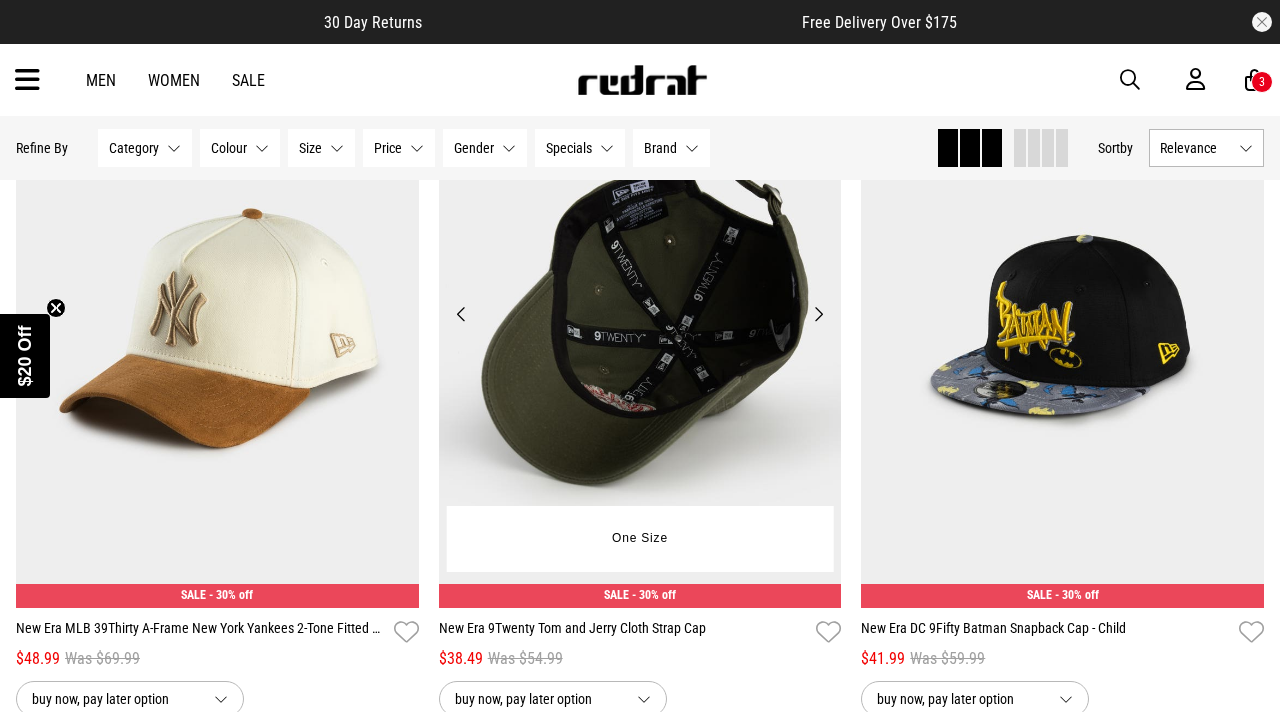 click on "Previous" at bounding box center [461, 314] 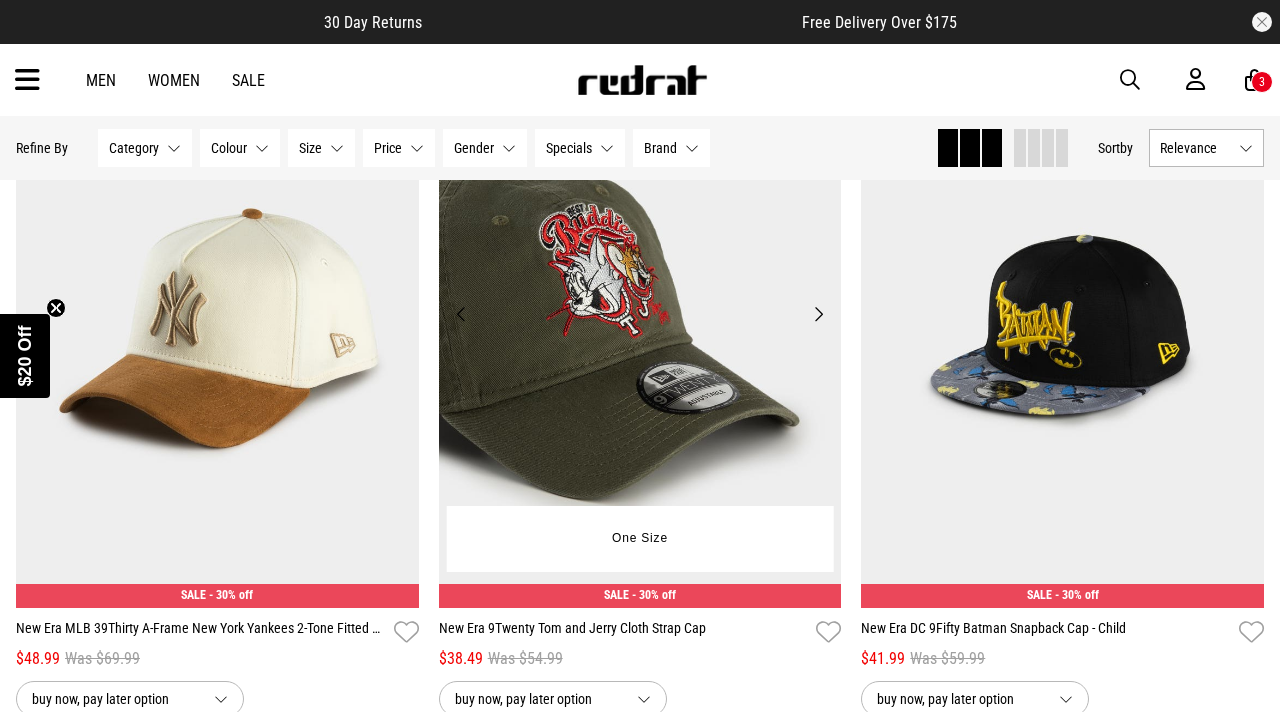 click on "Previous" at bounding box center [461, 314] 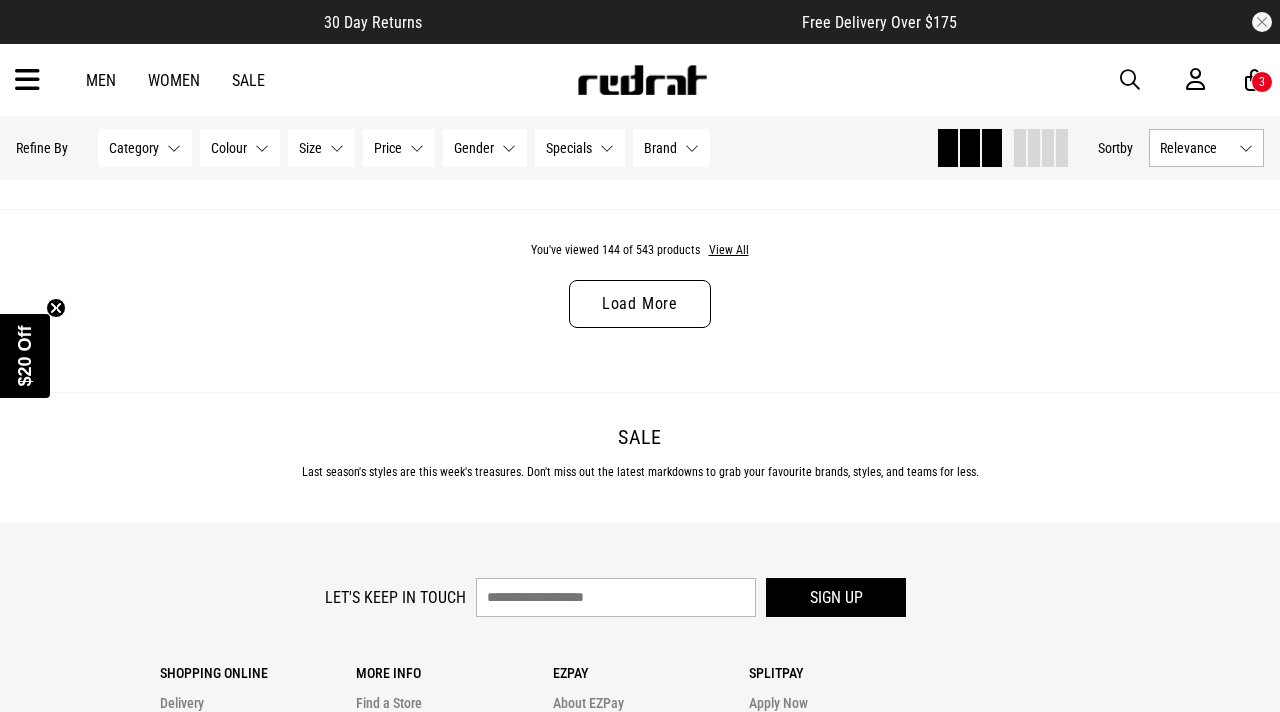 scroll, scrollTop: 34395, scrollLeft: 0, axis: vertical 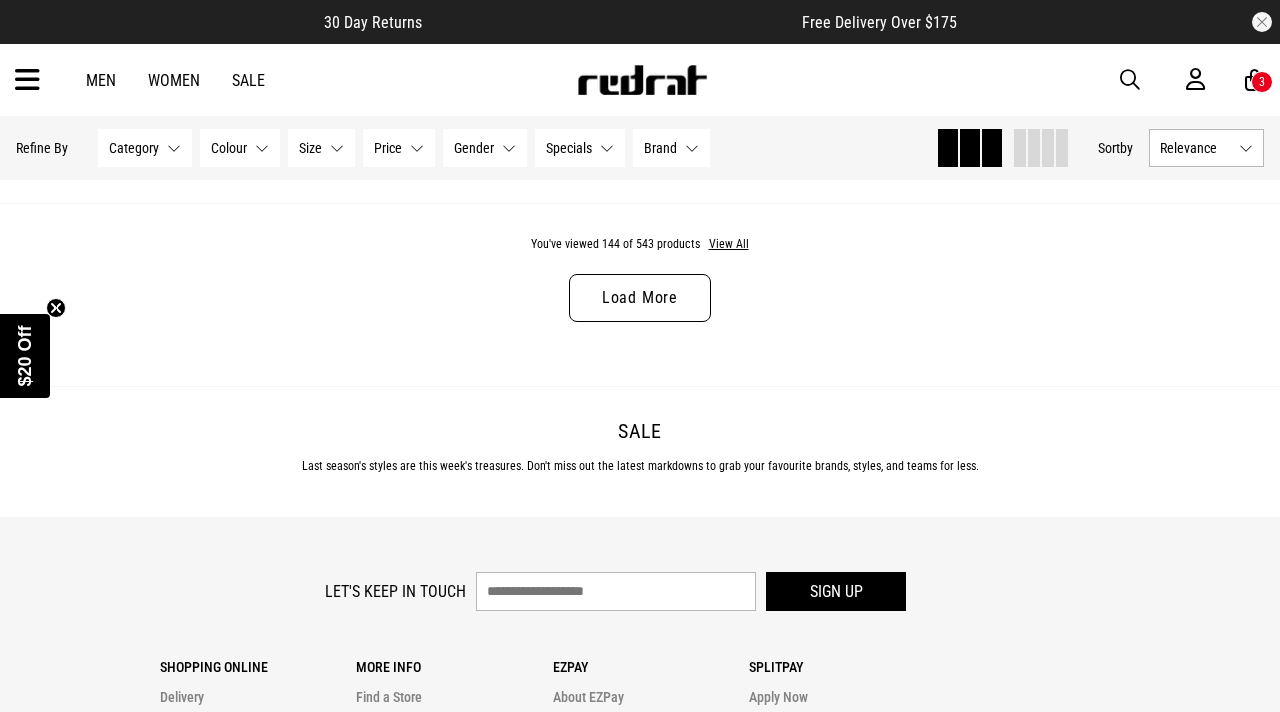 click on "Load More" at bounding box center (640, 298) 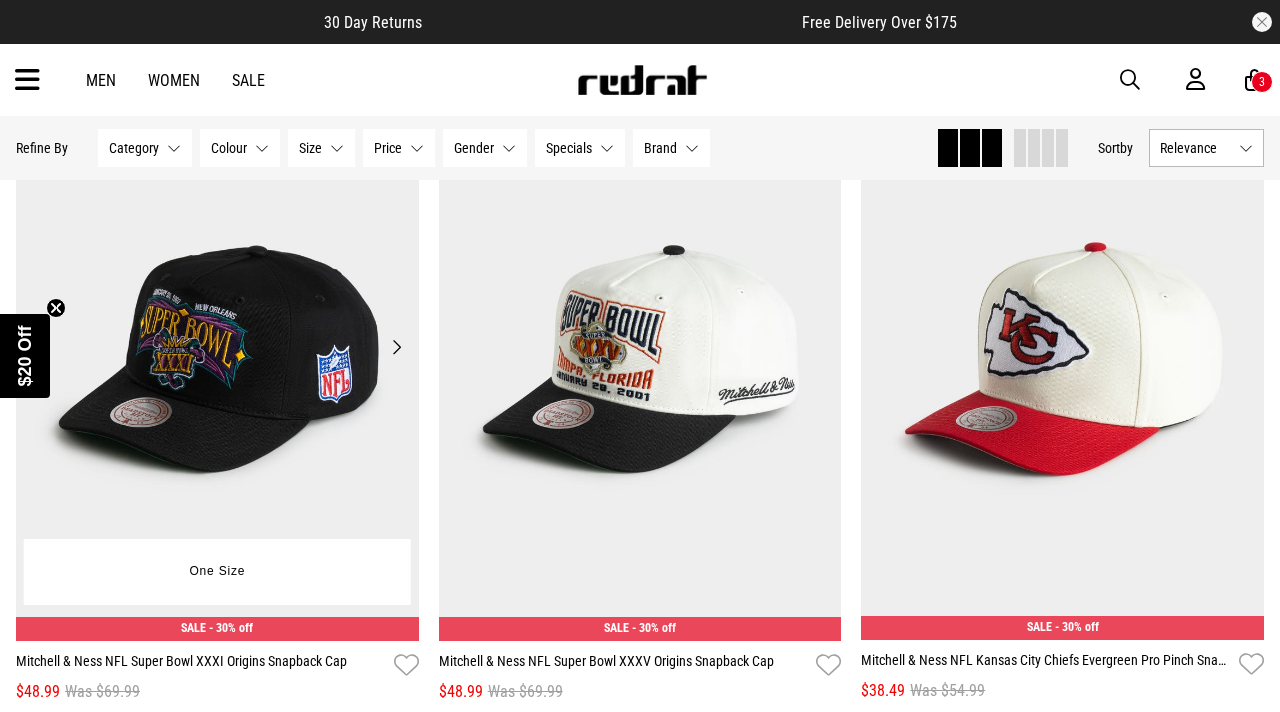 scroll, scrollTop: 34502, scrollLeft: 0, axis: vertical 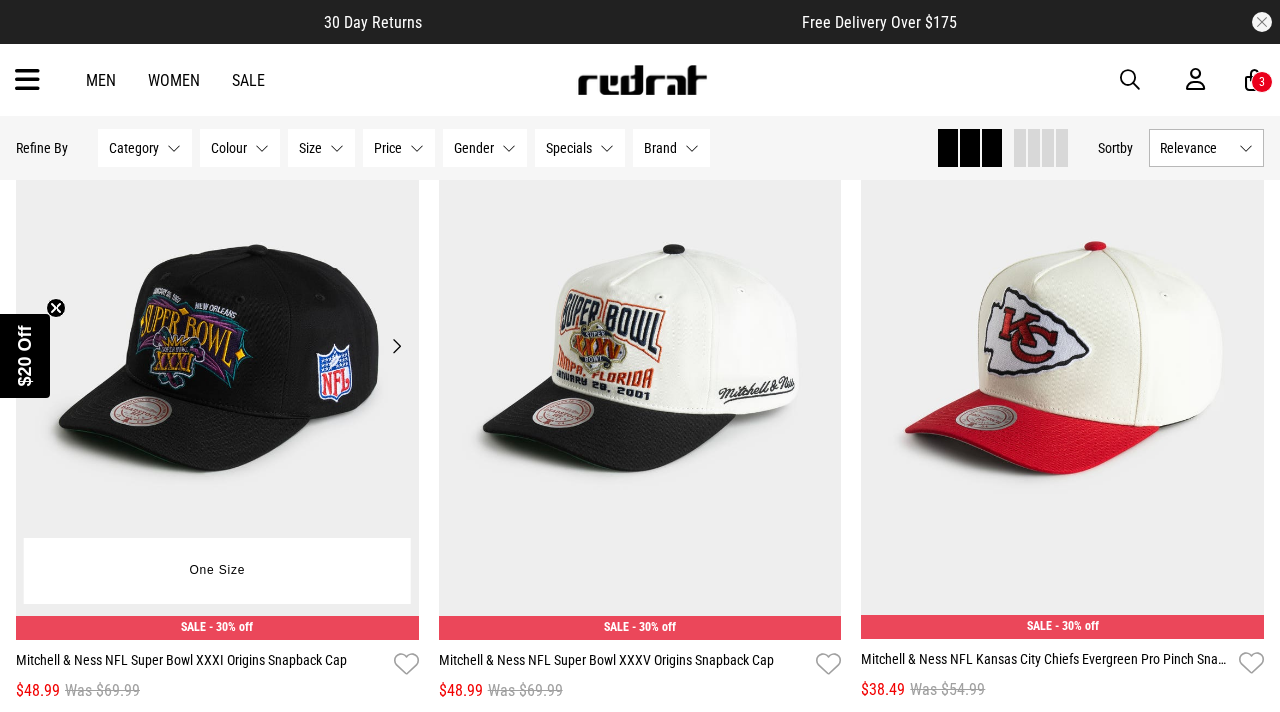 click on "Next" at bounding box center (396, 346) 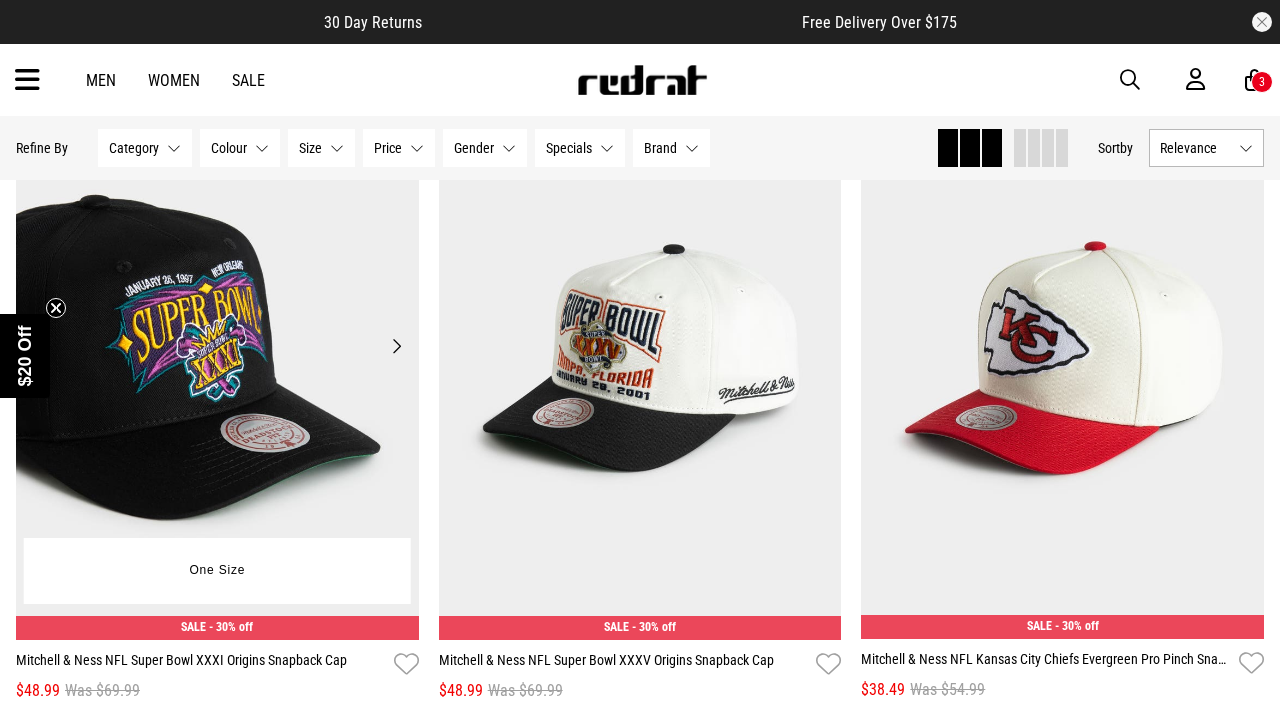 click on "Next" at bounding box center [396, 346] 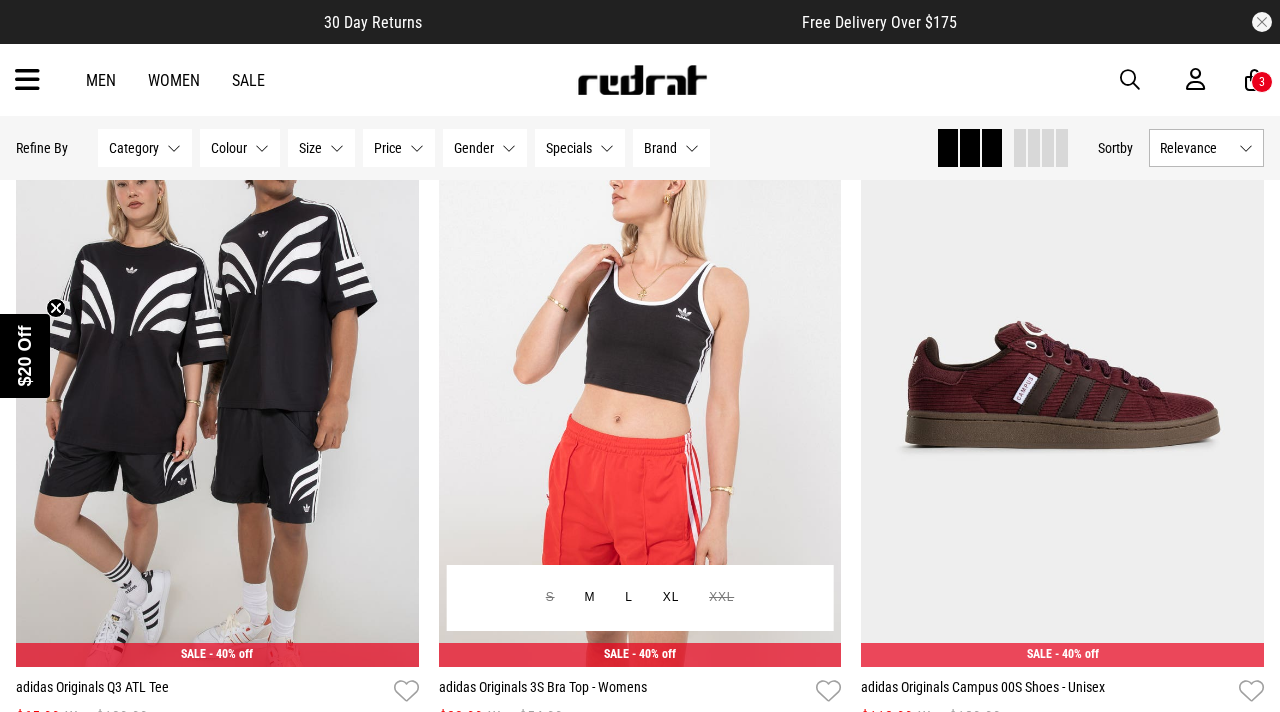 scroll, scrollTop: 36617, scrollLeft: 0, axis: vertical 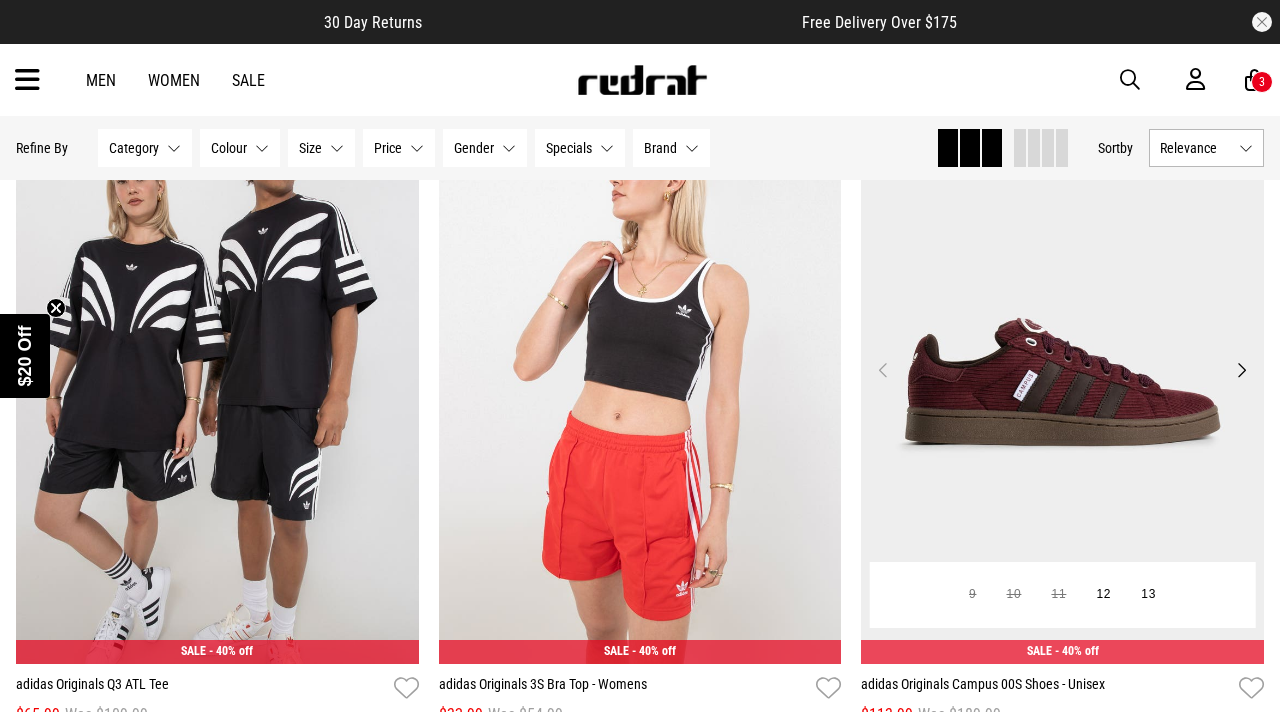 click on "Next" at bounding box center (1241, 370) 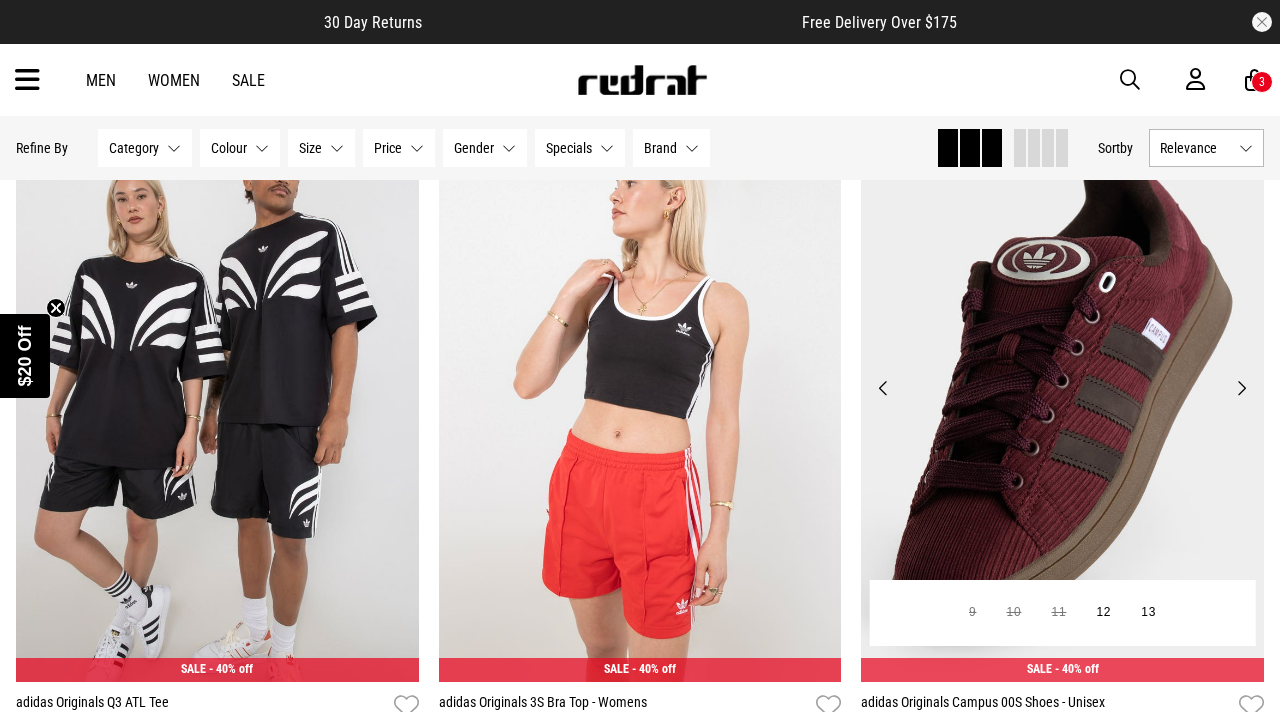 scroll, scrollTop: 36601, scrollLeft: 0, axis: vertical 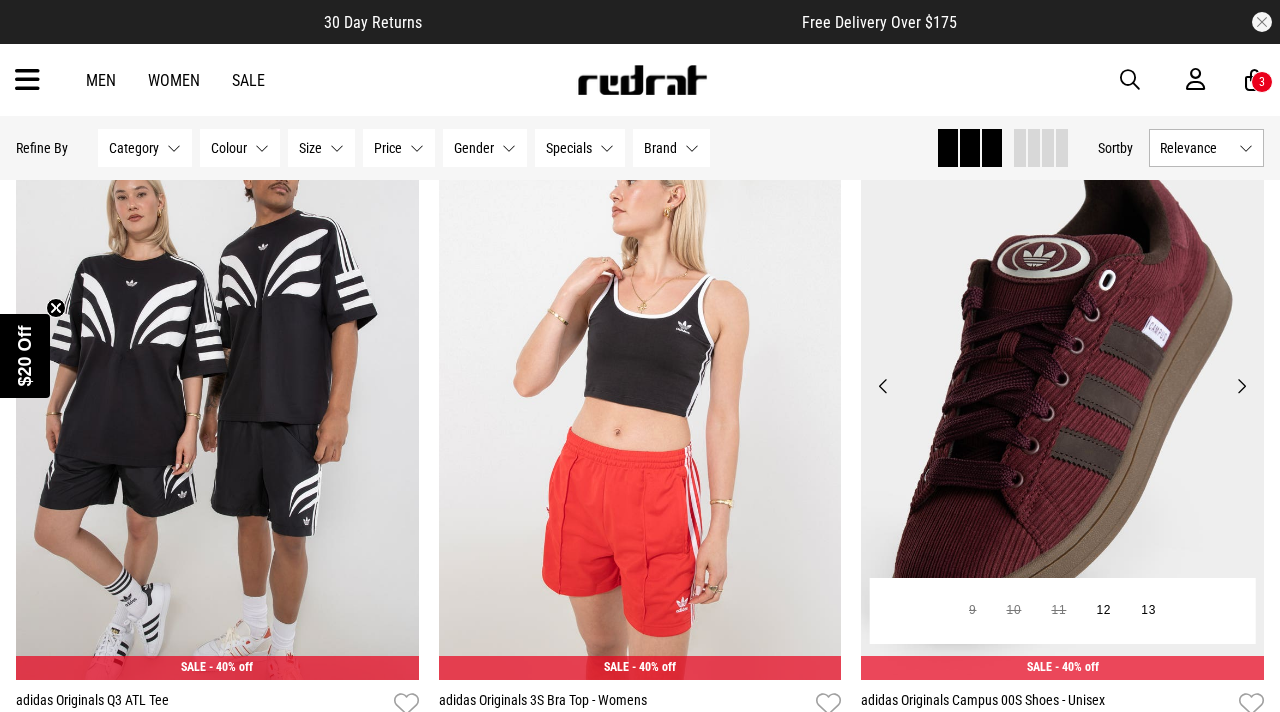 click on "Next" at bounding box center [1241, 386] 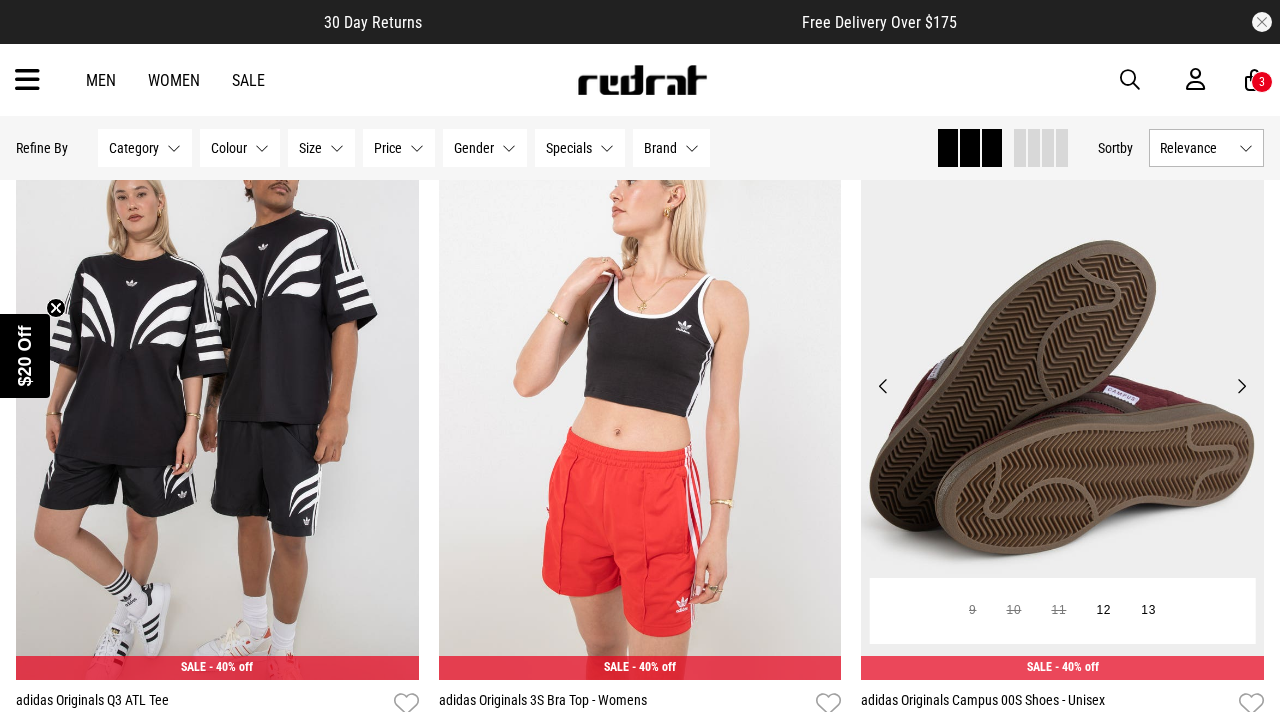 click on "Next" at bounding box center [1241, 386] 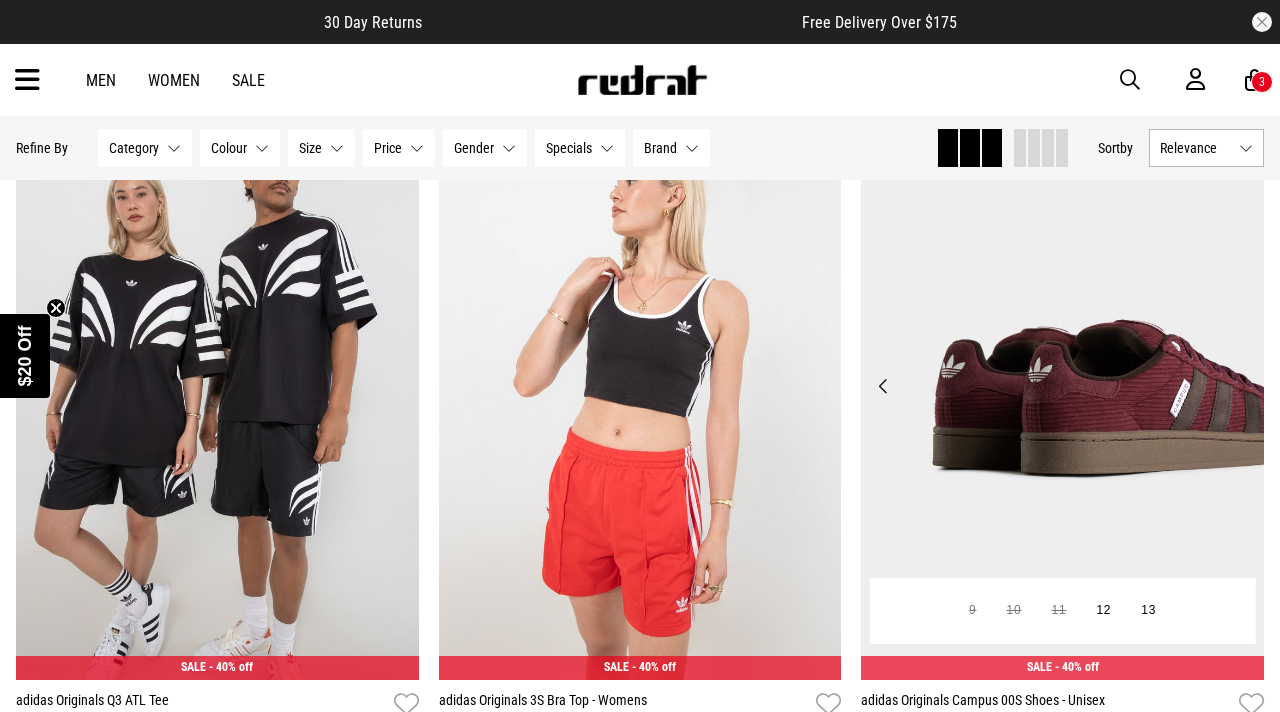 click on "Next" at bounding box center [1241, 386] 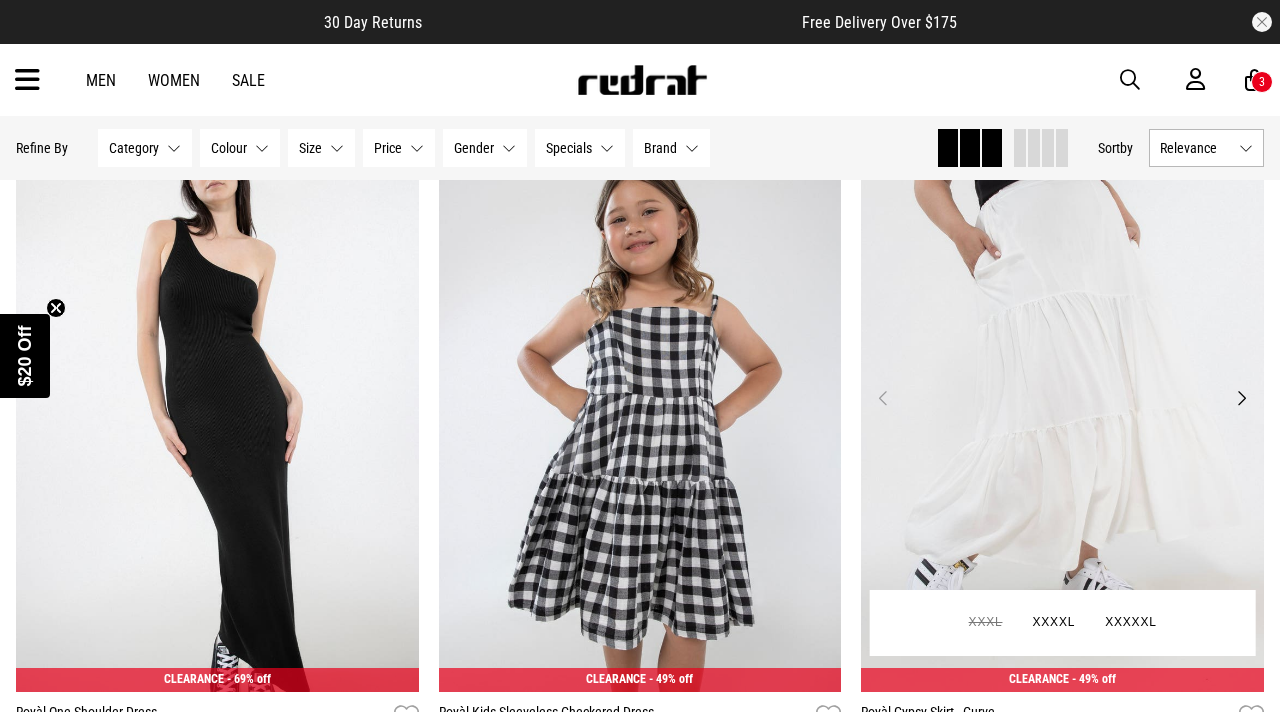 scroll, scrollTop: 39442, scrollLeft: 0, axis: vertical 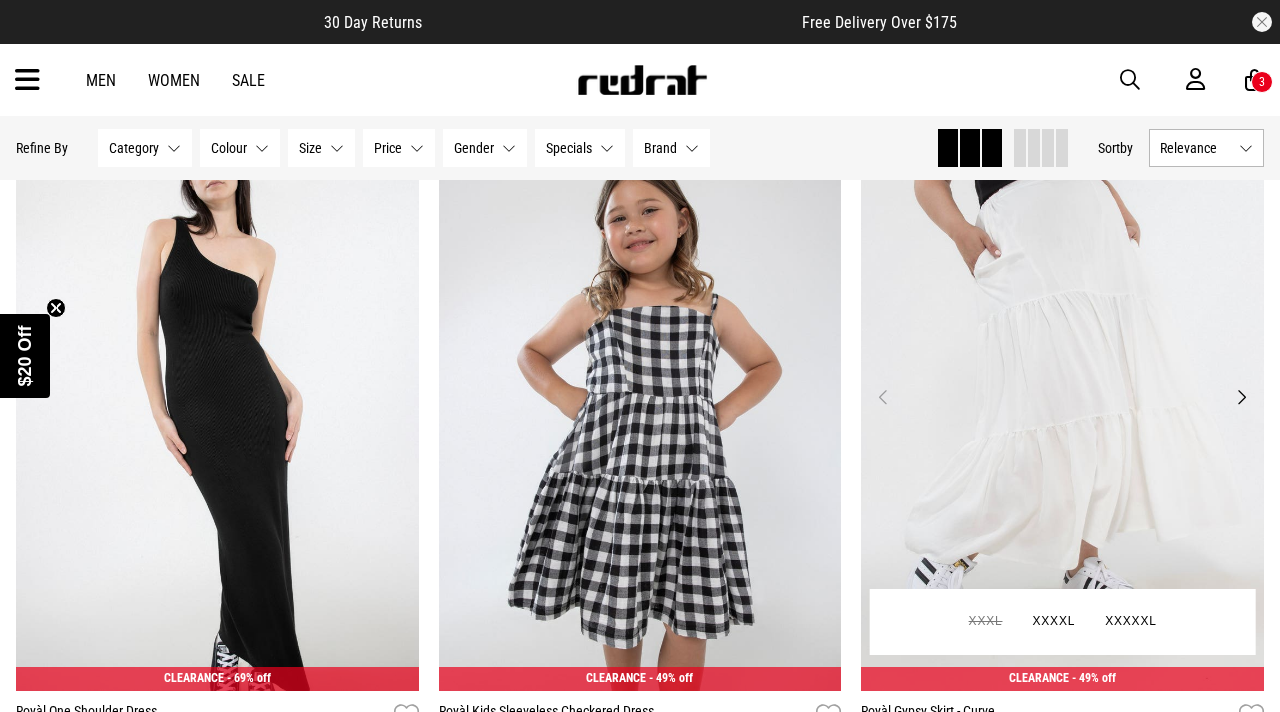 click on "Next" at bounding box center [1241, 397] 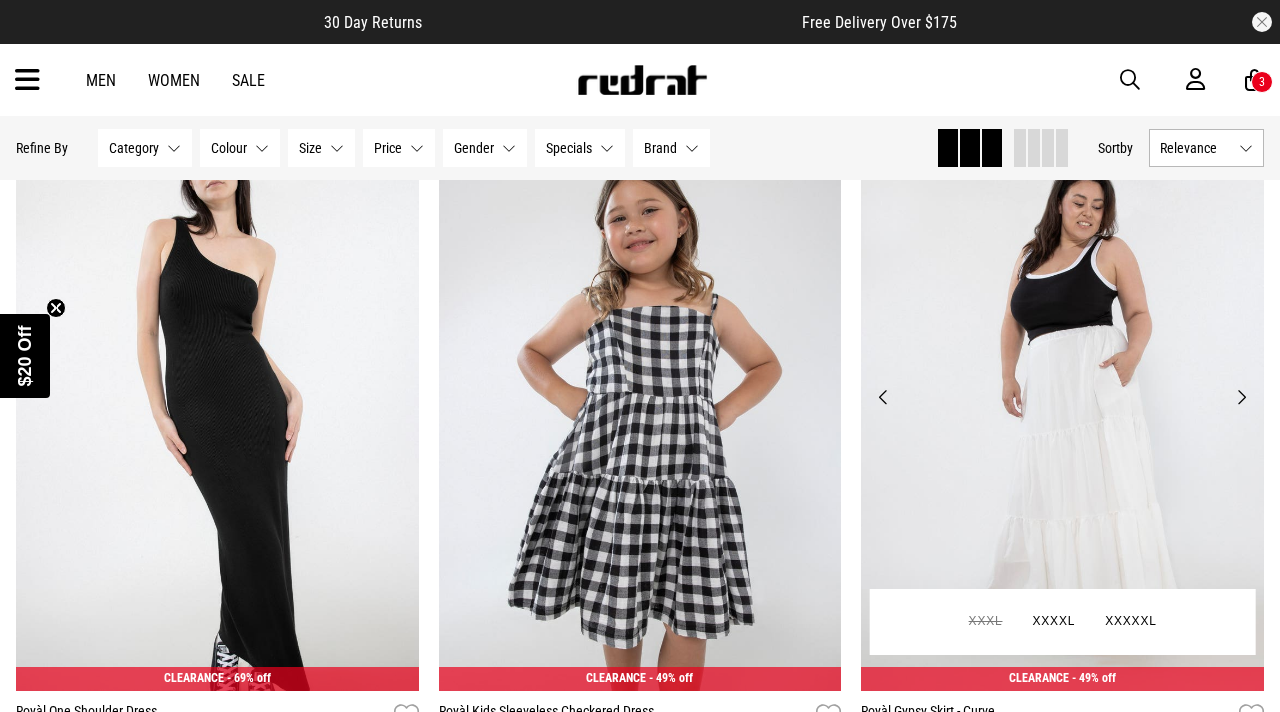 click on "Next" at bounding box center (1241, 397) 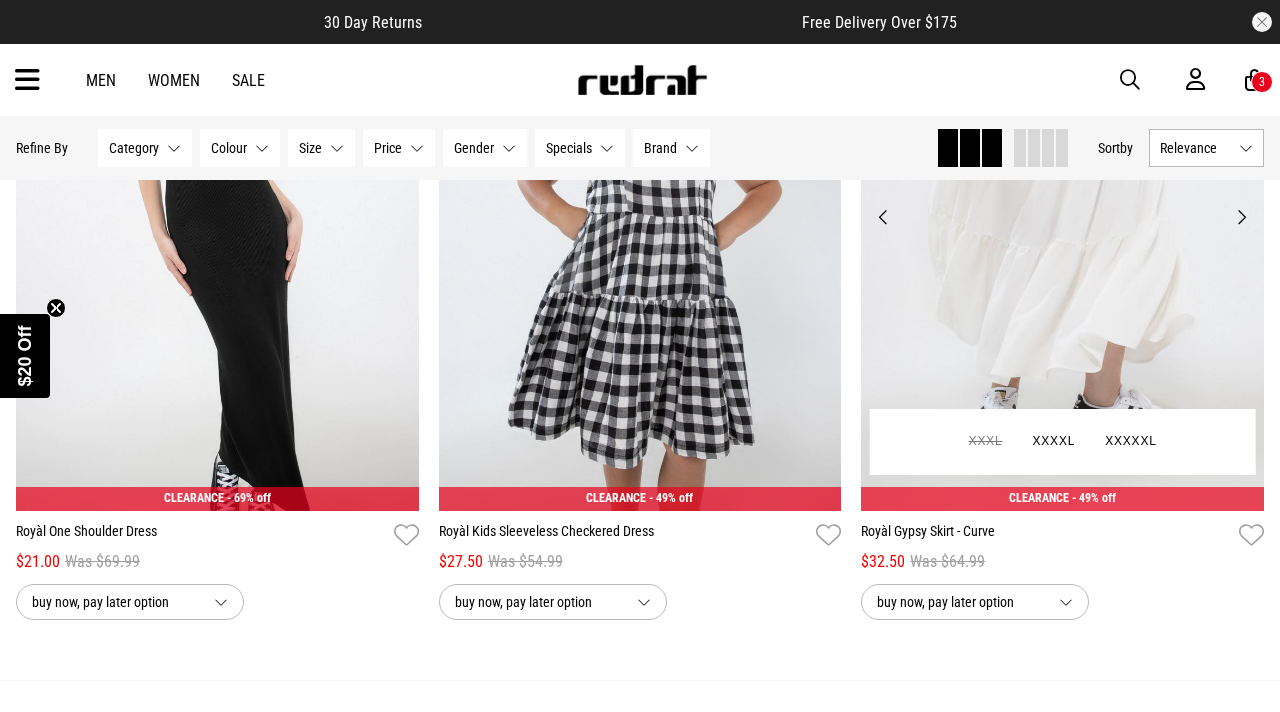 scroll, scrollTop: 39623, scrollLeft: 0, axis: vertical 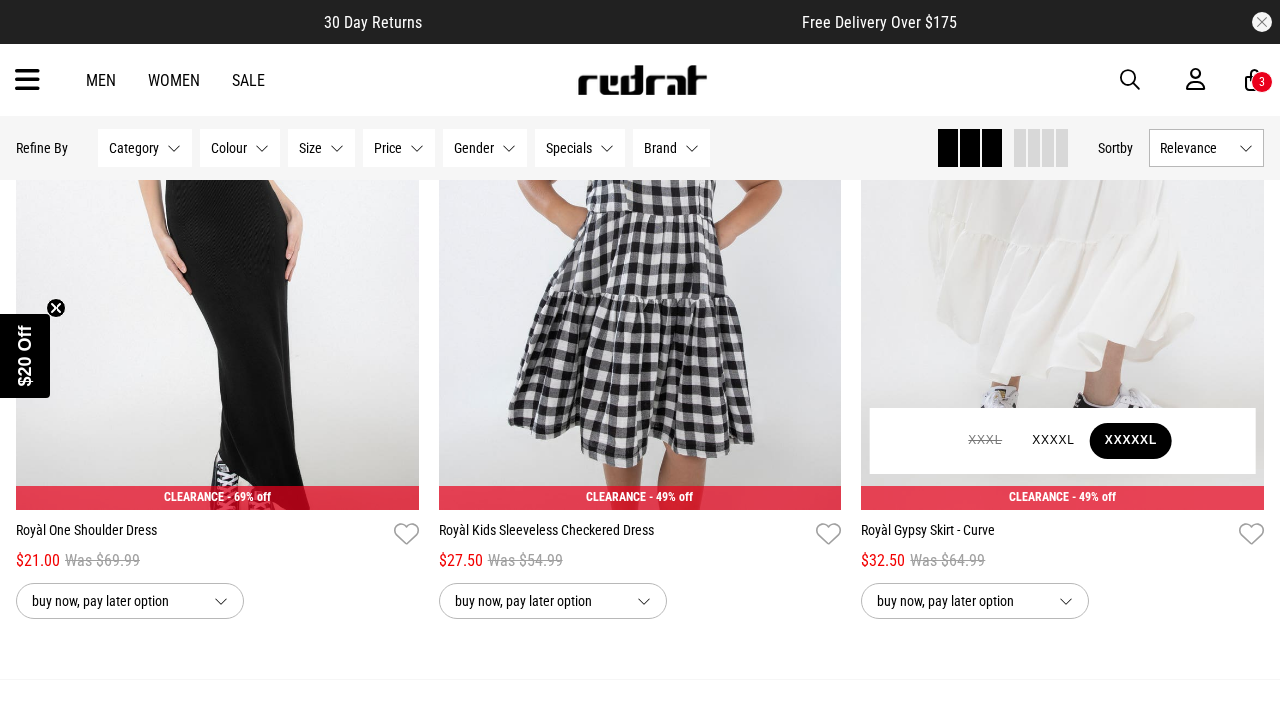 click on "XXXXXL" at bounding box center (1131, 441) 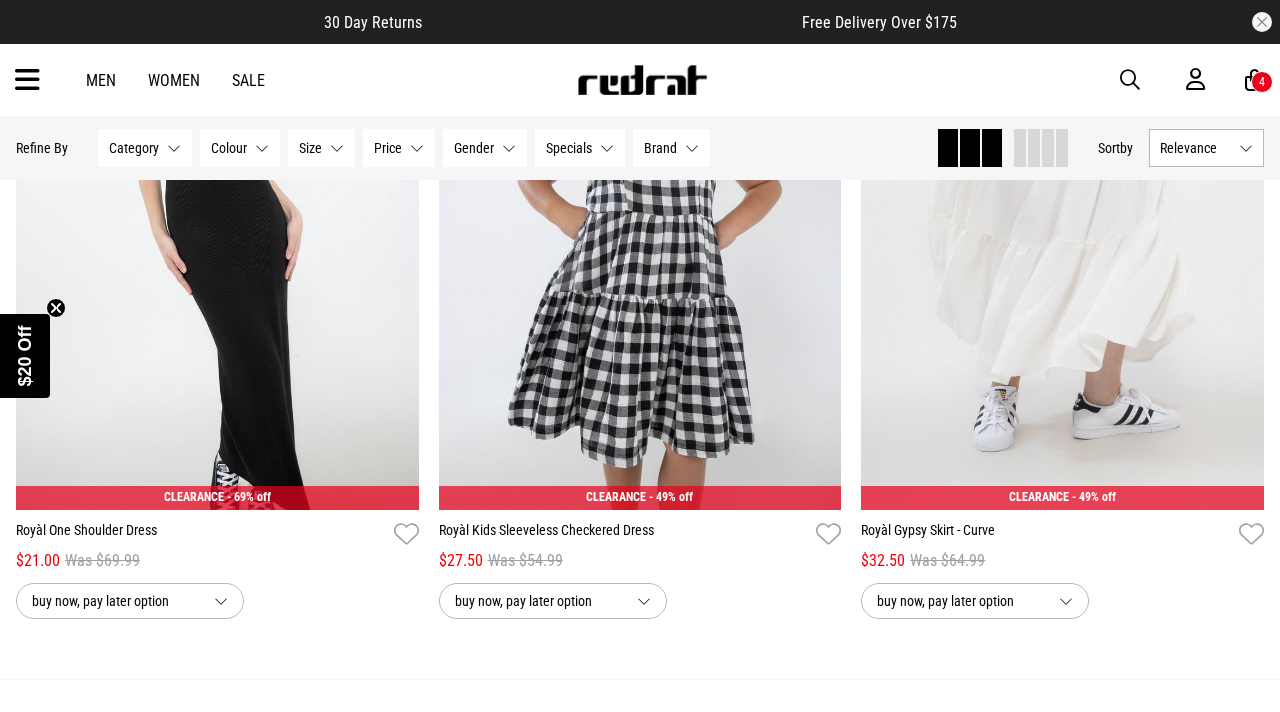 click at bounding box center (640, 356) 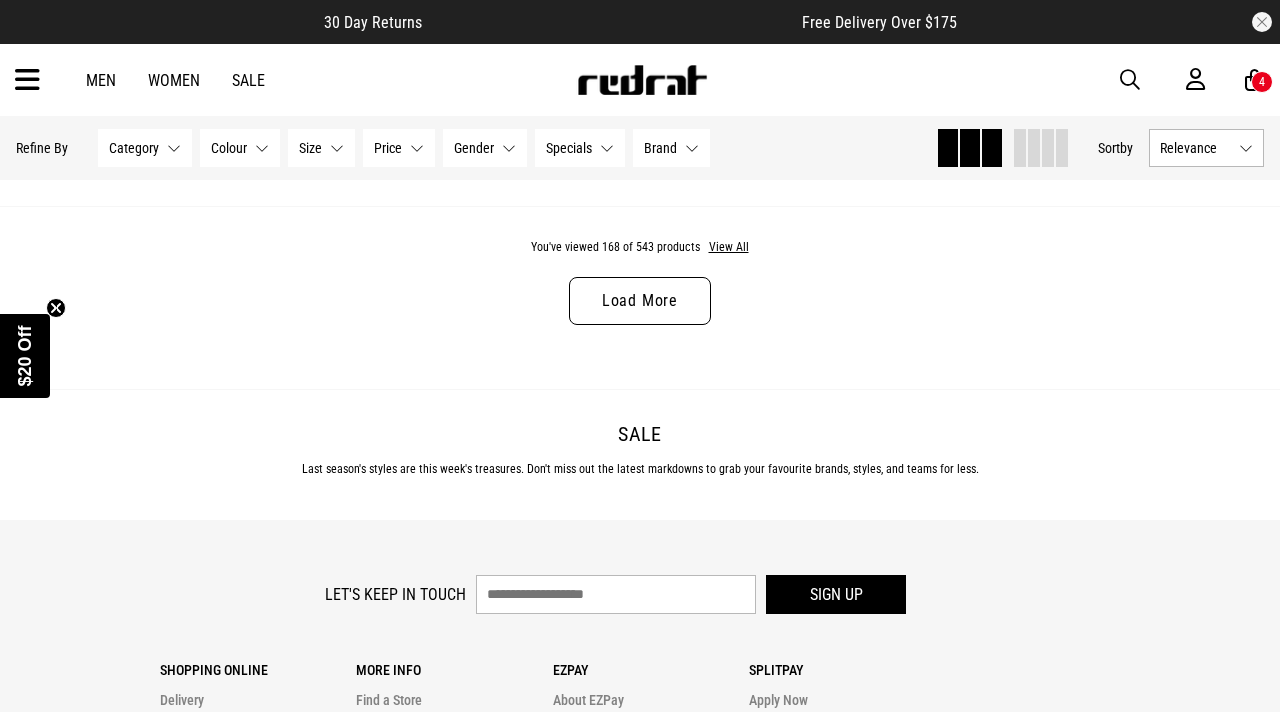 scroll, scrollTop: 40095, scrollLeft: 0, axis: vertical 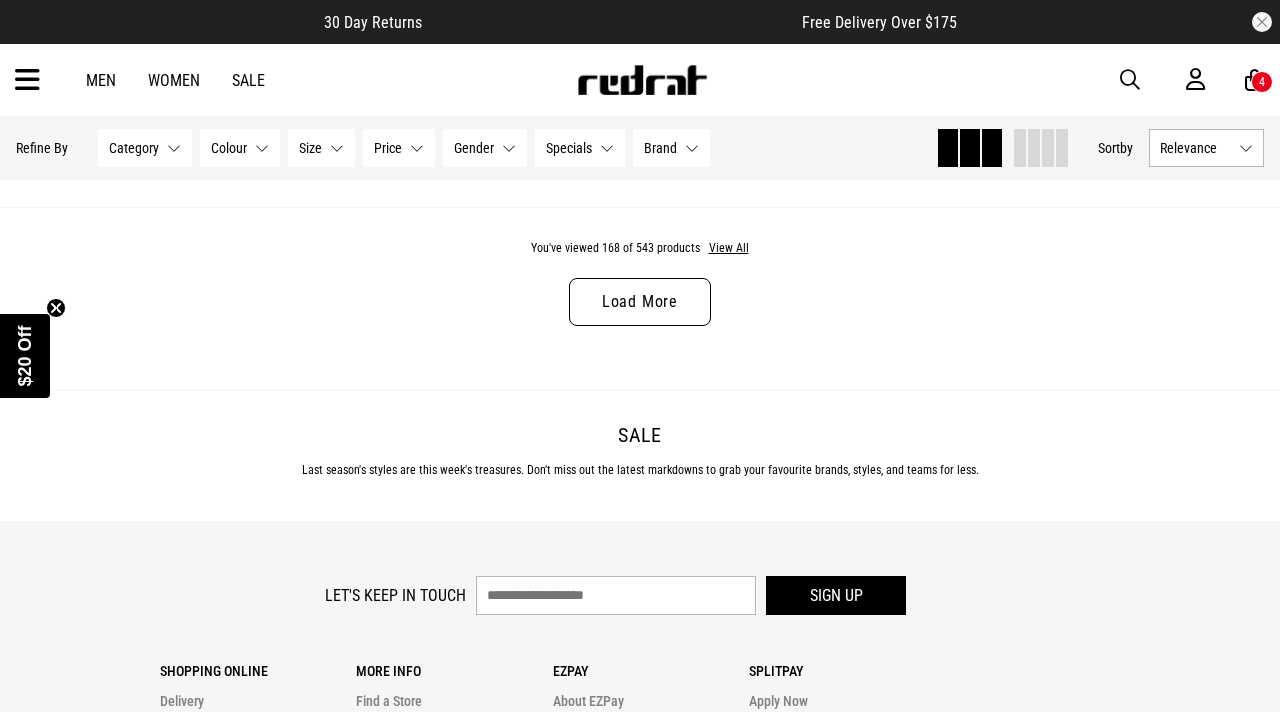click on "Load More" at bounding box center [640, 302] 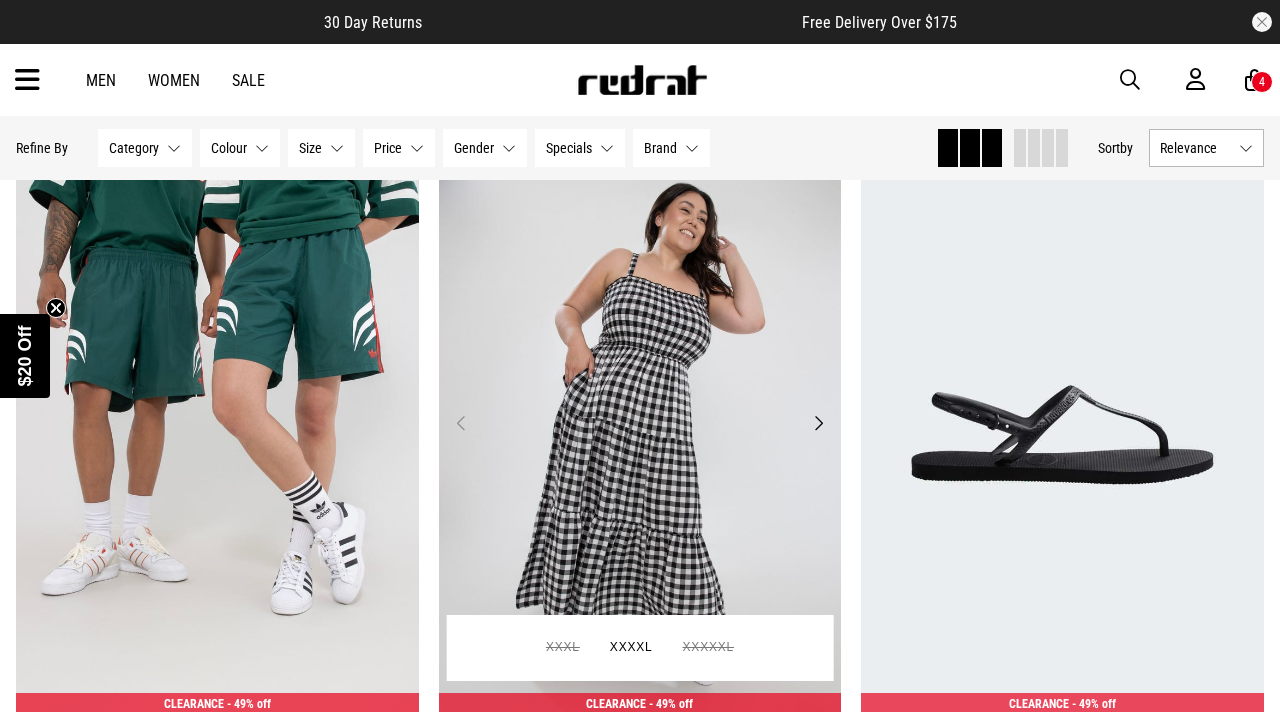 scroll, scrollTop: 40131, scrollLeft: 0, axis: vertical 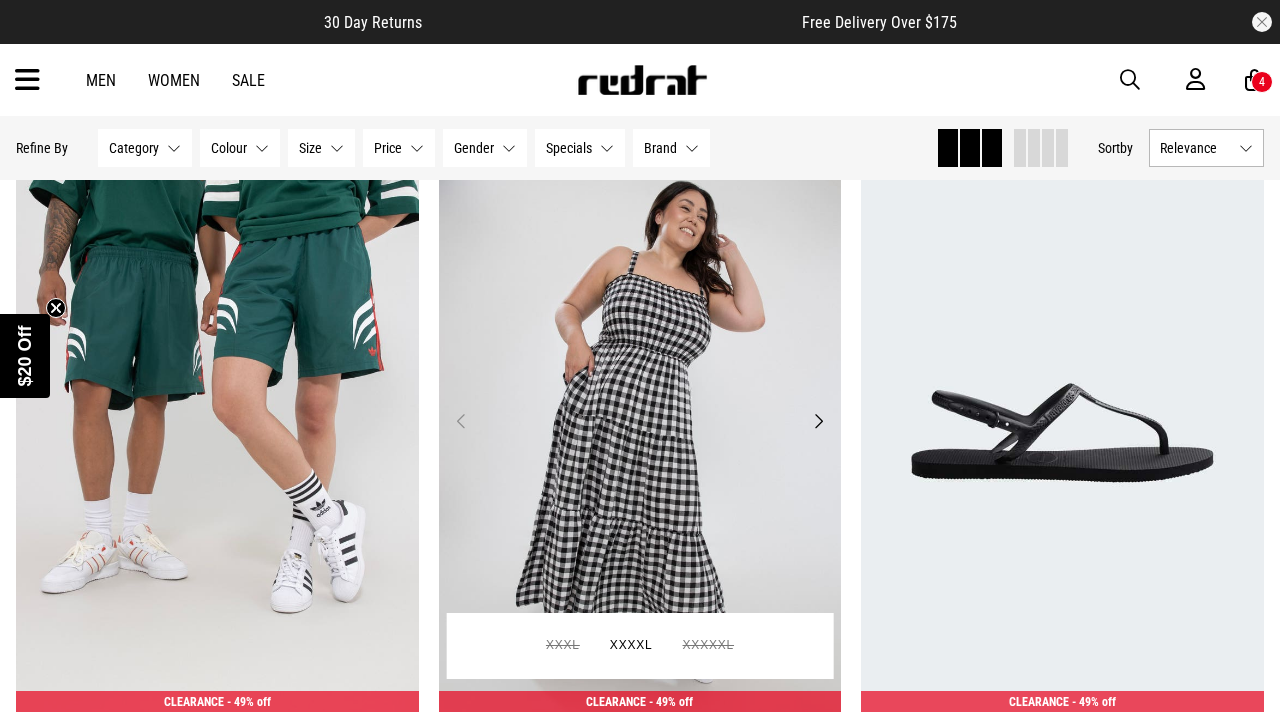 click on "Next" at bounding box center (818, 421) 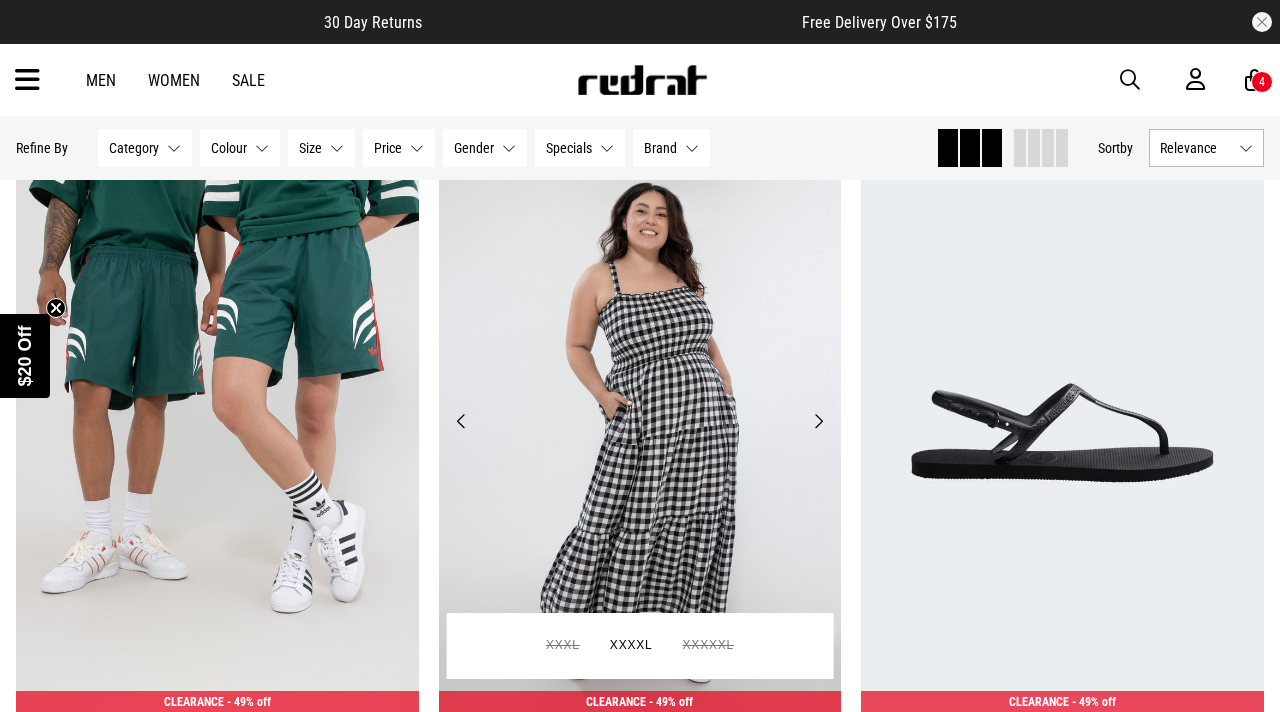 click on "Next" at bounding box center (818, 421) 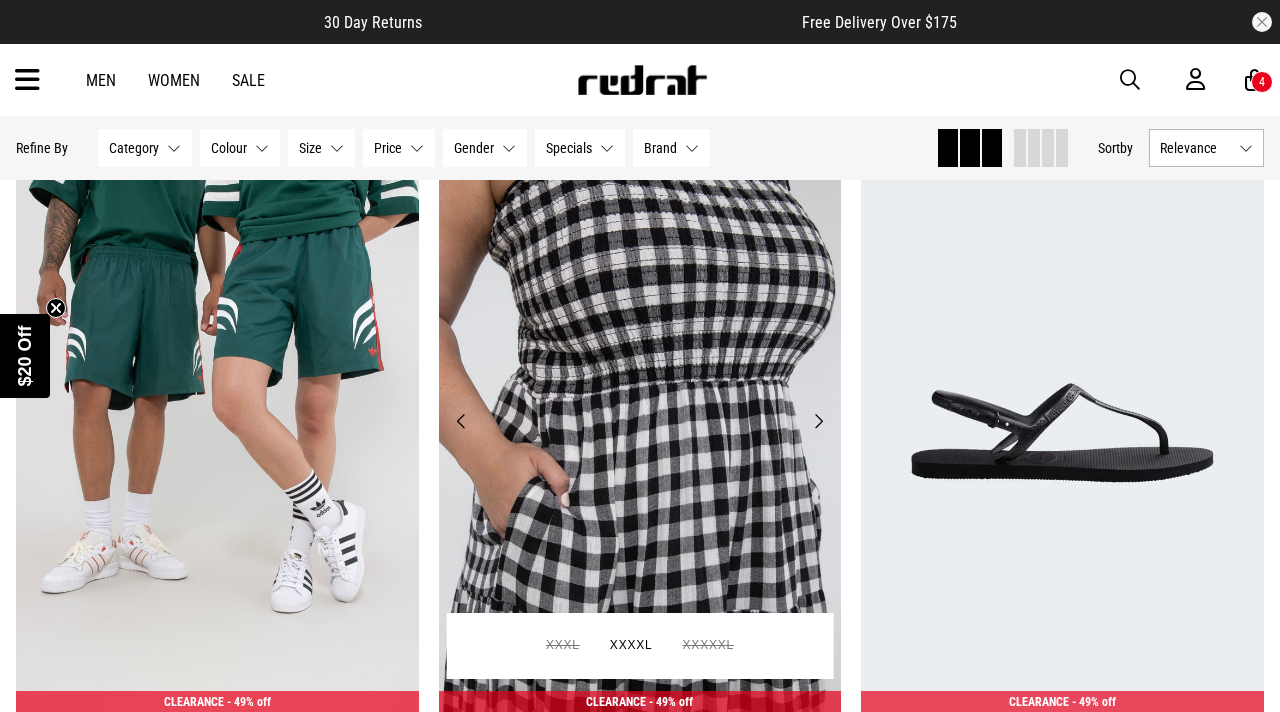 click on "Next" at bounding box center [818, 421] 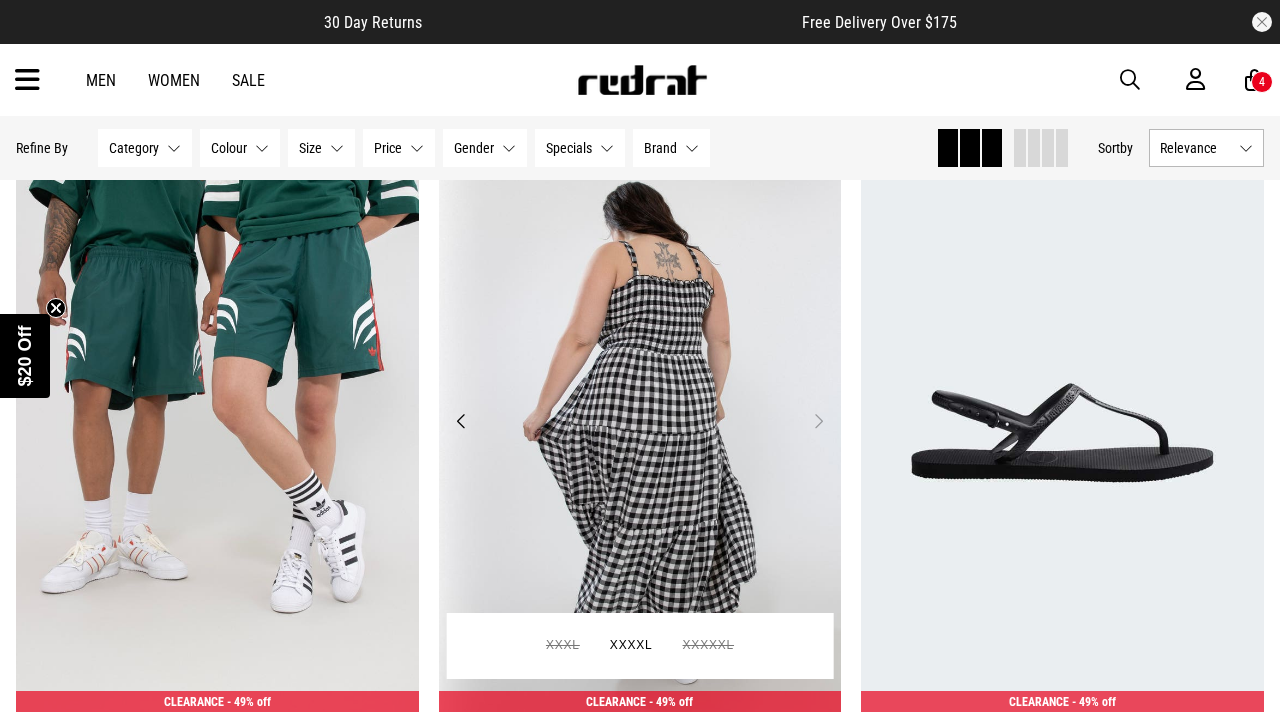 click on "Next" at bounding box center (818, 421) 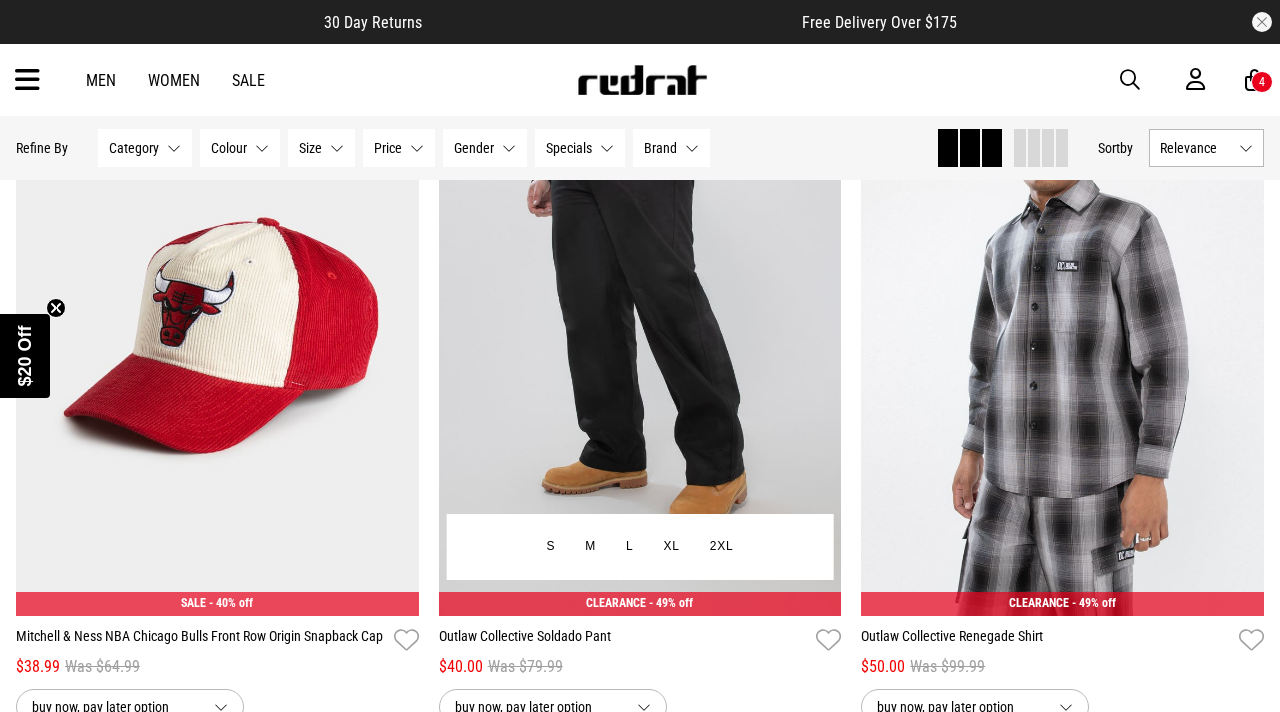 scroll, scrollTop: 44515, scrollLeft: 0, axis: vertical 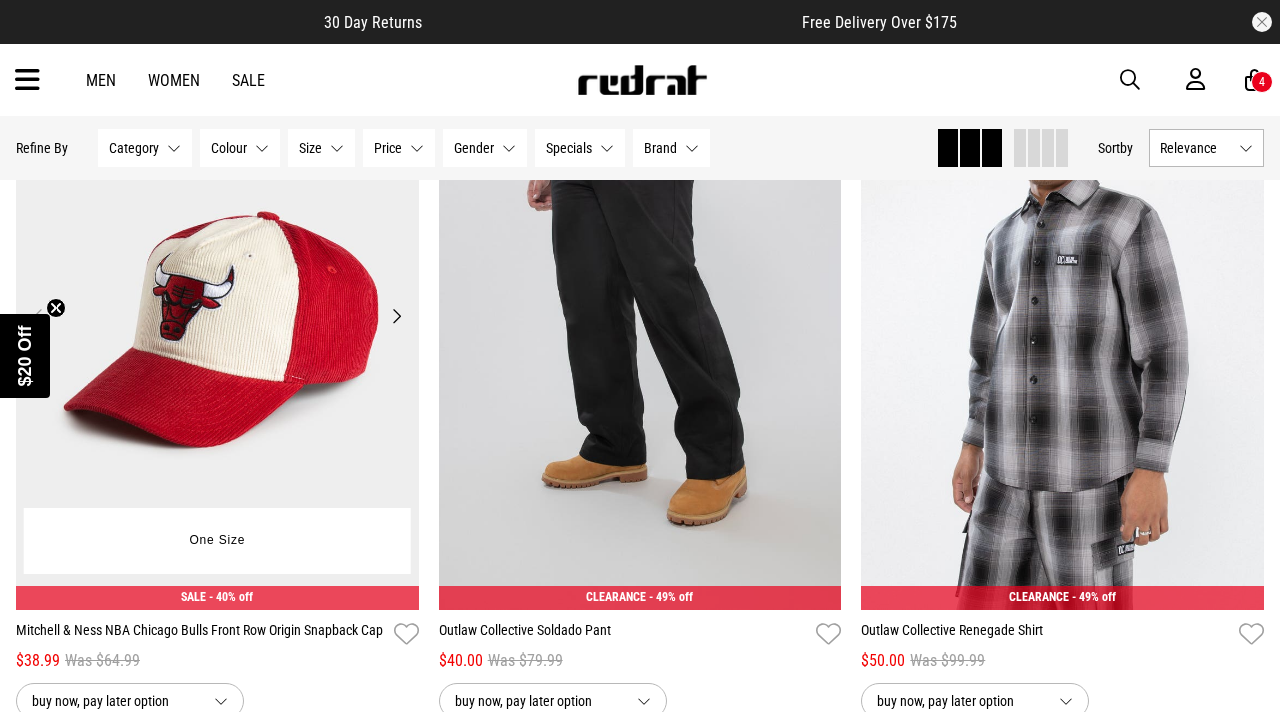 click on "Next" at bounding box center [396, 316] 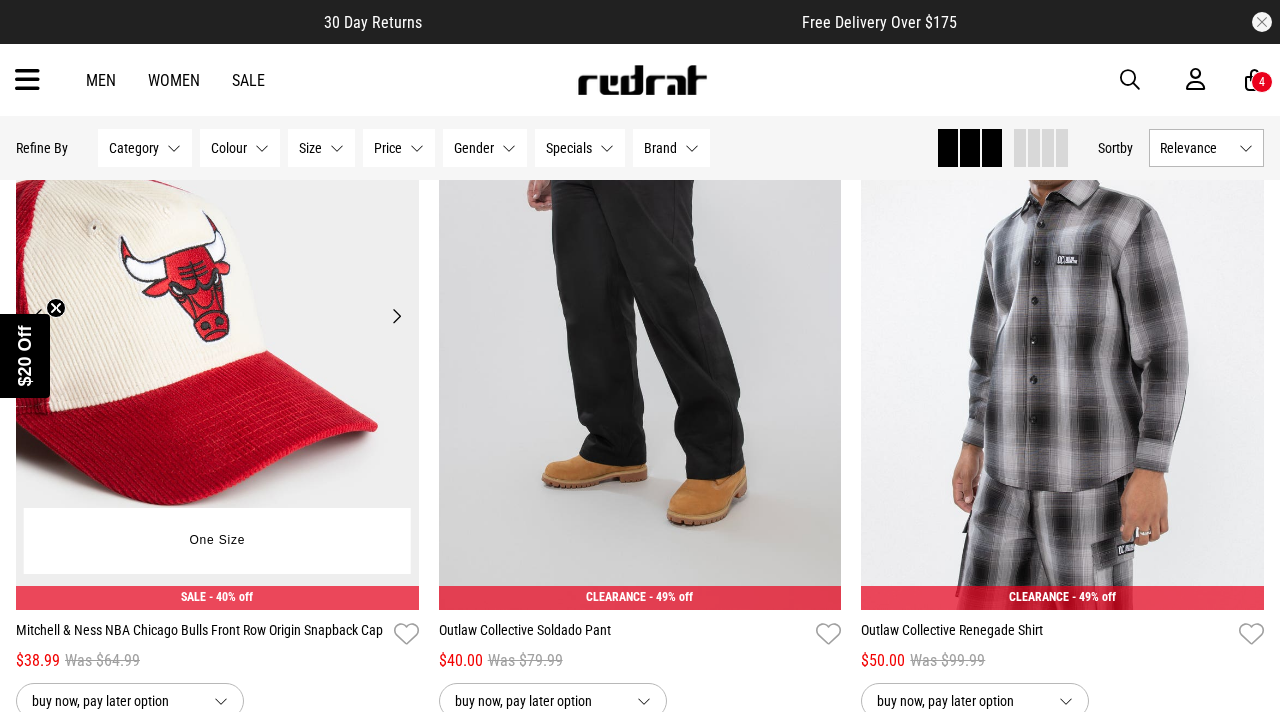 click on "Next" at bounding box center [396, 316] 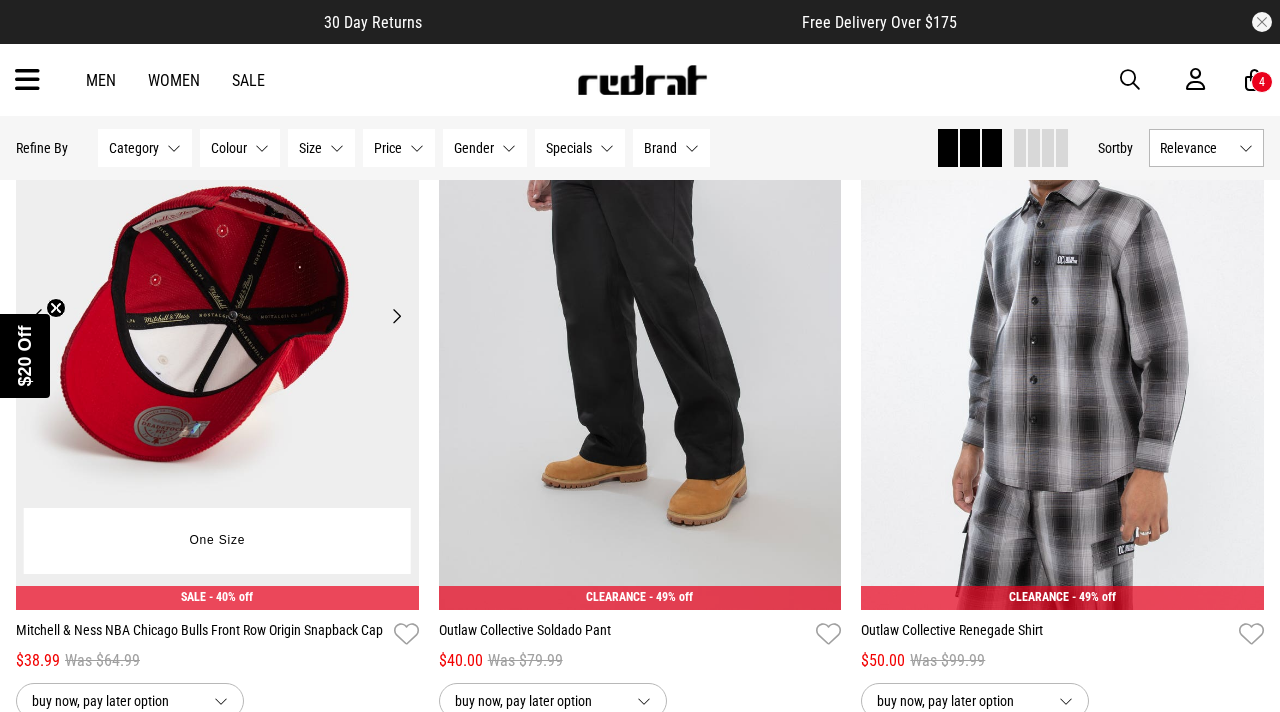 click on "Next" at bounding box center [396, 316] 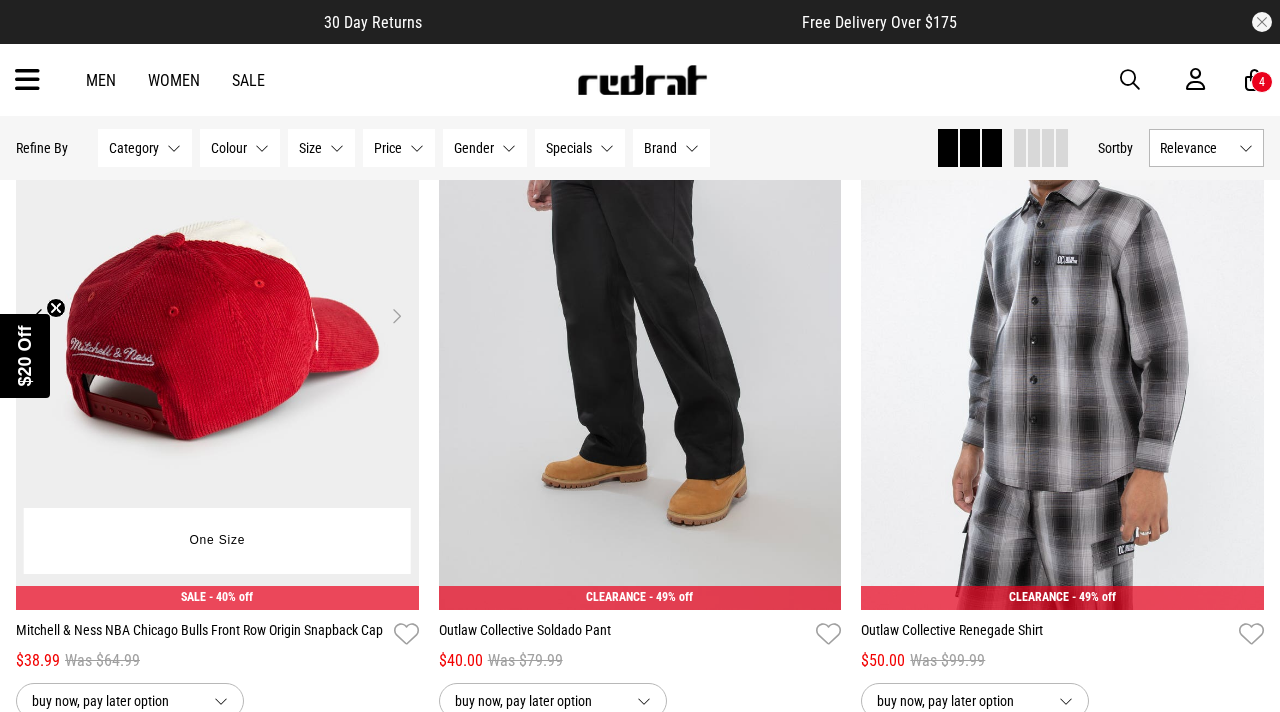 click on "Next" at bounding box center [396, 316] 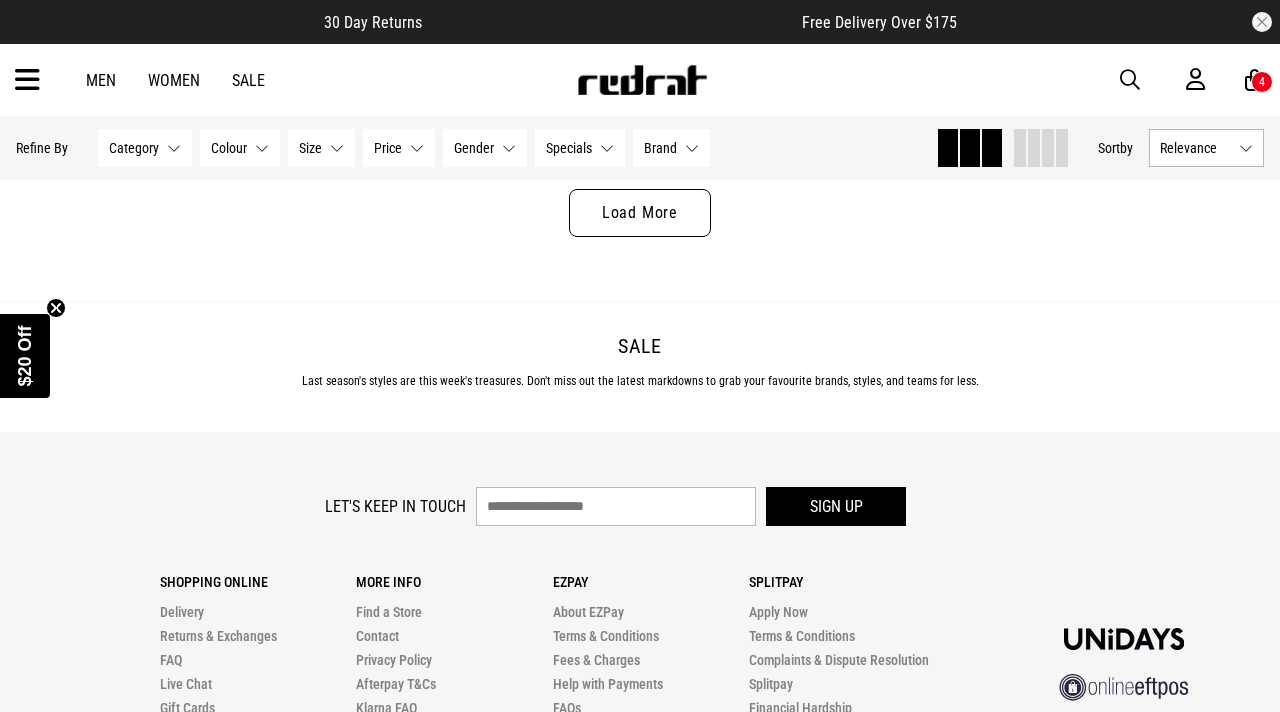 scroll, scrollTop: 45900, scrollLeft: 0, axis: vertical 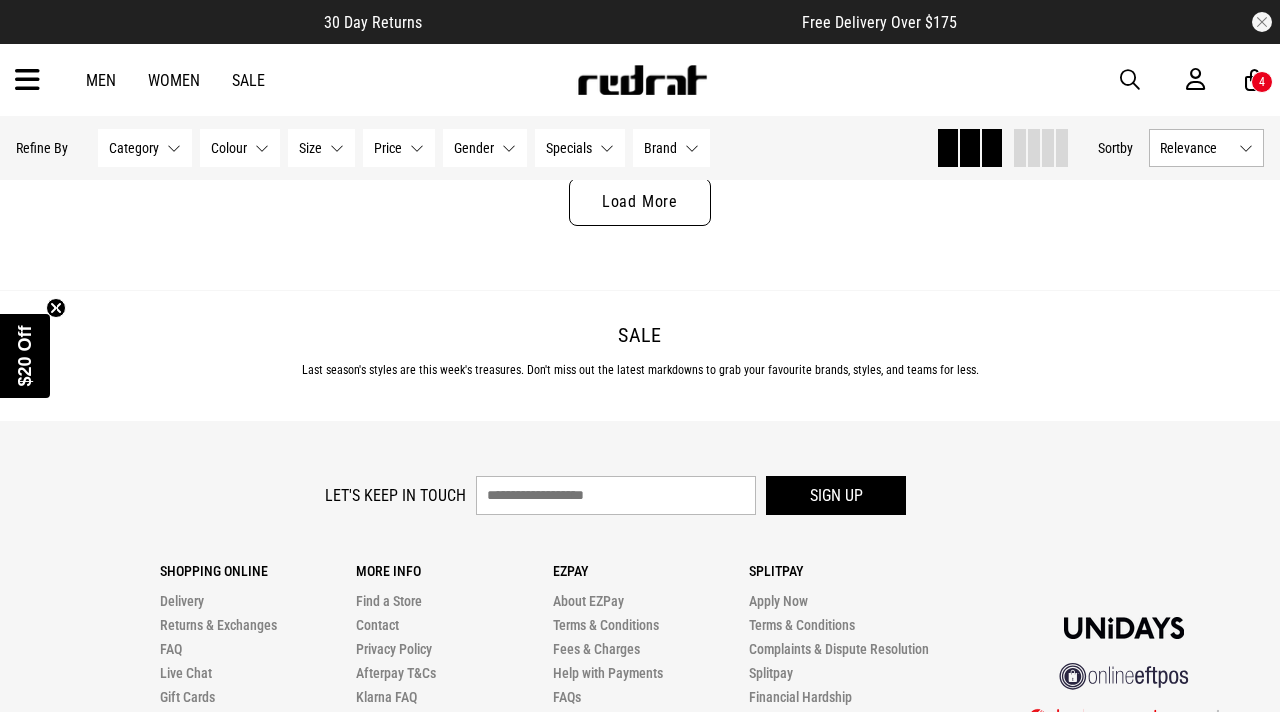 click on "Load More" at bounding box center [640, 202] 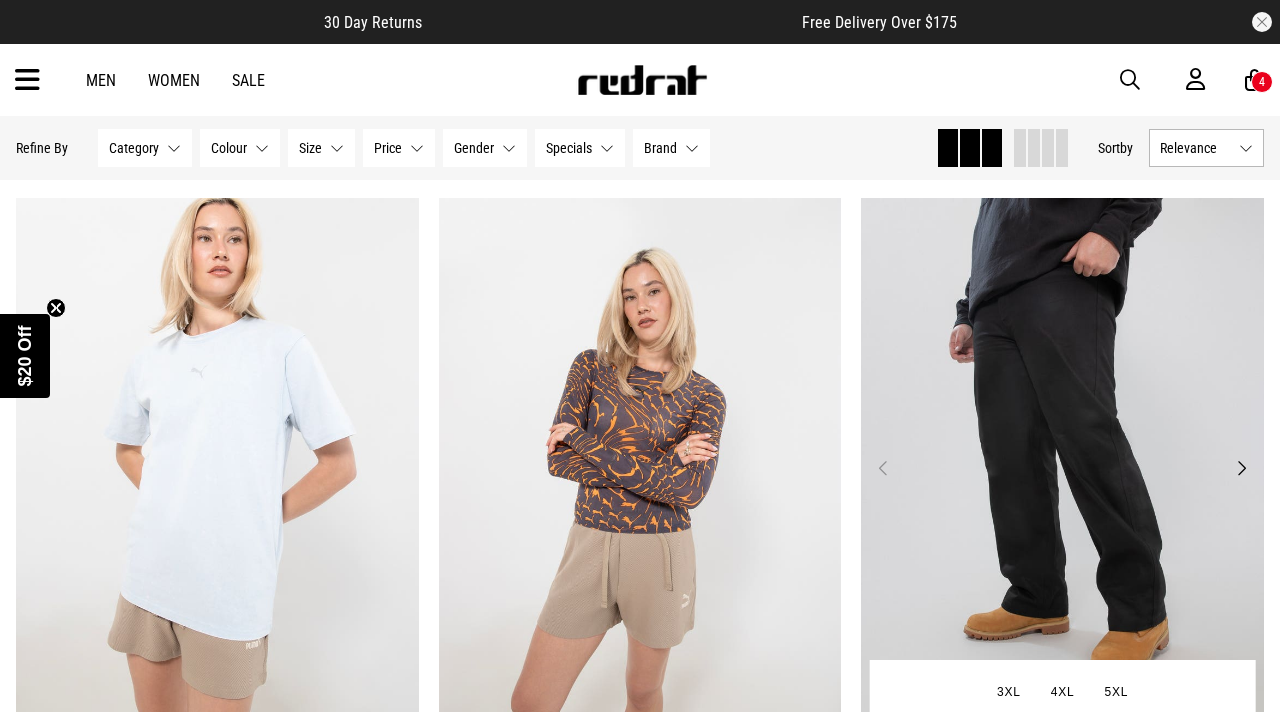 scroll, scrollTop: 45776, scrollLeft: 0, axis: vertical 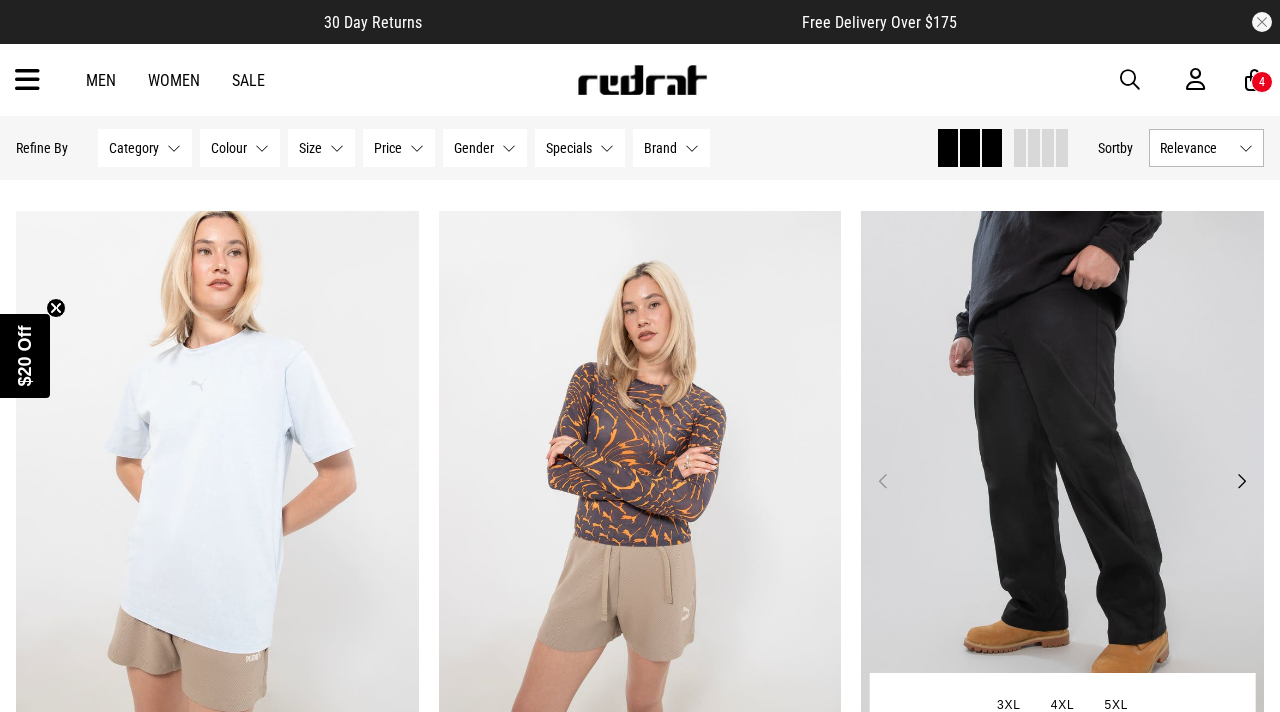 click on "Next" at bounding box center [1241, 481] 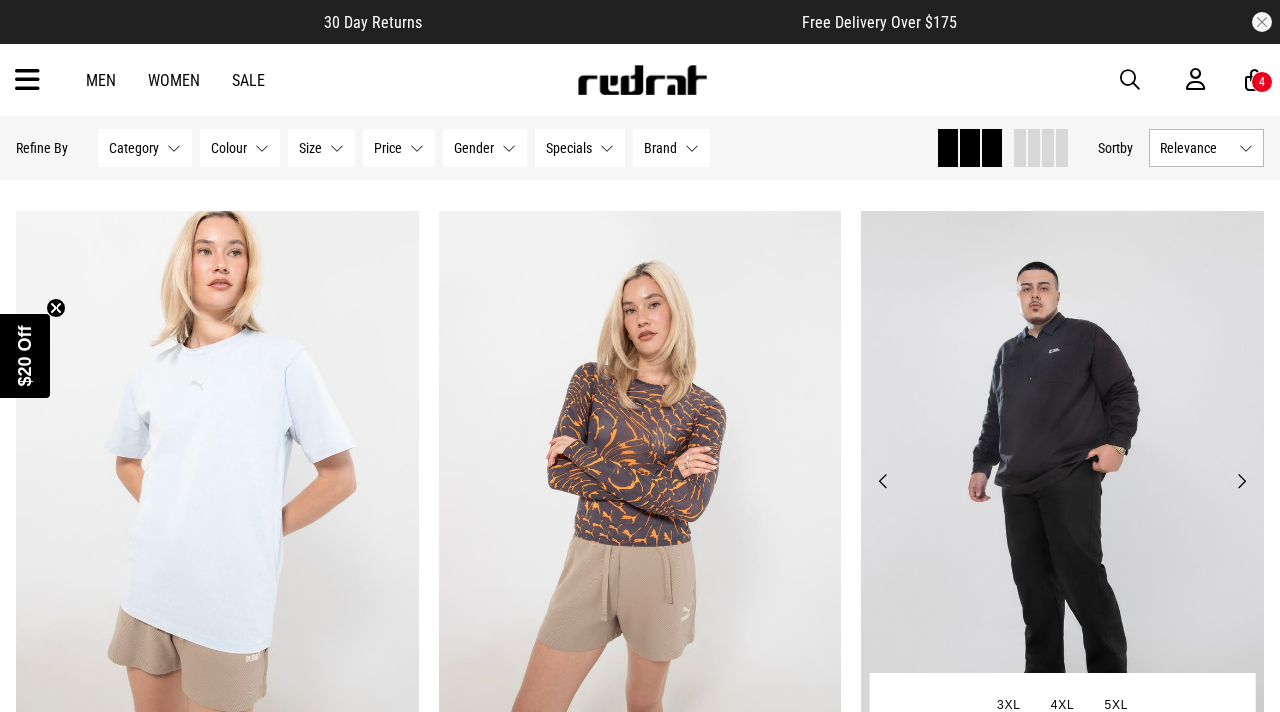 click on "Next" at bounding box center (1241, 481) 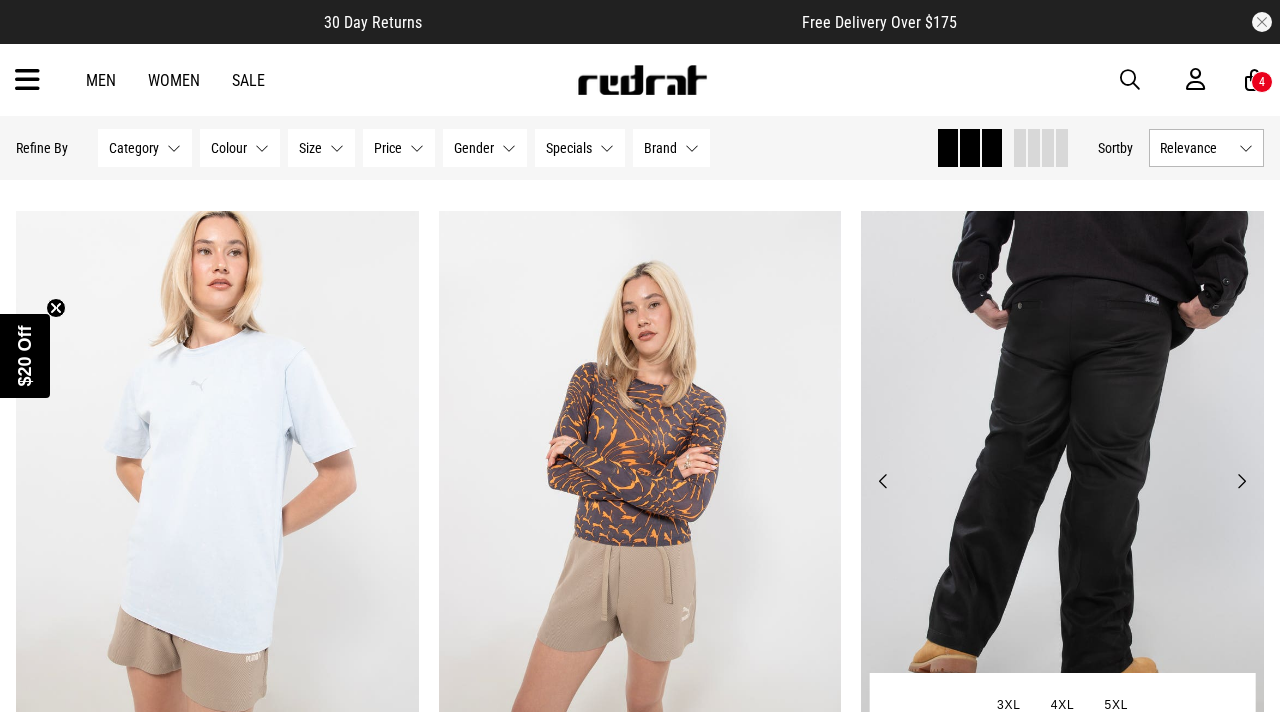 click on "Next" at bounding box center (1241, 481) 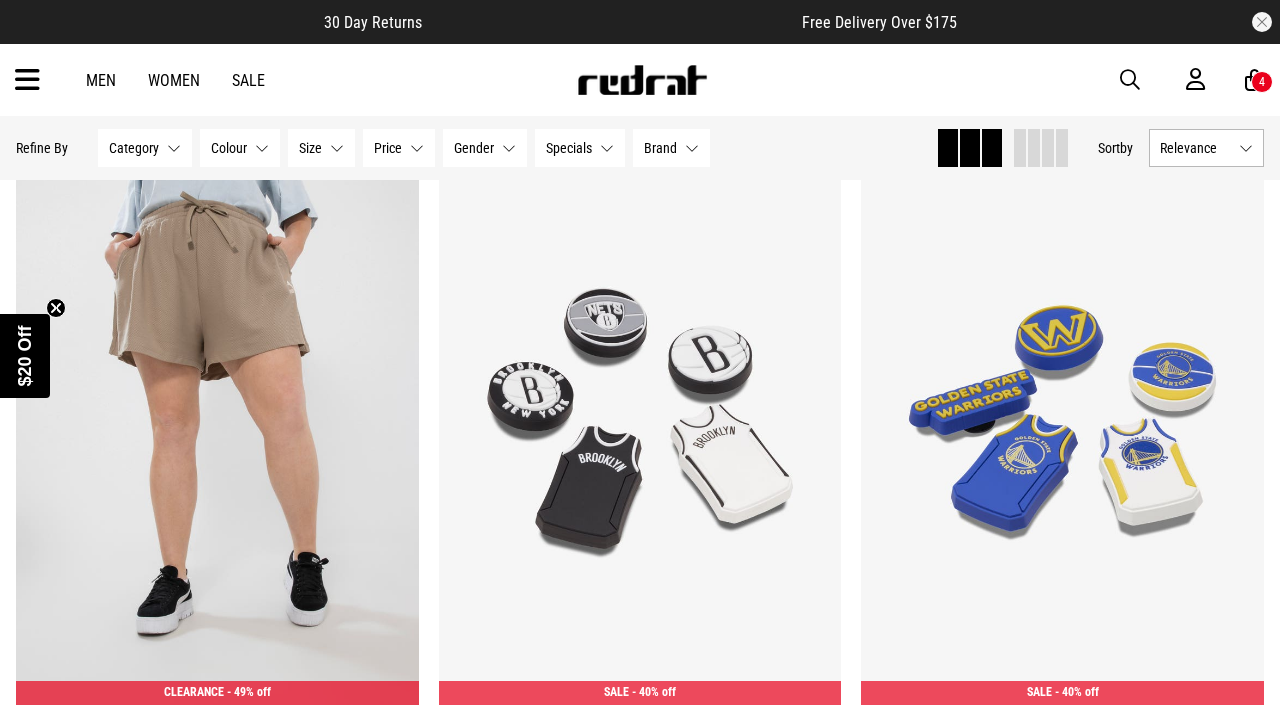 scroll, scrollTop: 47291, scrollLeft: 0, axis: vertical 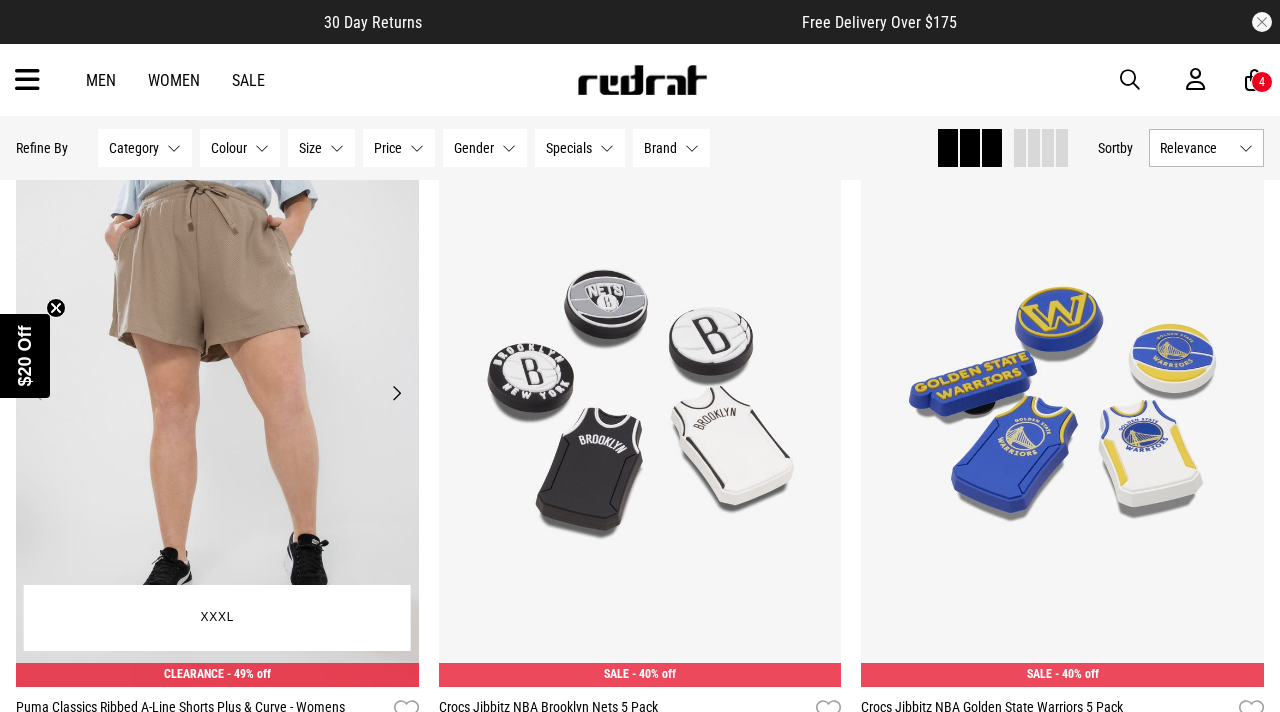 click on "Next" at bounding box center [396, 393] 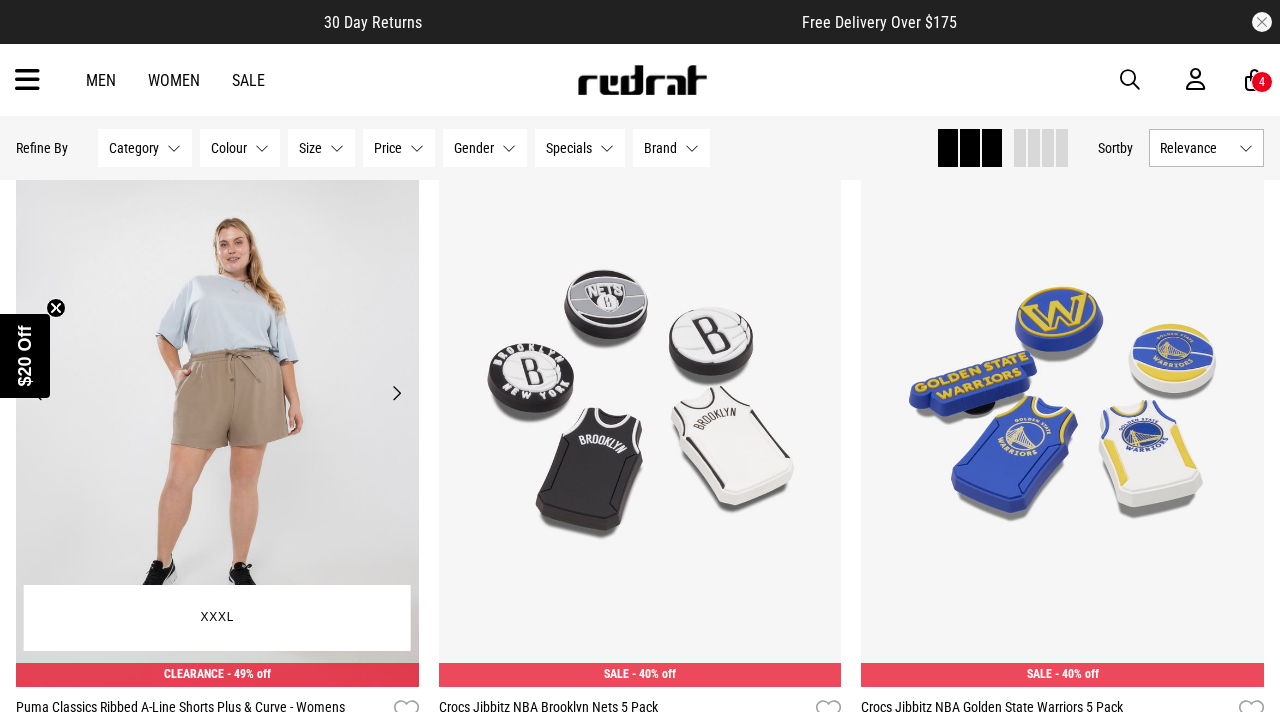 click on "Next" at bounding box center (396, 393) 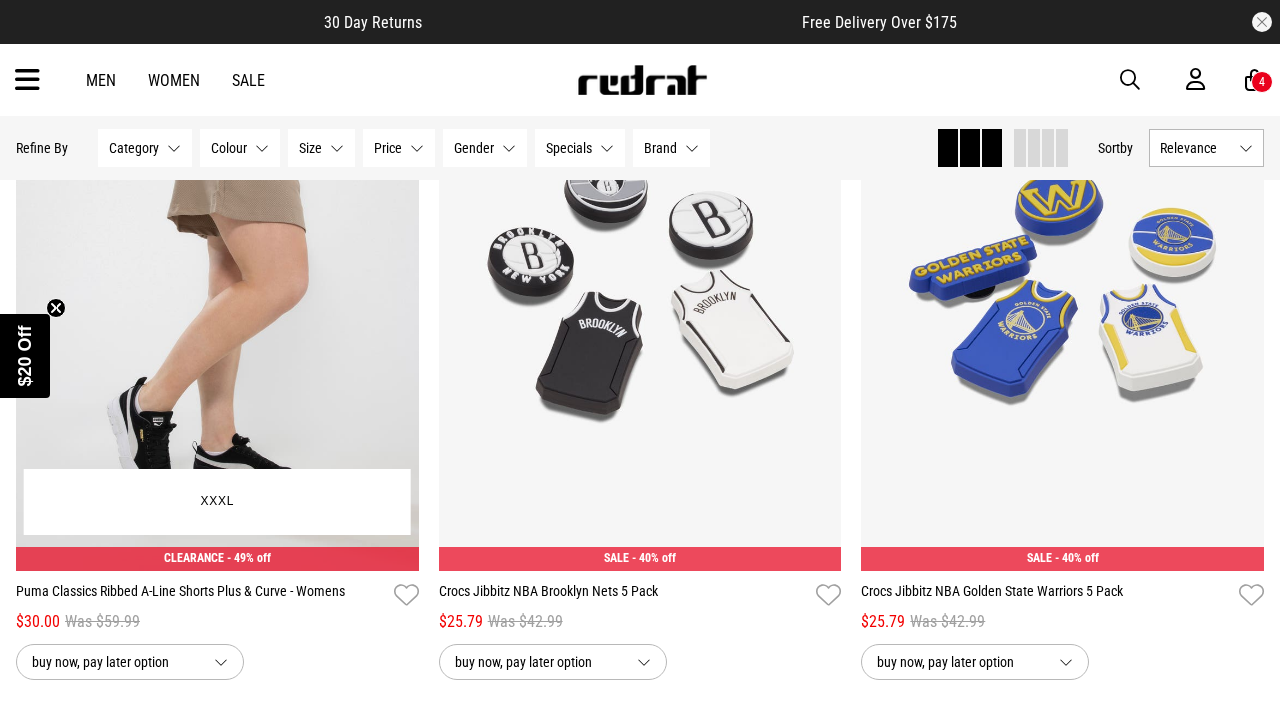 scroll, scrollTop: 47283, scrollLeft: 0, axis: vertical 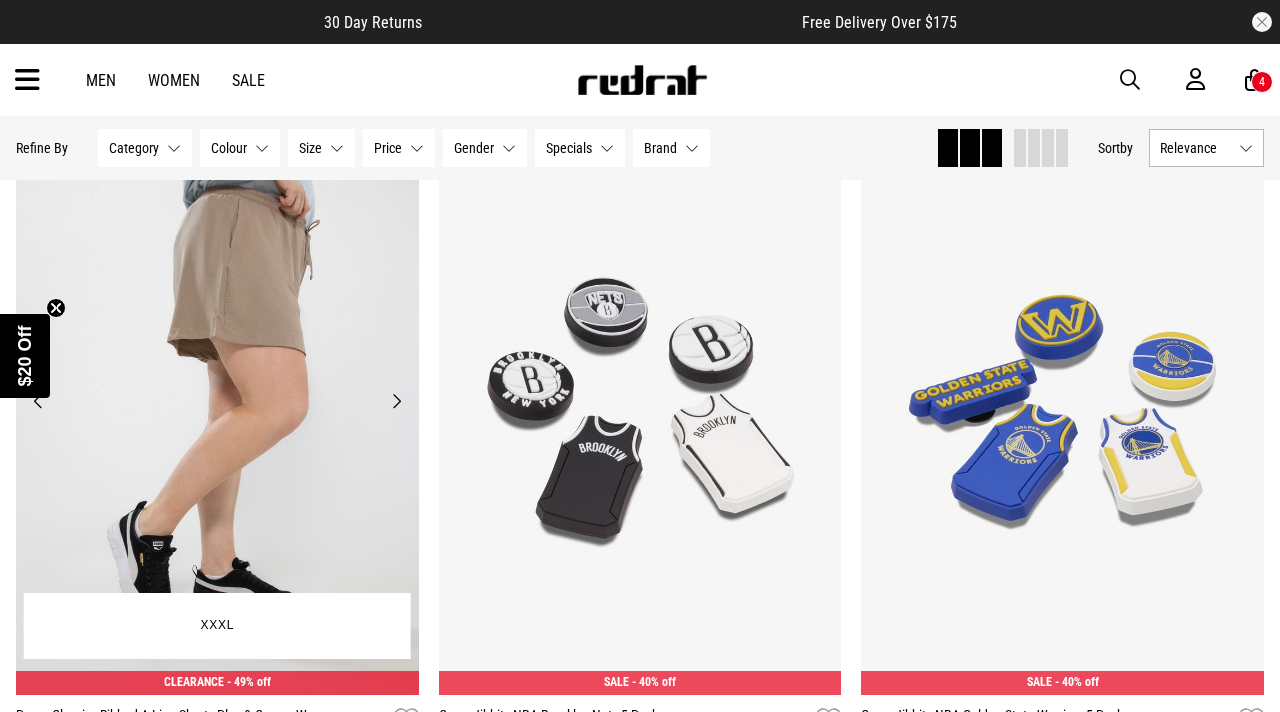 click on "Next" at bounding box center (396, 401) 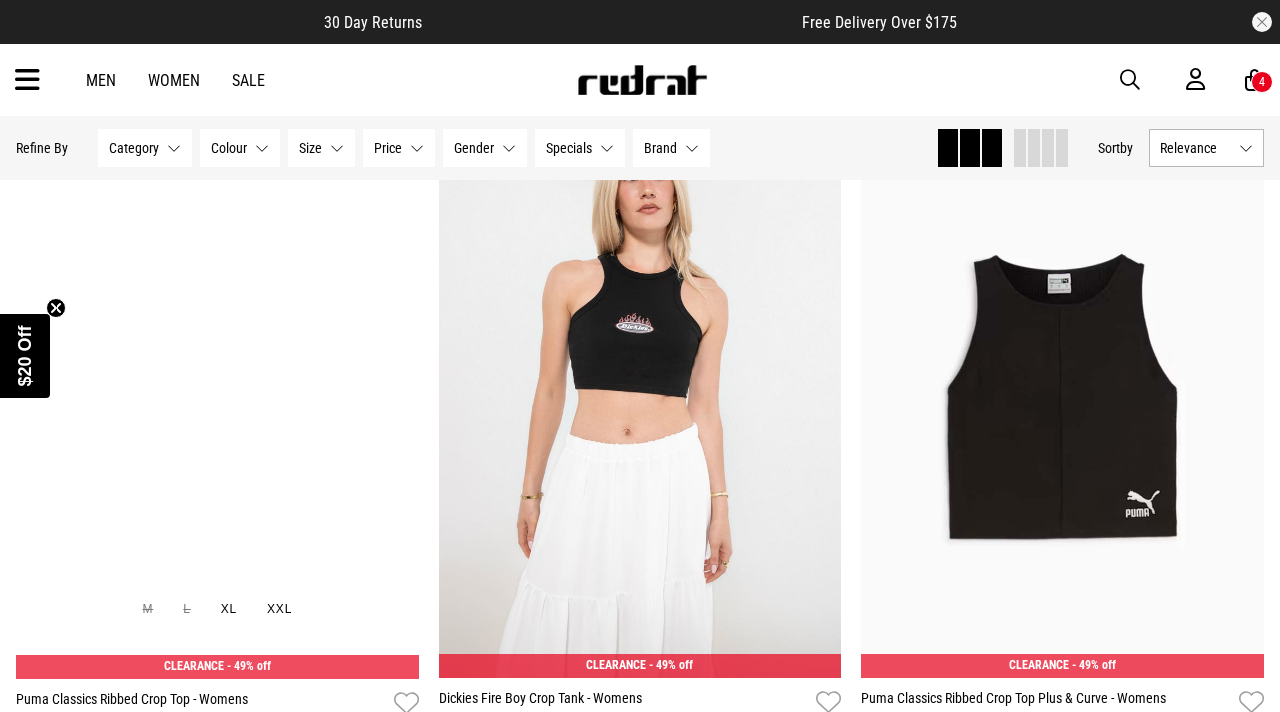scroll, scrollTop: 48116, scrollLeft: 0, axis: vertical 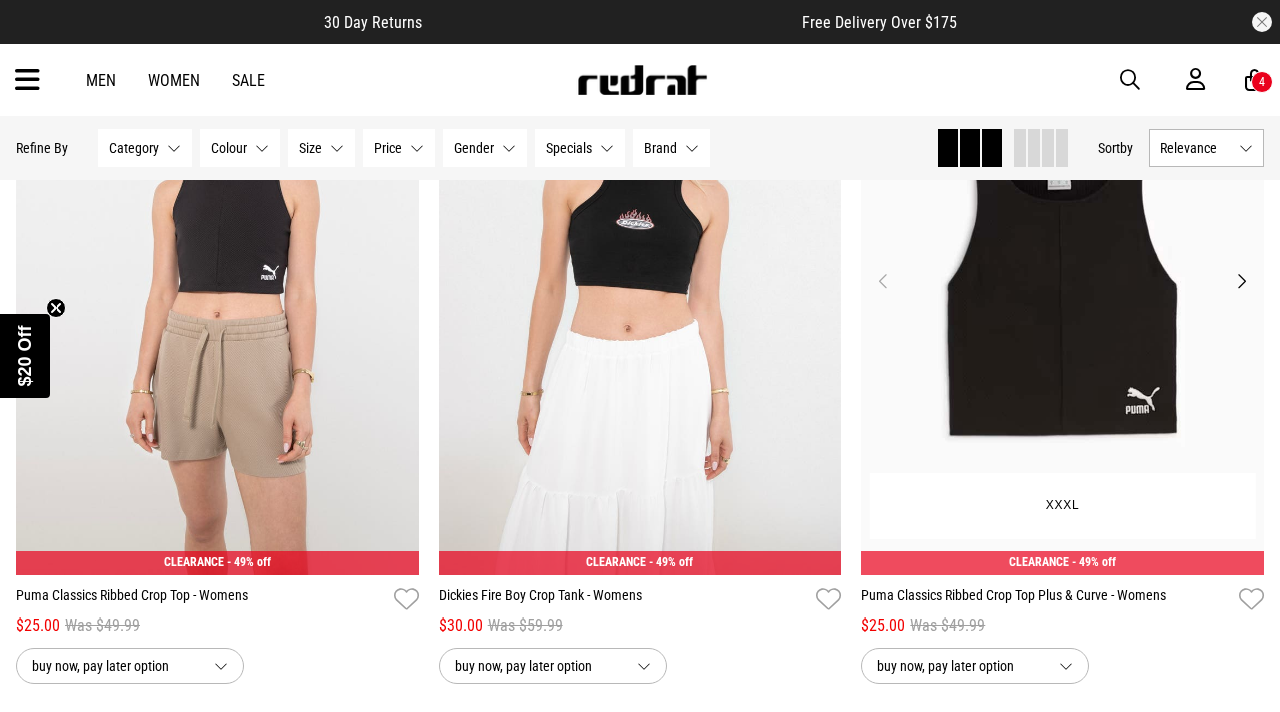click on "Next" at bounding box center [1241, 281] 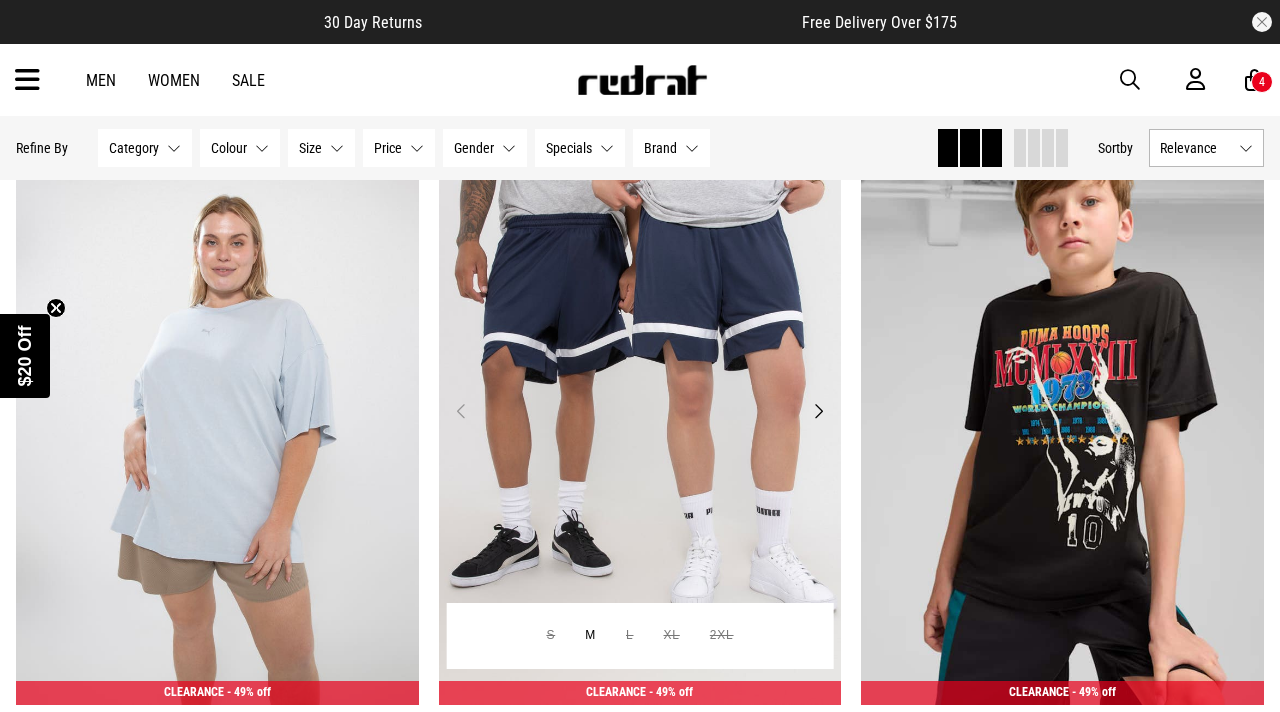 scroll, scrollTop: 48690, scrollLeft: 0, axis: vertical 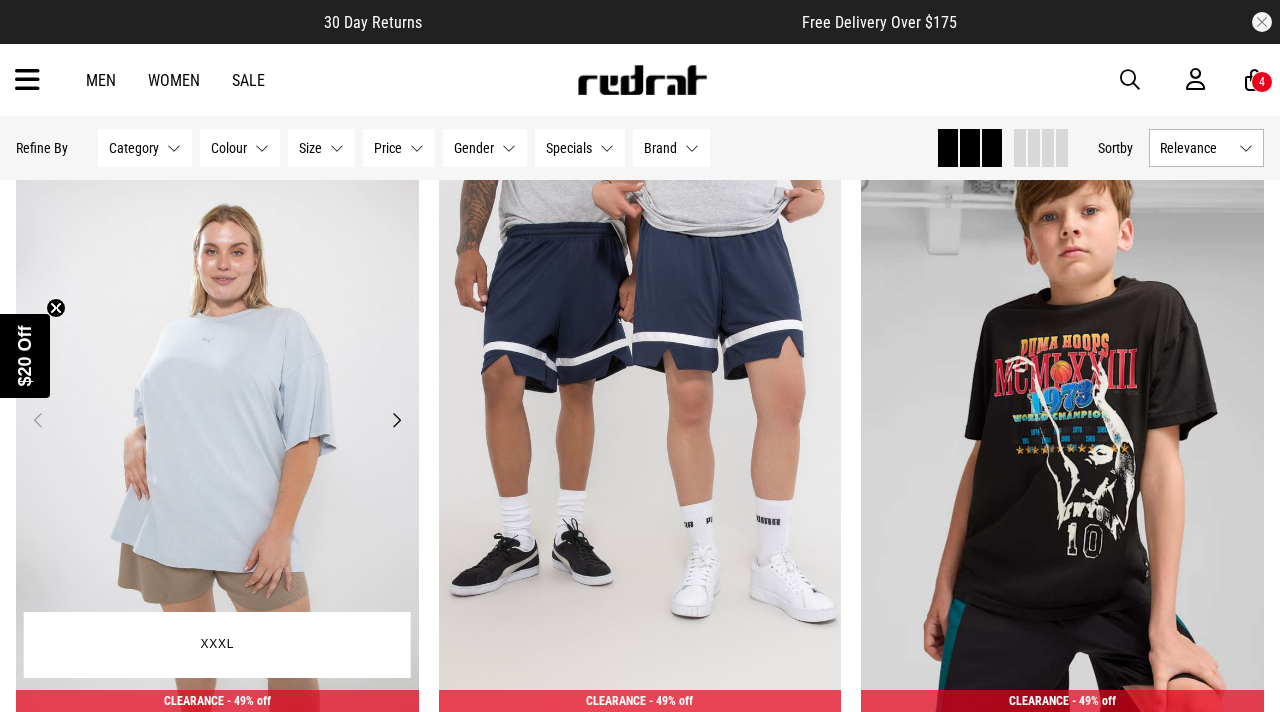 click on "Next" at bounding box center (396, 420) 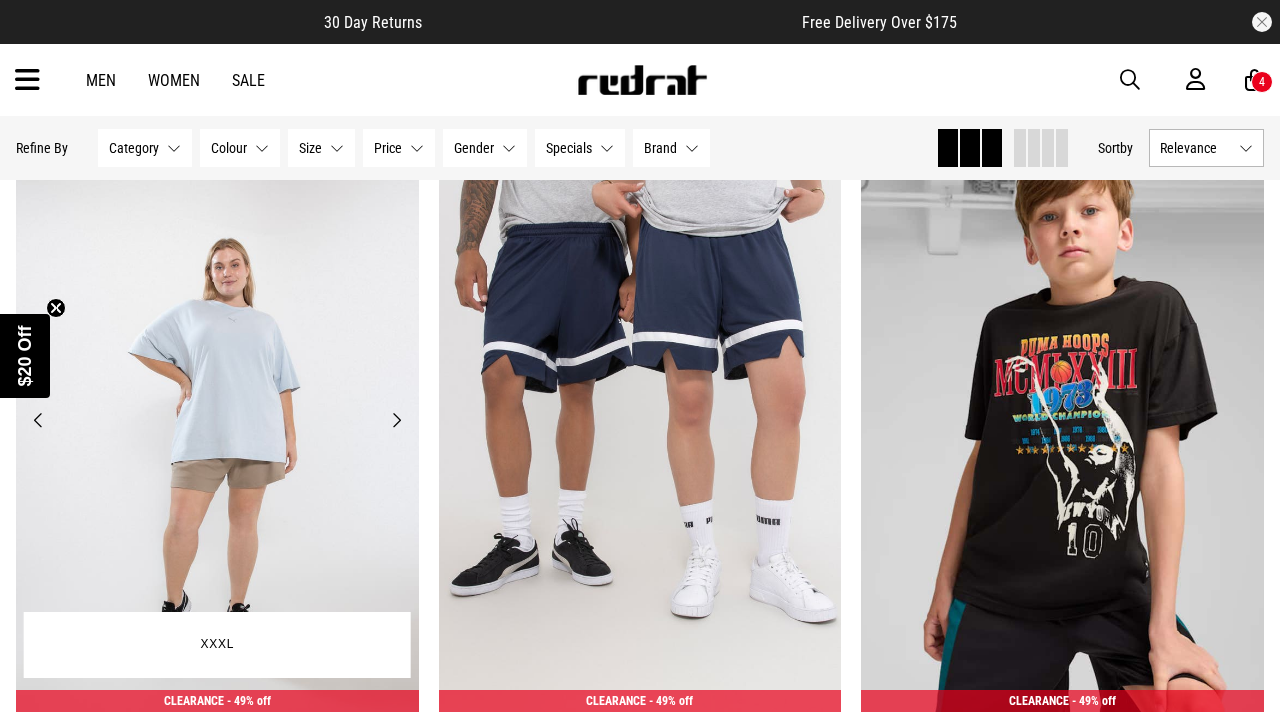click on "Next" at bounding box center [396, 420] 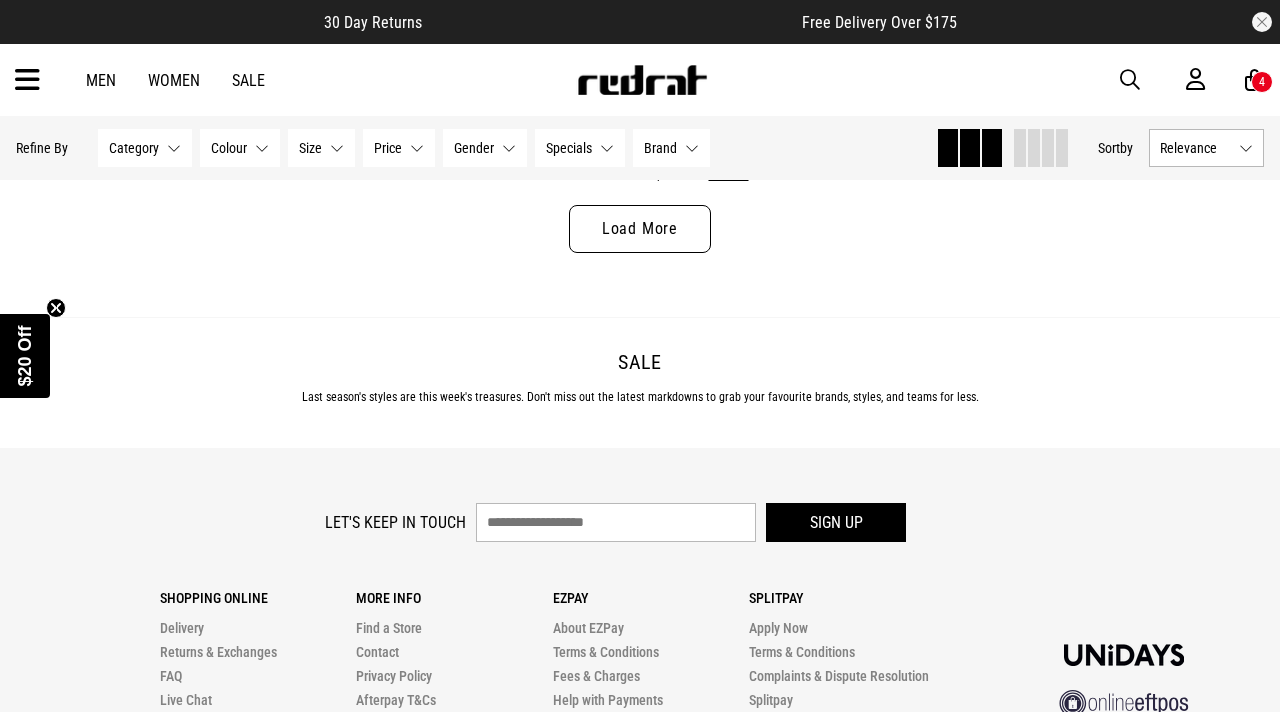 scroll, scrollTop: 51516, scrollLeft: 0, axis: vertical 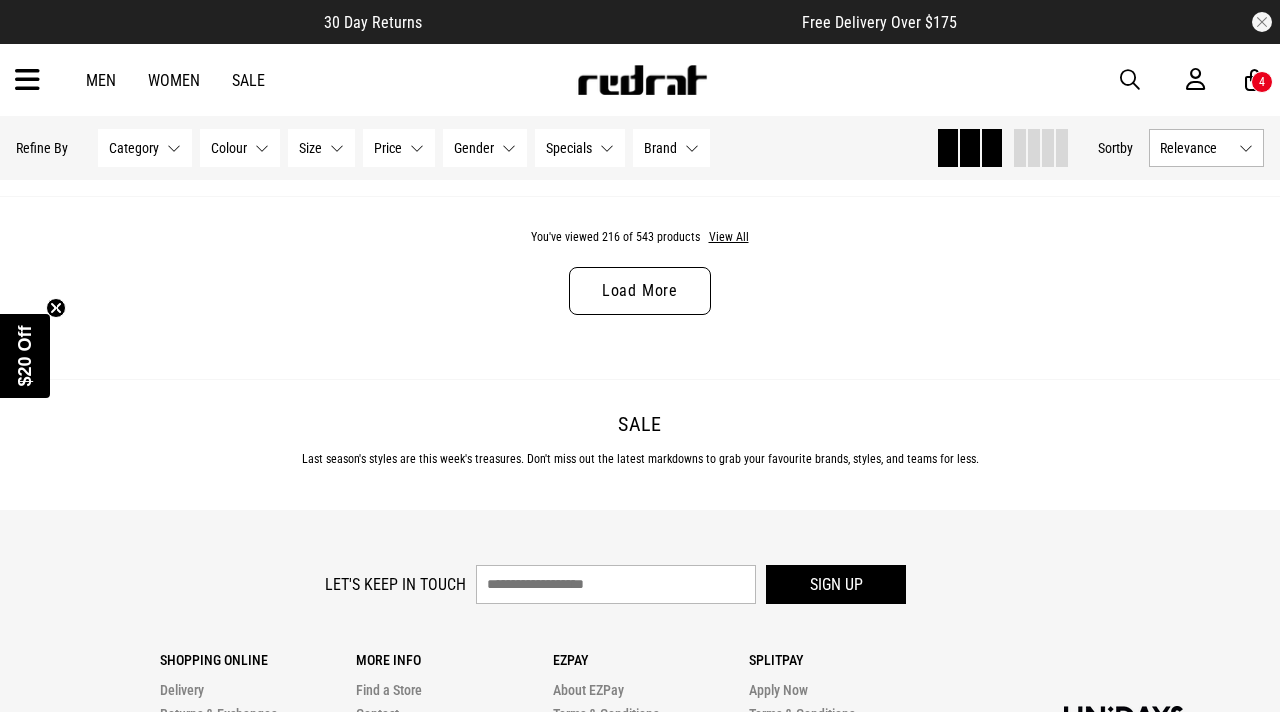 click on "Load More" at bounding box center [640, 291] 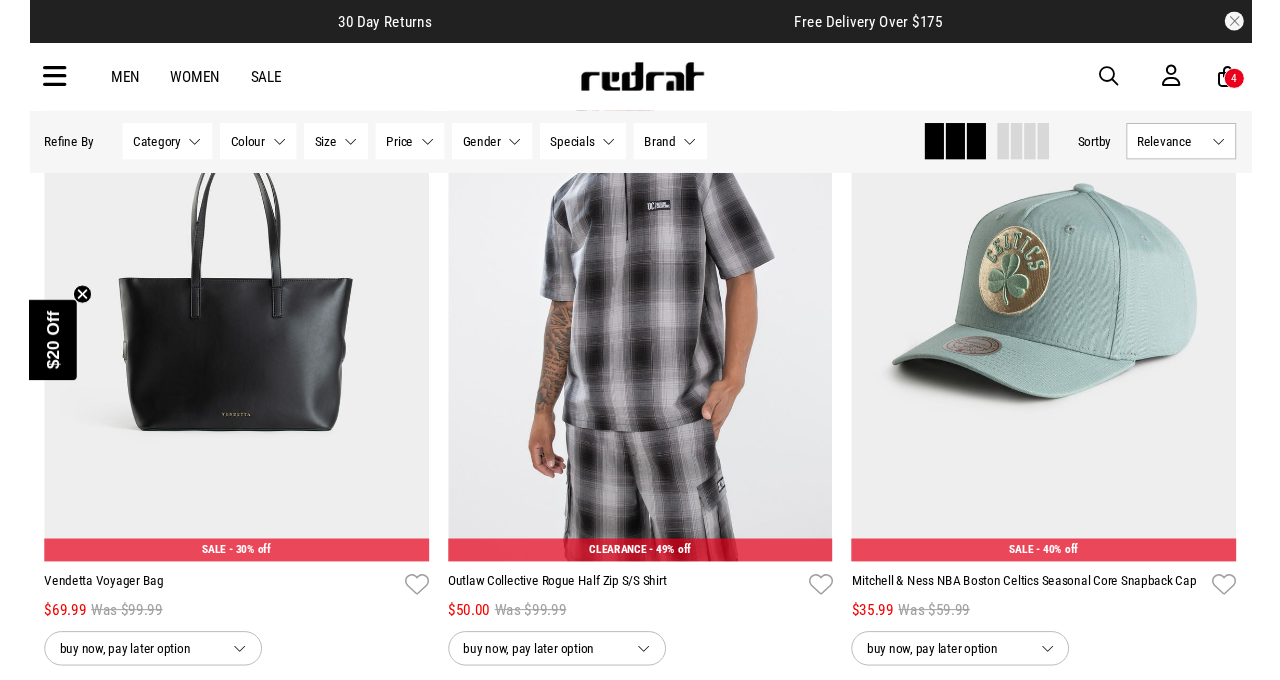 scroll, scrollTop: 51663, scrollLeft: 0, axis: vertical 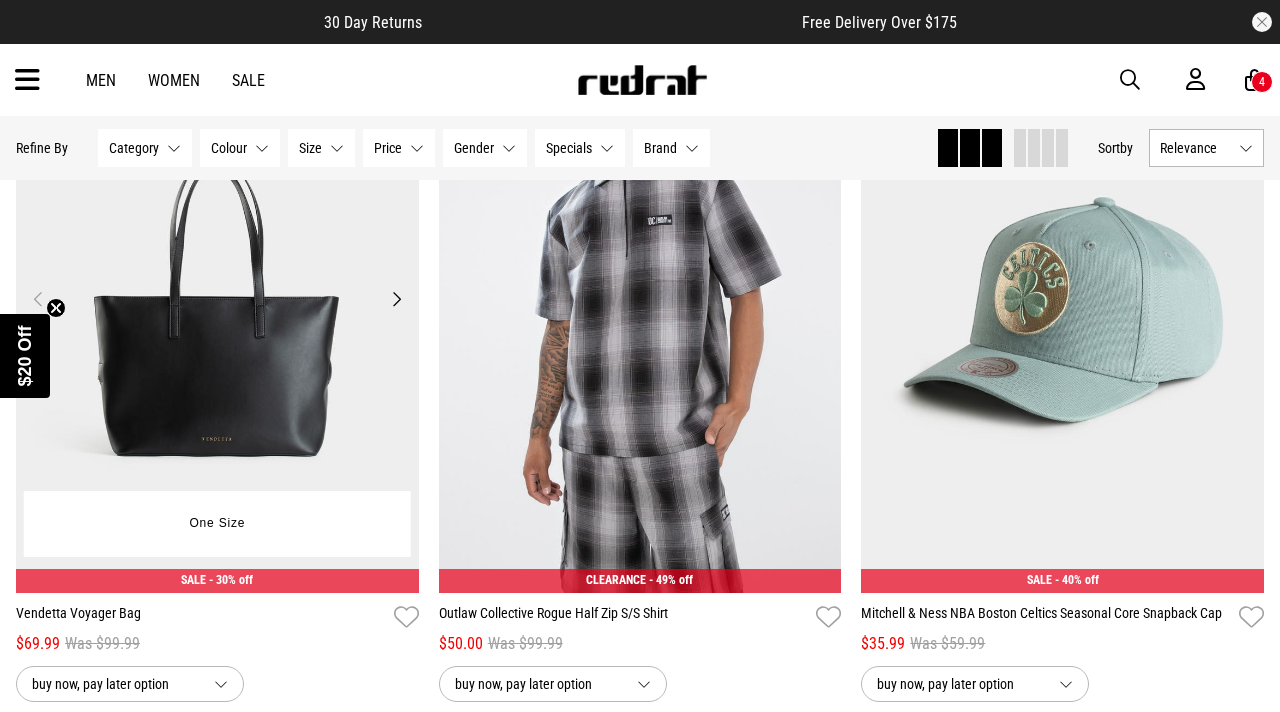 click on "Next" at bounding box center [396, 299] 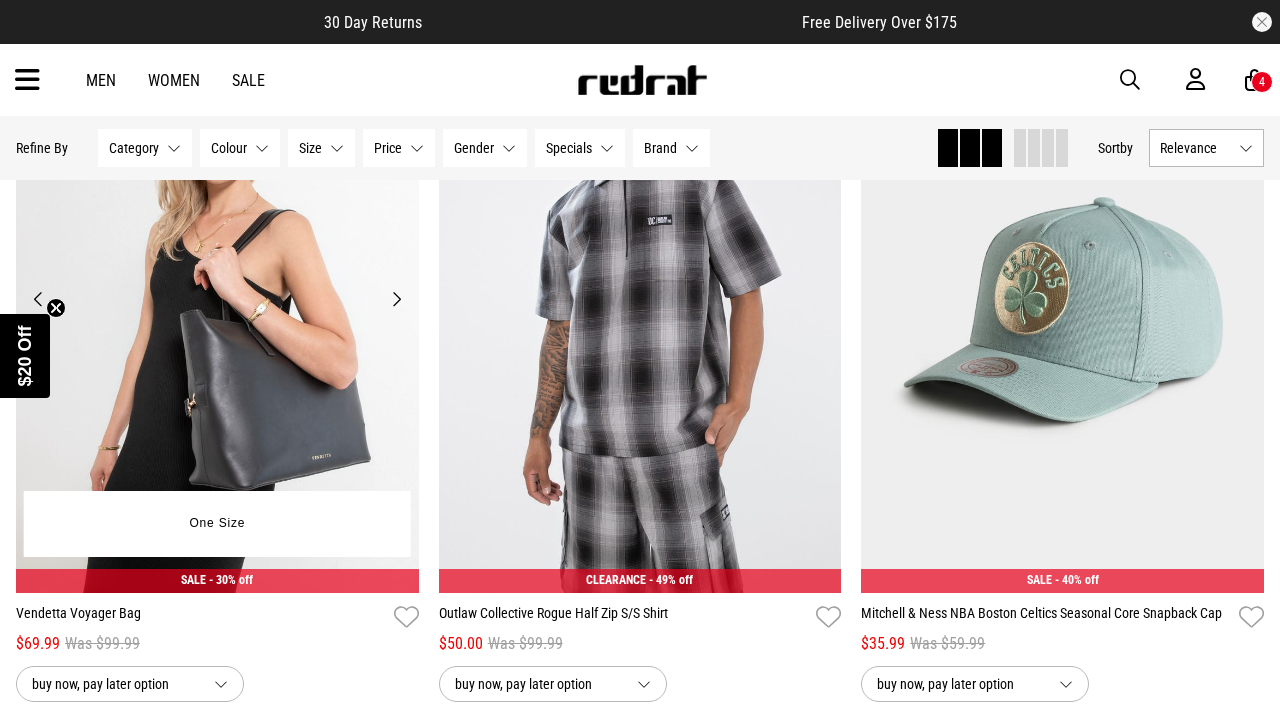 click on "Next" at bounding box center (396, 299) 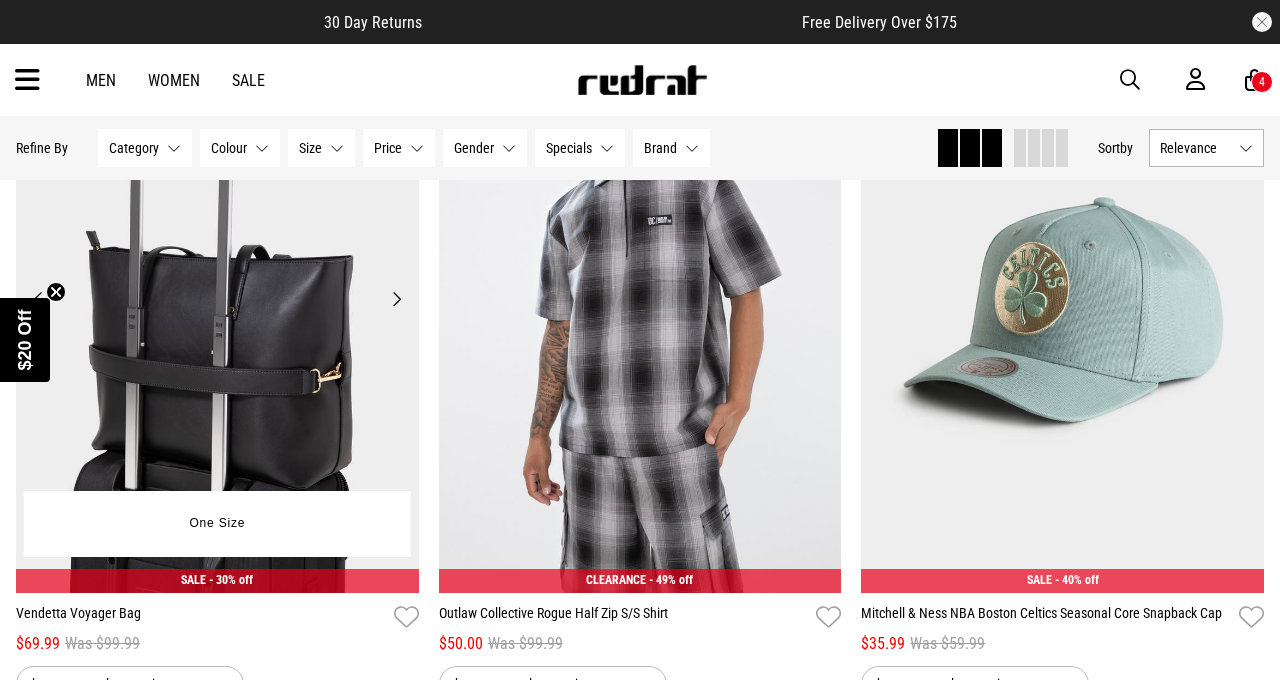 click at bounding box center (217, 311) 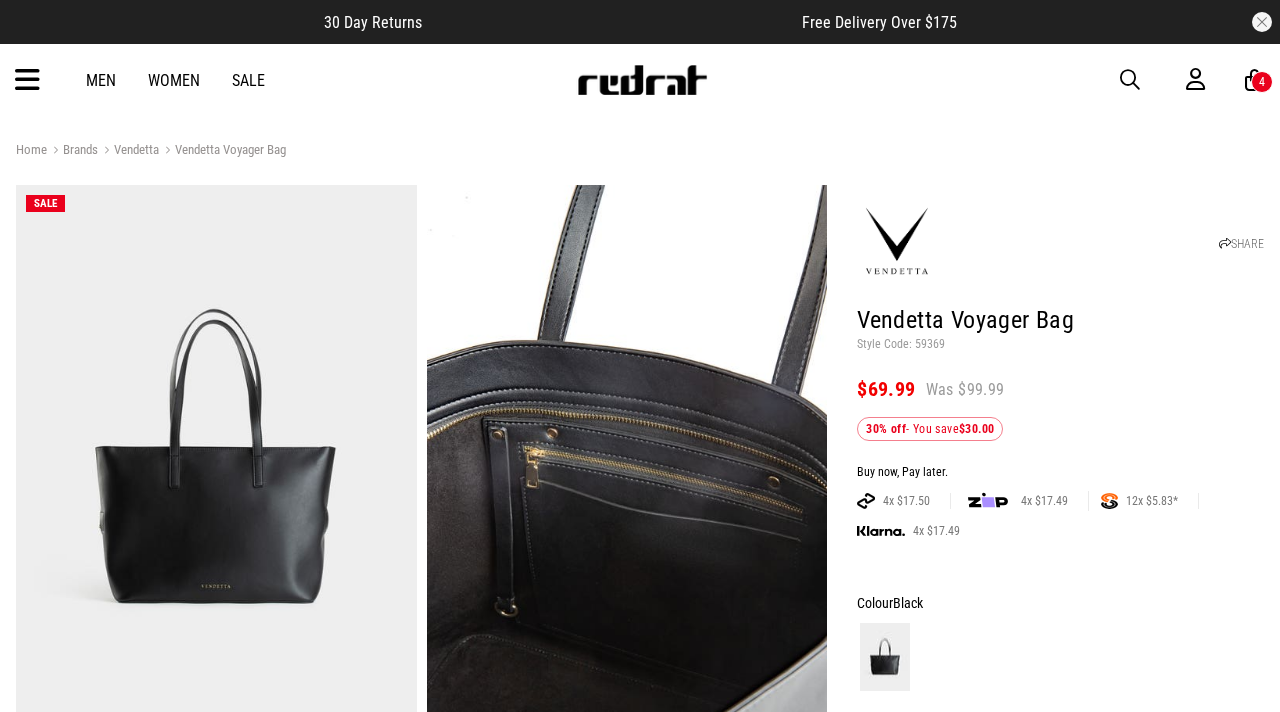 scroll, scrollTop: 0, scrollLeft: 0, axis: both 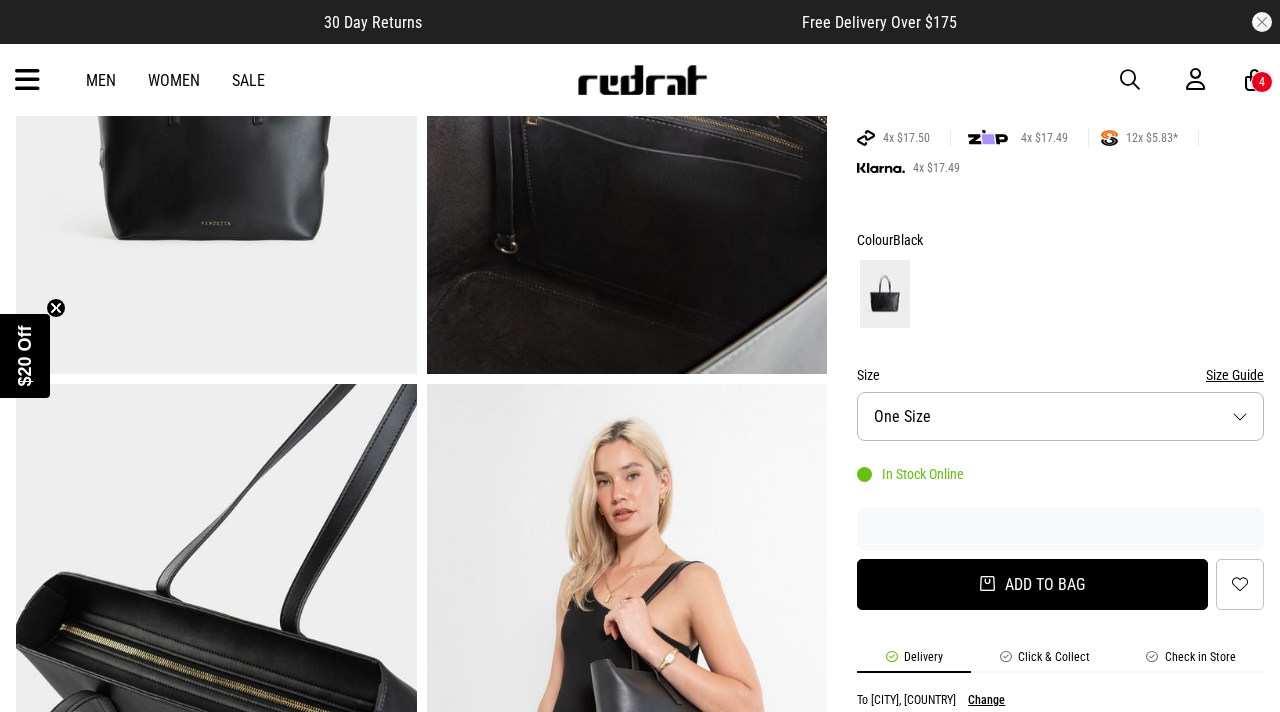 click on "Add to bag" at bounding box center (1032, 584) 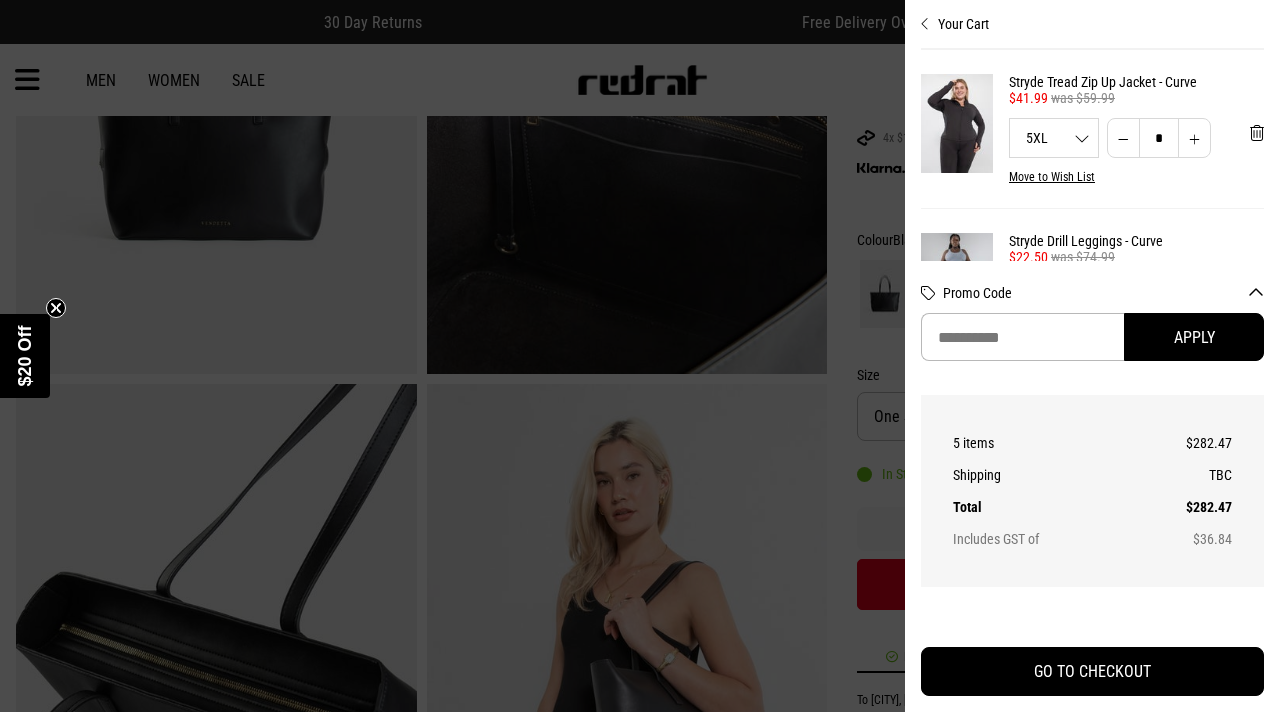 click at bounding box center (640, 356) 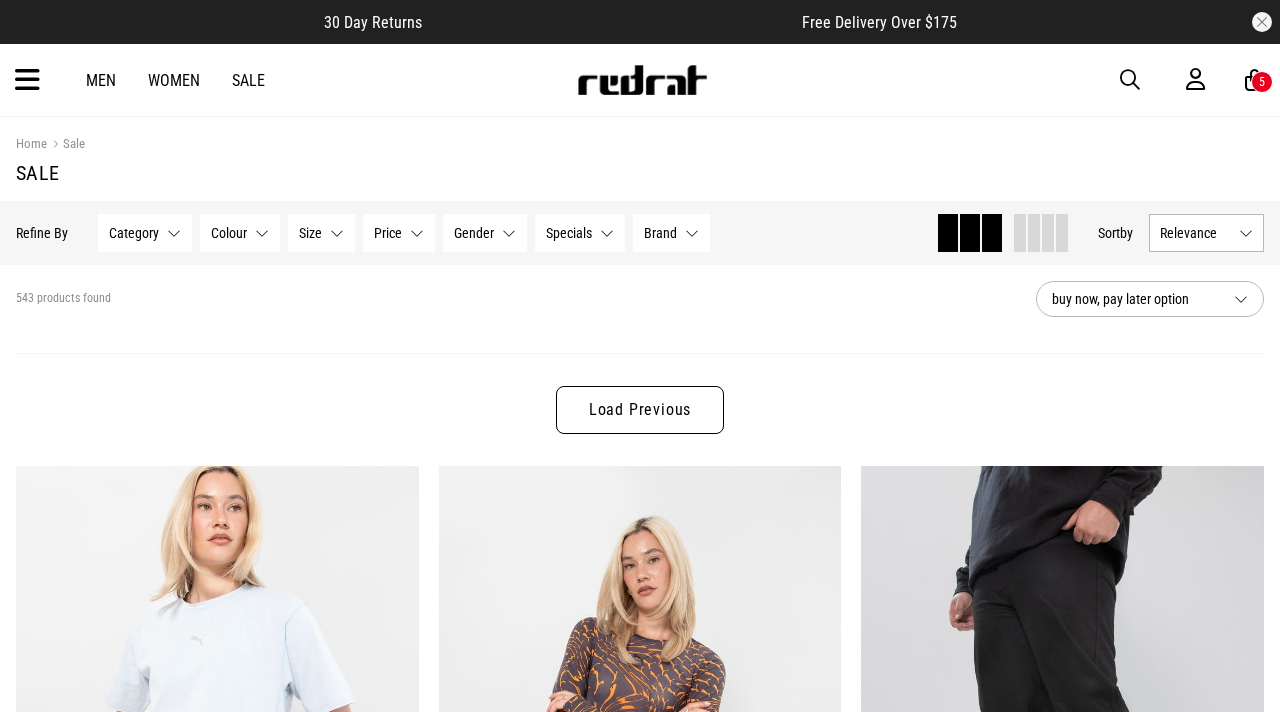 scroll, scrollTop: 0, scrollLeft: 0, axis: both 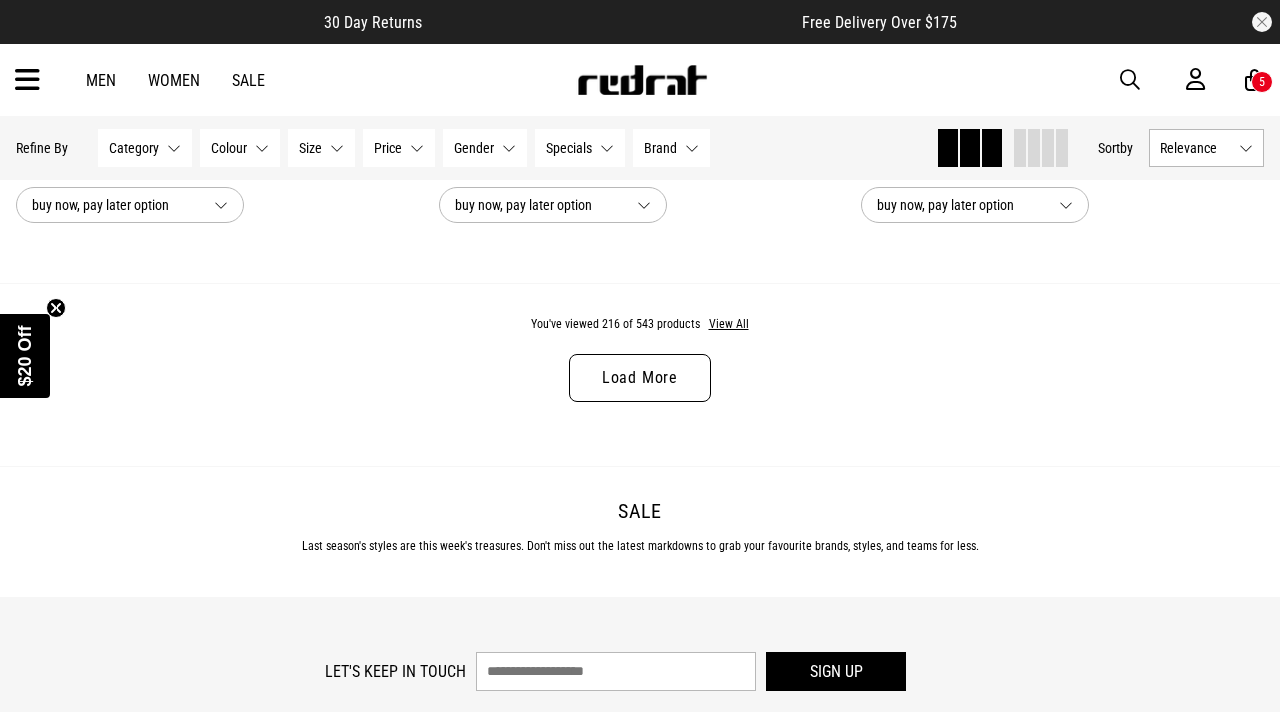 click on "Load More" at bounding box center [640, 378] 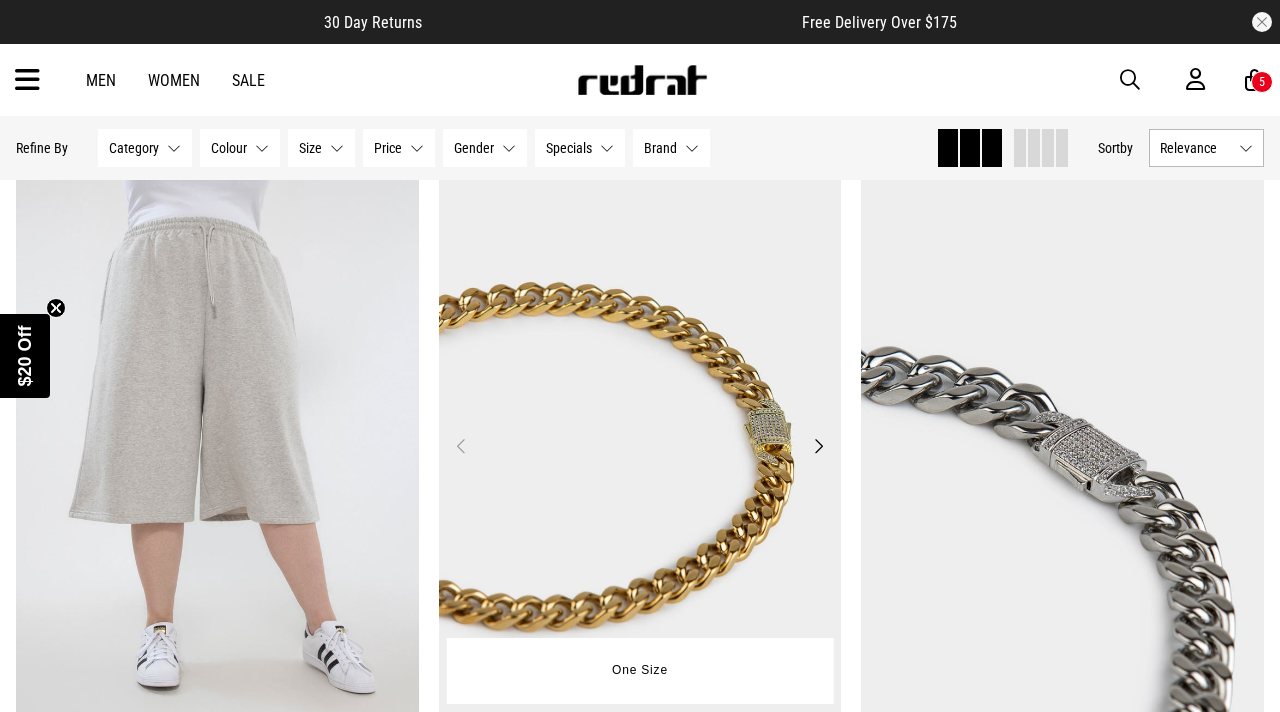 scroll, scrollTop: 9021, scrollLeft: 0, axis: vertical 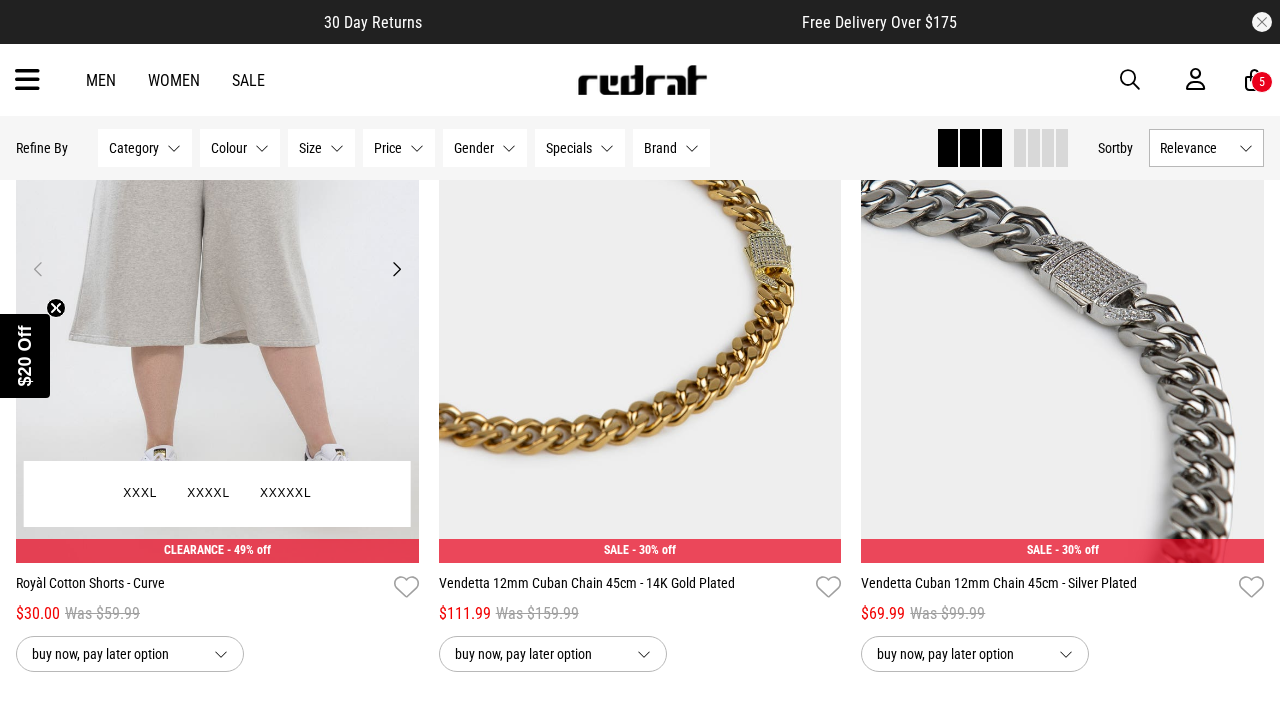 click on "Next" at bounding box center (396, 269) 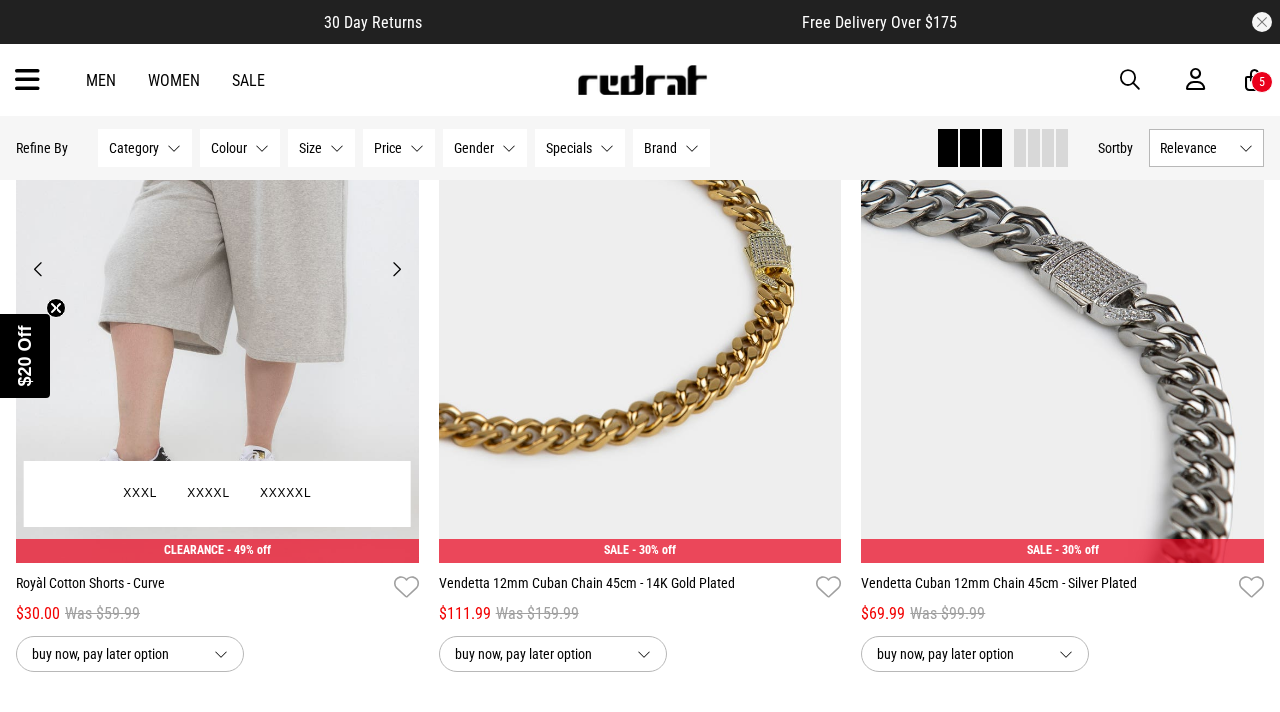 click on "Next" at bounding box center [396, 269] 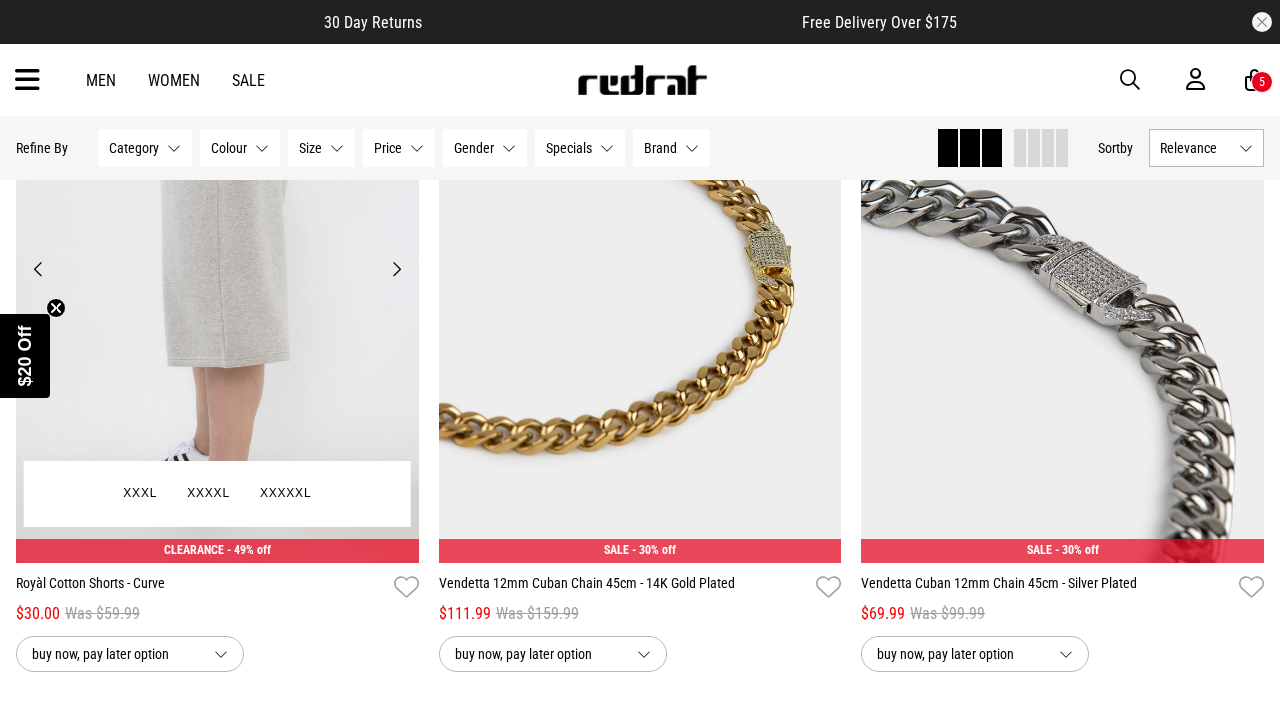 click on "Next" at bounding box center (396, 269) 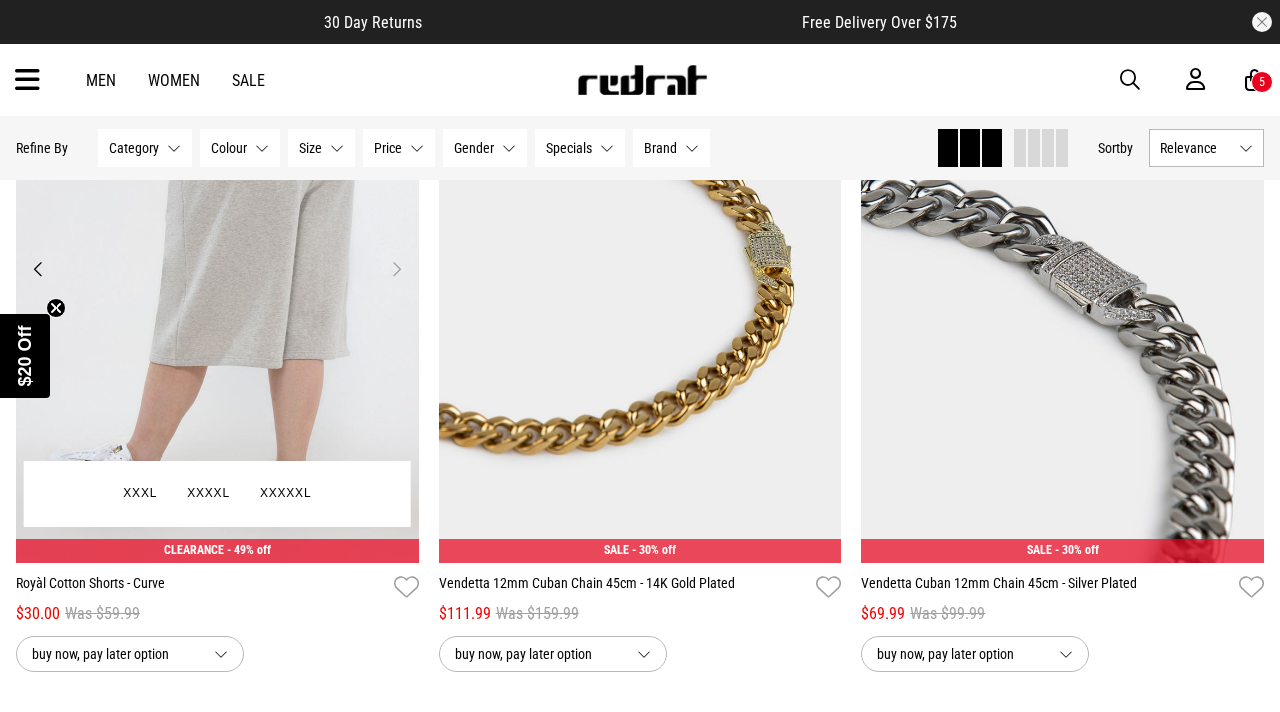 click on "Next" at bounding box center [396, 269] 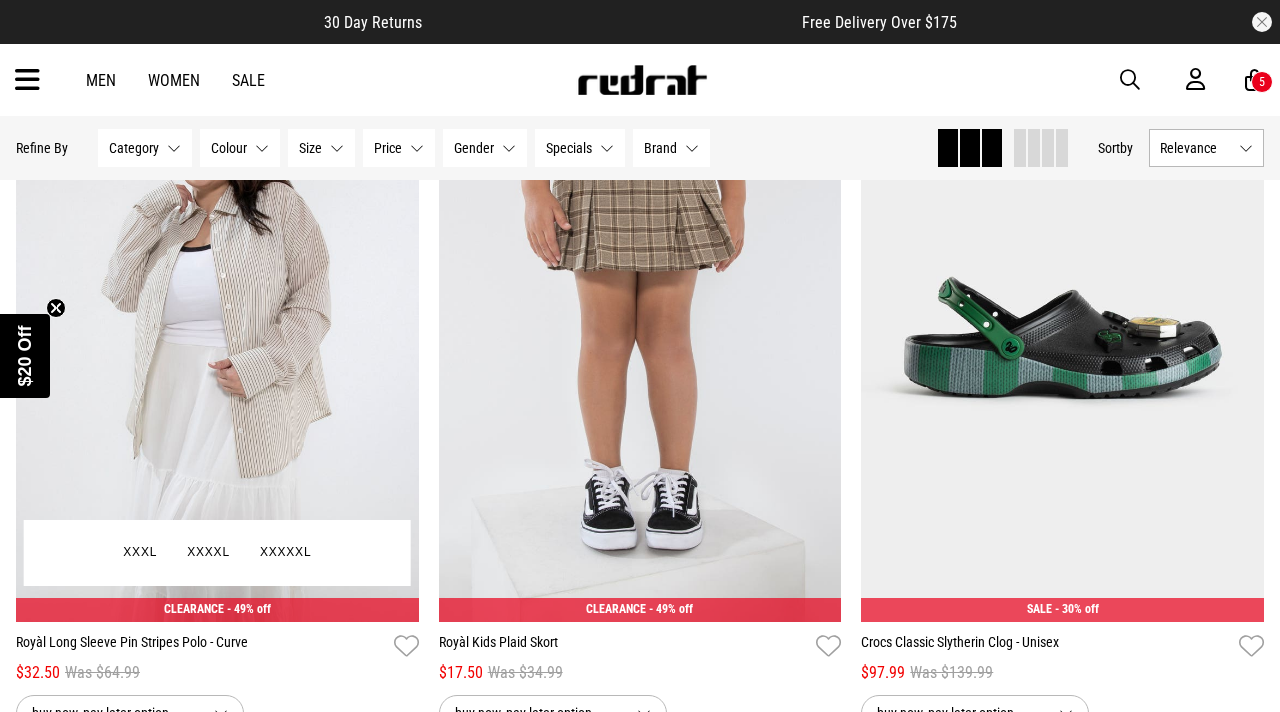 scroll, scrollTop: 10389, scrollLeft: 0, axis: vertical 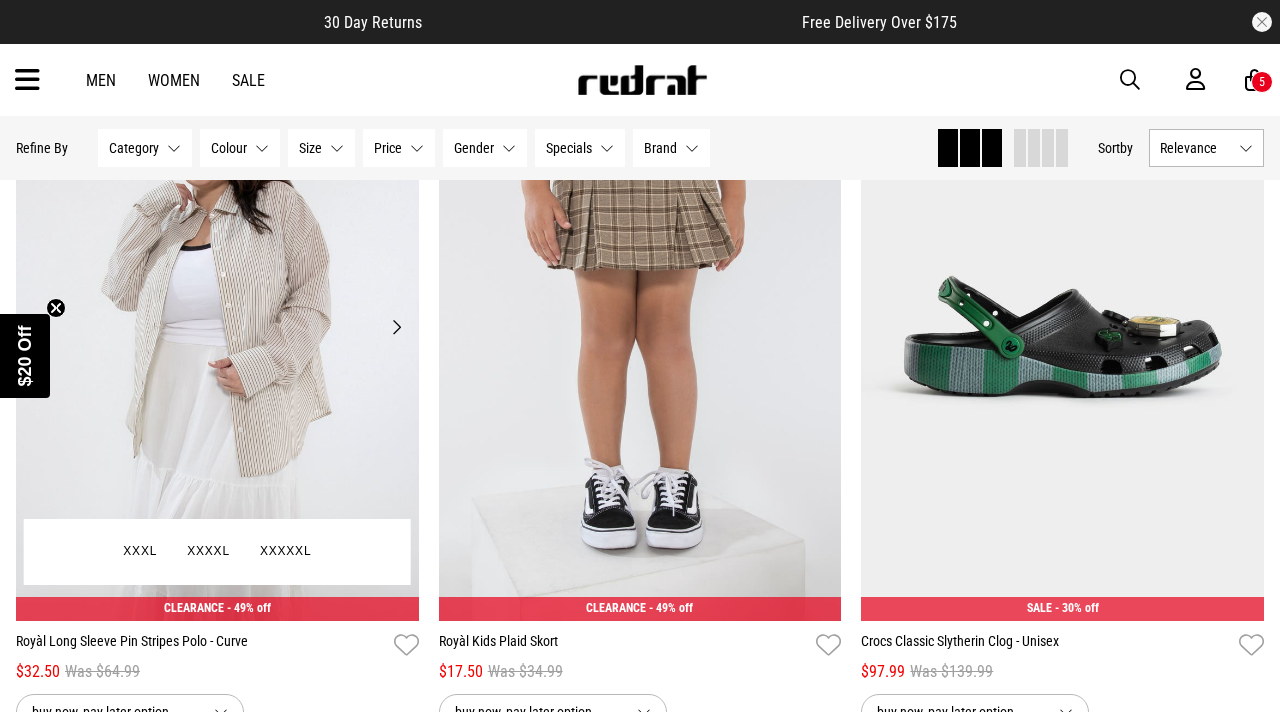 click on "Next" at bounding box center (396, 327) 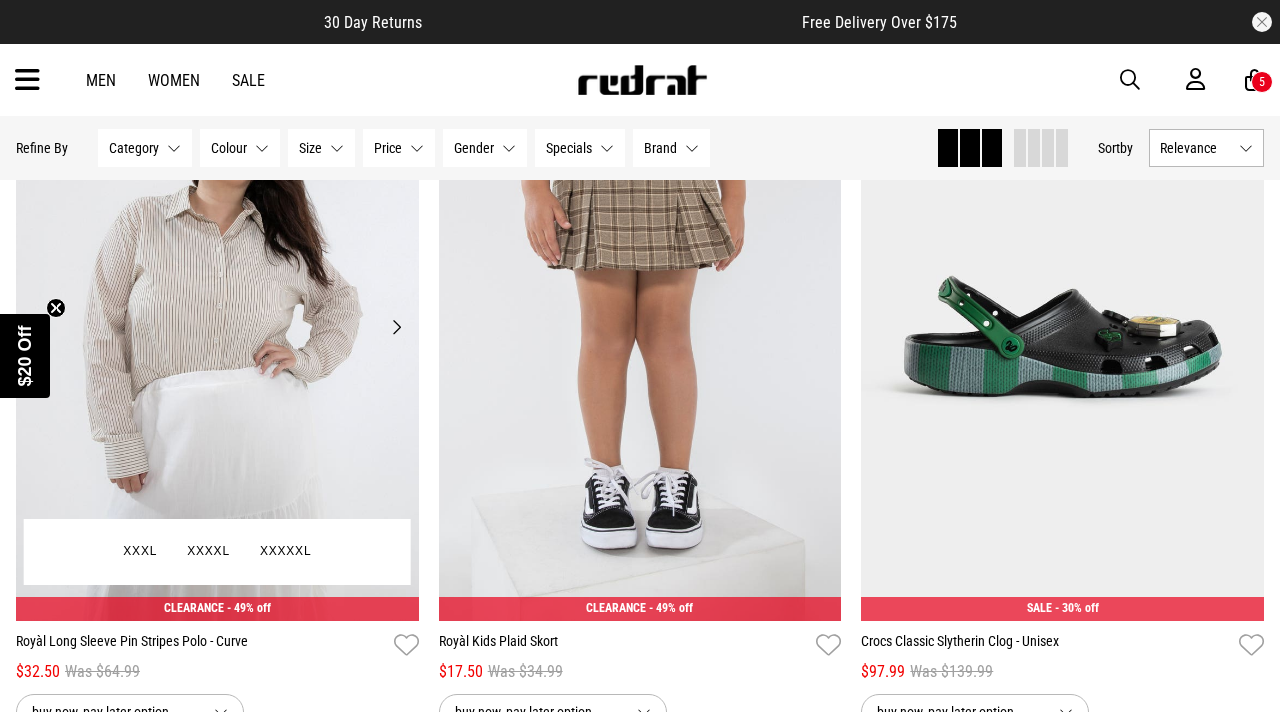 click on "Next" at bounding box center [396, 327] 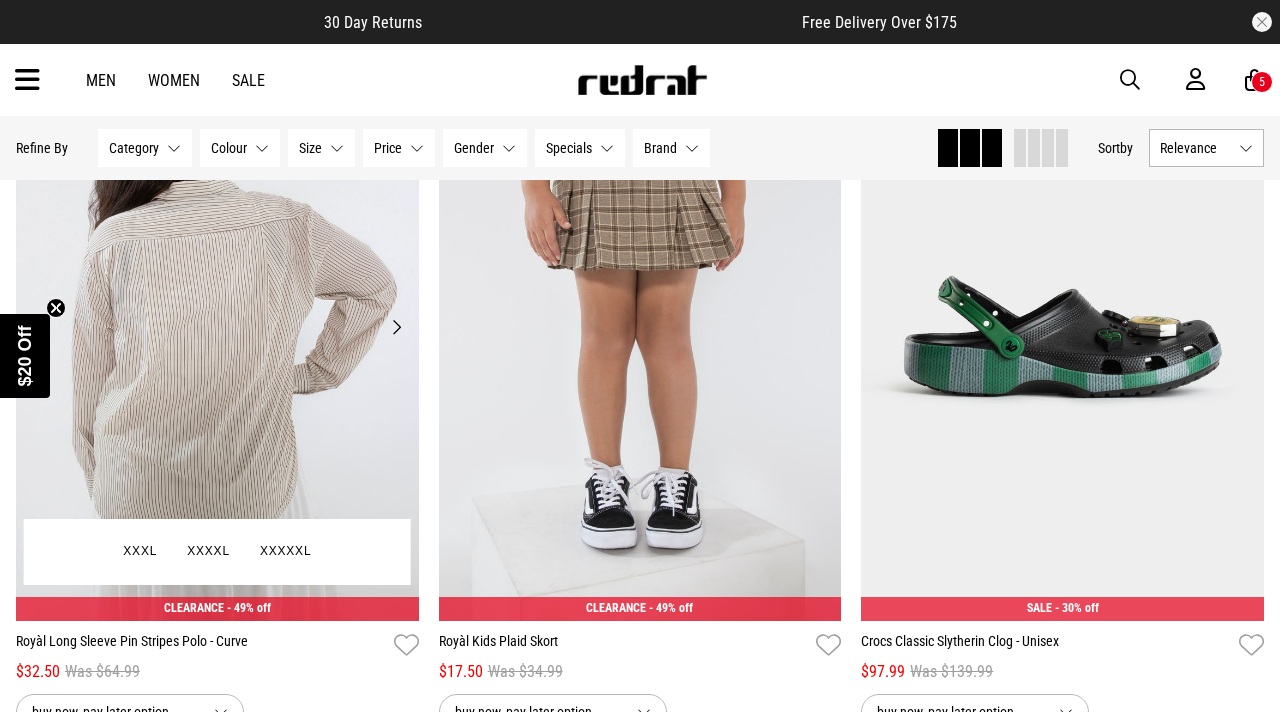 click on "Next" at bounding box center (396, 327) 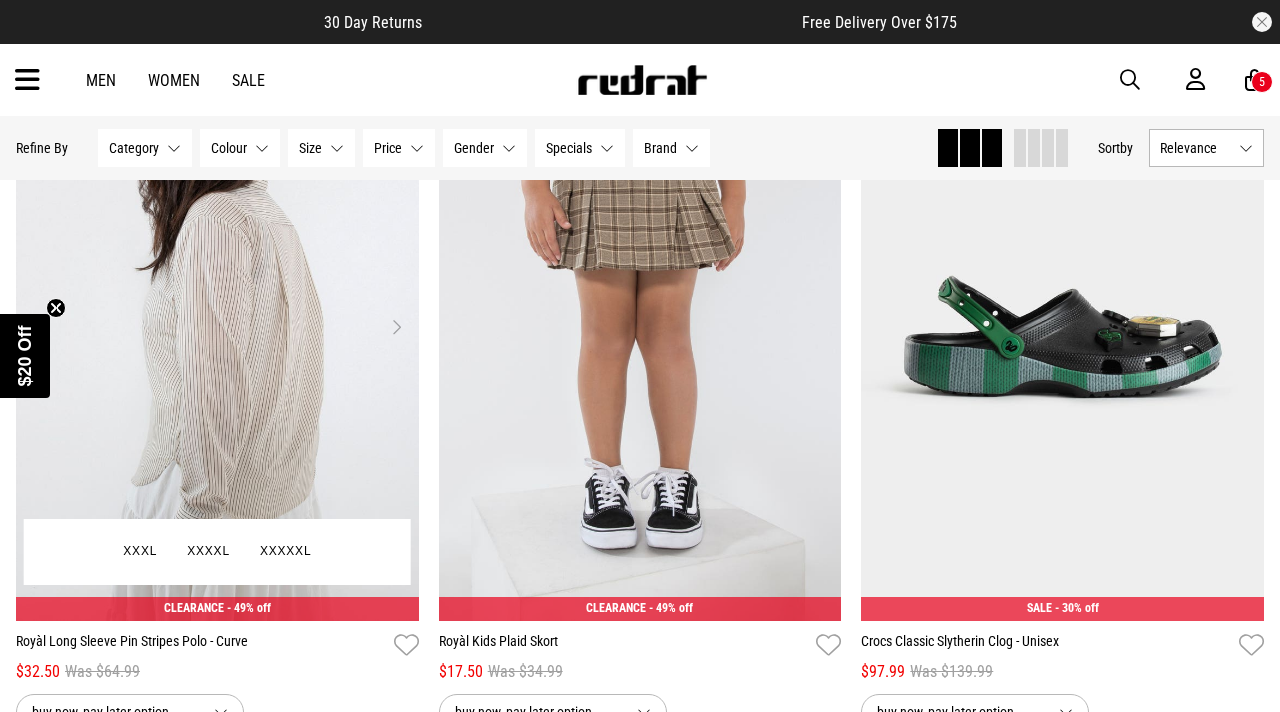 click on "Next" at bounding box center (396, 327) 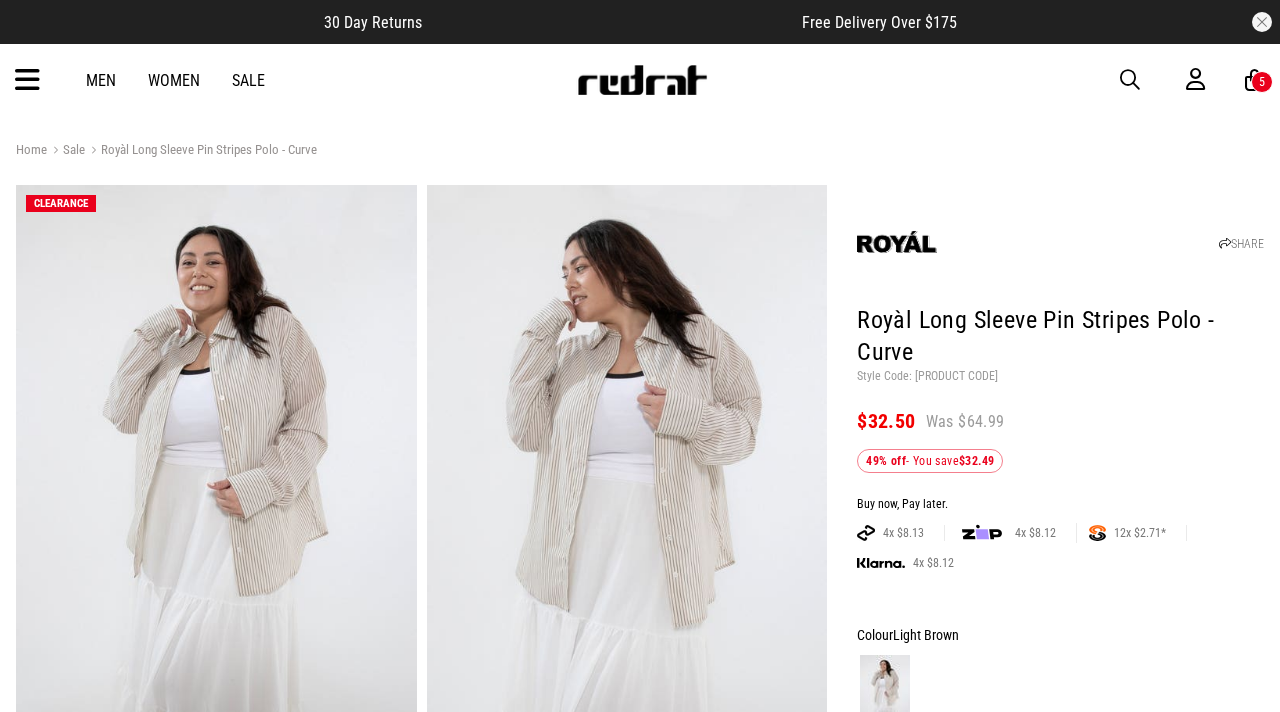 scroll, scrollTop: 0, scrollLeft: 0, axis: both 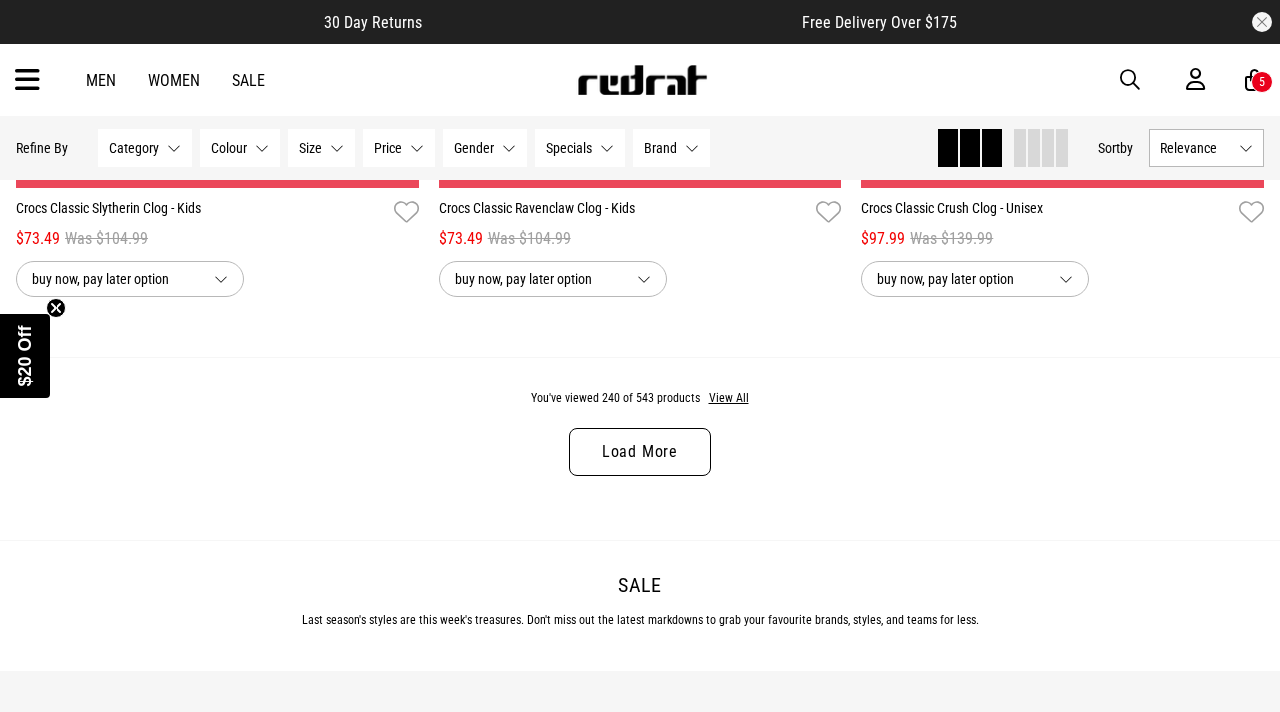 click on "Load More" at bounding box center [640, 452] 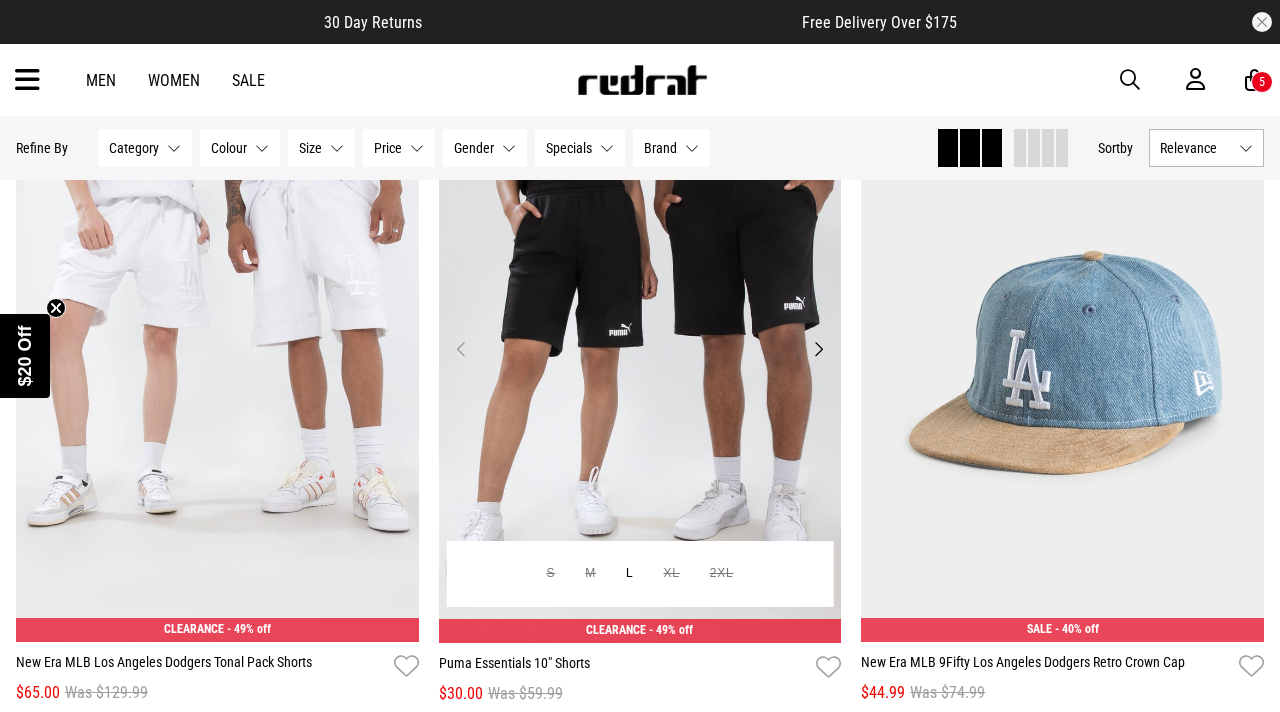 scroll, scrollTop: 10374, scrollLeft: 0, axis: vertical 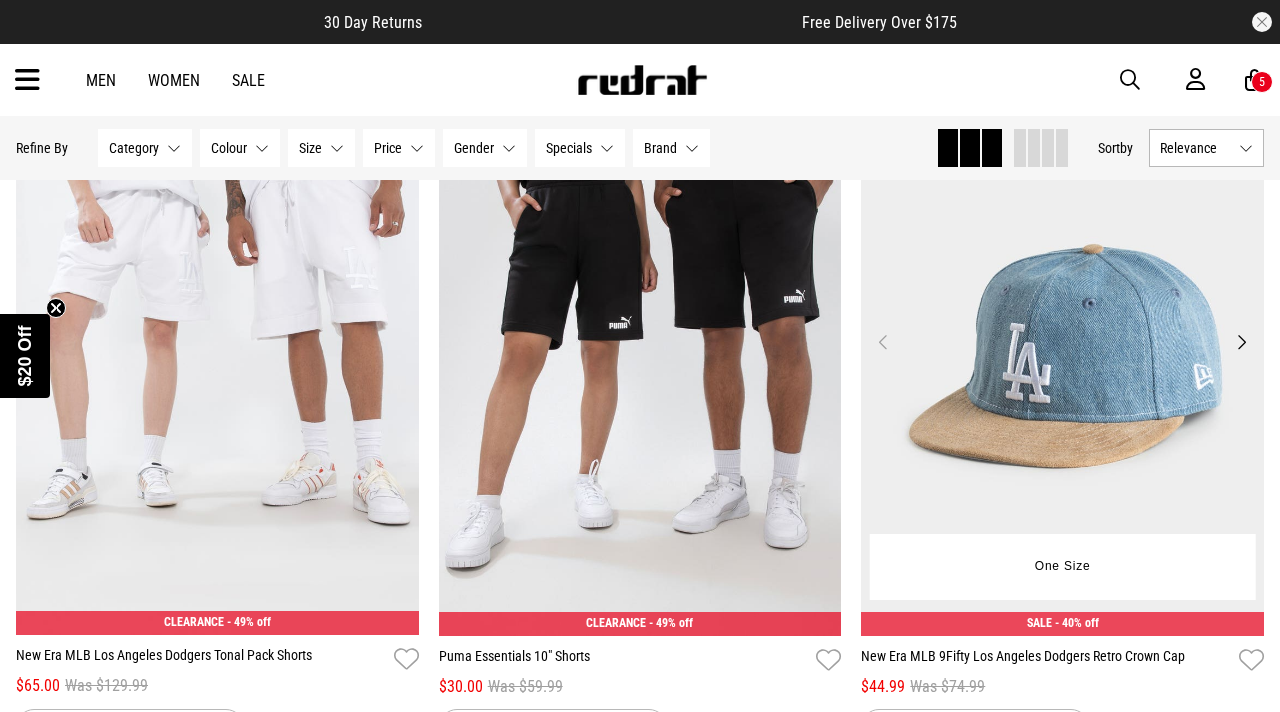 click on "Next" at bounding box center (1241, 342) 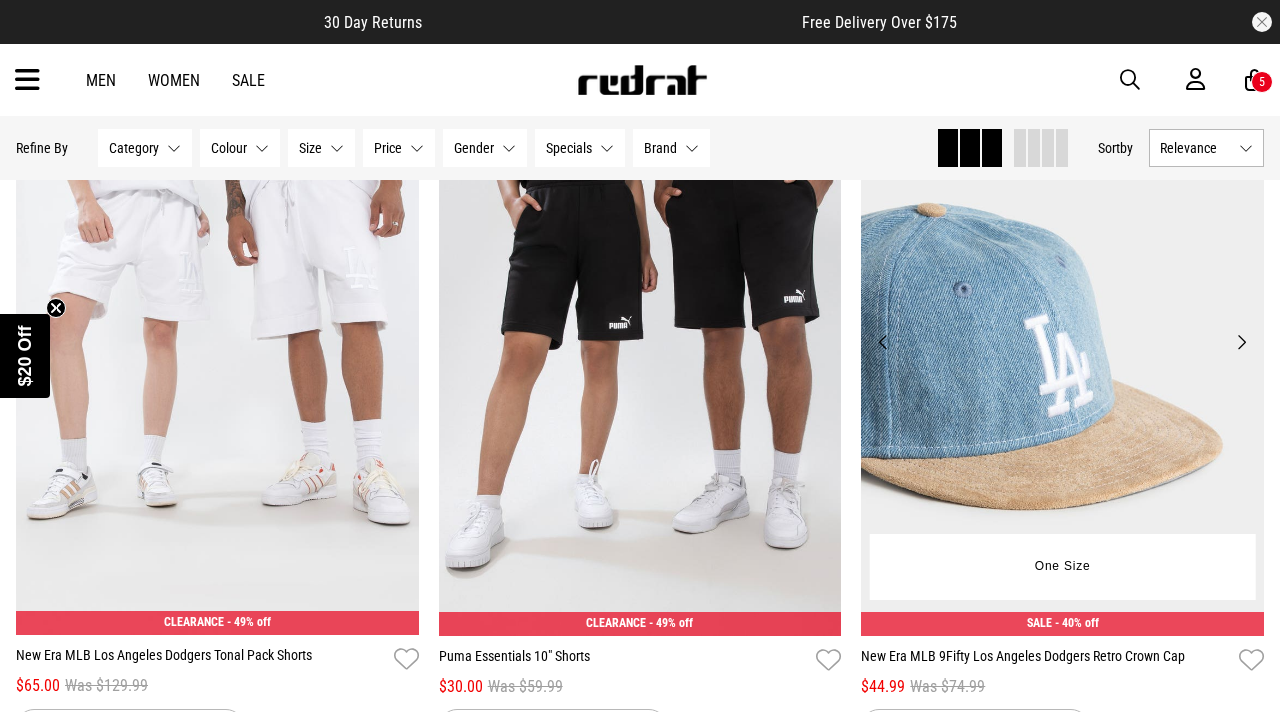 click on "Next" at bounding box center (1241, 342) 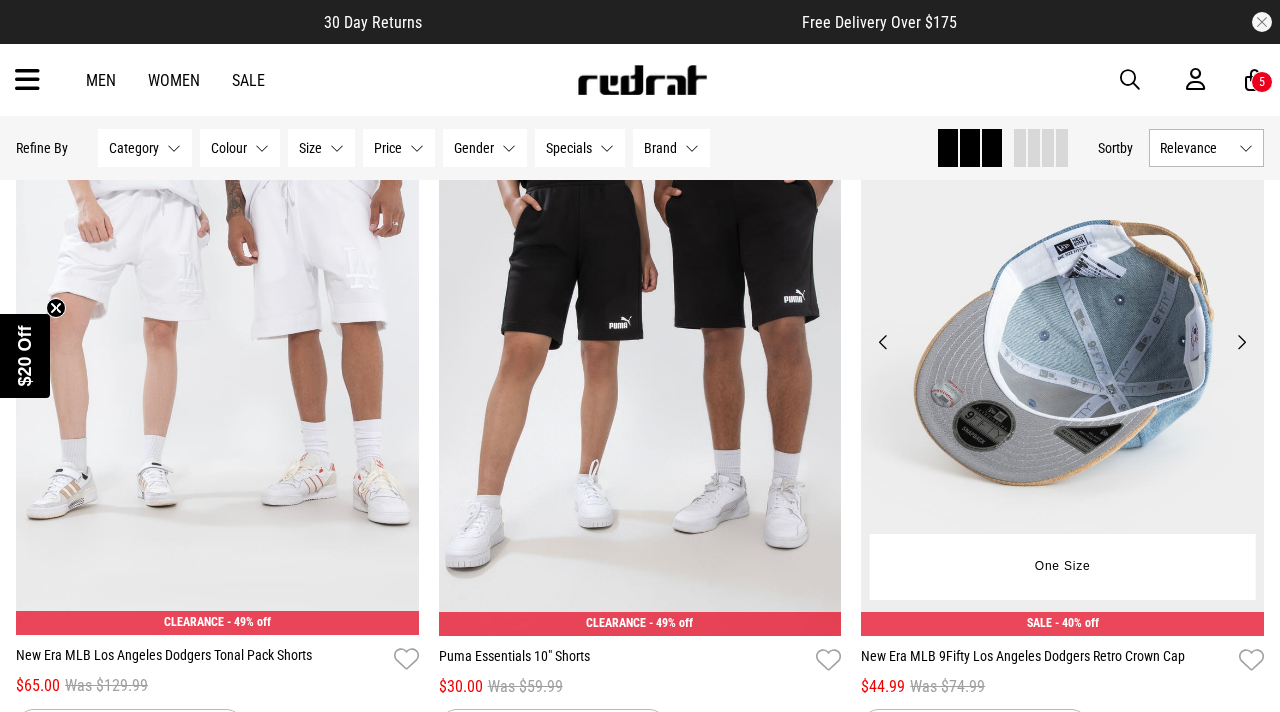 click on "Next" at bounding box center (1241, 342) 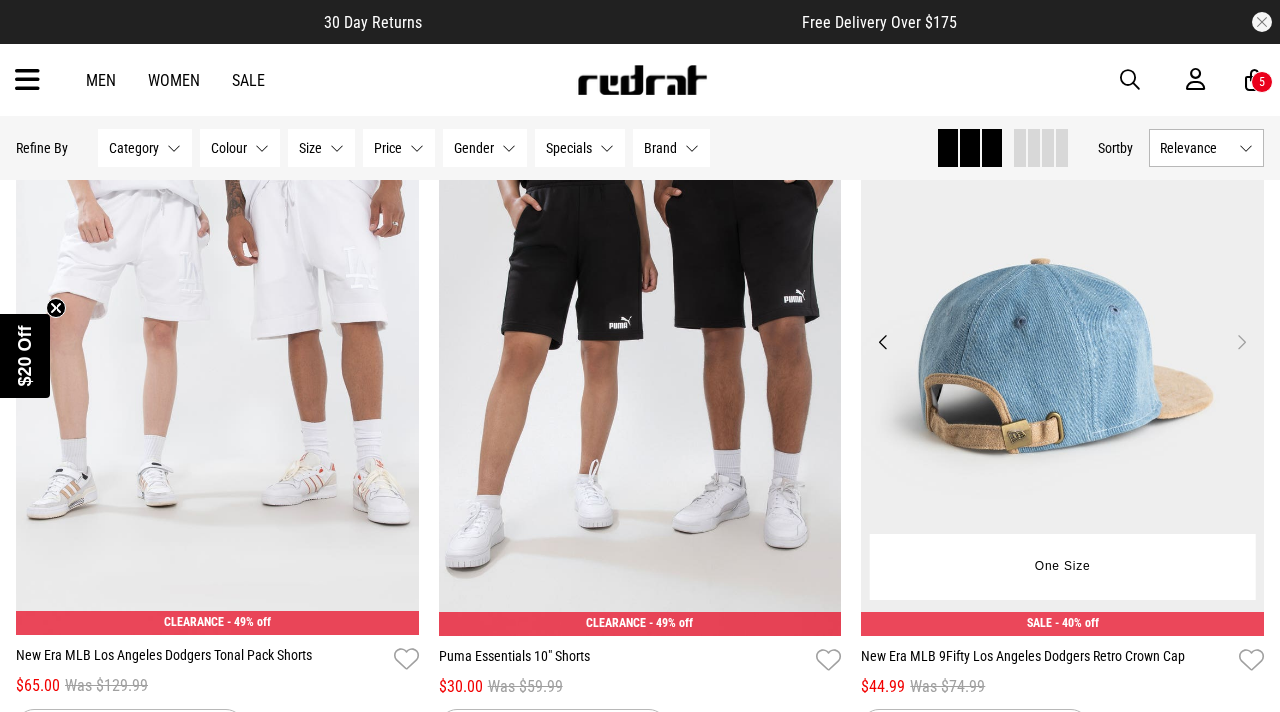 click on "Next" at bounding box center (1241, 342) 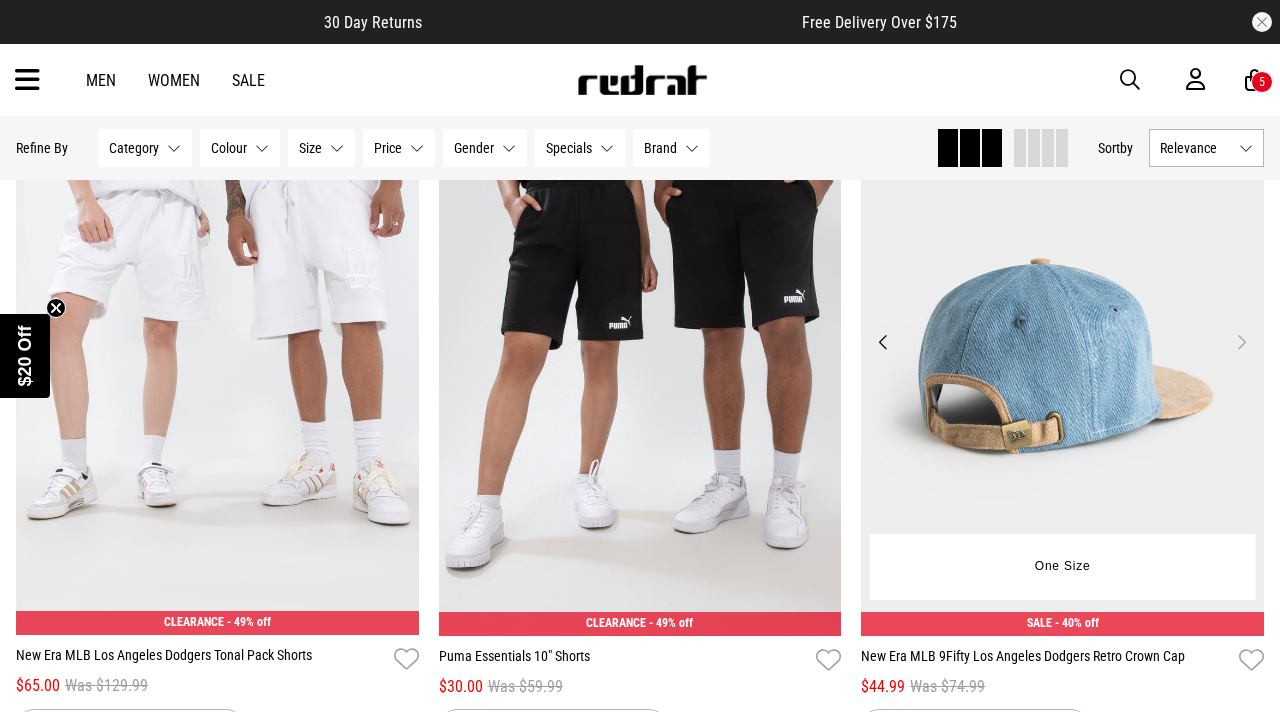 click on "Next" at bounding box center [1241, 342] 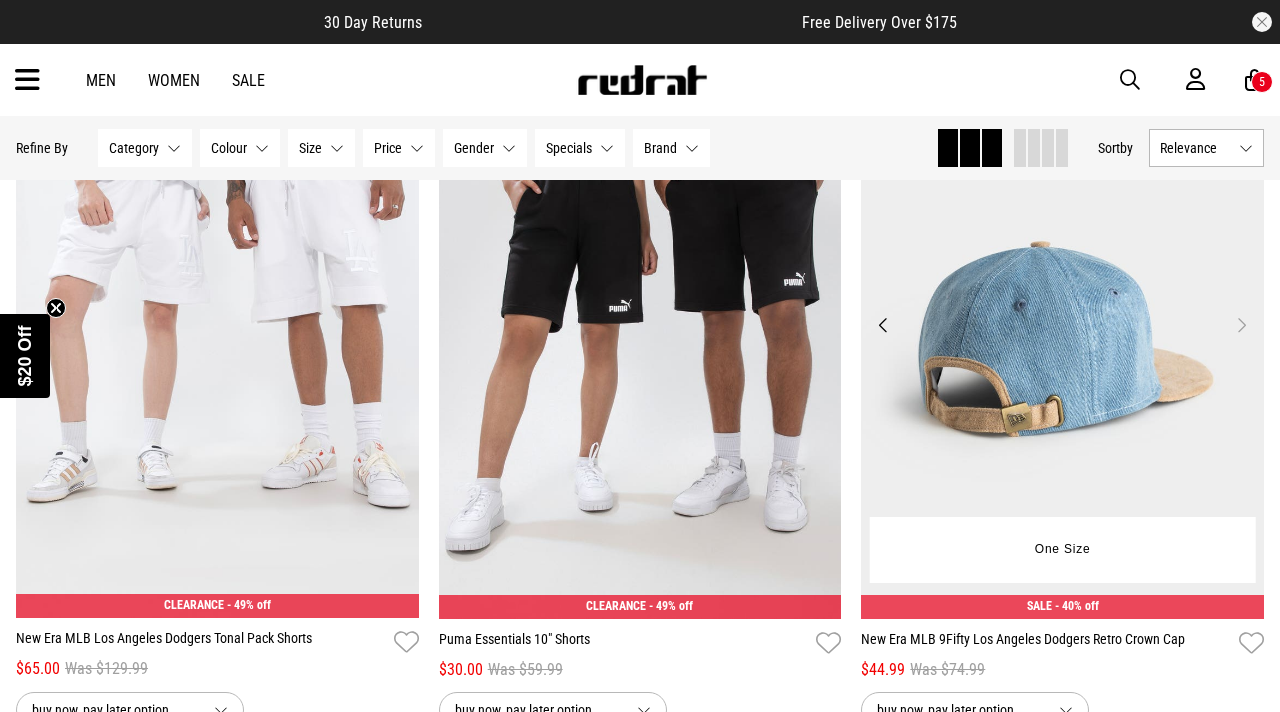 scroll, scrollTop: 10399, scrollLeft: 0, axis: vertical 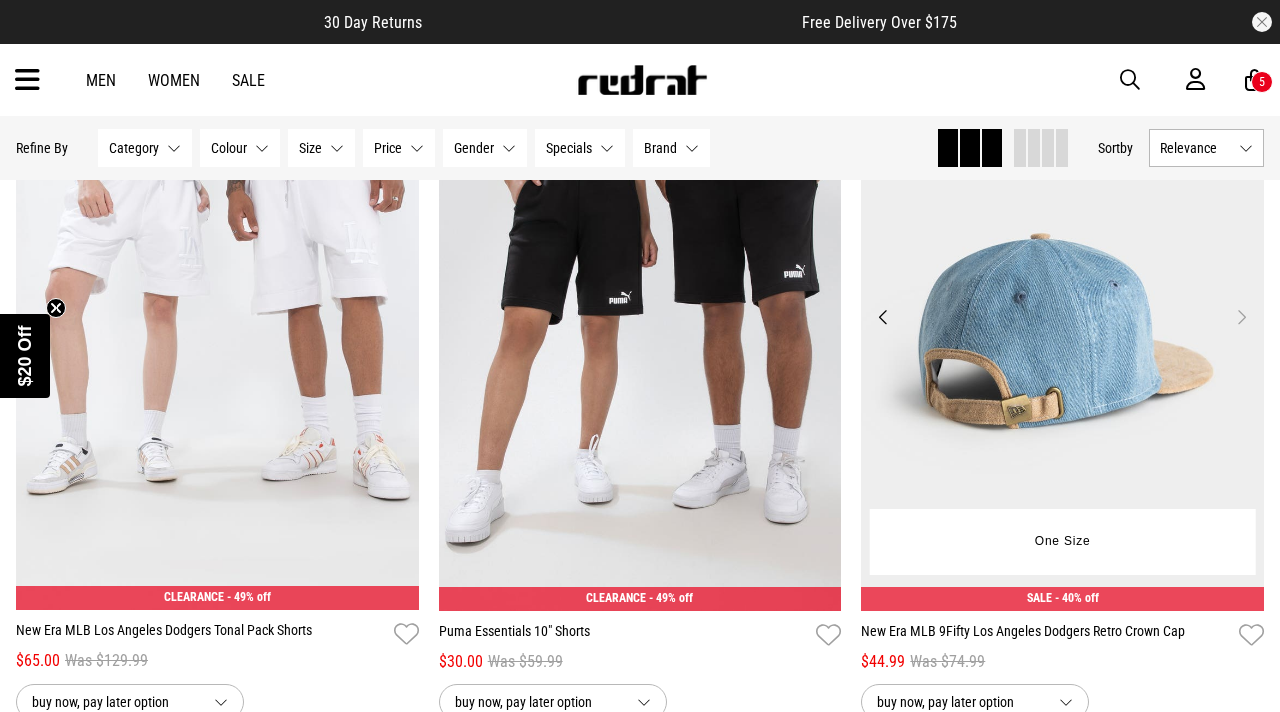 click on "Next" at bounding box center [1241, 317] 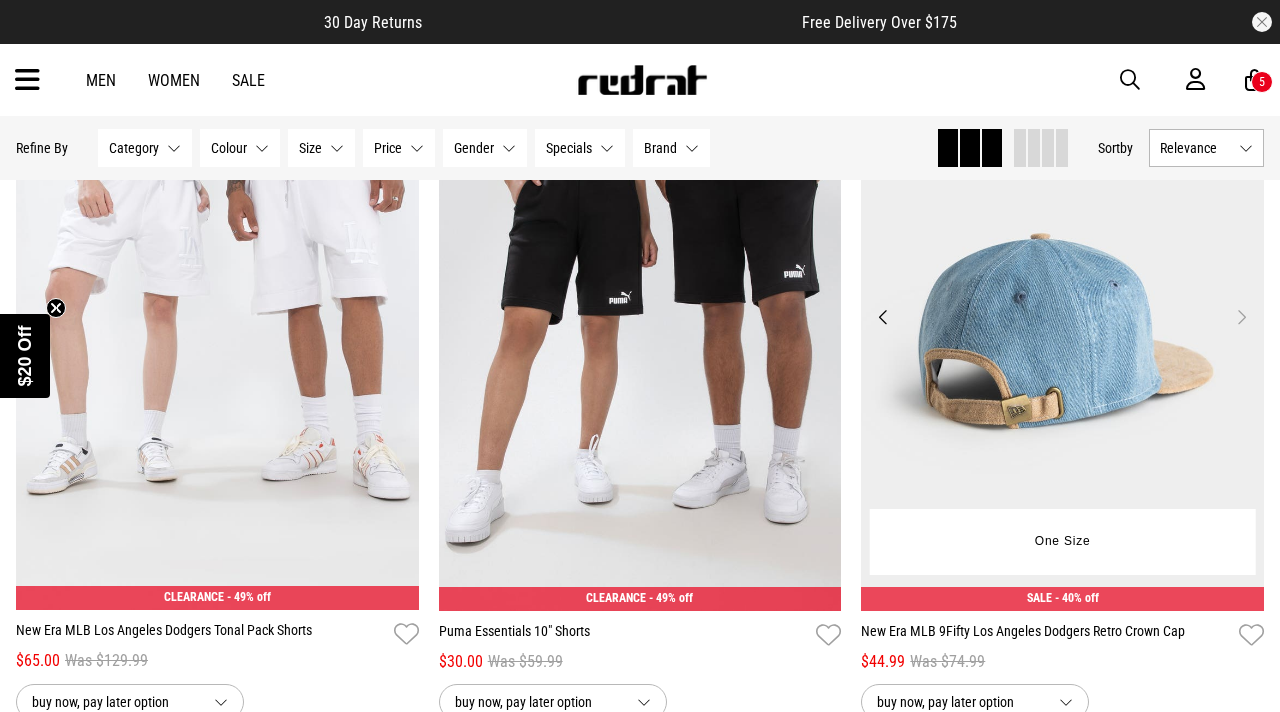 click on "Previous" at bounding box center [883, 317] 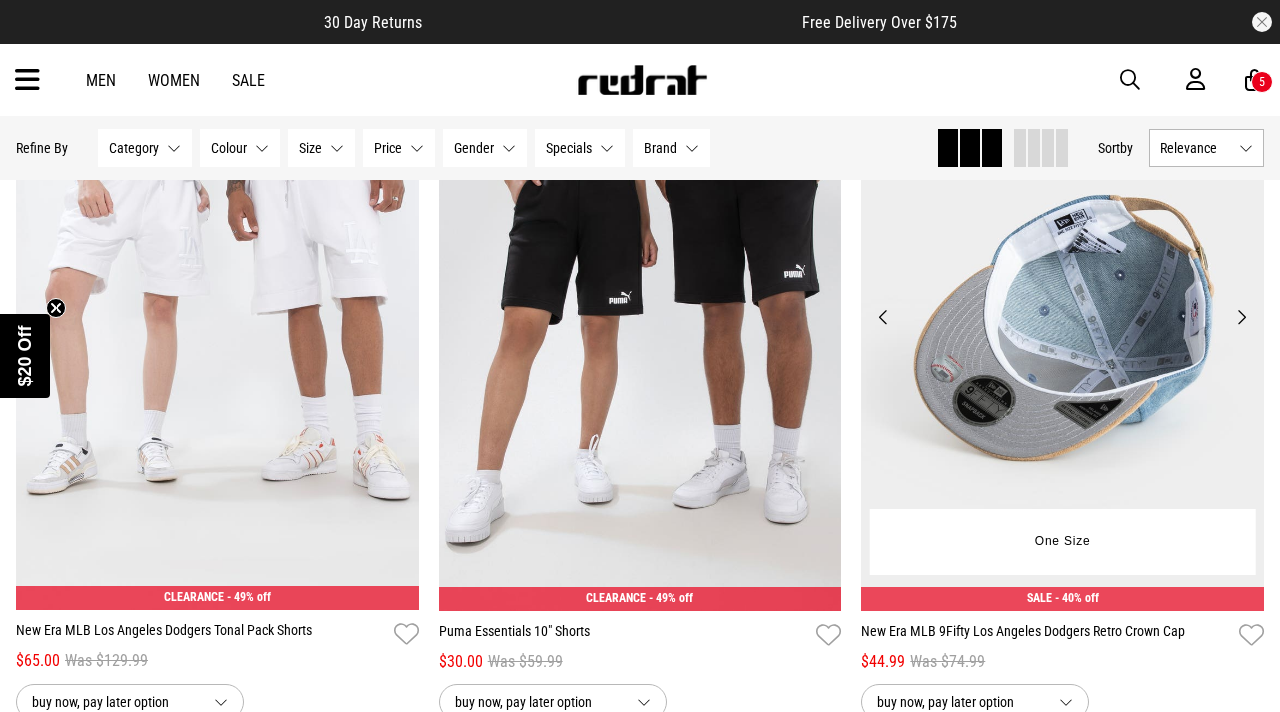click on "Previous" at bounding box center [883, 317] 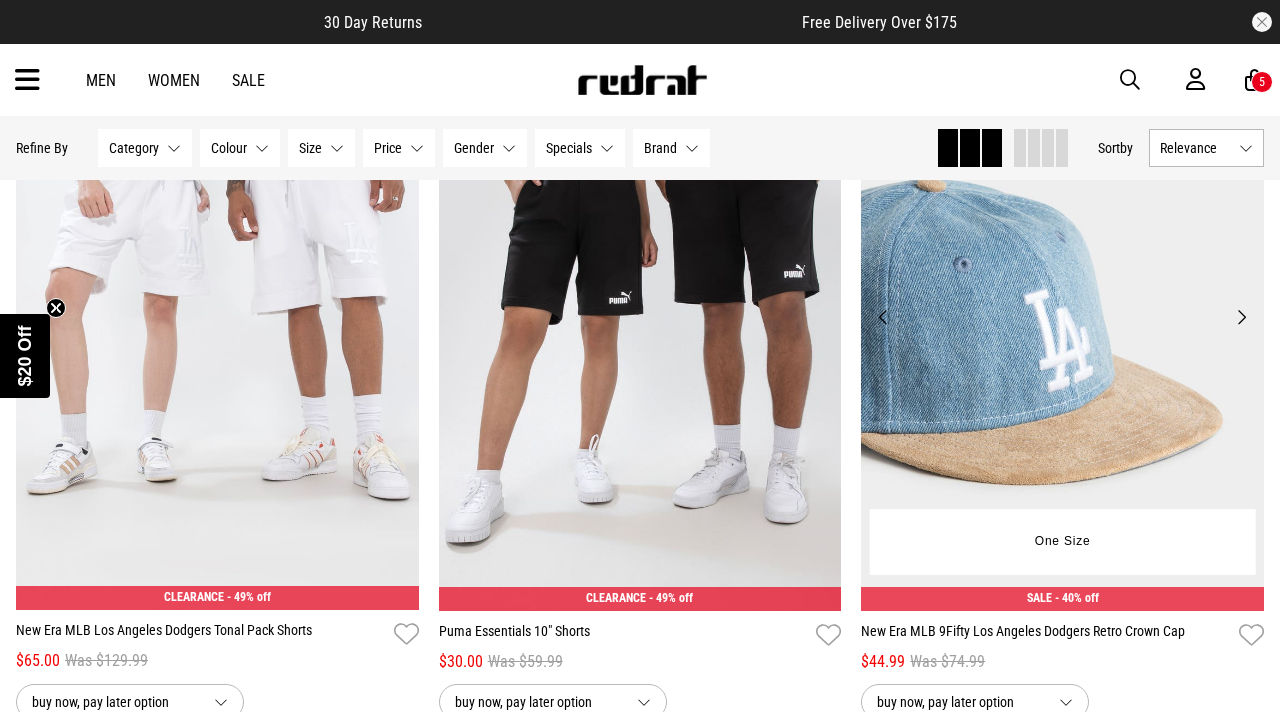 click on "Previous" at bounding box center (883, 317) 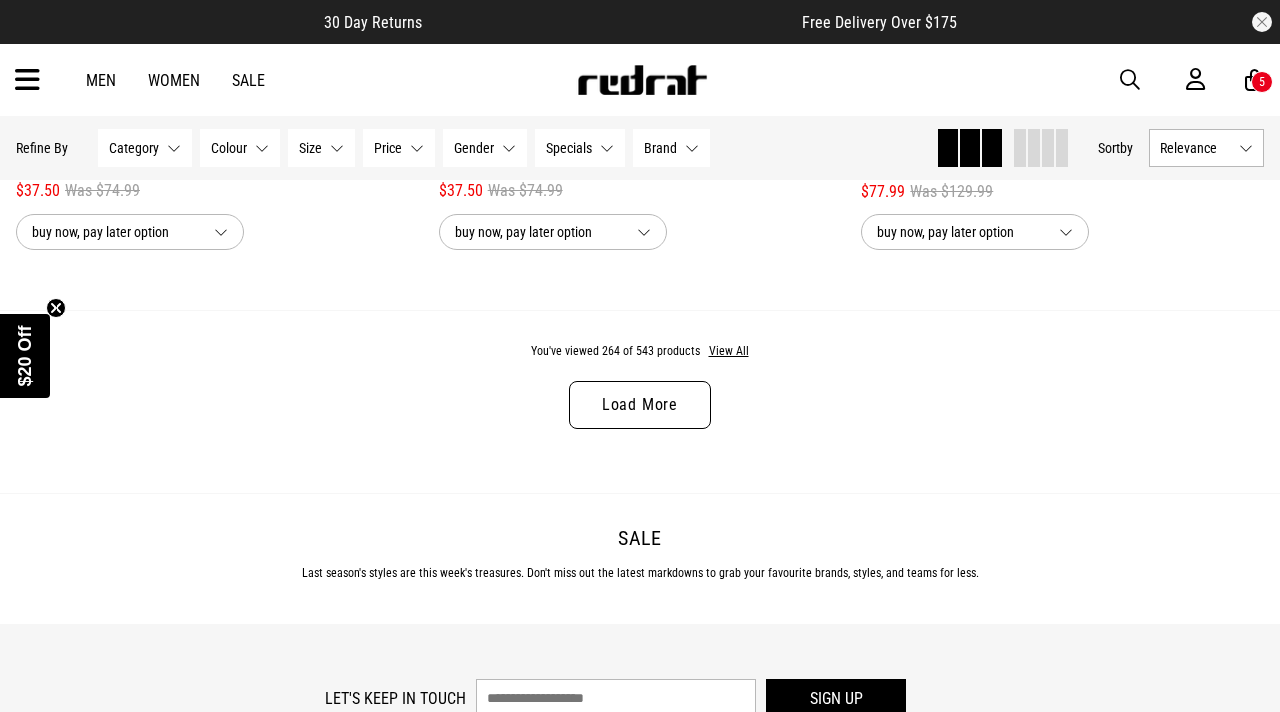 scroll, scrollTop: 11599, scrollLeft: 0, axis: vertical 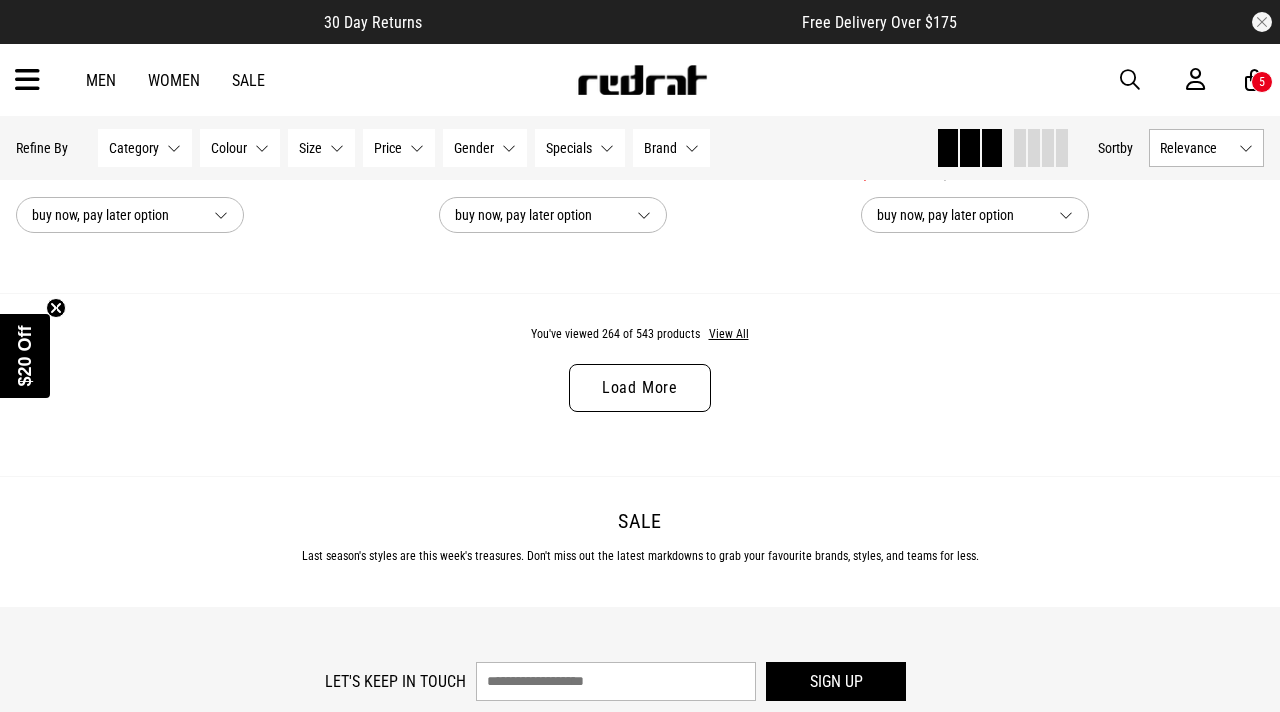 click on "Load More" at bounding box center [640, 388] 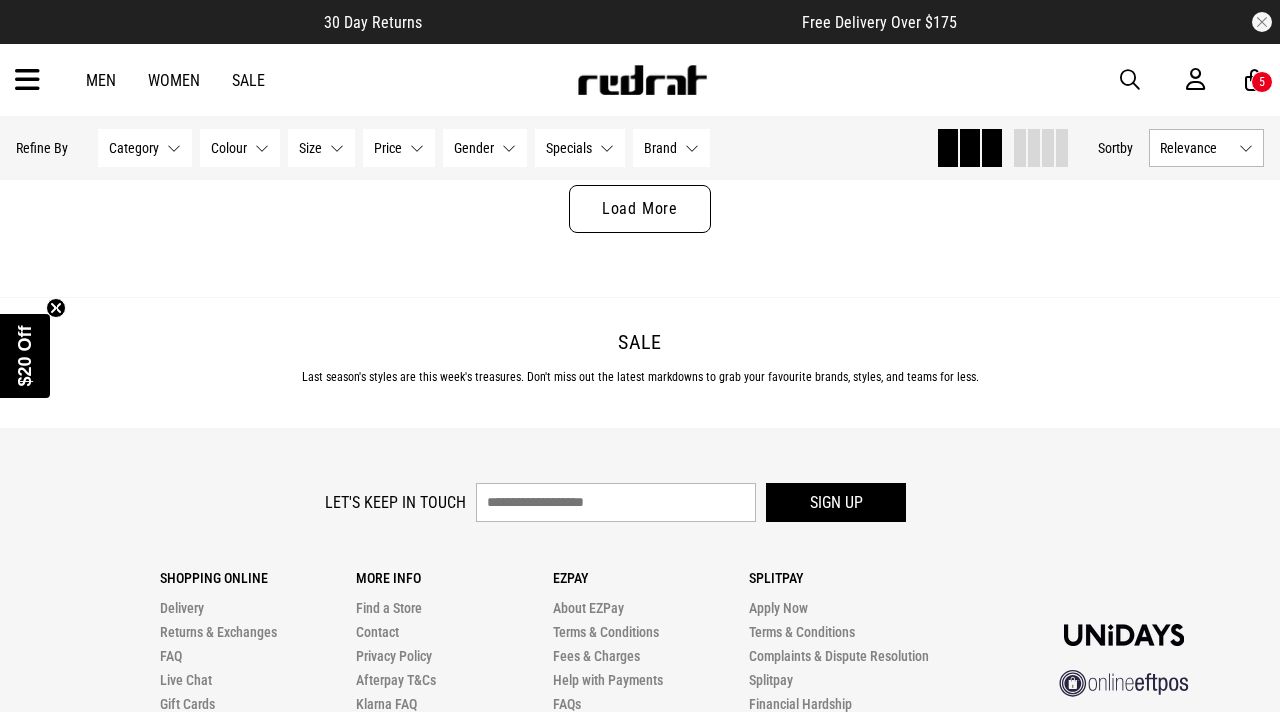scroll, scrollTop: 17484, scrollLeft: 0, axis: vertical 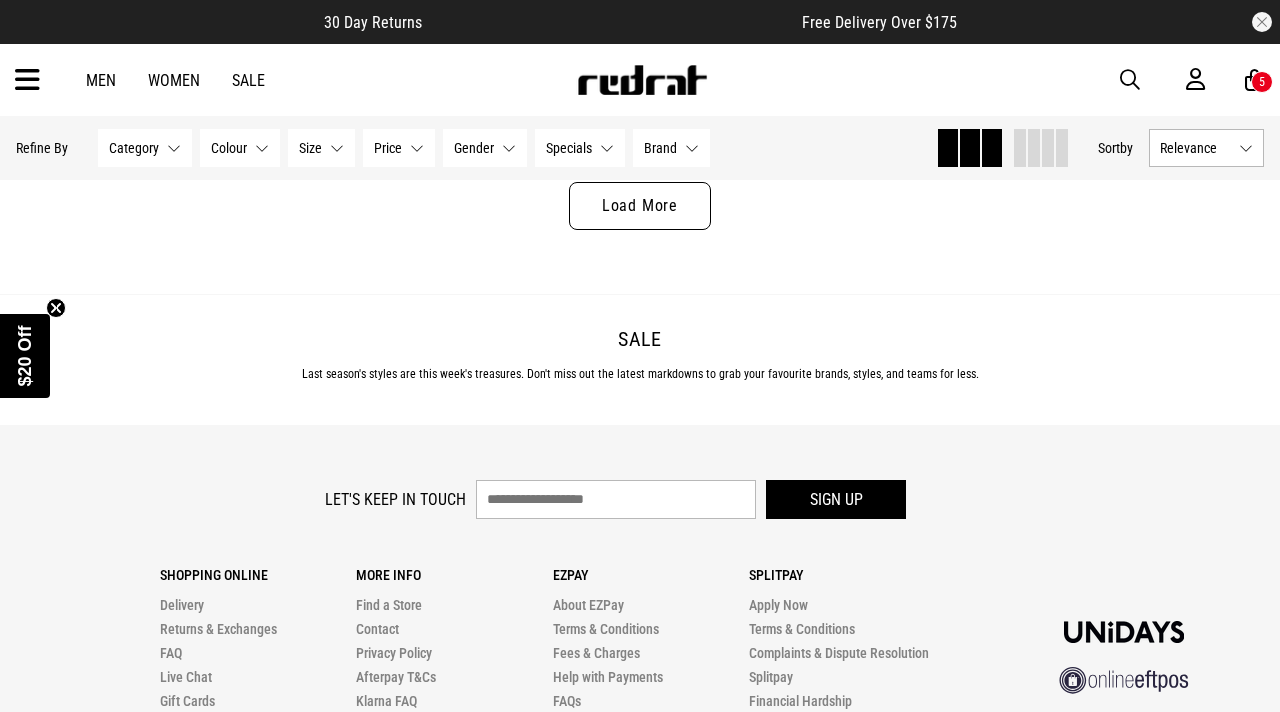 click on "Load More" at bounding box center [640, 206] 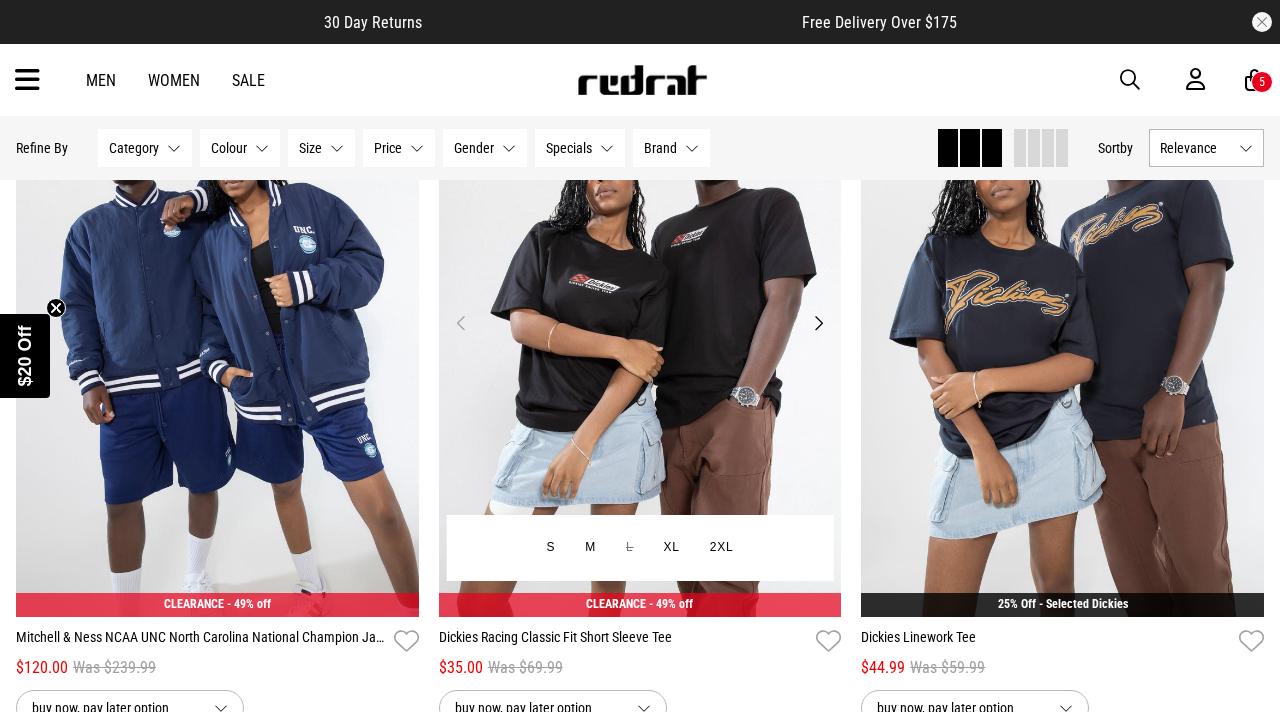 scroll, scrollTop: 18233, scrollLeft: 0, axis: vertical 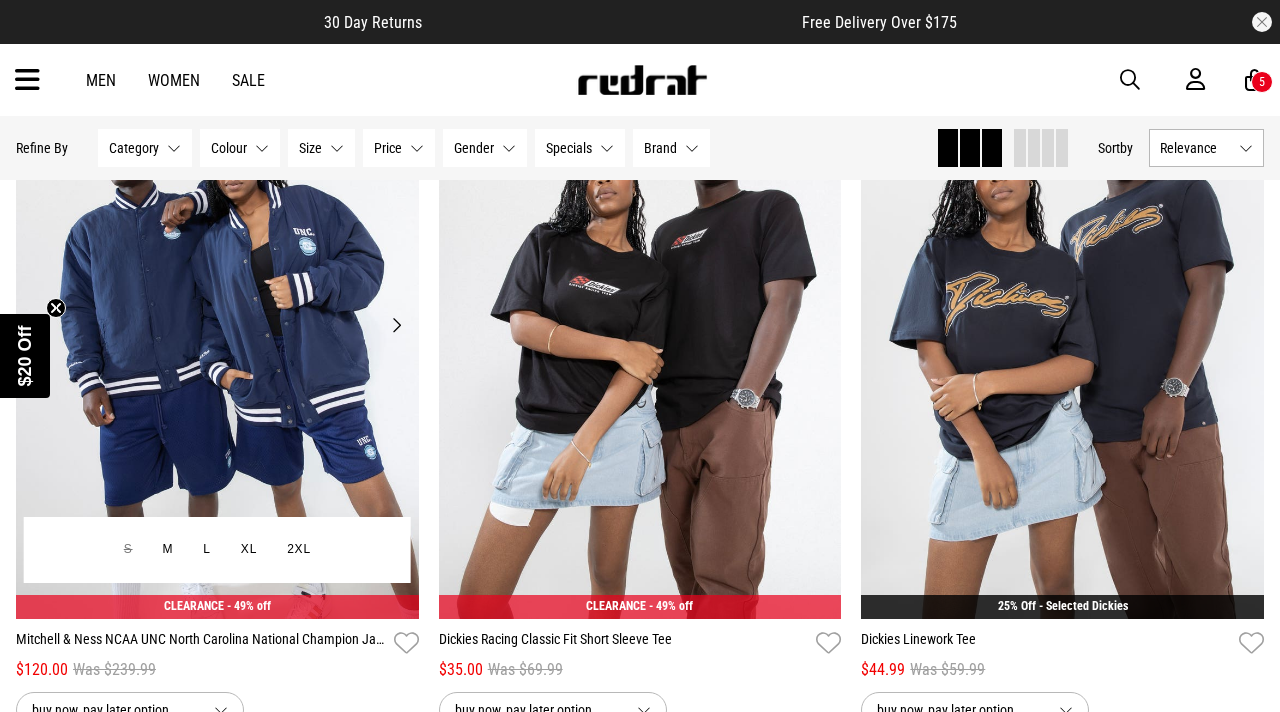 click on "Next" at bounding box center (396, 325) 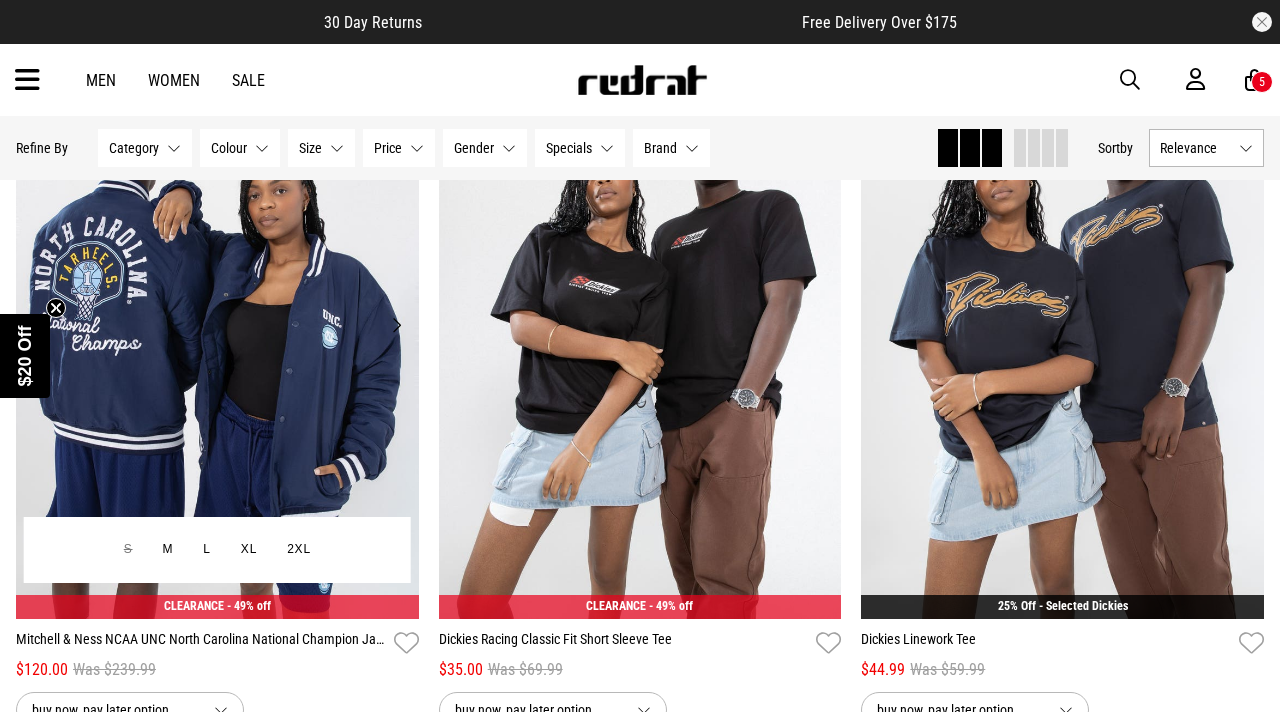 click on "Next" at bounding box center [396, 325] 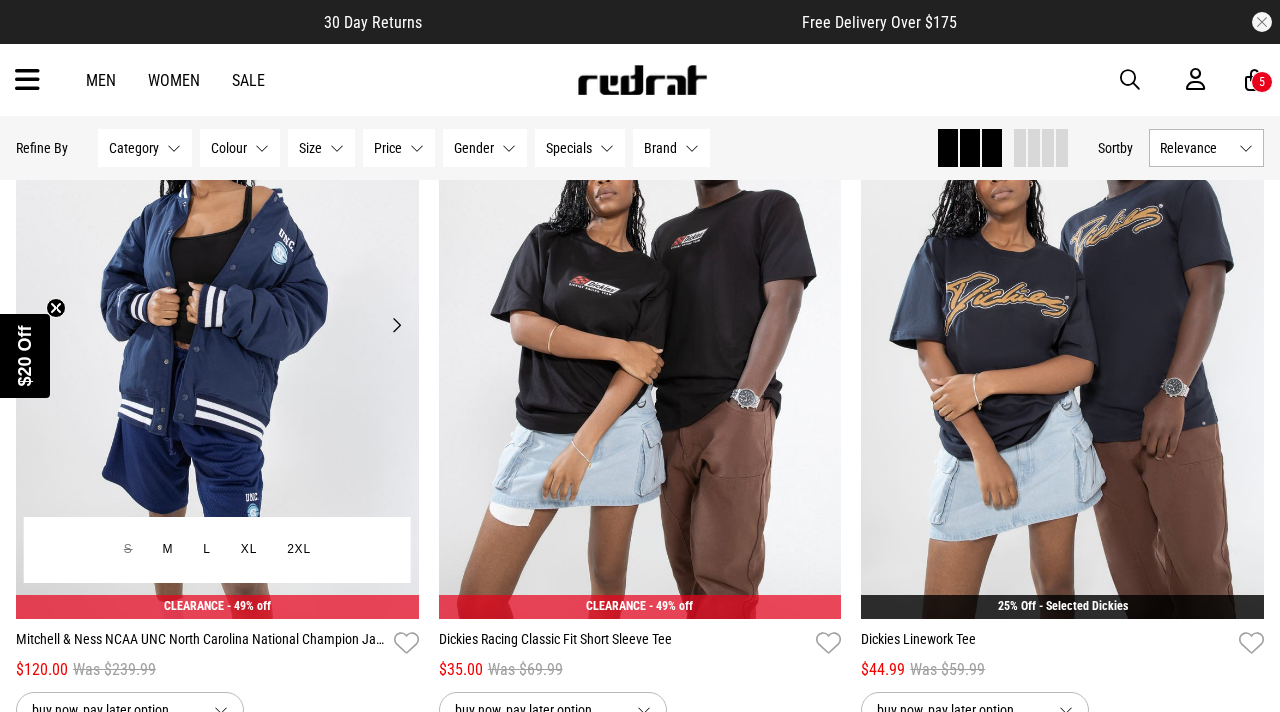 click on "Next" at bounding box center [396, 325] 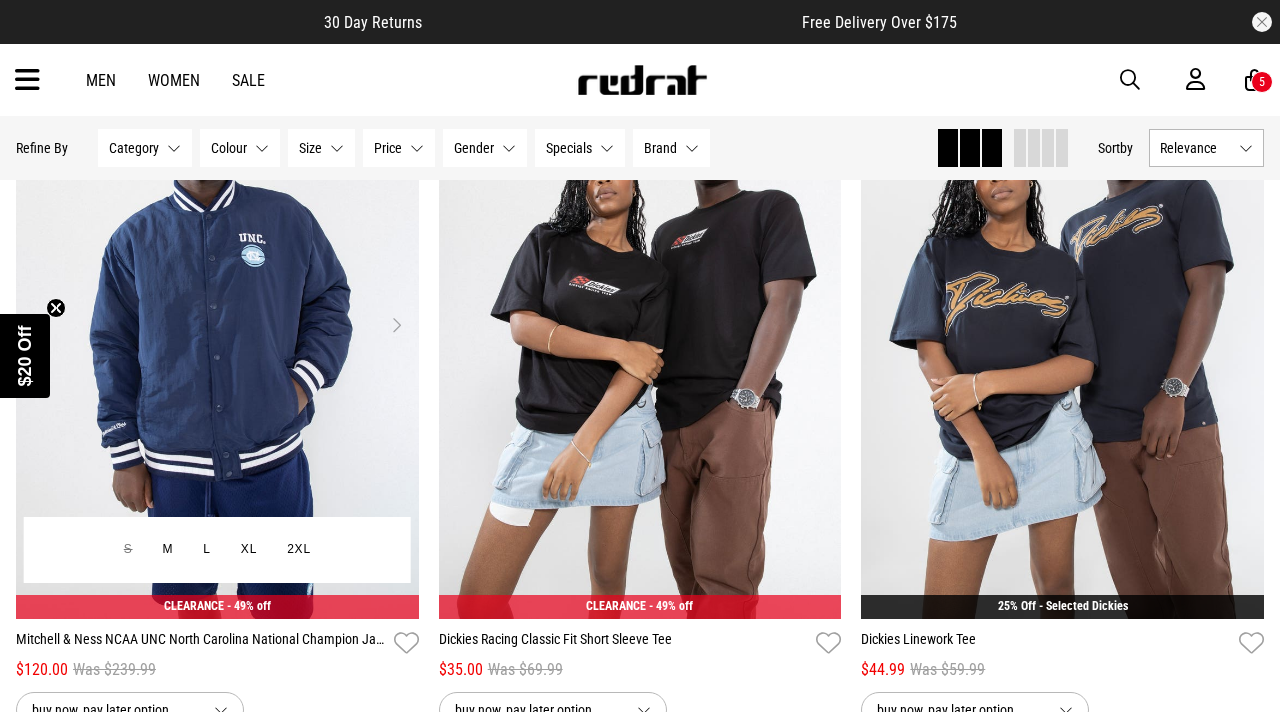click on "Next" at bounding box center (396, 325) 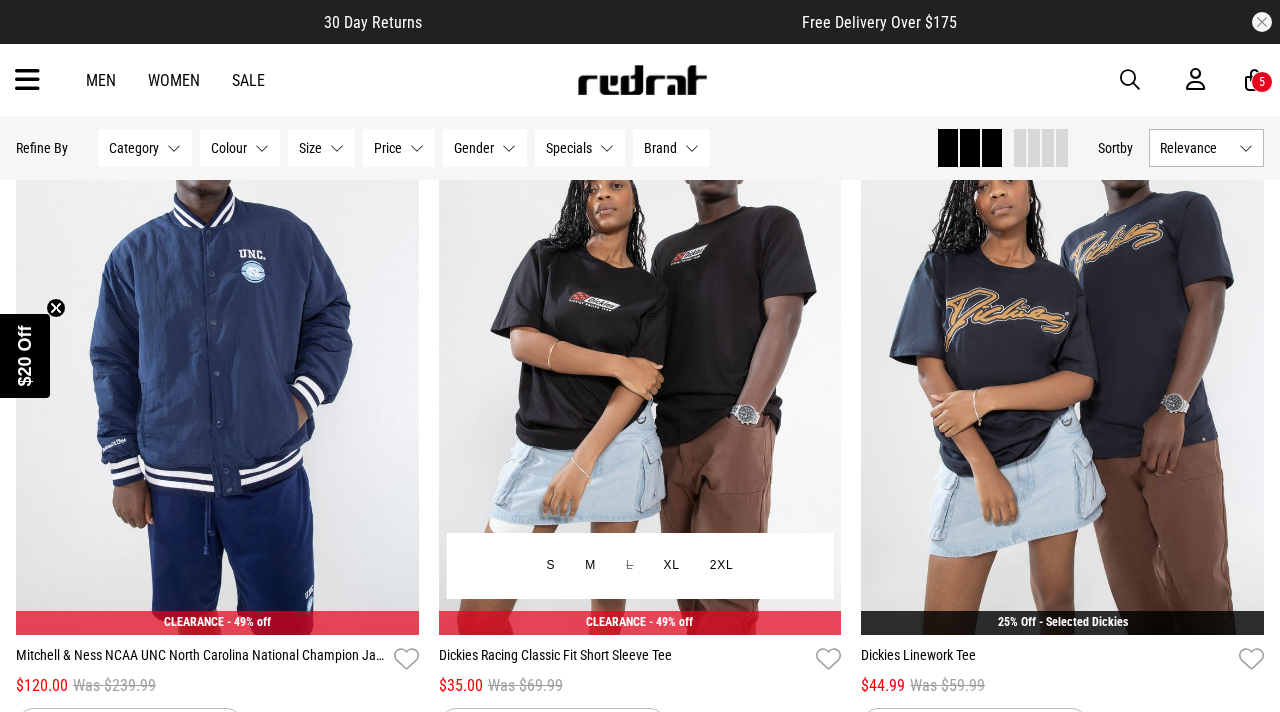 scroll, scrollTop: 18204, scrollLeft: 0, axis: vertical 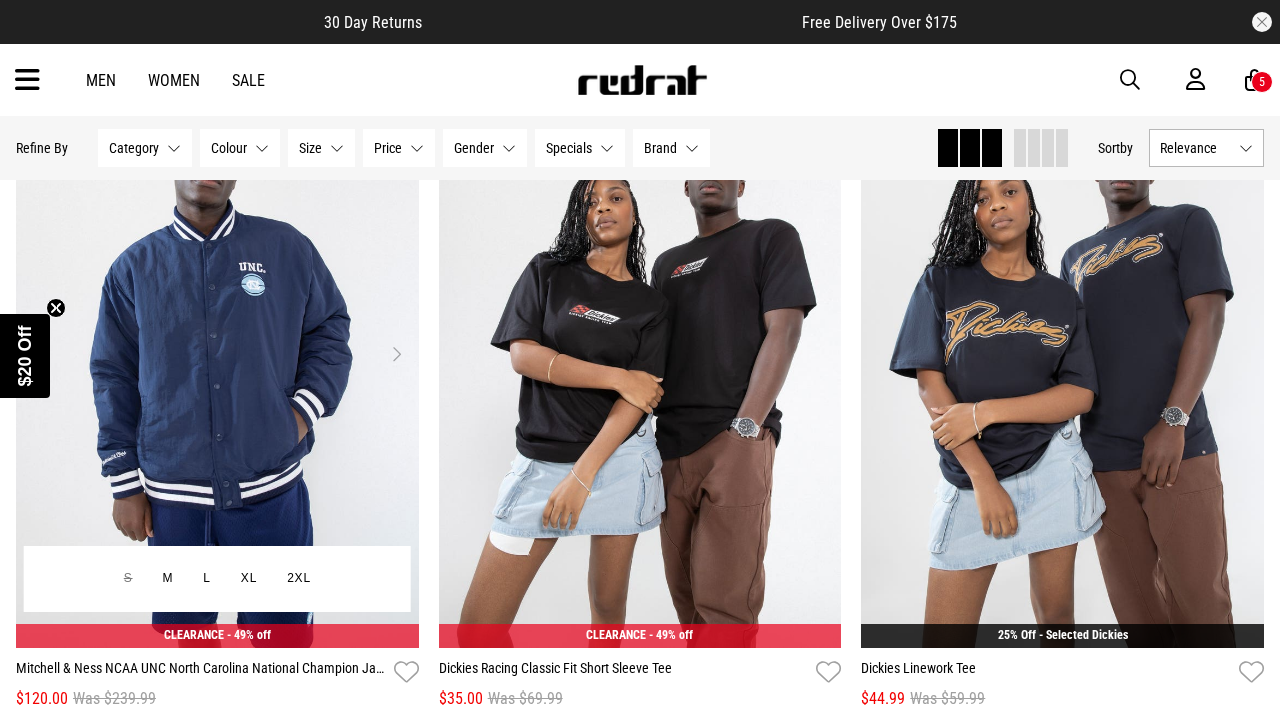 click on "Next" at bounding box center [396, 354] 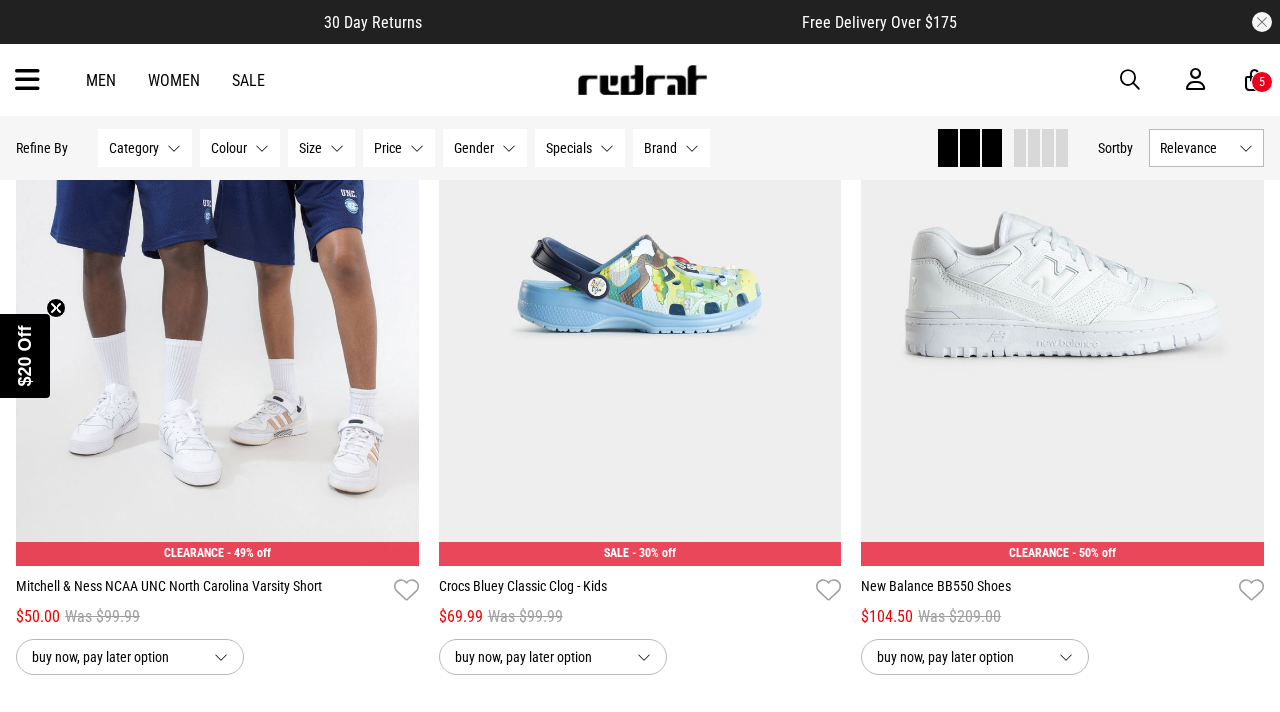 scroll, scrollTop: 19004, scrollLeft: 0, axis: vertical 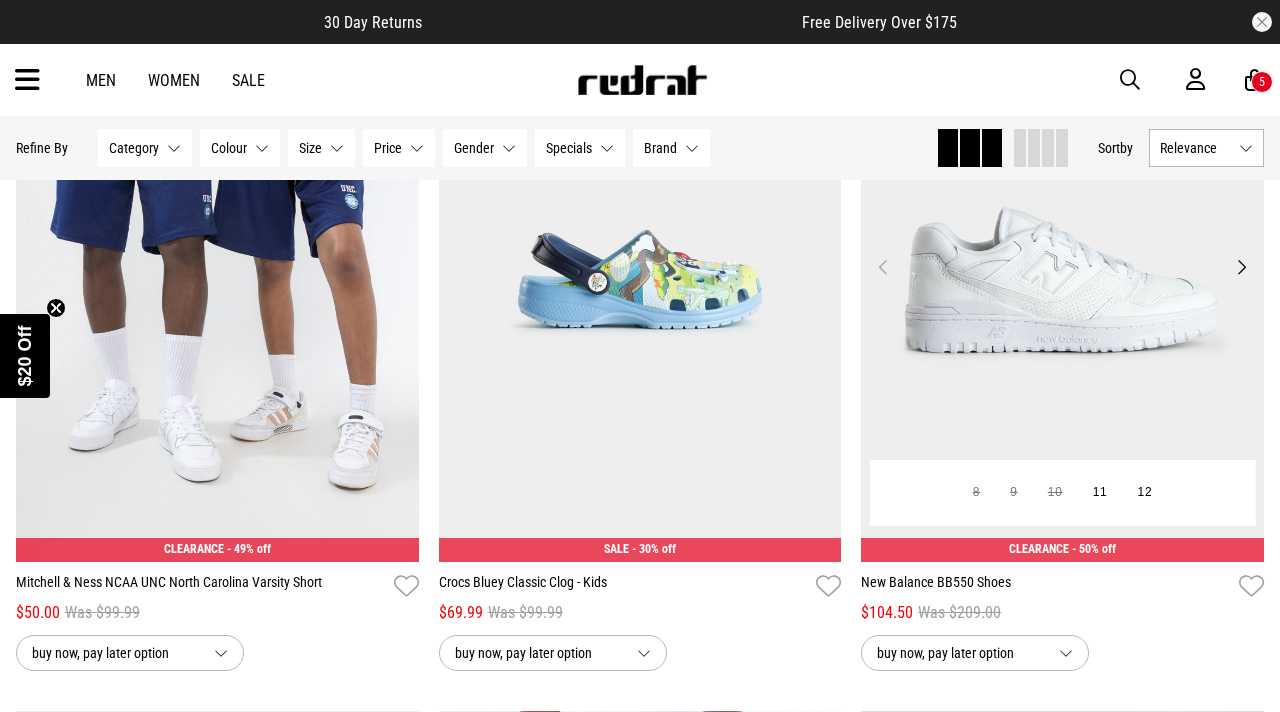 click on "Next" at bounding box center (1241, 267) 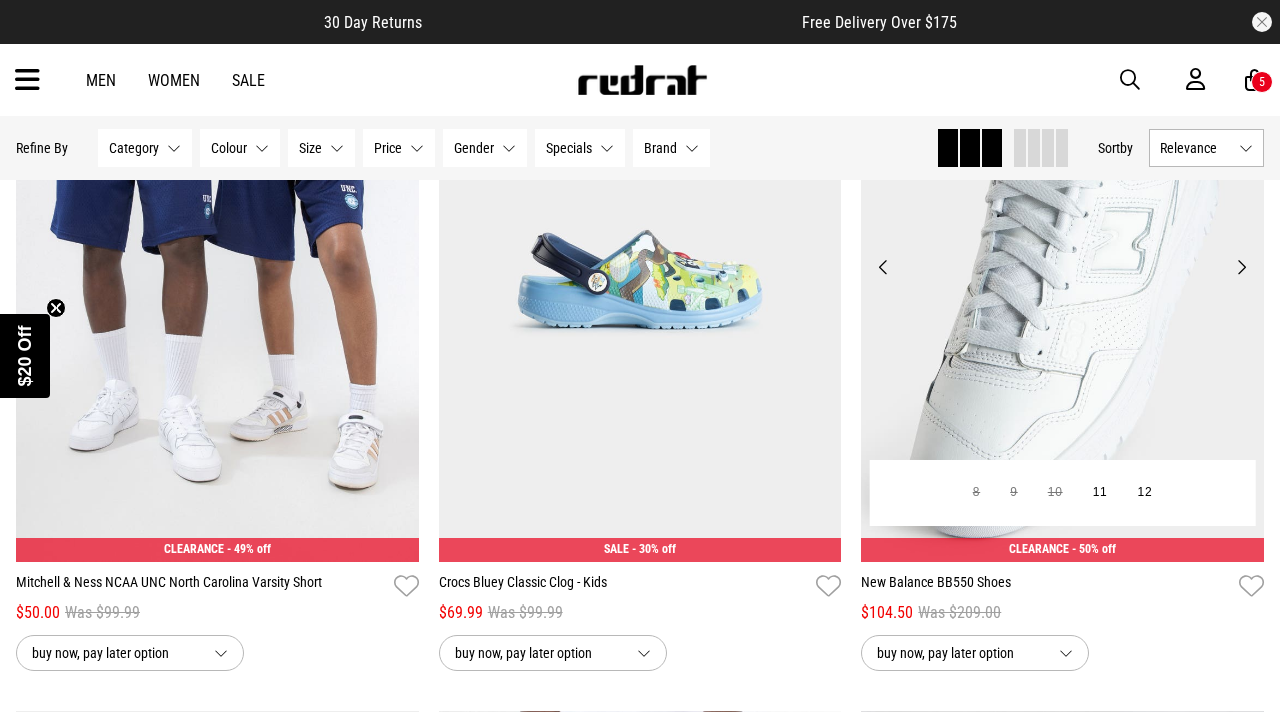 click on "Next" at bounding box center [1241, 267] 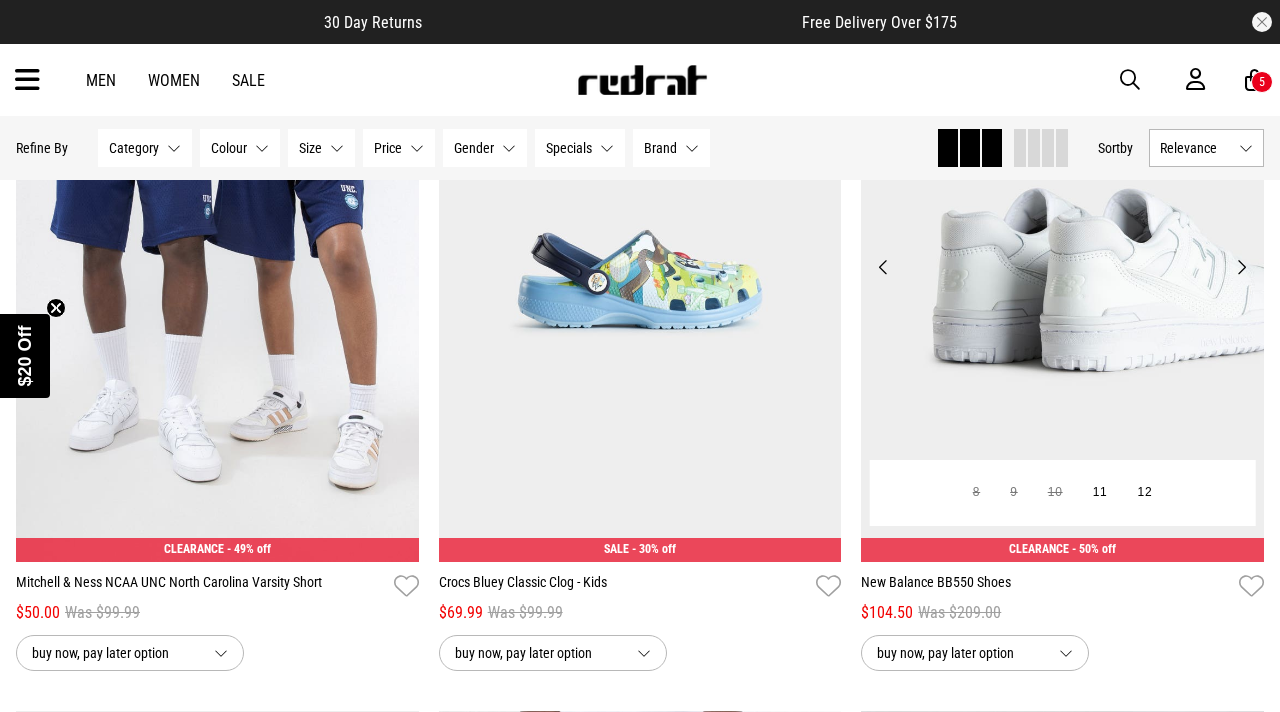 click on "Next" at bounding box center (1241, 267) 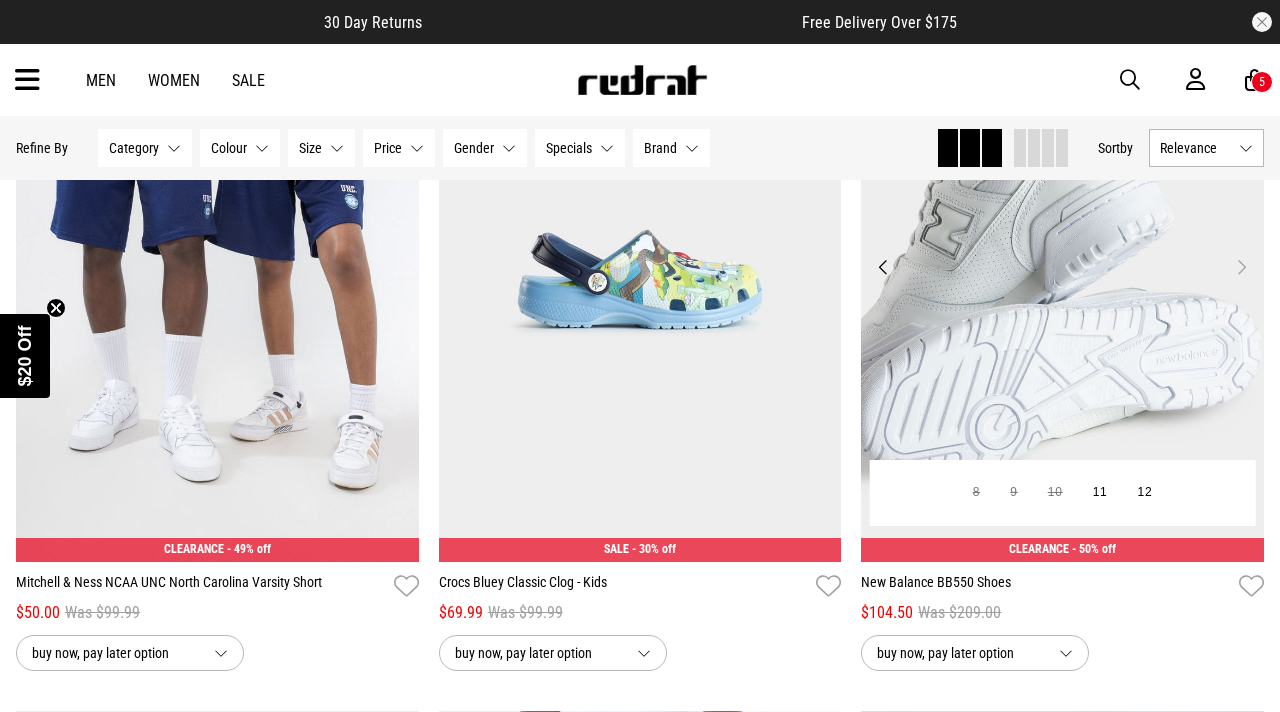 click on "Next" at bounding box center [1241, 267] 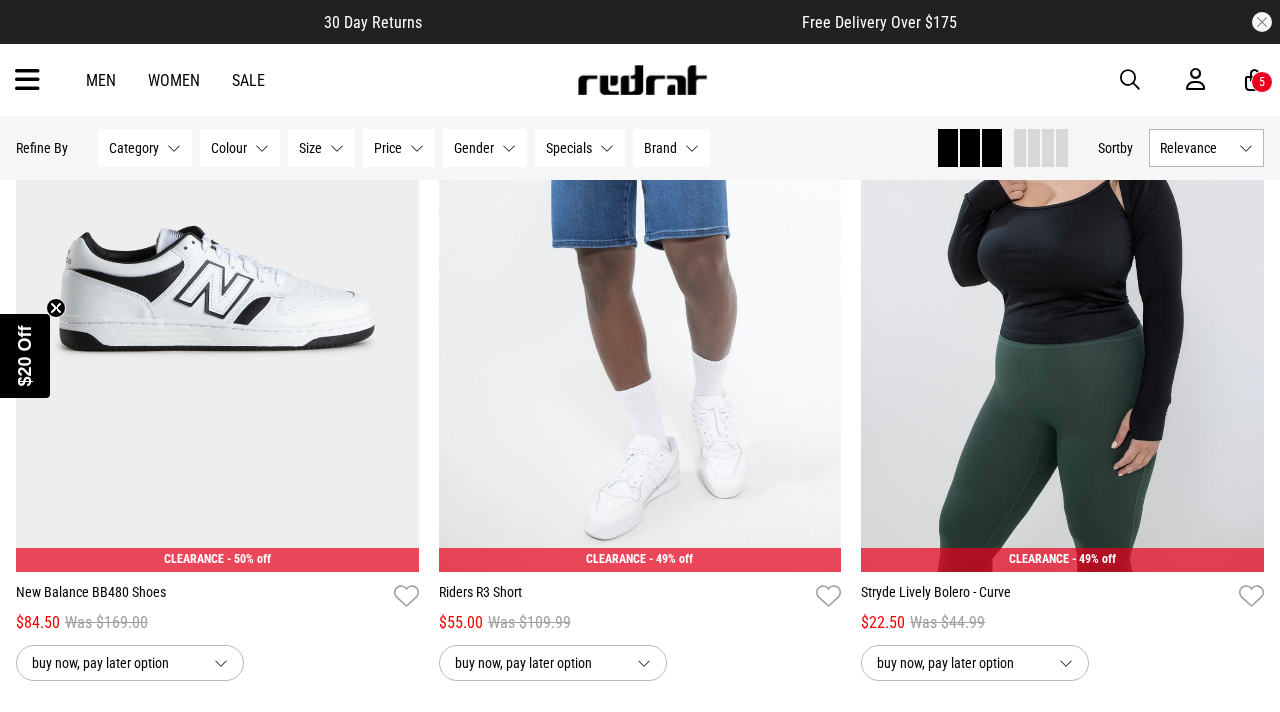 scroll, scrollTop: 19709, scrollLeft: 0, axis: vertical 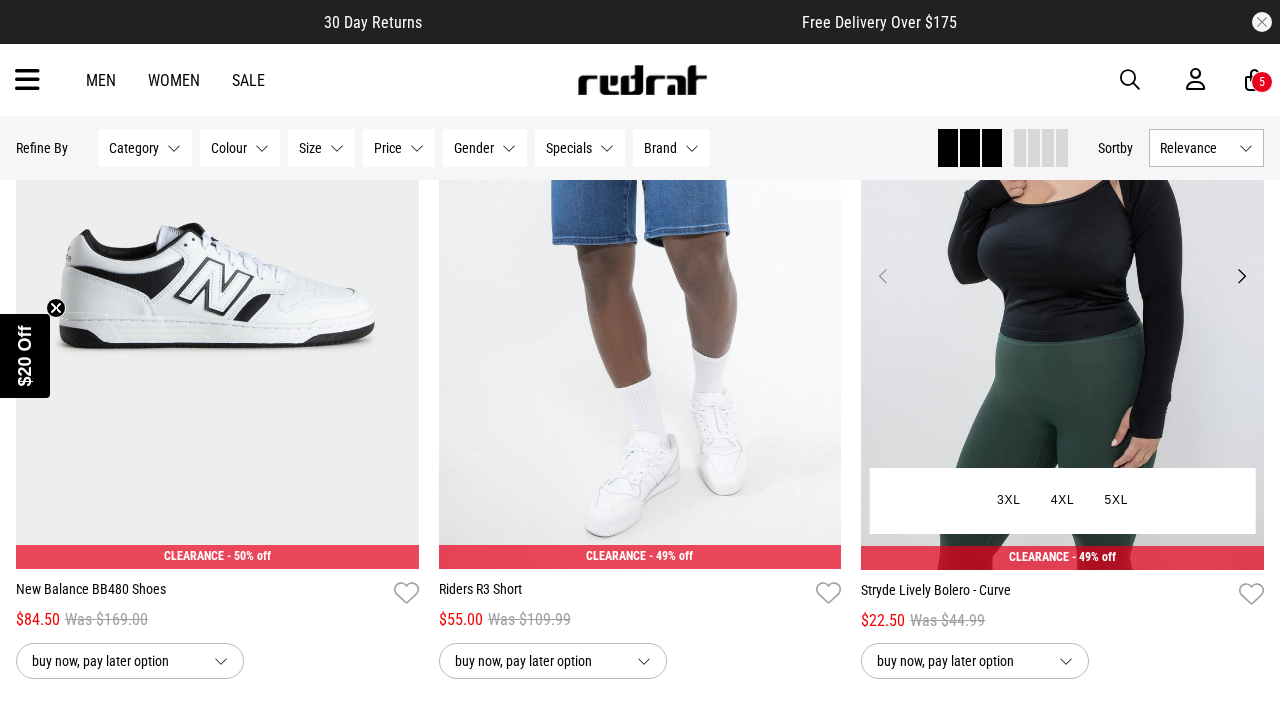 click on "Next" at bounding box center [1241, 276] 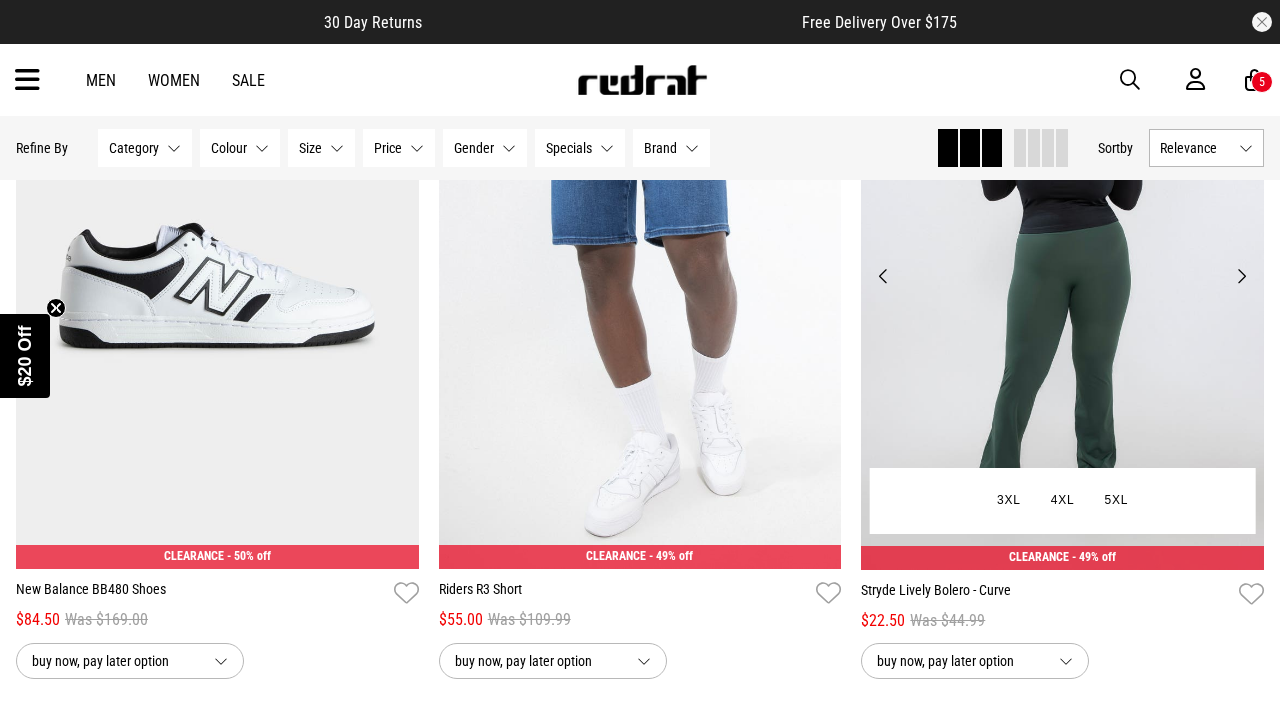 click on "Next" at bounding box center [1241, 276] 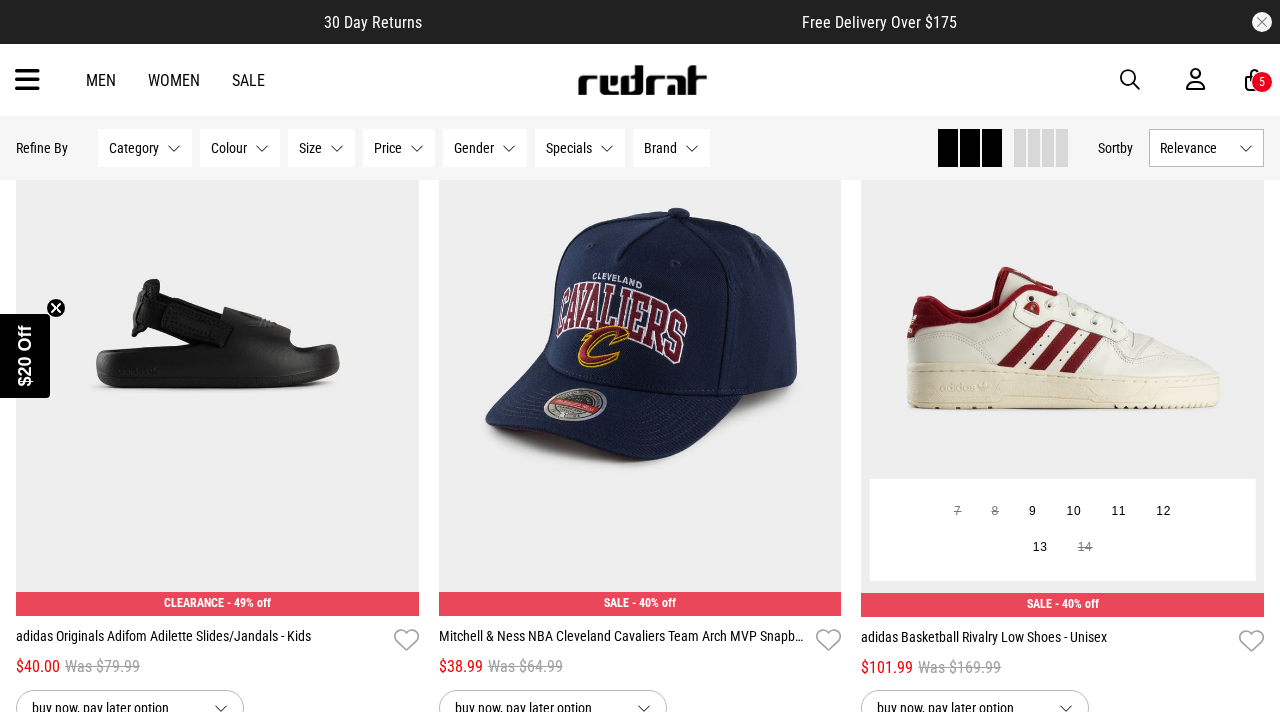 scroll, scrollTop: 22520, scrollLeft: 0, axis: vertical 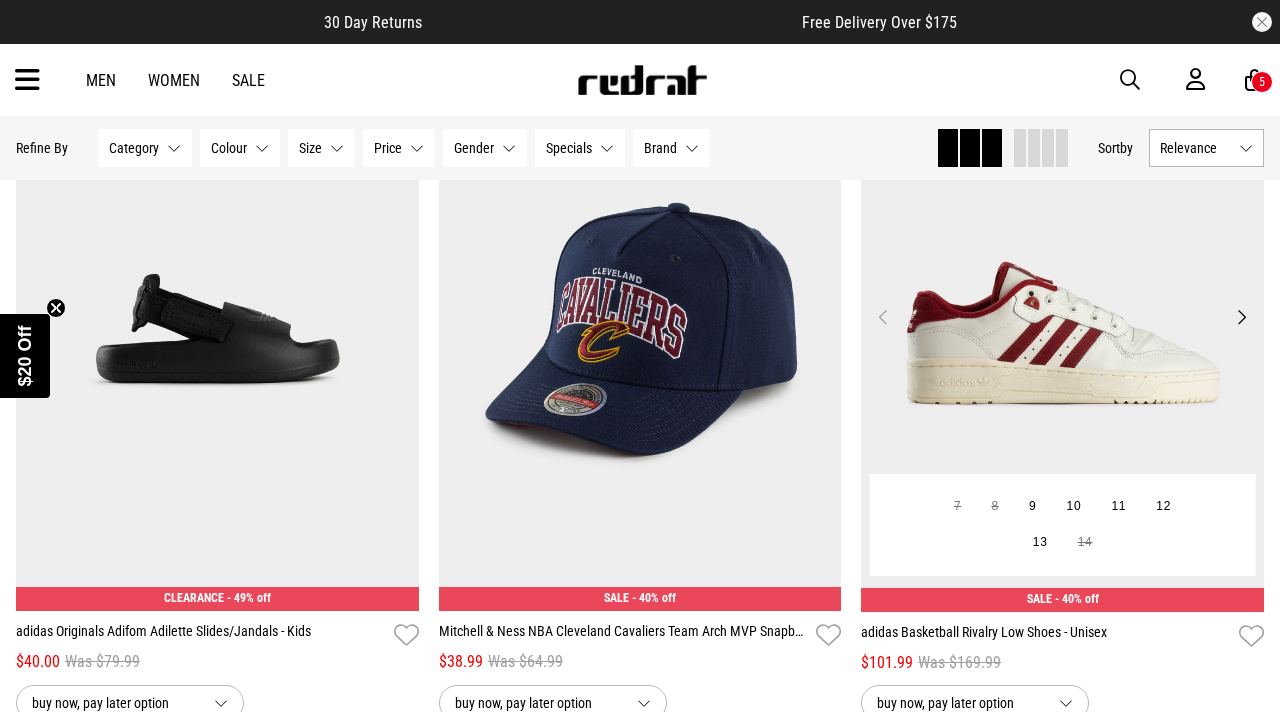 click on "Next" at bounding box center (1241, 317) 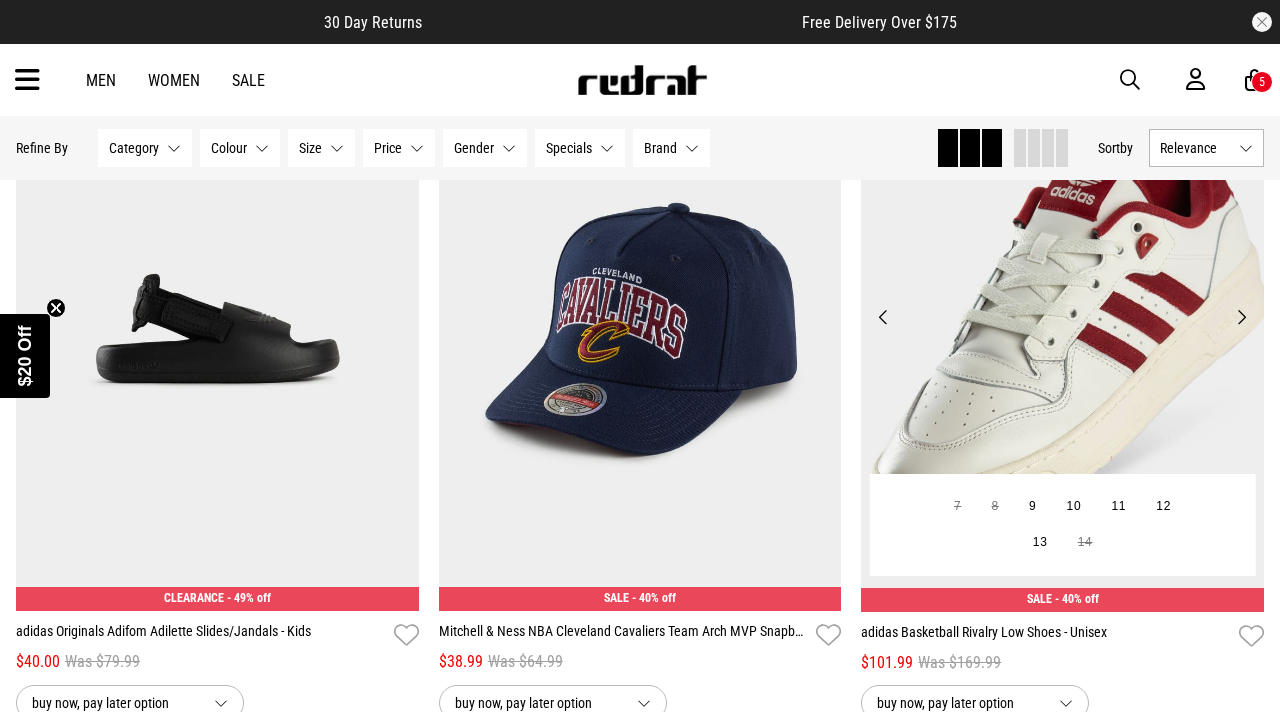 click on "Next" at bounding box center (1241, 317) 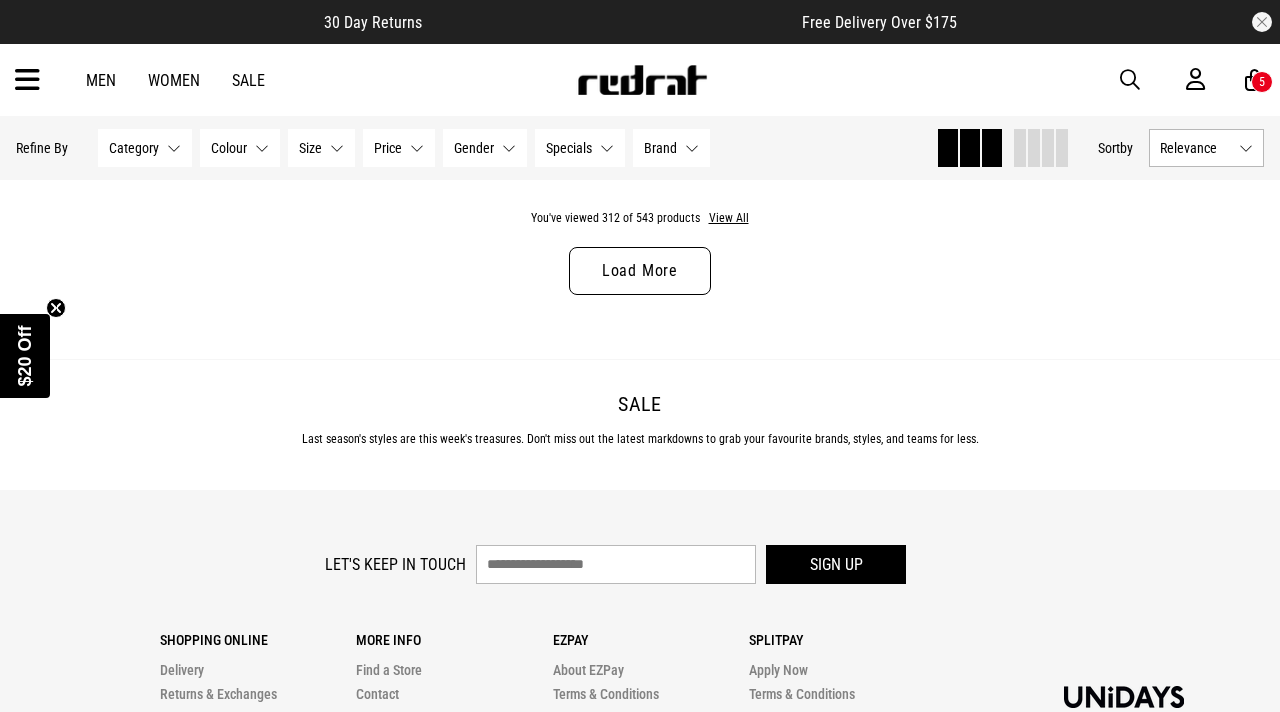 scroll, scrollTop: 23149, scrollLeft: 0, axis: vertical 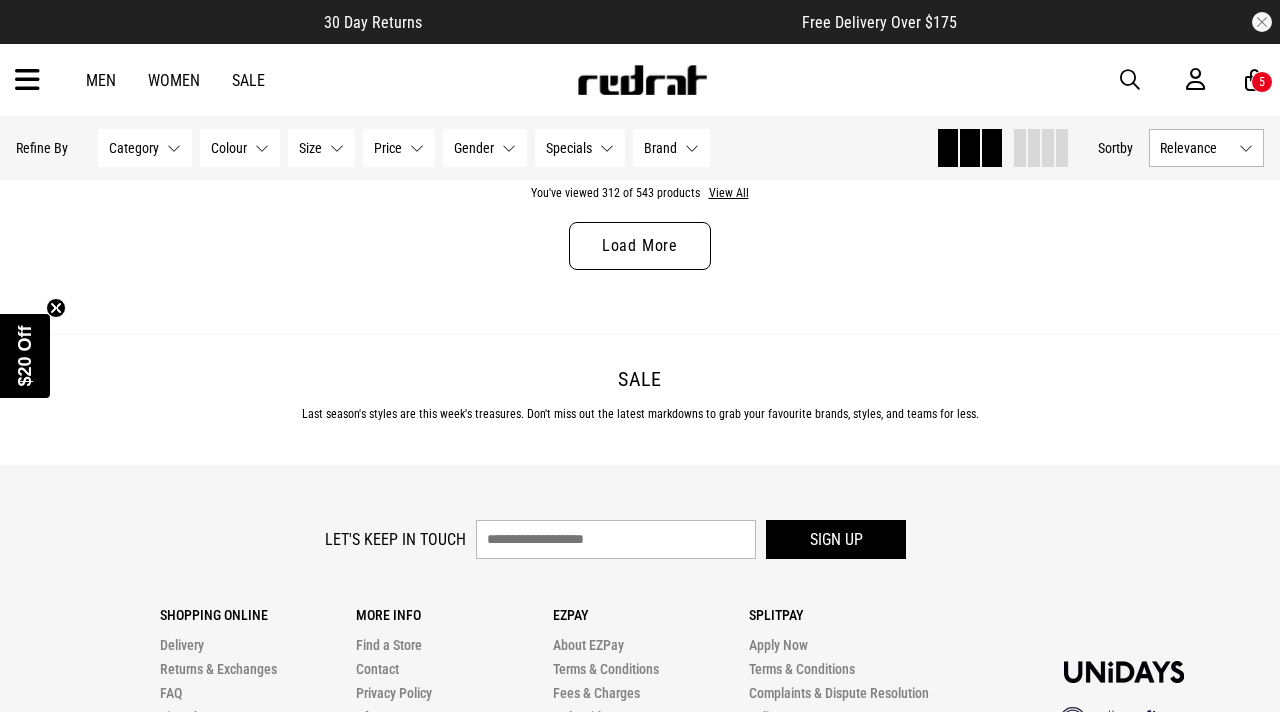 click on "Load More" at bounding box center [640, 246] 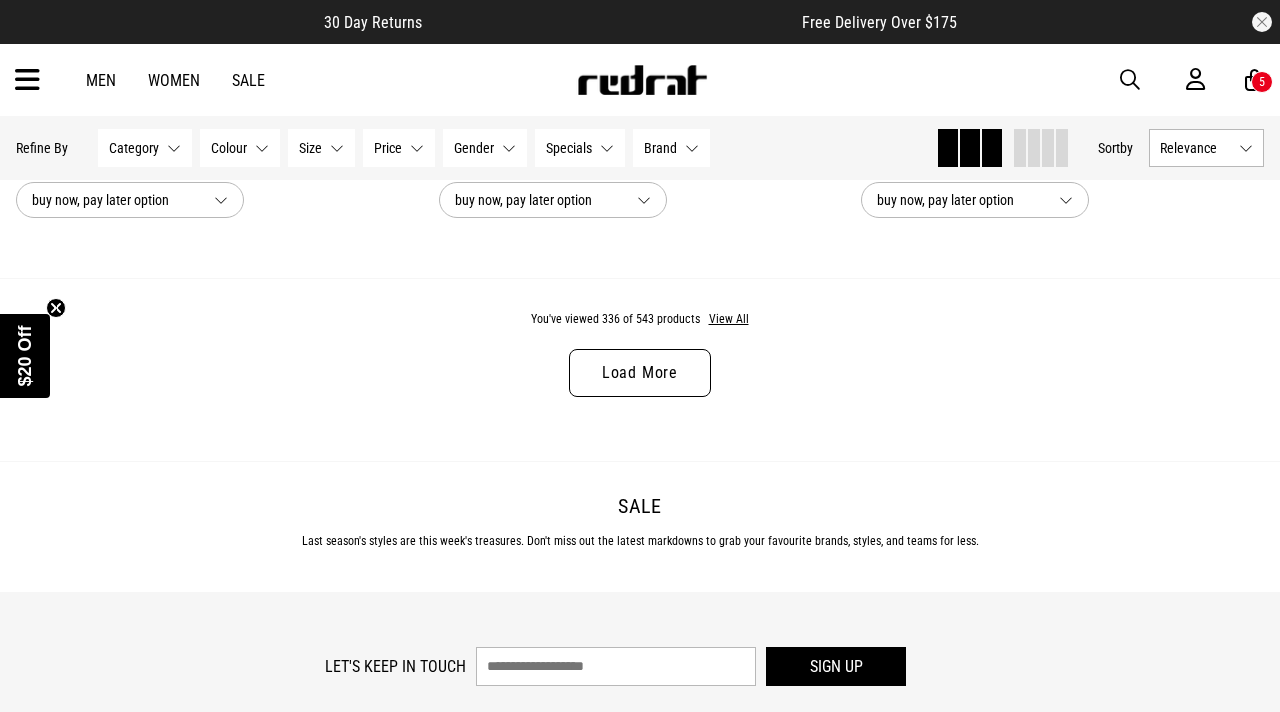scroll, scrollTop: 28730, scrollLeft: 0, axis: vertical 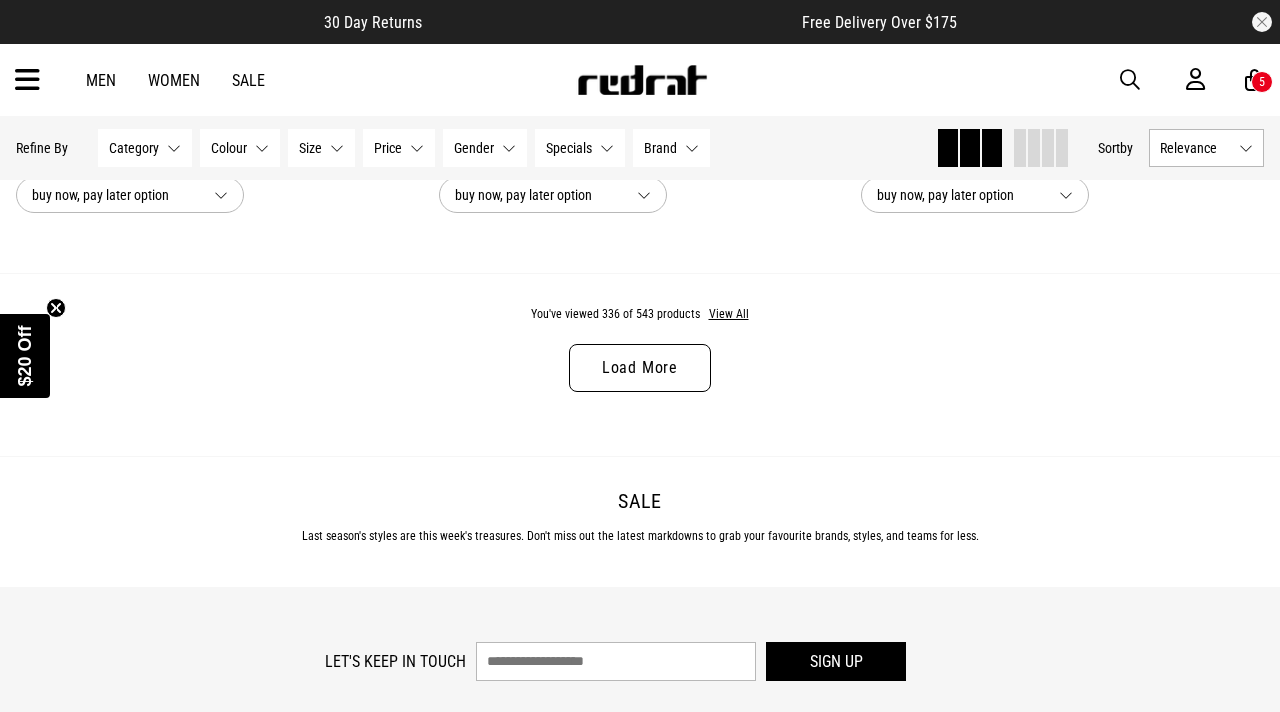 click on "Load More" at bounding box center [640, 368] 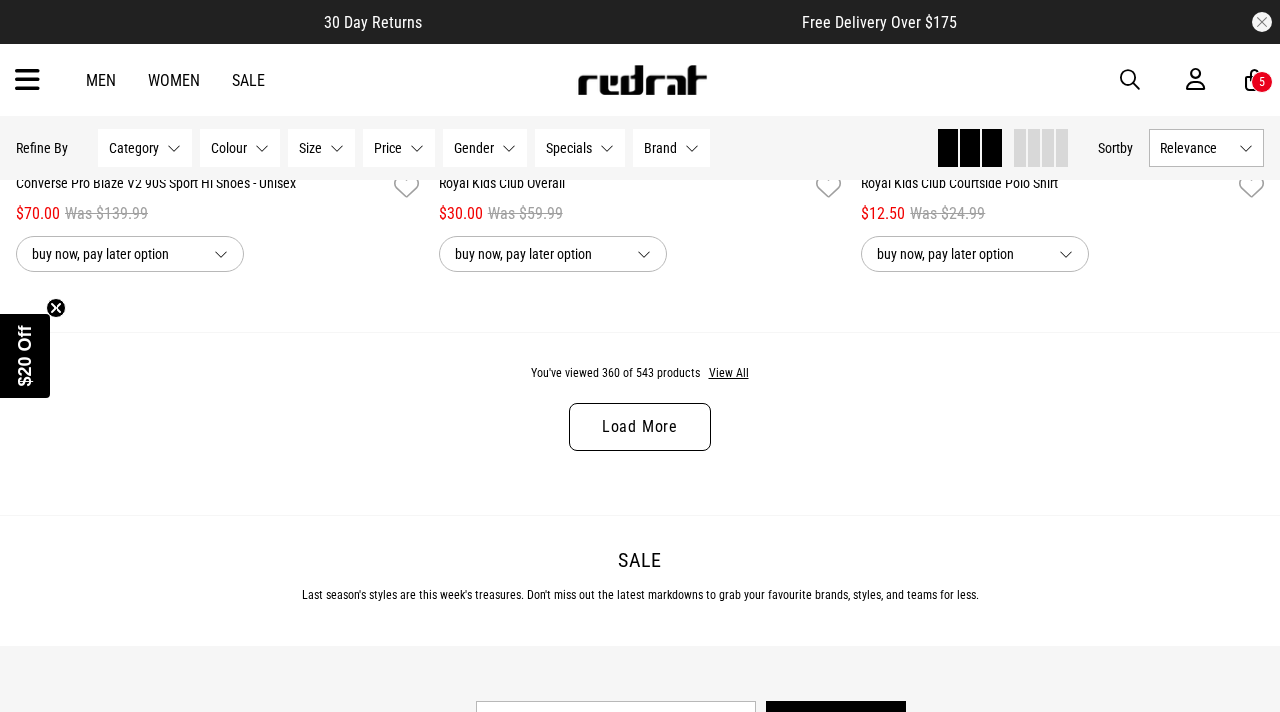 scroll, scrollTop: 34376, scrollLeft: 0, axis: vertical 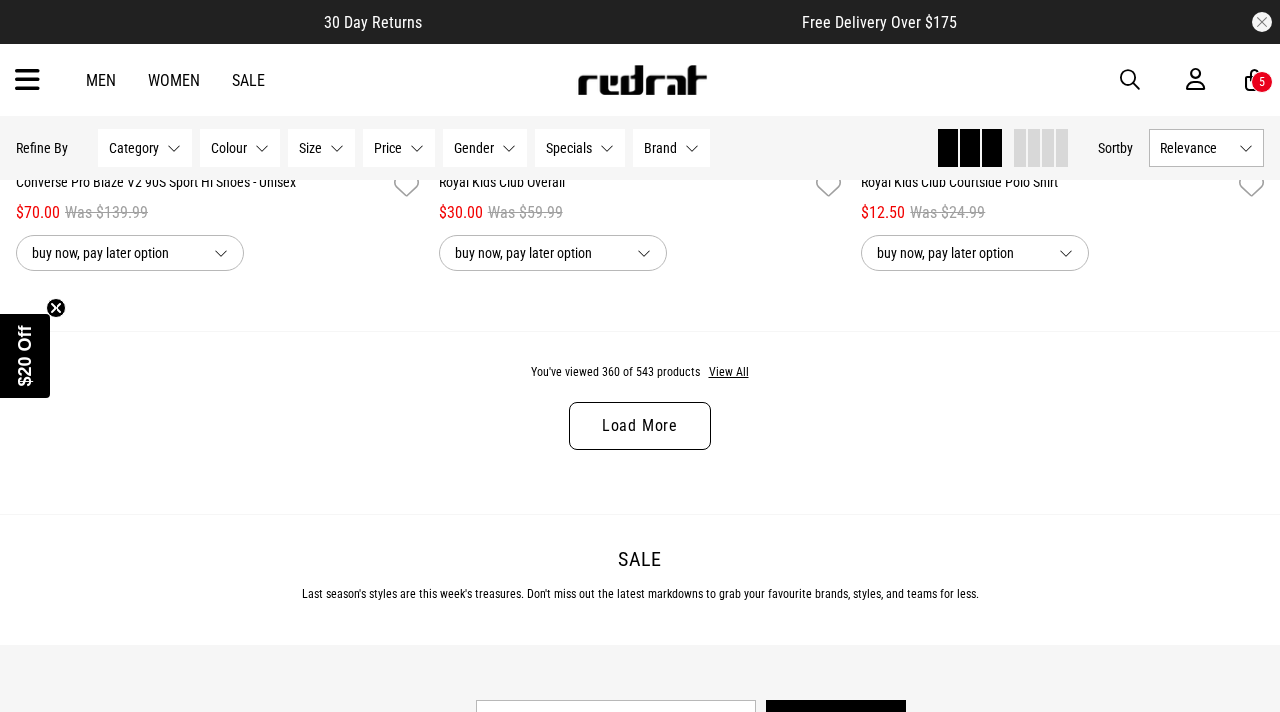 click on "Load More" at bounding box center (640, 426) 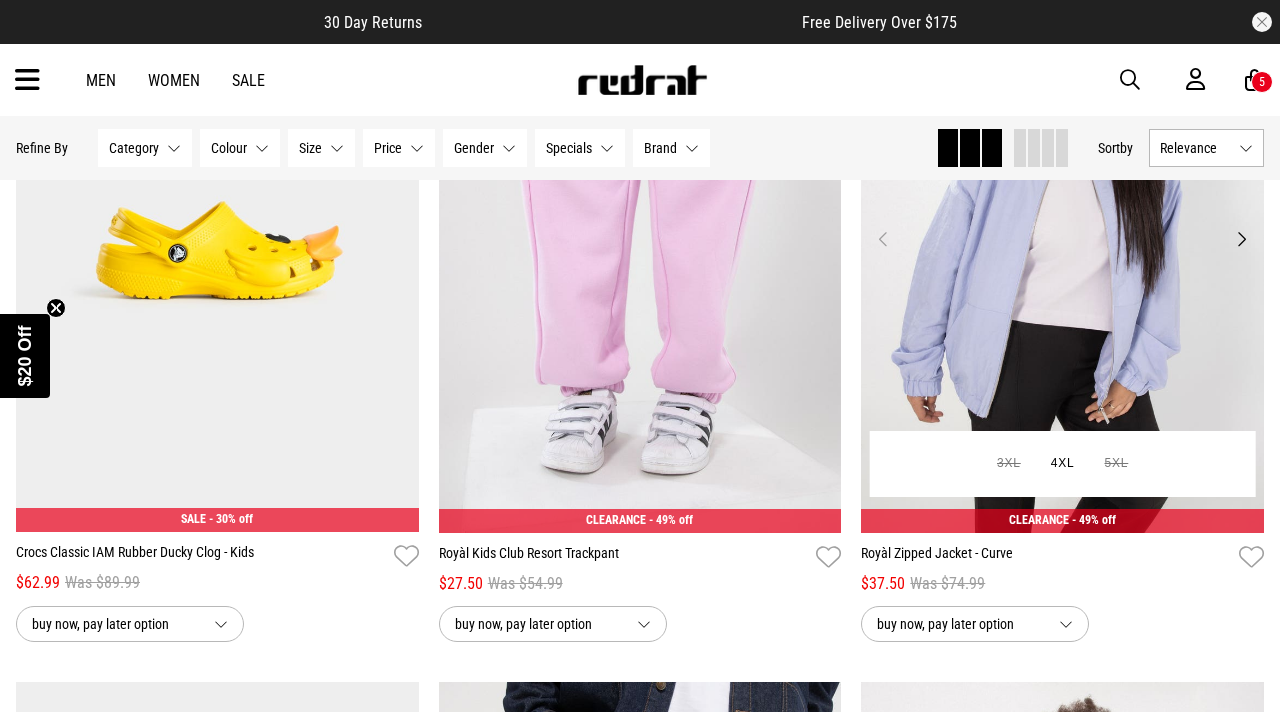scroll, scrollTop: 37538, scrollLeft: 0, axis: vertical 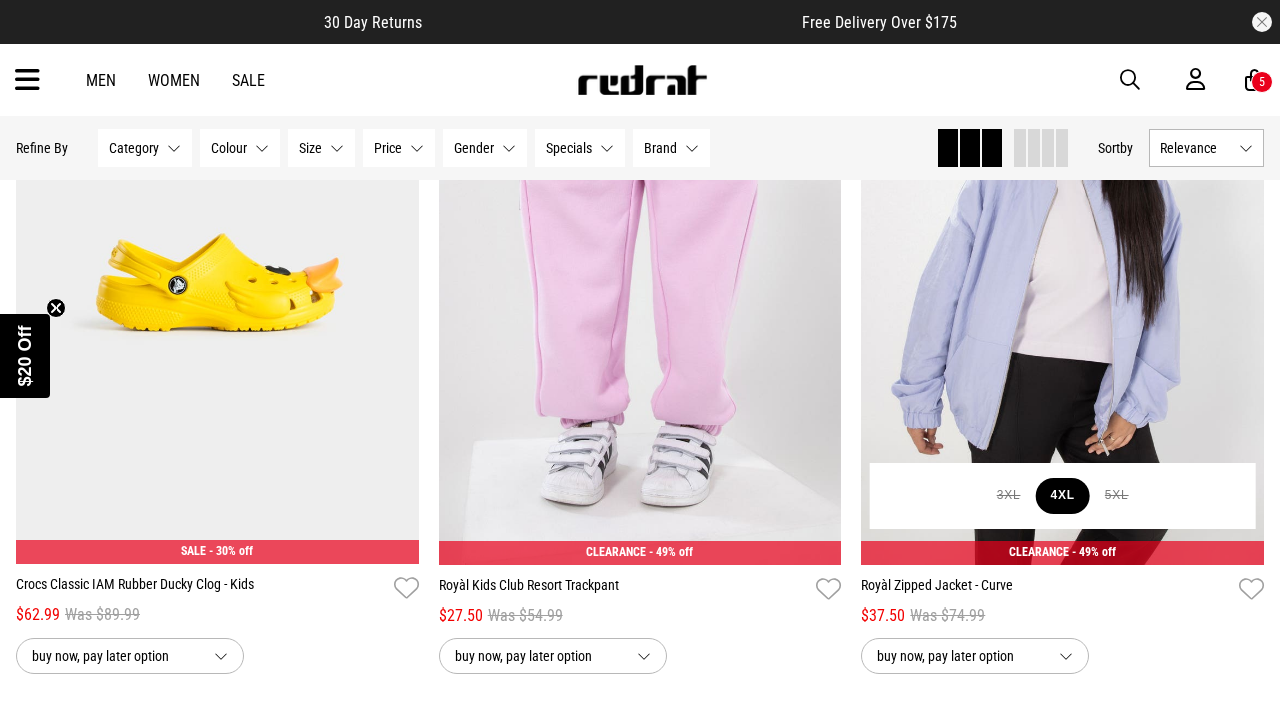 click on "4XL" at bounding box center (1062, 496) 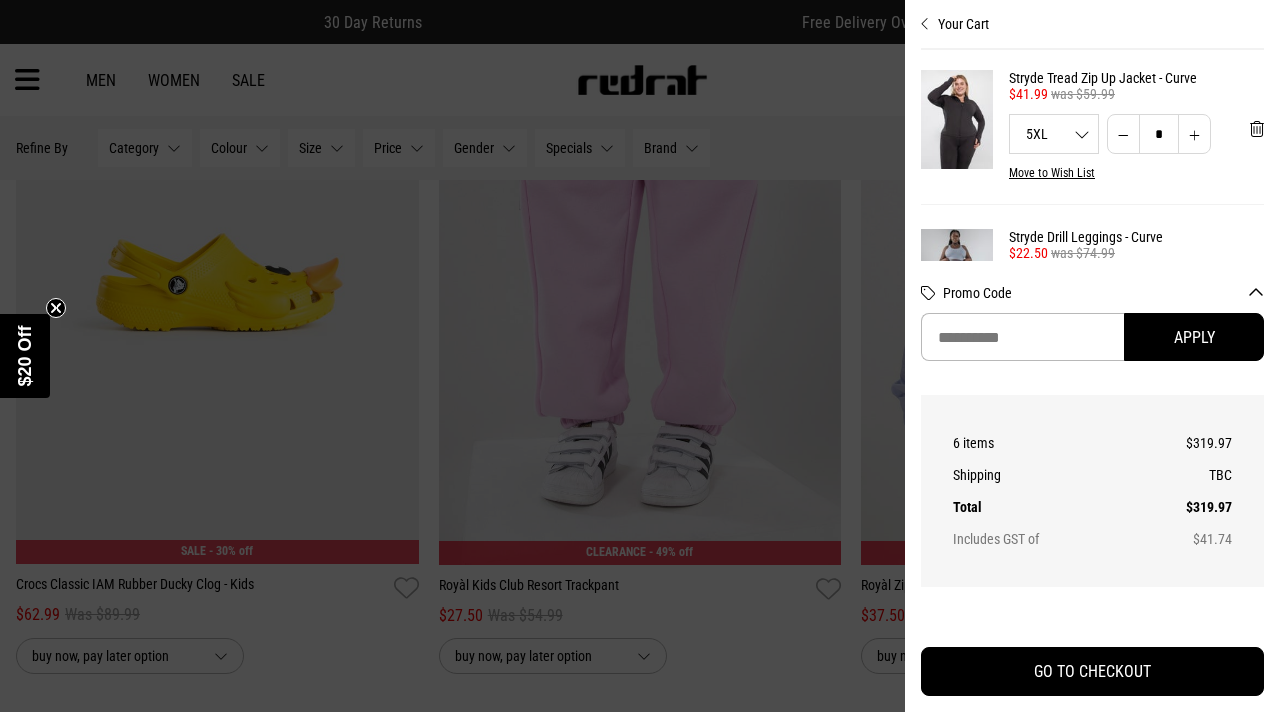 scroll, scrollTop: 3, scrollLeft: 0, axis: vertical 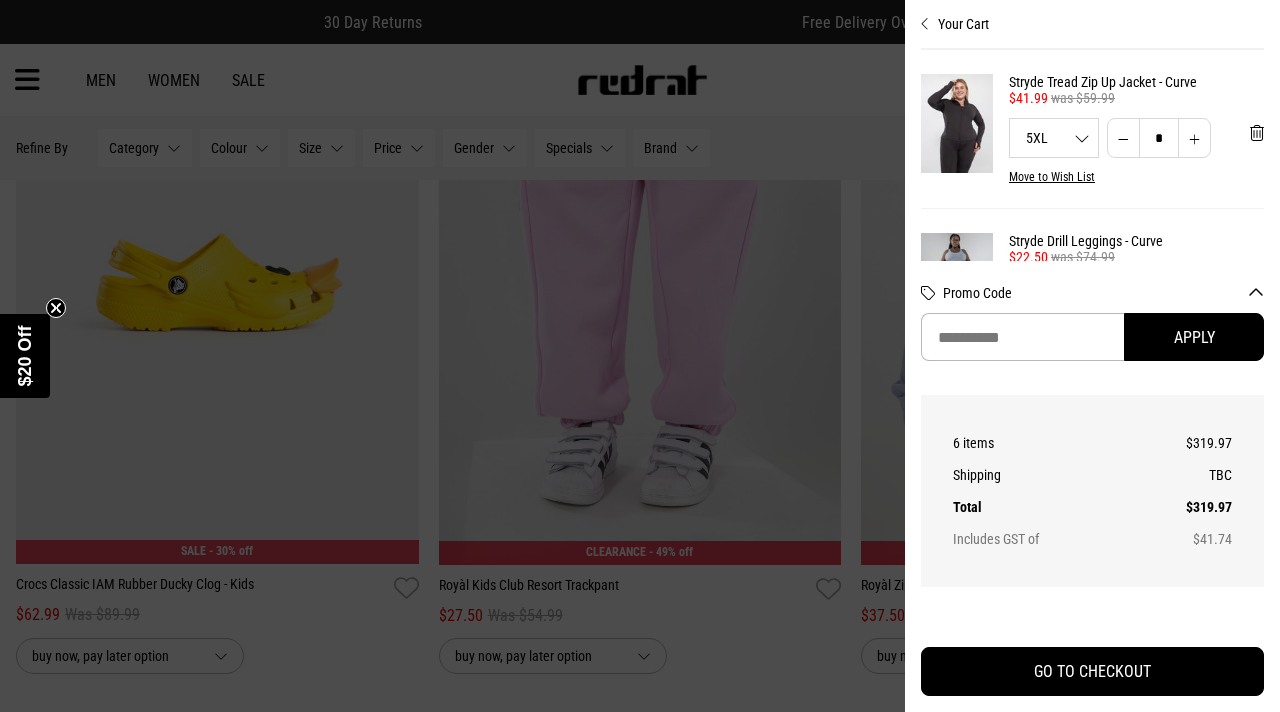 click at bounding box center [1123, 138] 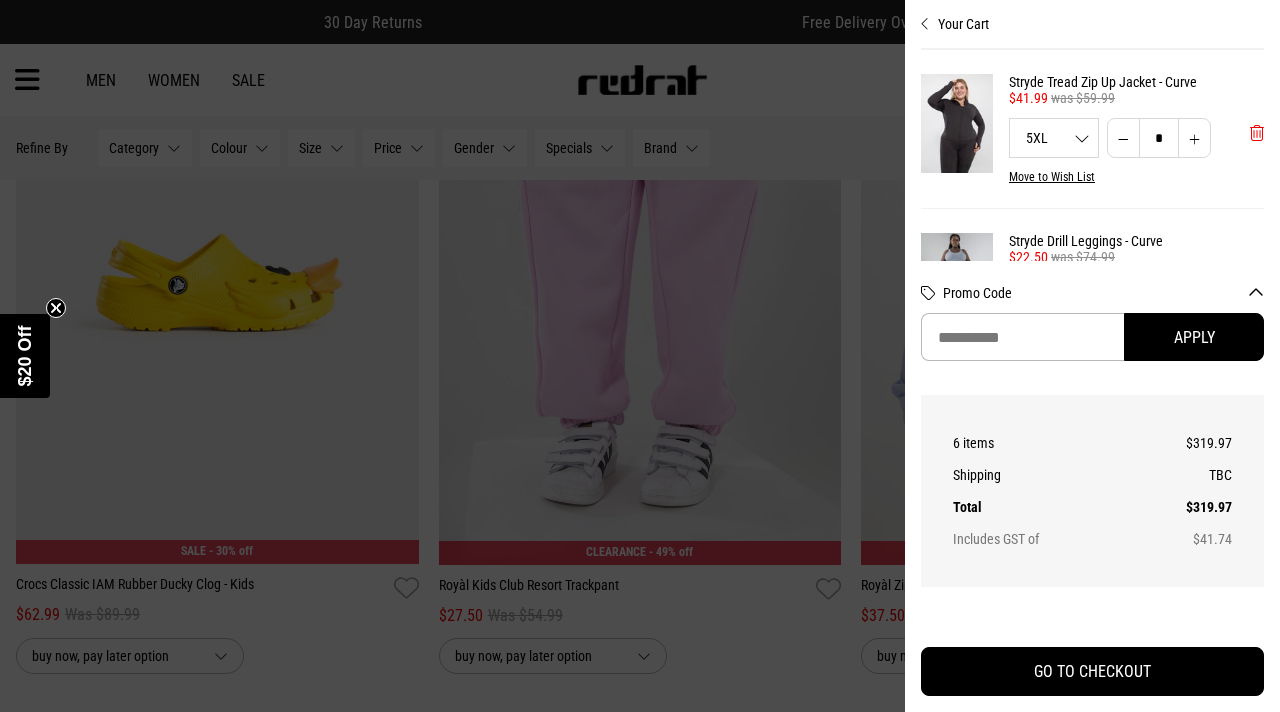 click at bounding box center (1257, 133) 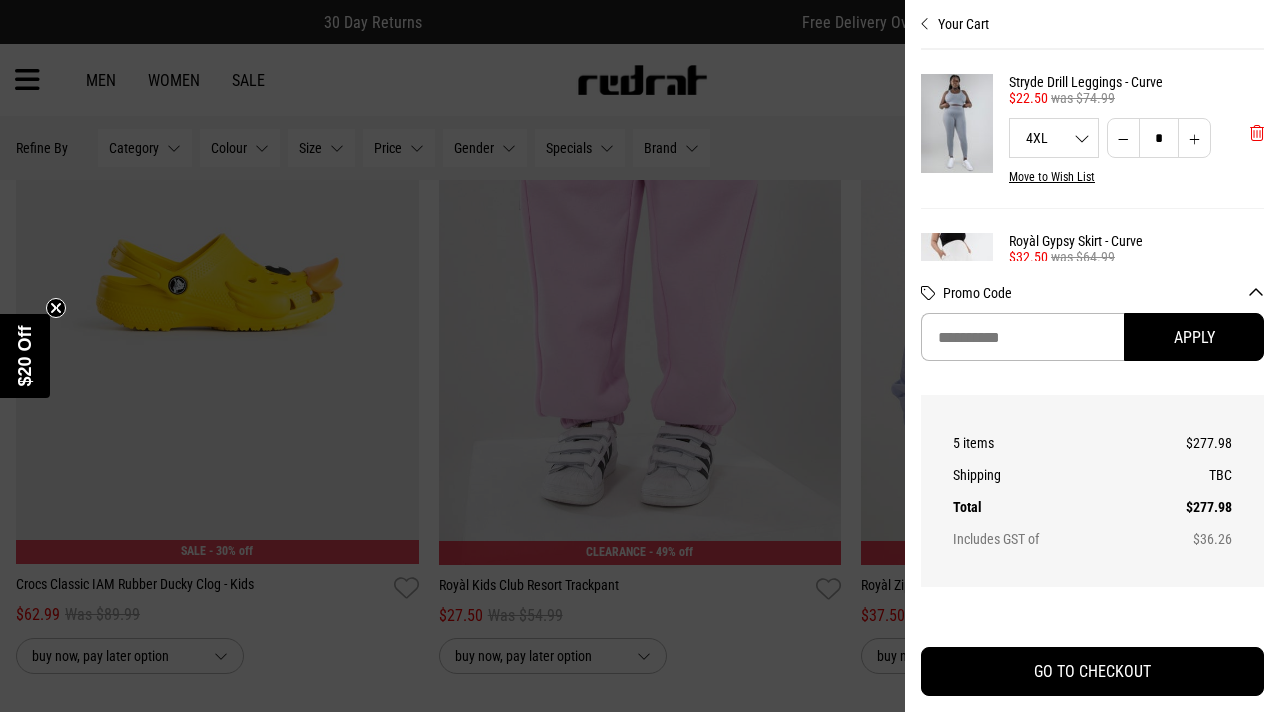 click at bounding box center [1257, 133] 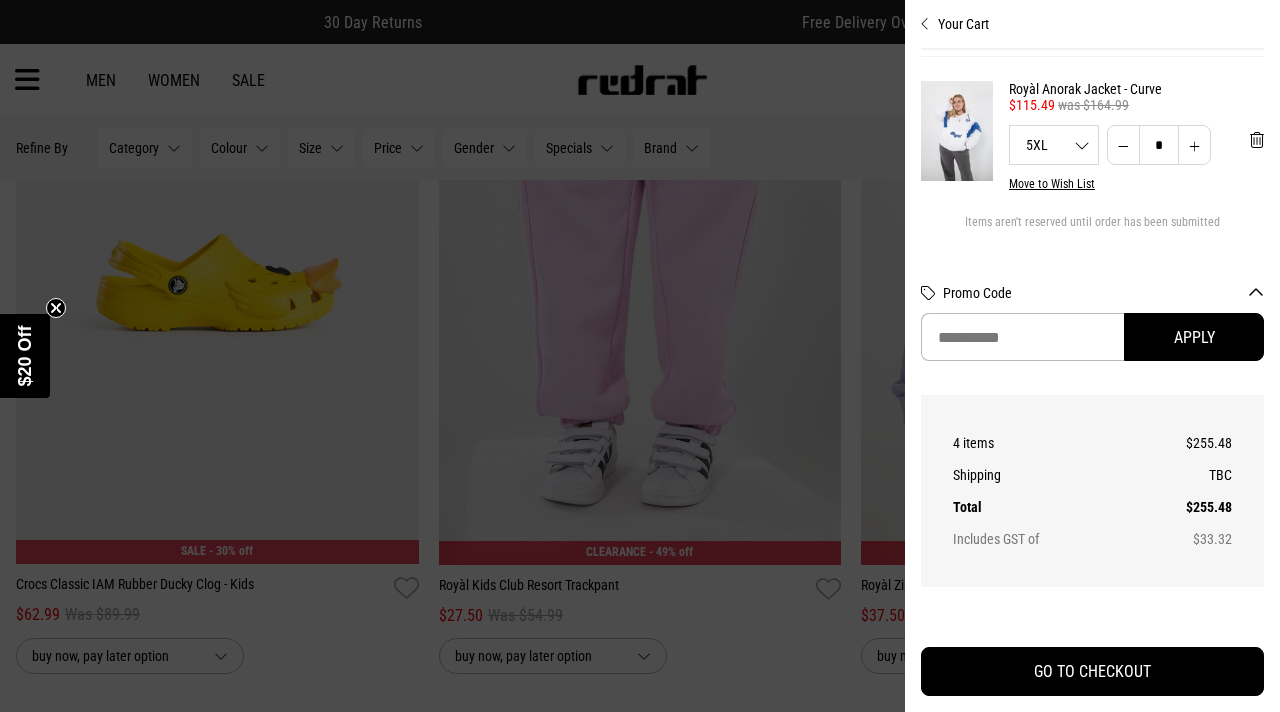 scroll, scrollTop: 487, scrollLeft: 0, axis: vertical 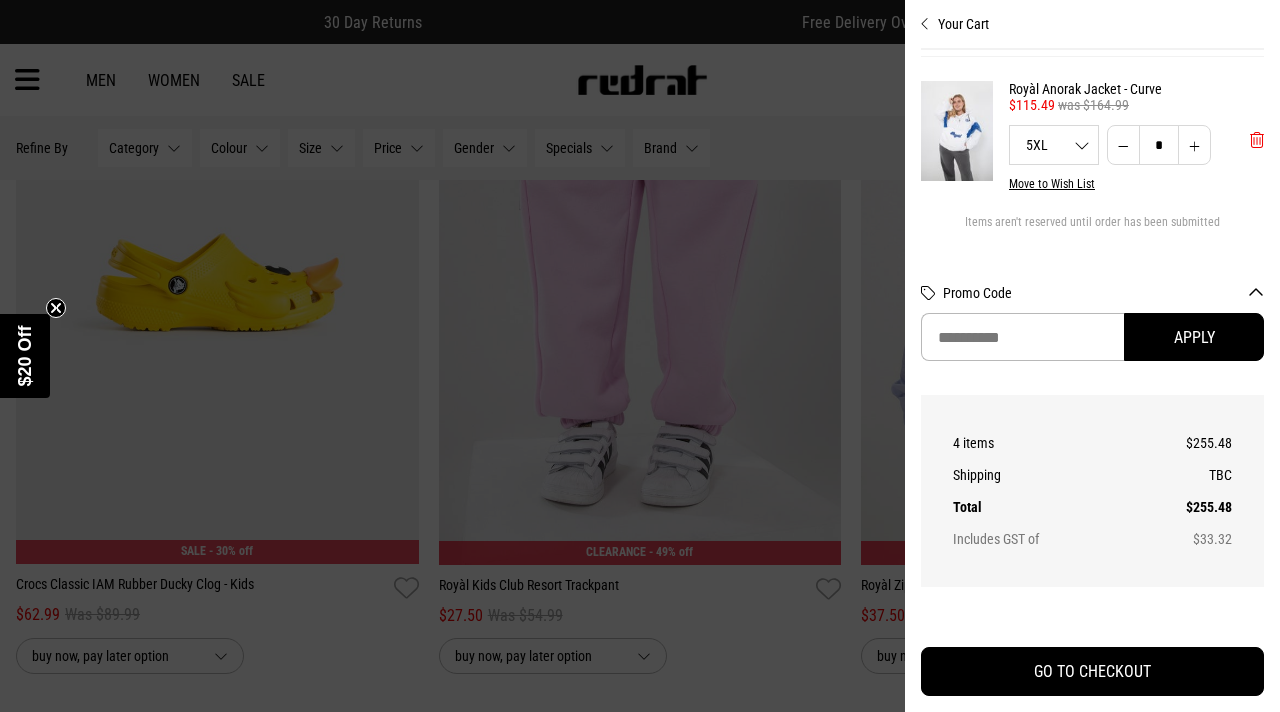 click at bounding box center [1257, 140] 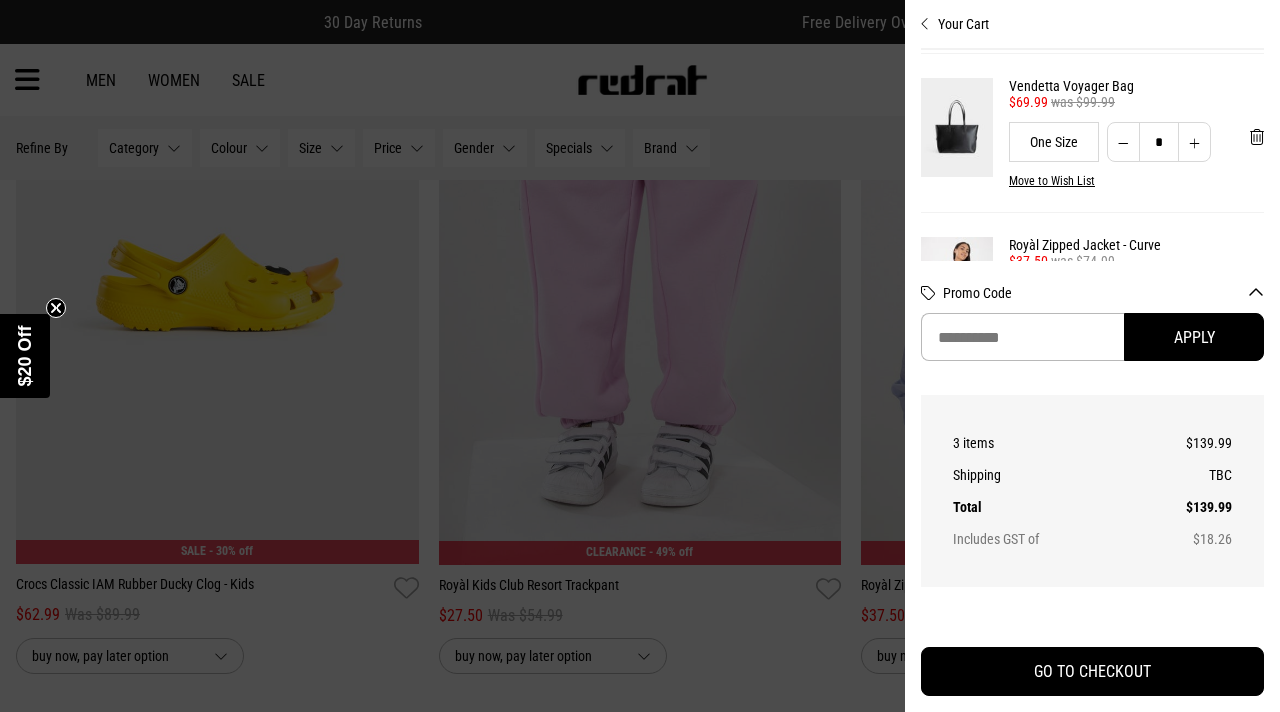 scroll, scrollTop: 156, scrollLeft: 0, axis: vertical 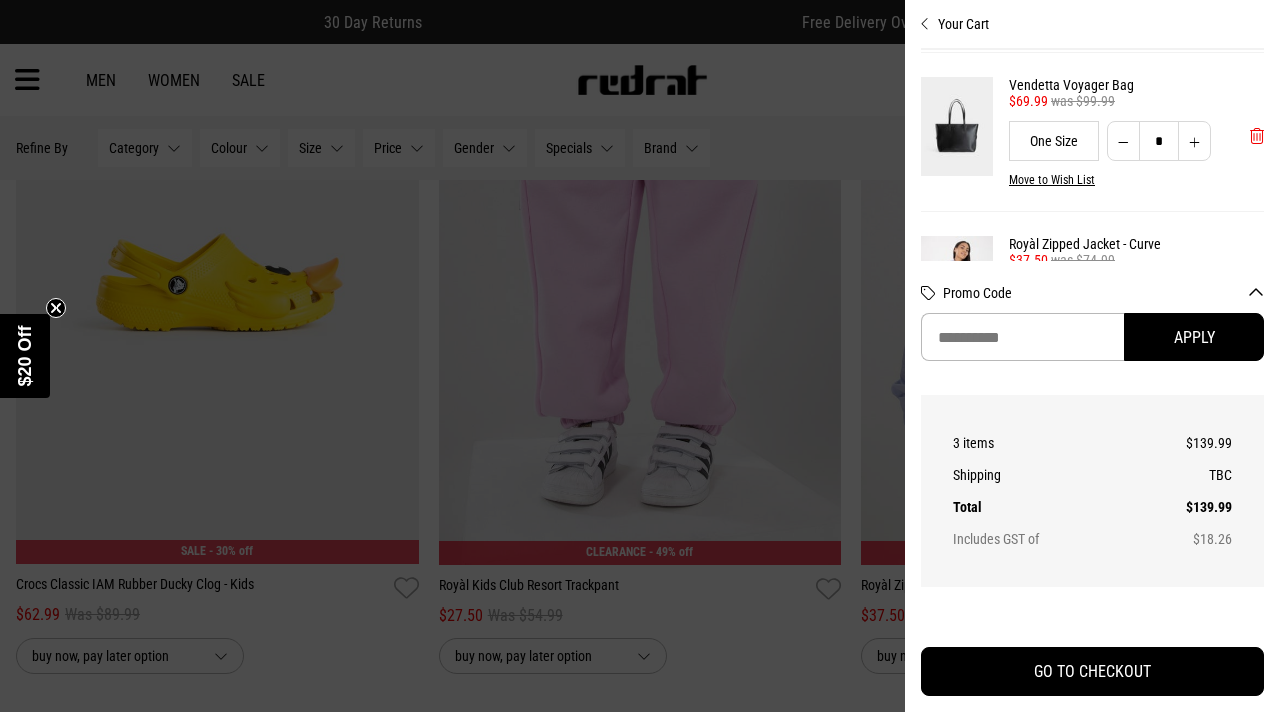 click at bounding box center (1257, 136) 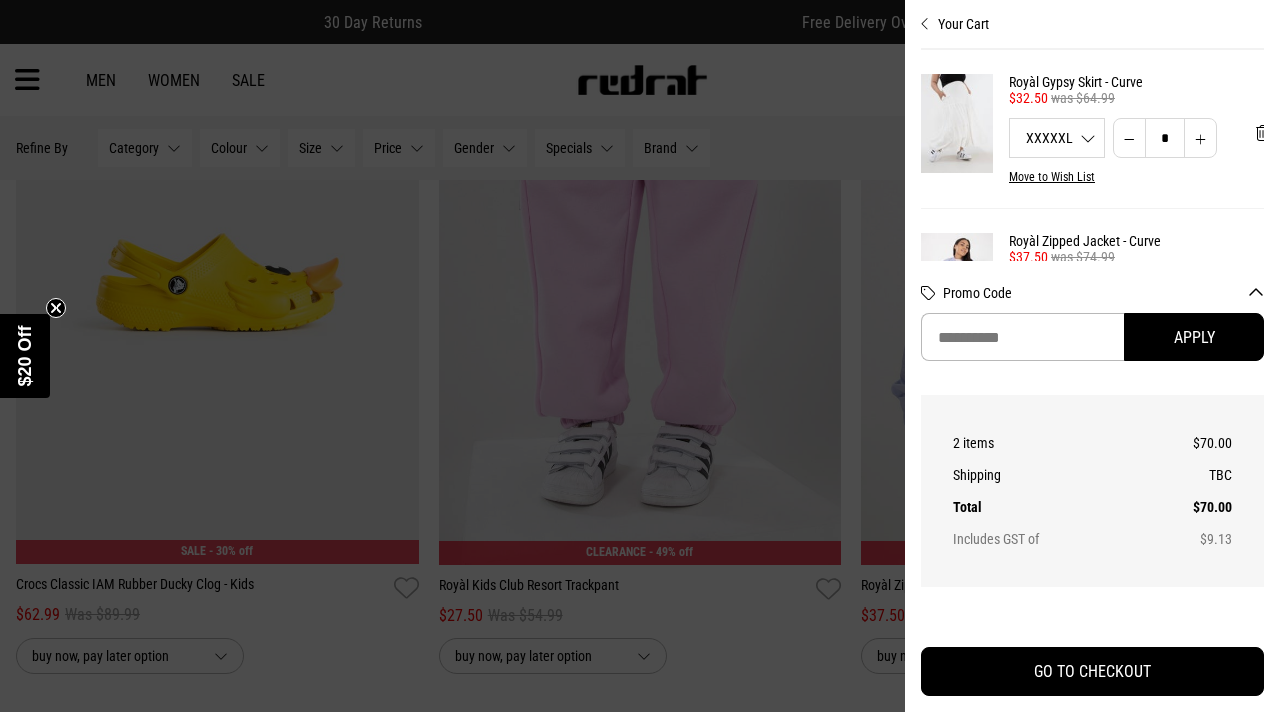 scroll, scrollTop: 0, scrollLeft: 0, axis: both 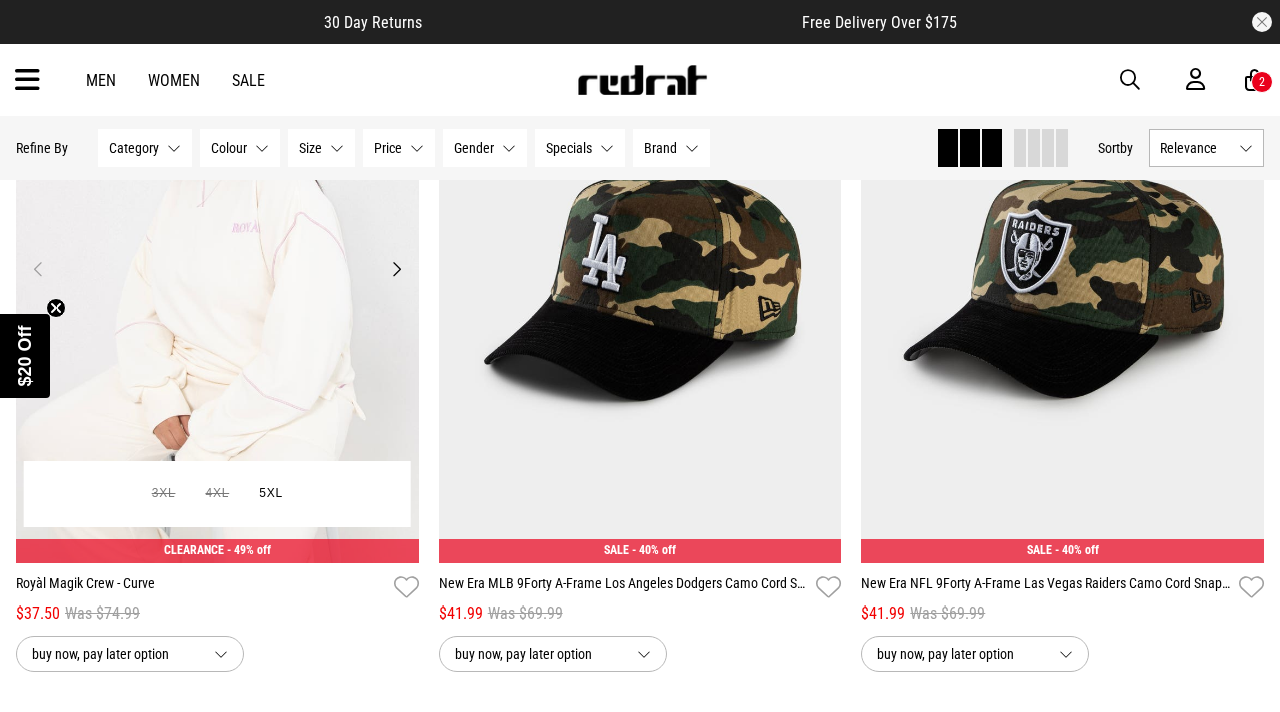 click on "Next" at bounding box center (396, 269) 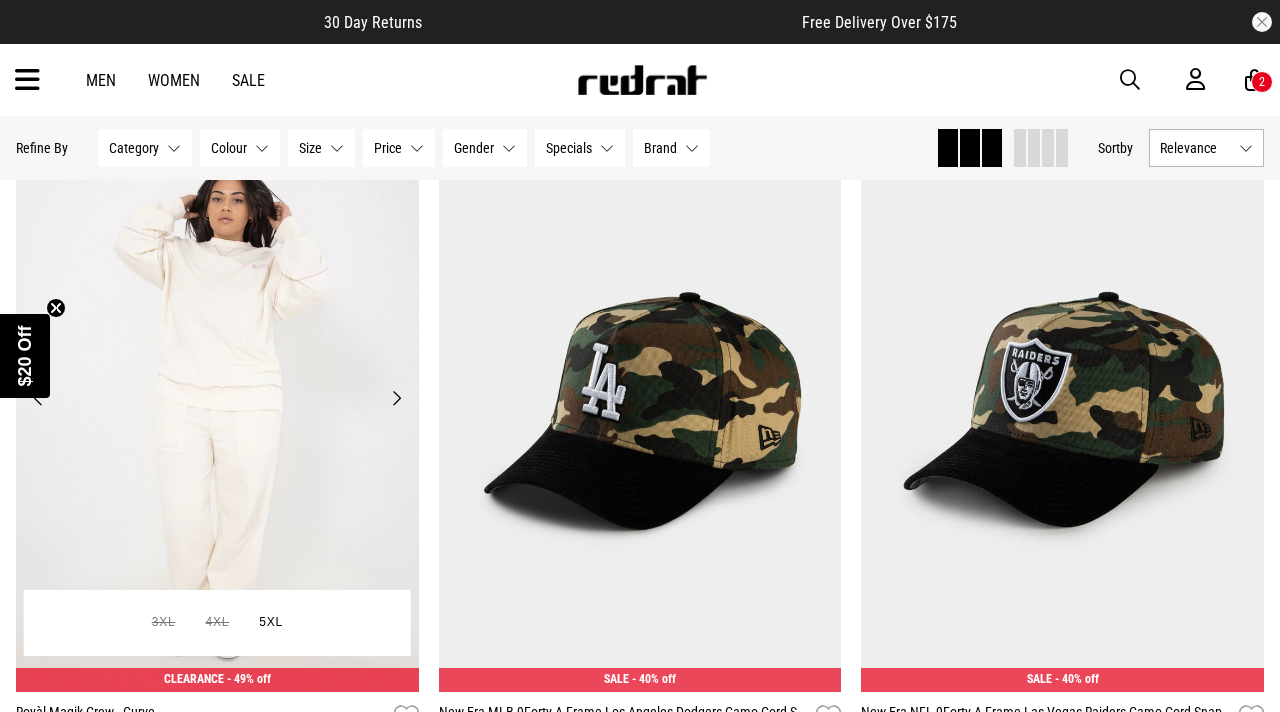 scroll, scrollTop: 38839, scrollLeft: 0, axis: vertical 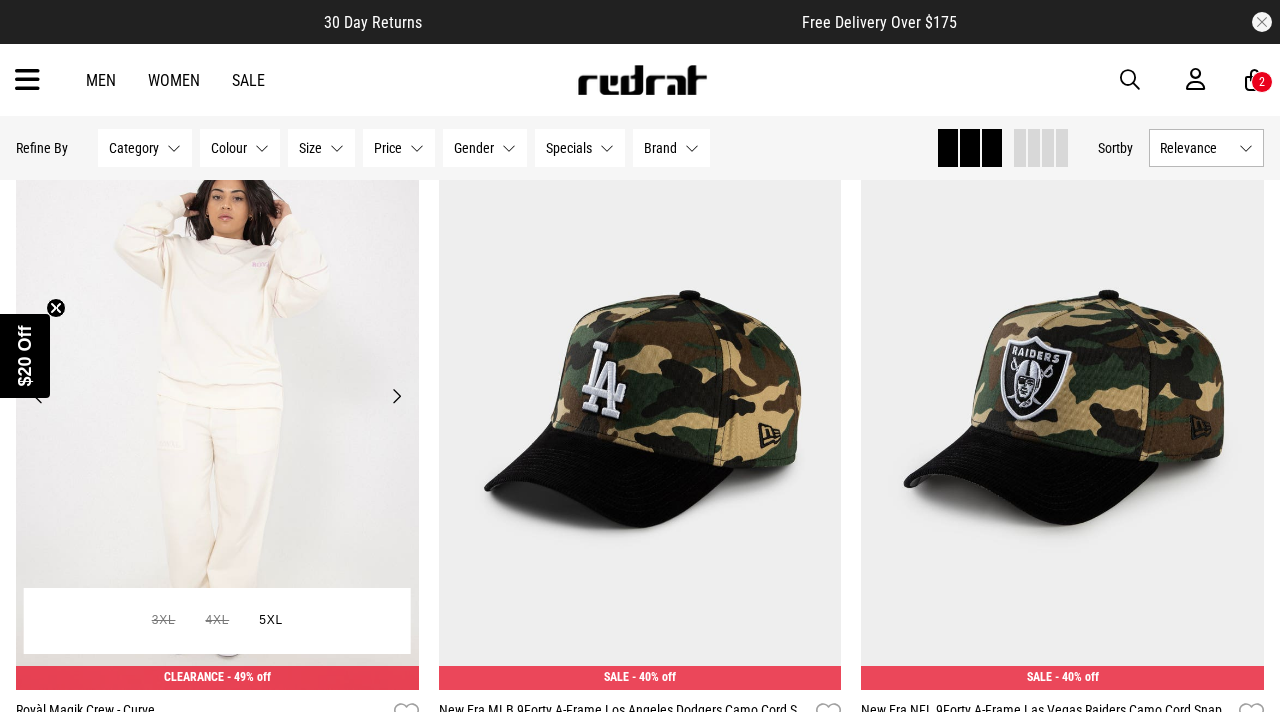 click on "Next" at bounding box center [396, 396] 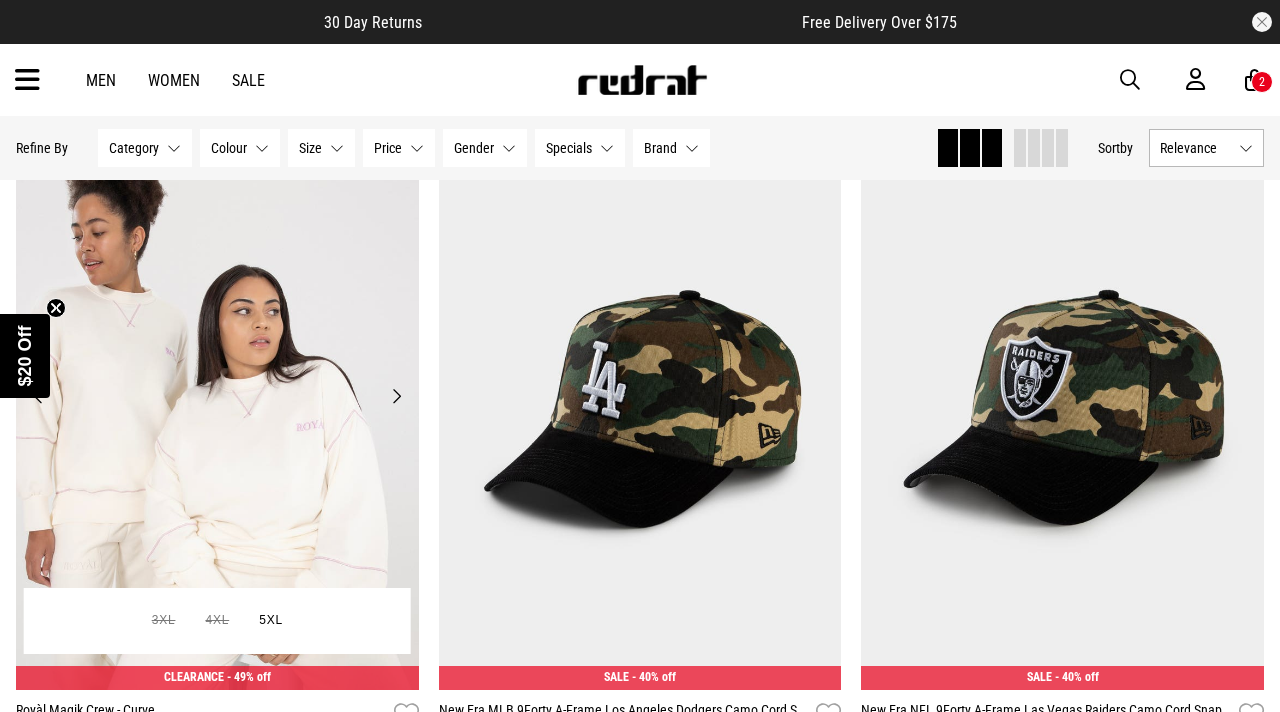 click on "Next" at bounding box center [396, 396] 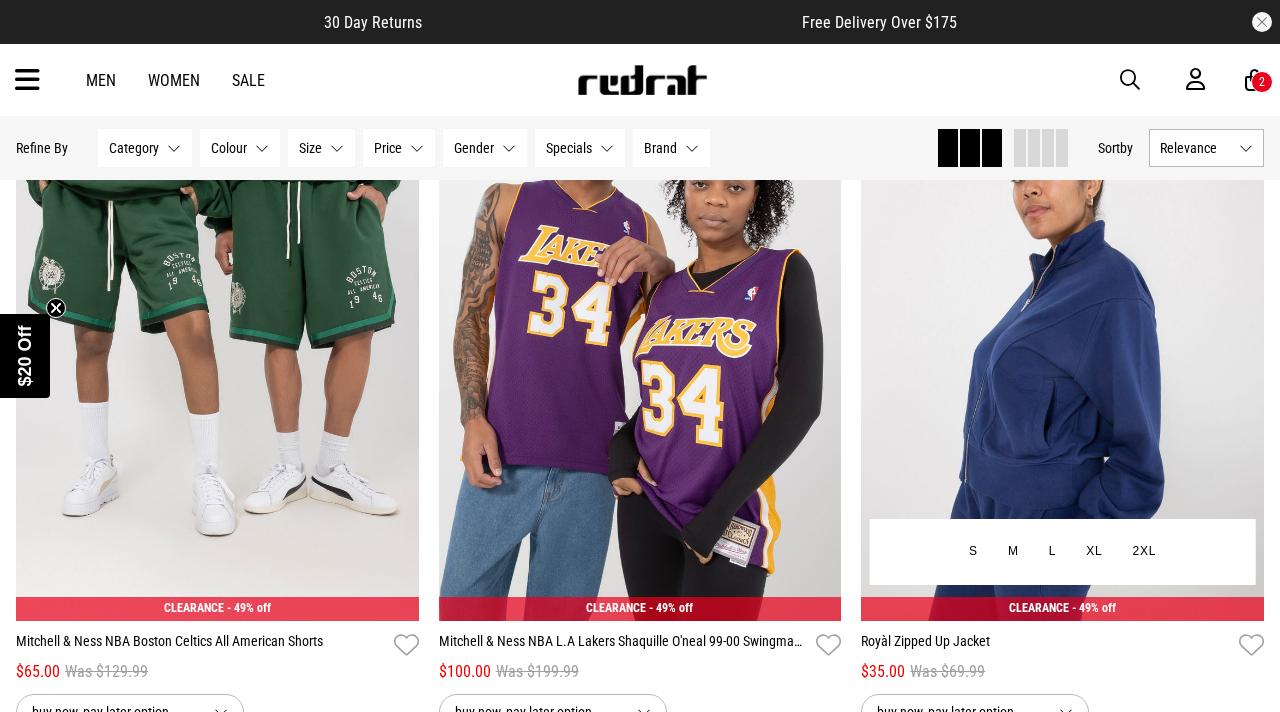 scroll, scrollTop: 39619, scrollLeft: 0, axis: vertical 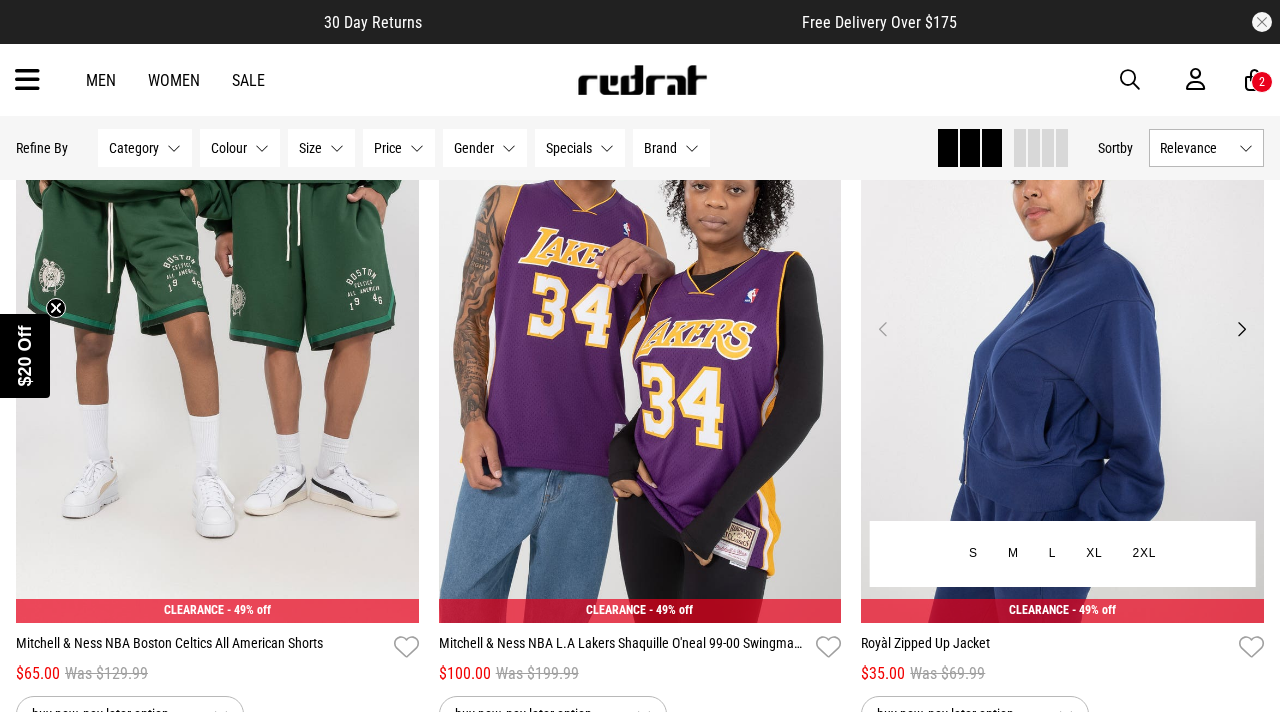 click on "Next" at bounding box center (1241, 329) 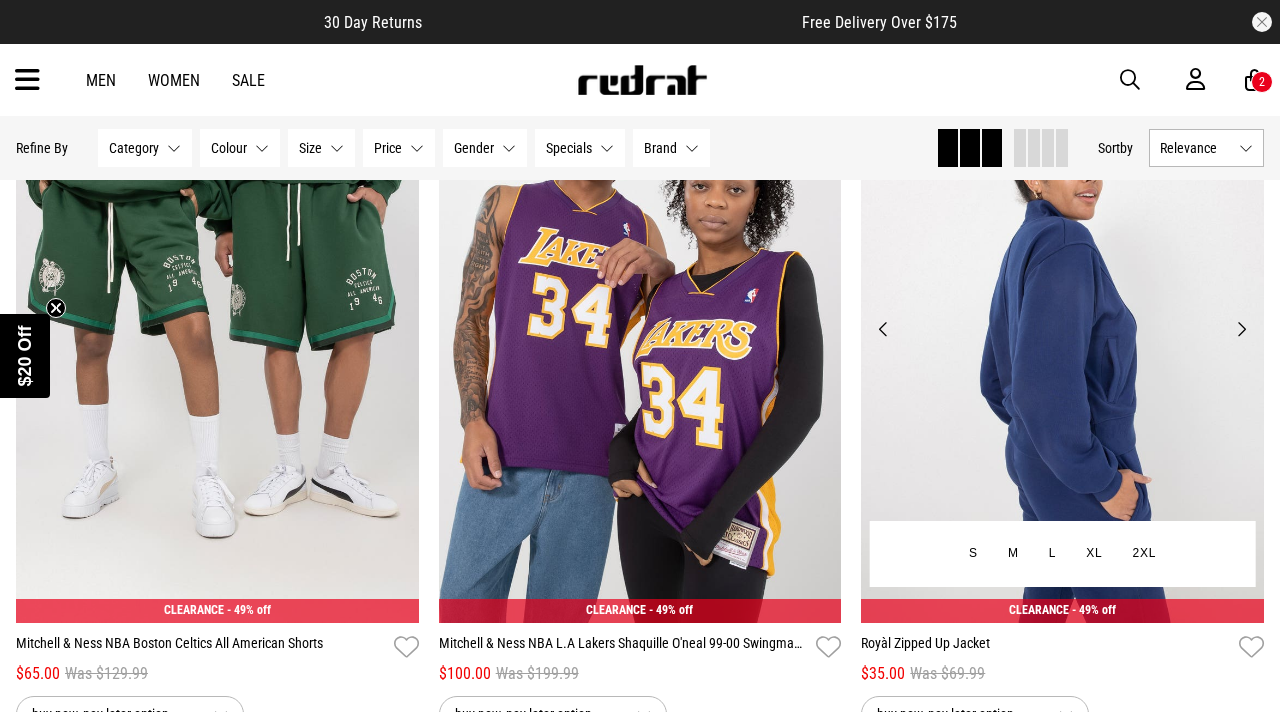 click on "Next" at bounding box center [1241, 329] 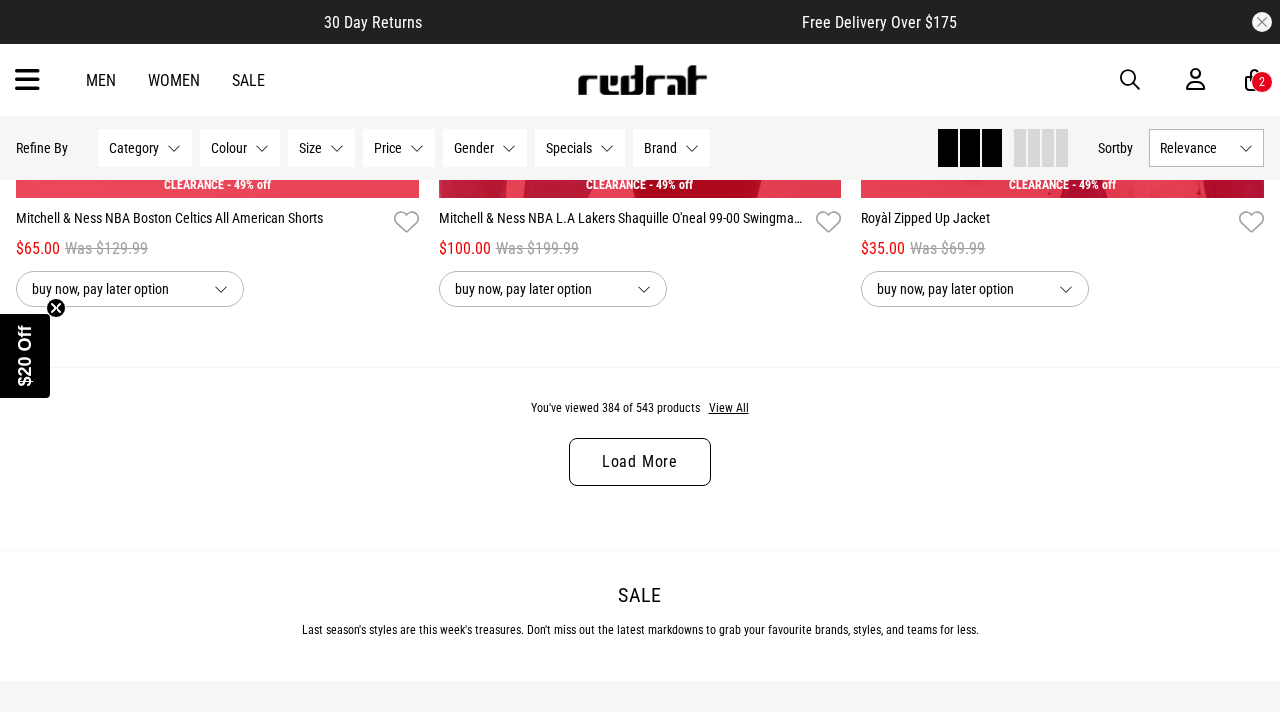 scroll, scrollTop: 40057, scrollLeft: 0, axis: vertical 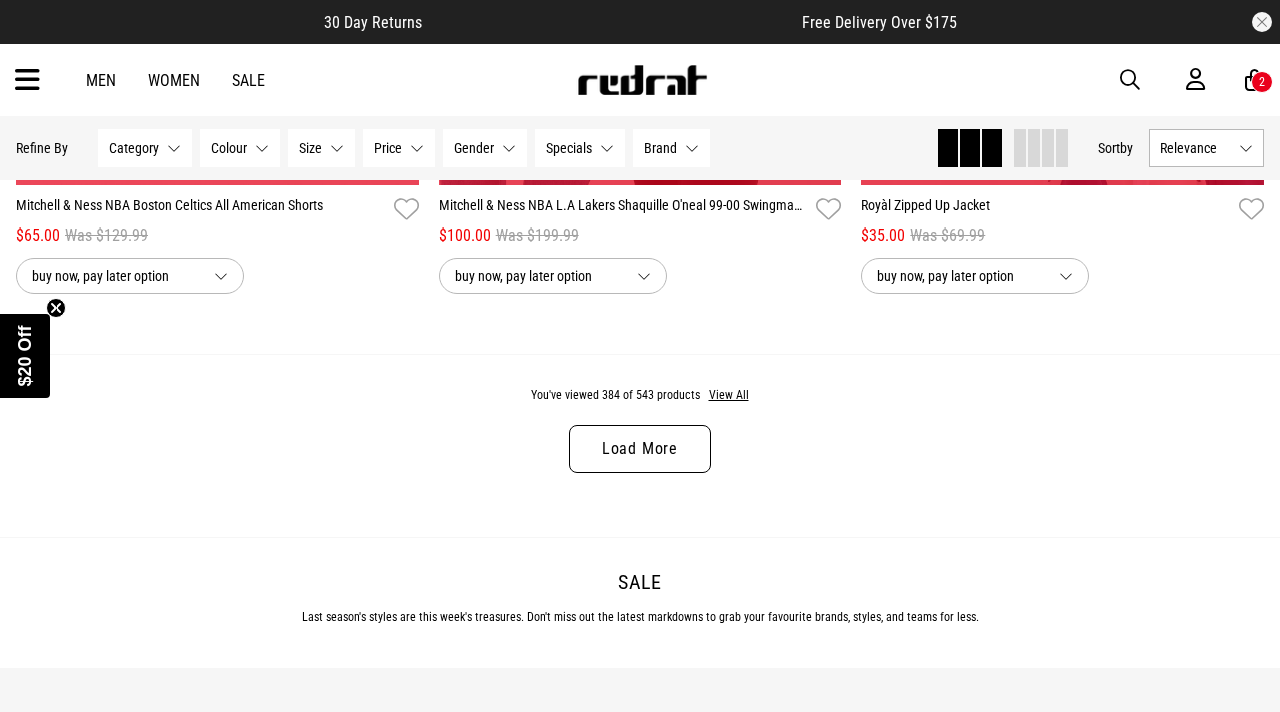 click on "Load More" at bounding box center (640, 449) 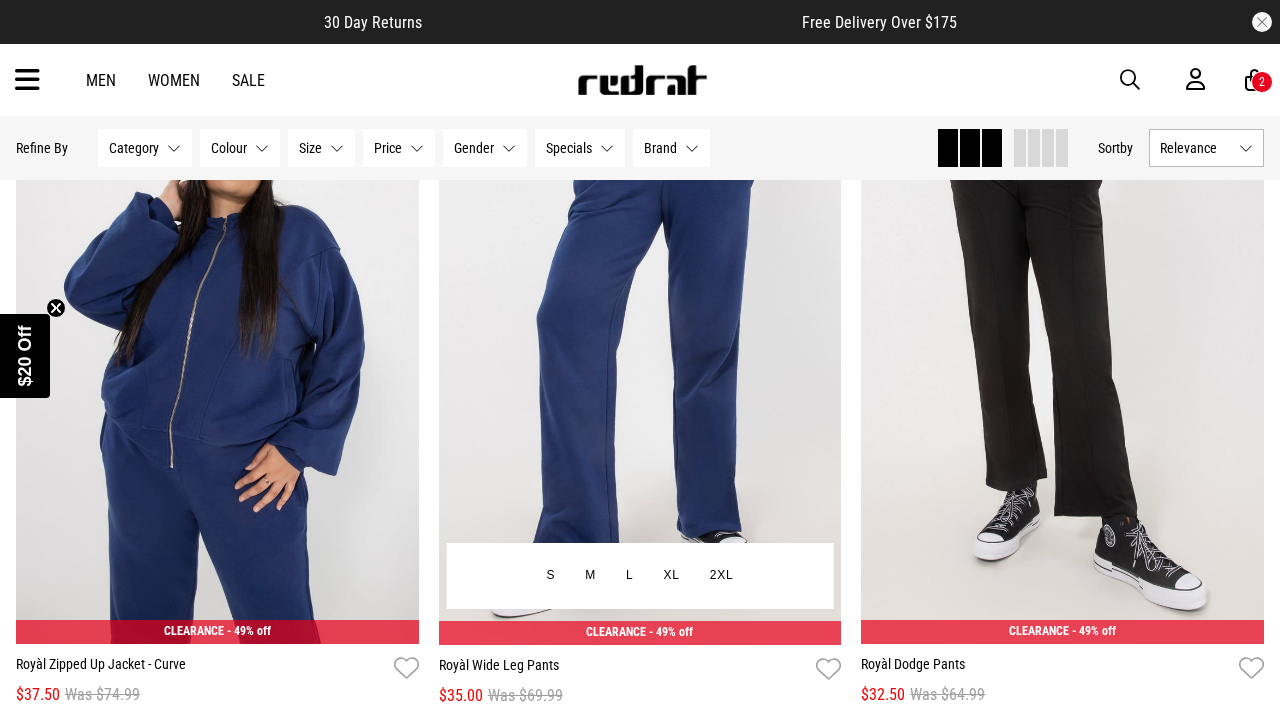 scroll, scrollTop: 40298, scrollLeft: 0, axis: vertical 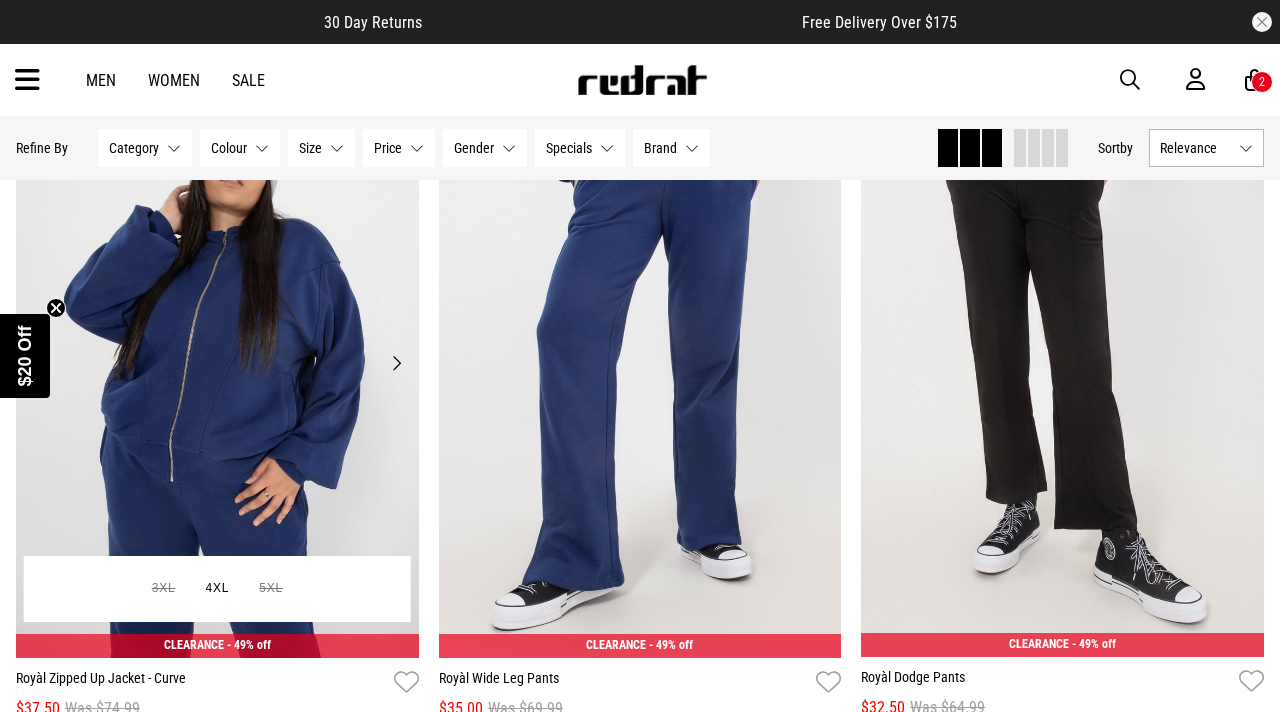 click on "Next" at bounding box center [396, 363] 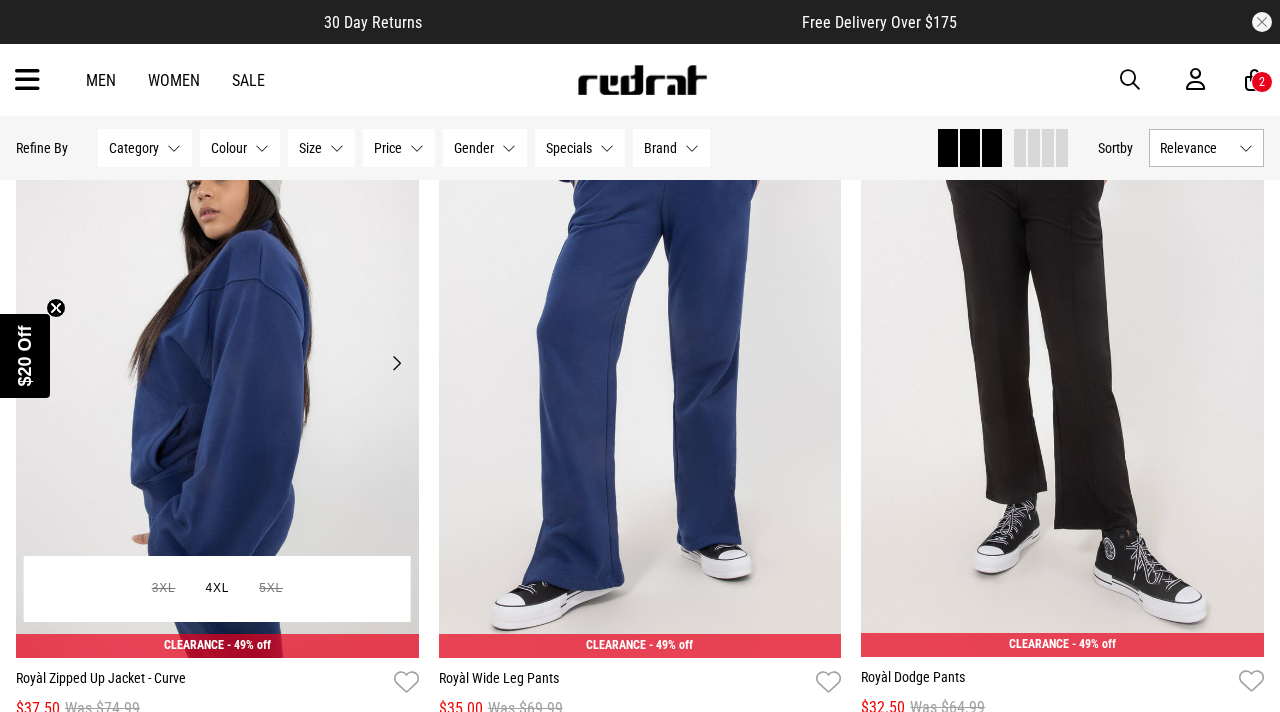 click on "Next" at bounding box center (396, 363) 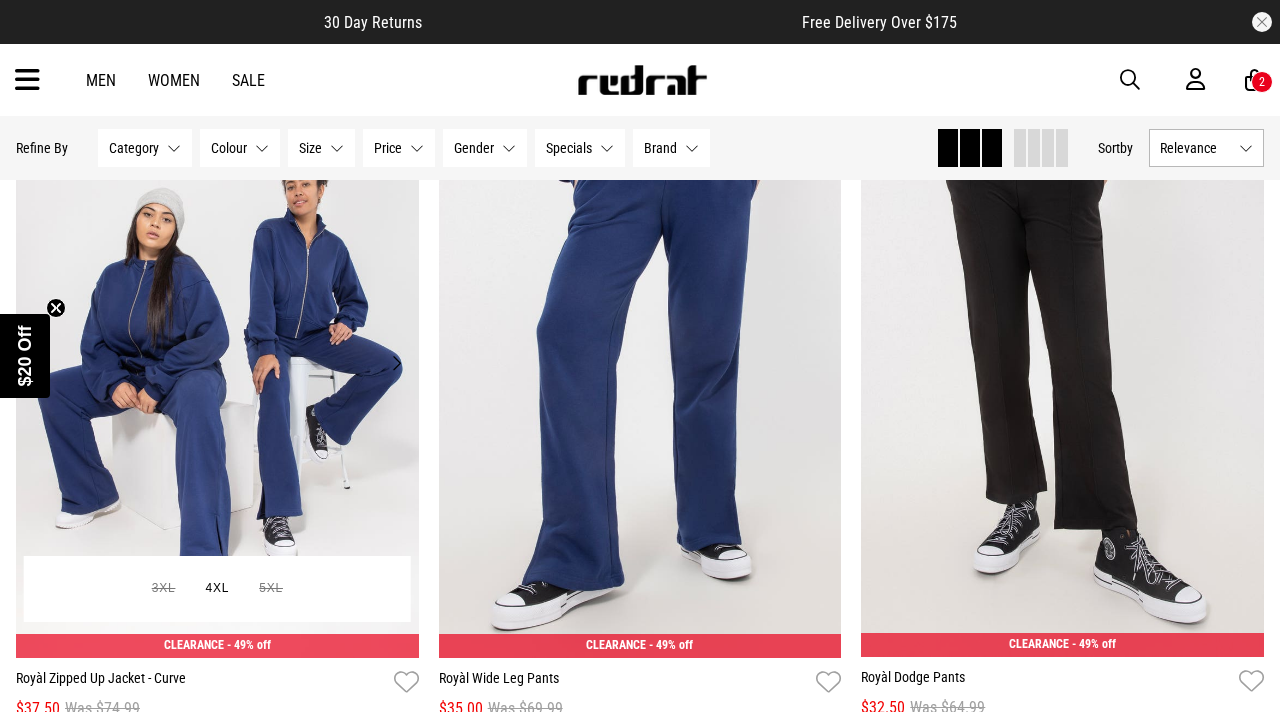 click on "Next" at bounding box center (396, 363) 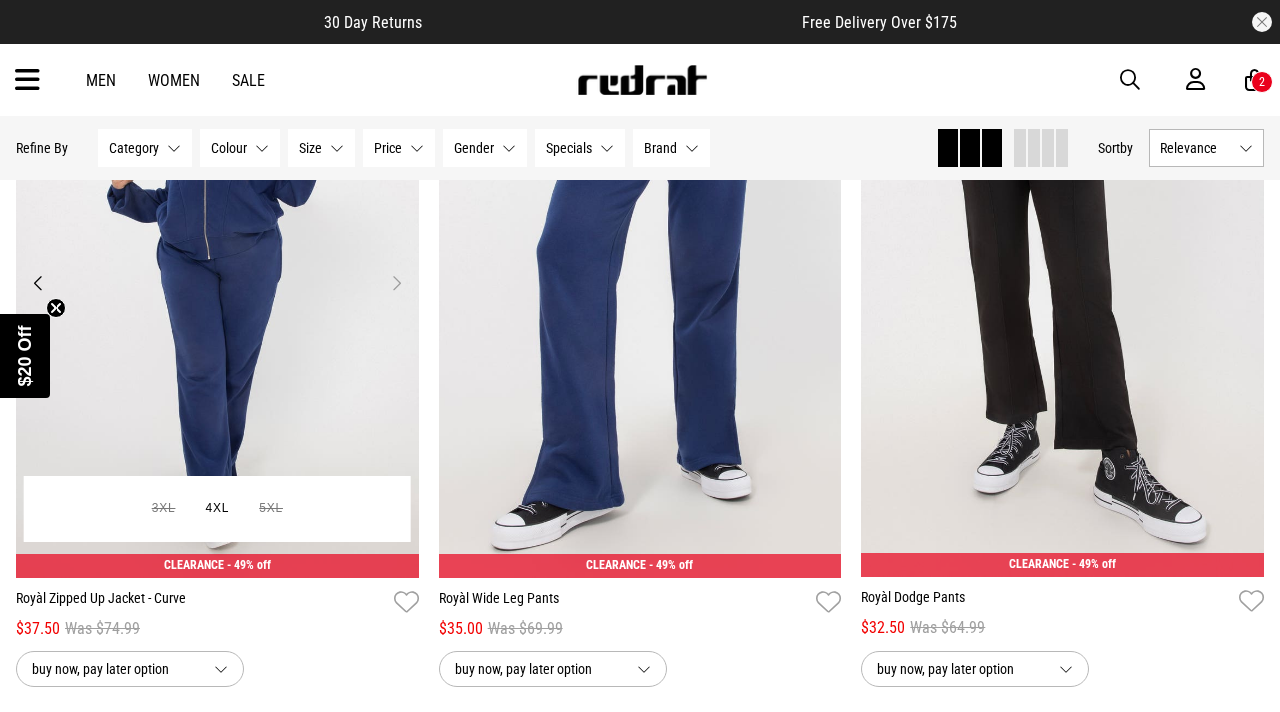 scroll, scrollTop: 40380, scrollLeft: 0, axis: vertical 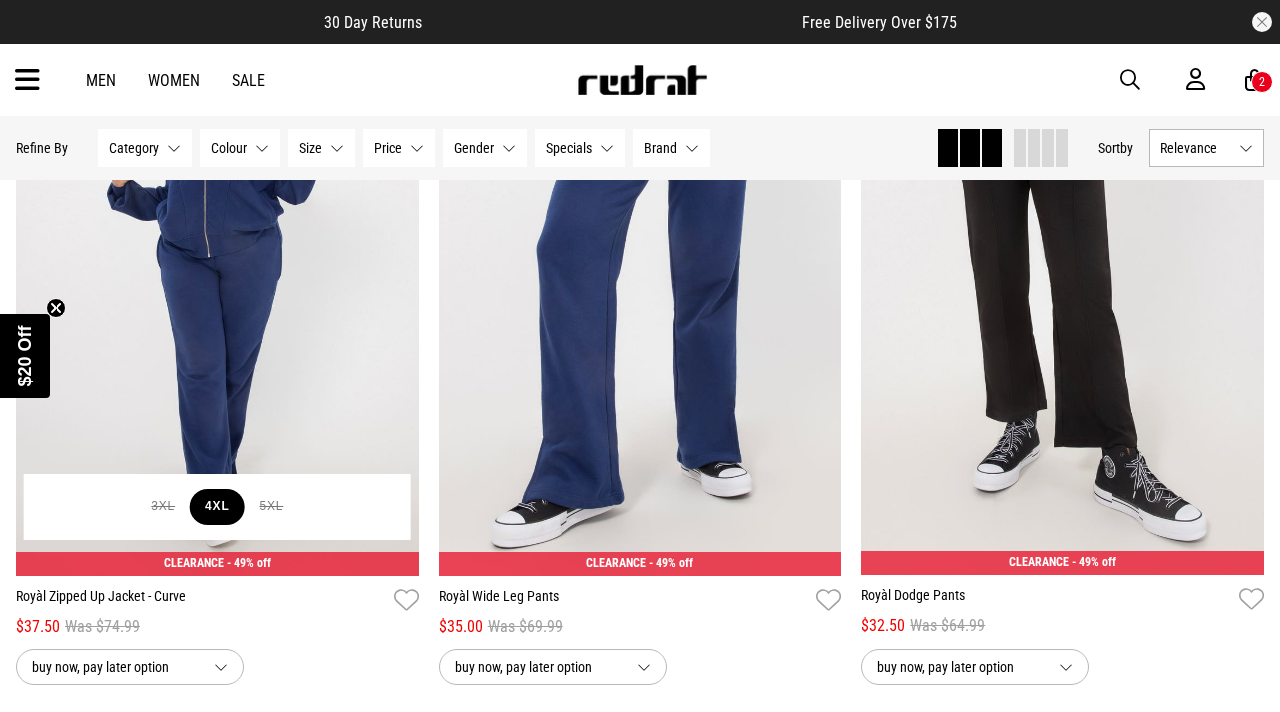 click on "4XL" at bounding box center (217, 507) 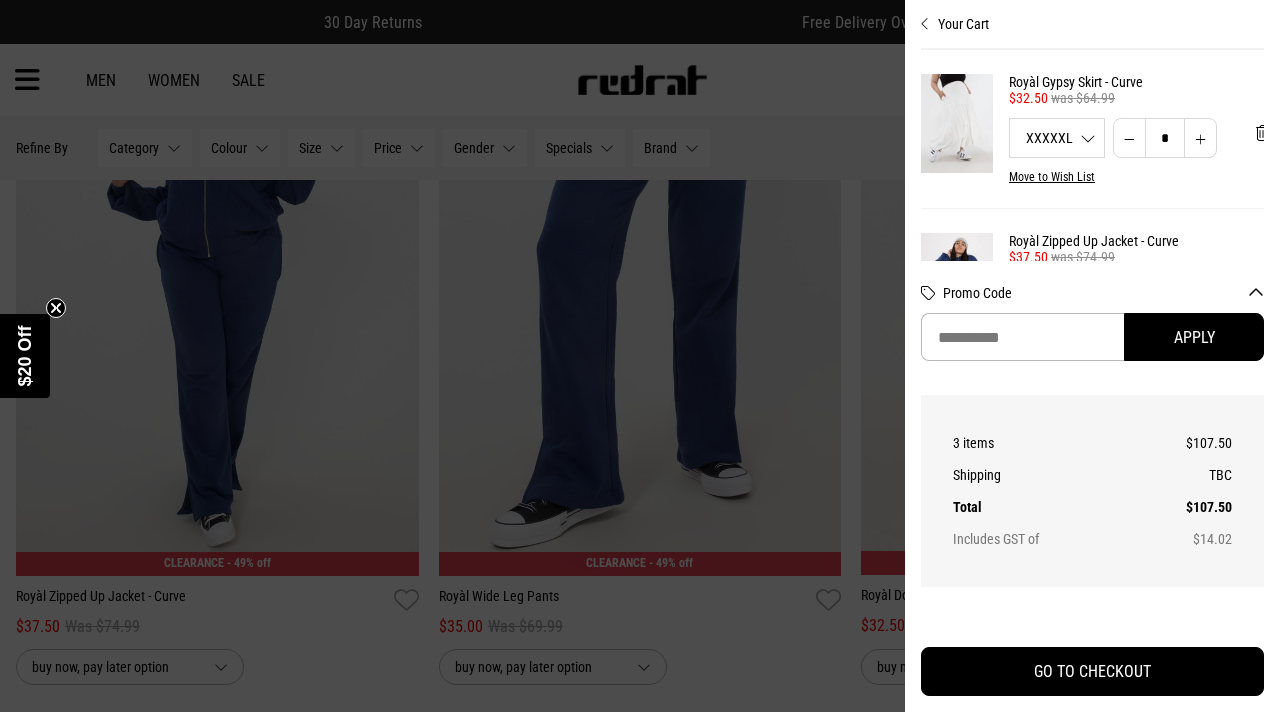 click at bounding box center [640, 356] 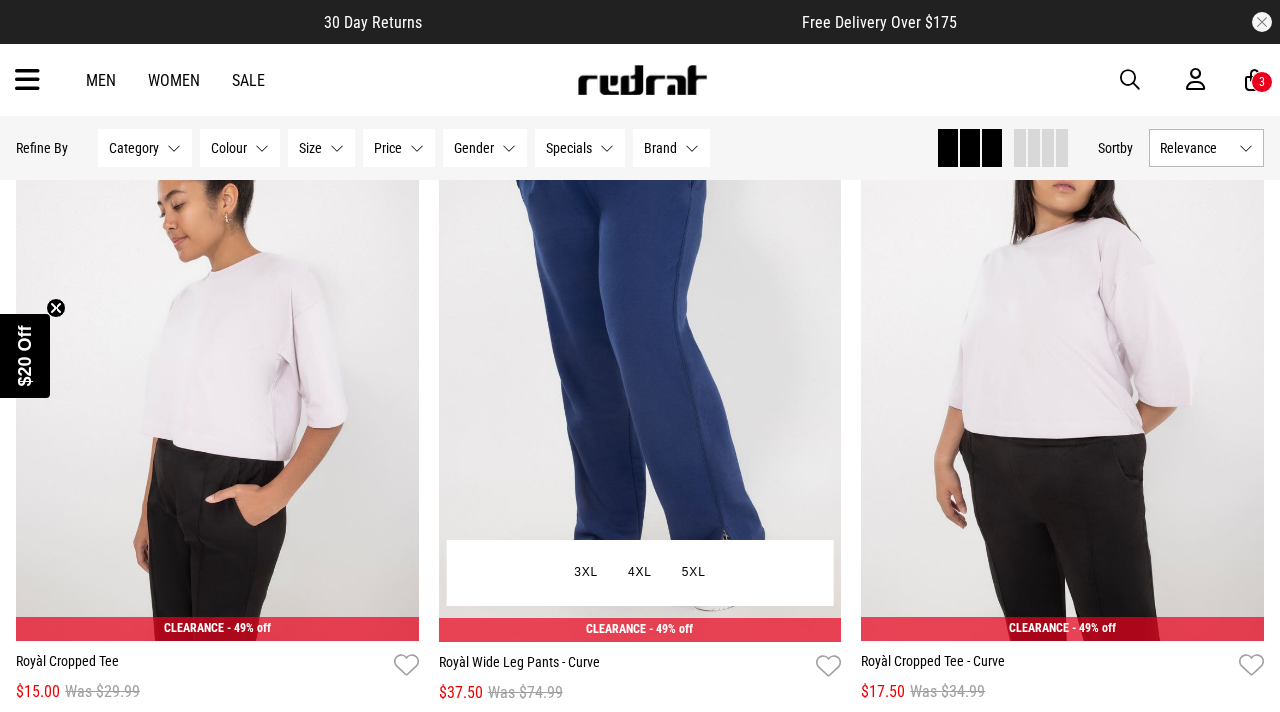 scroll, scrollTop: 41012, scrollLeft: 0, axis: vertical 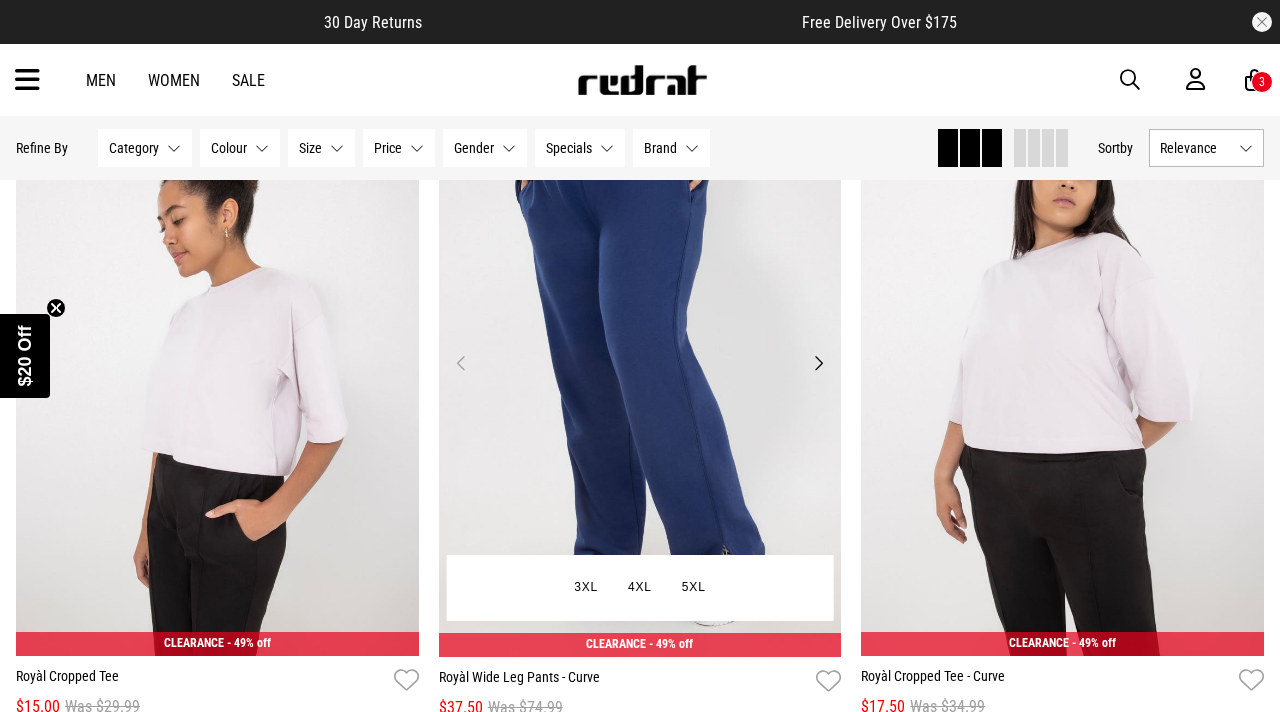 click on "Next" at bounding box center (818, 363) 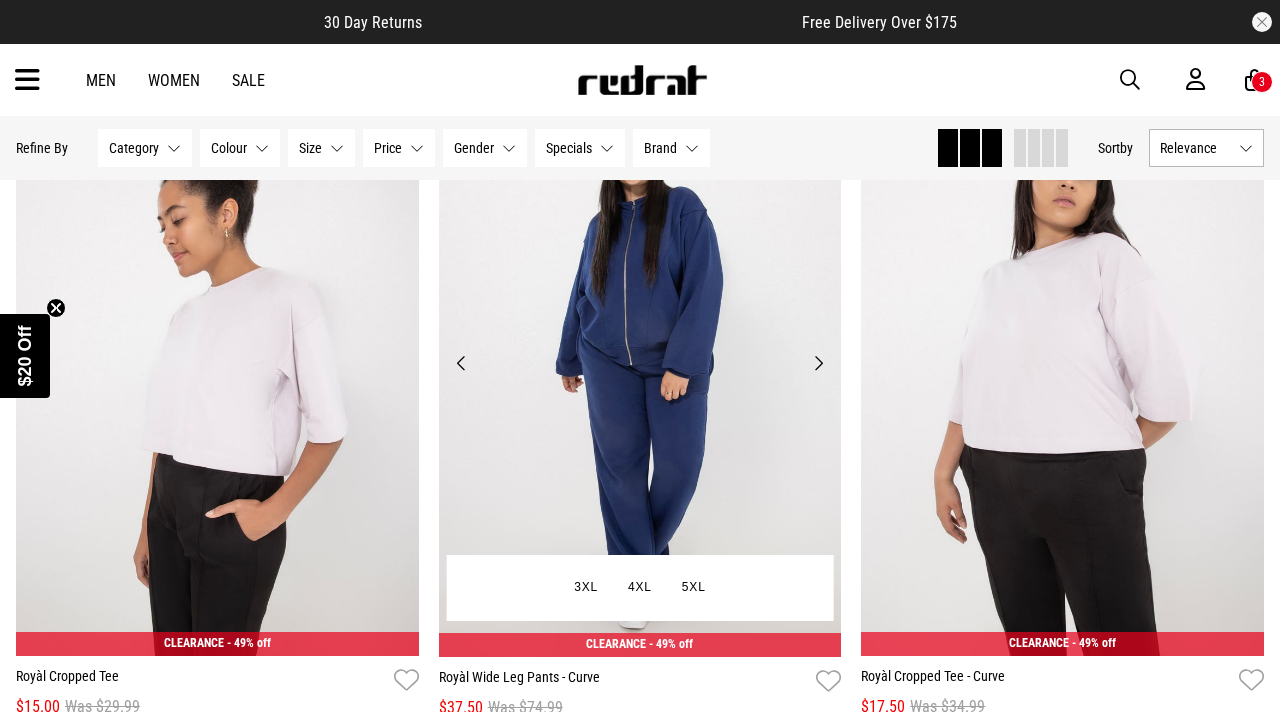 click on "Next" at bounding box center (818, 363) 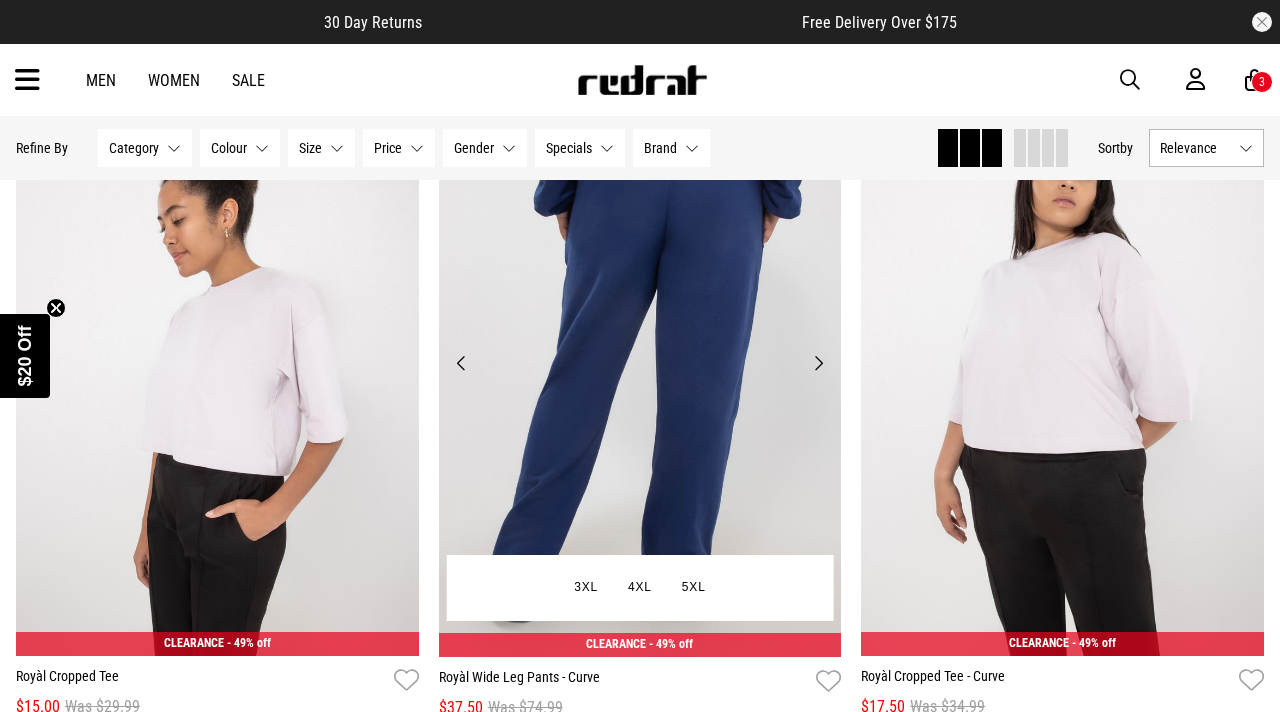 click on "Next" at bounding box center [818, 363] 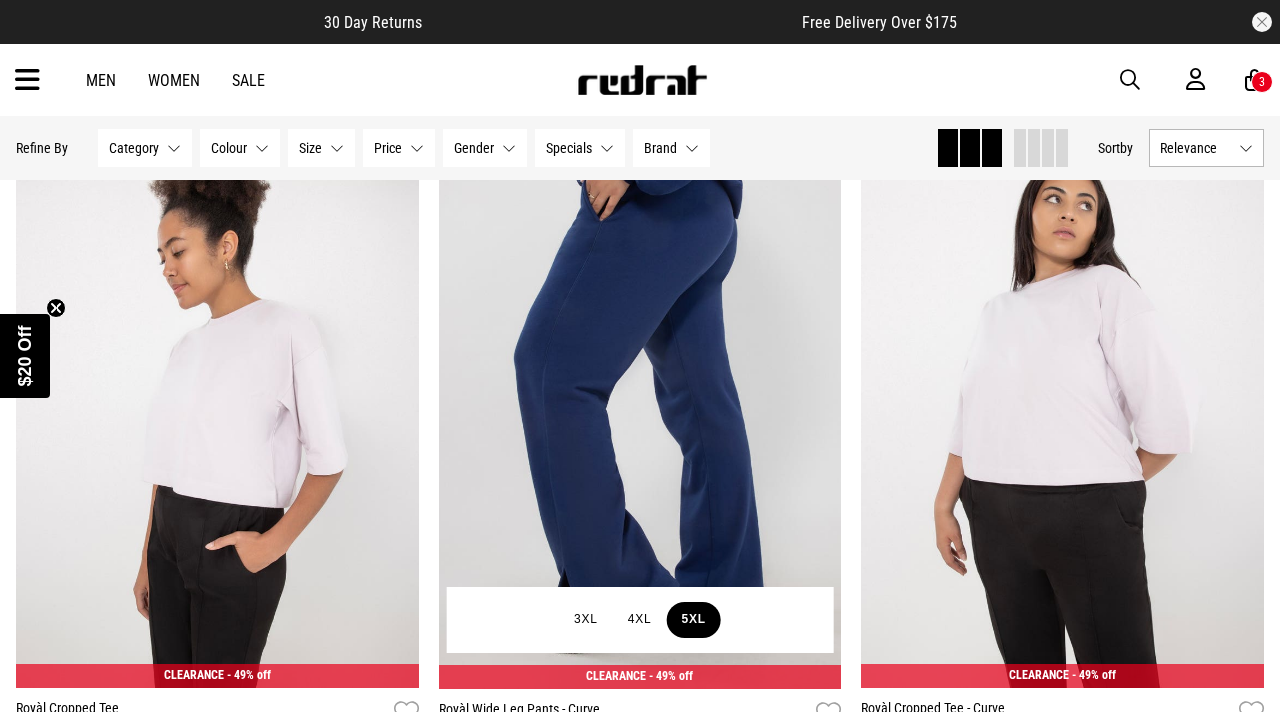 scroll, scrollTop: 40973, scrollLeft: 0, axis: vertical 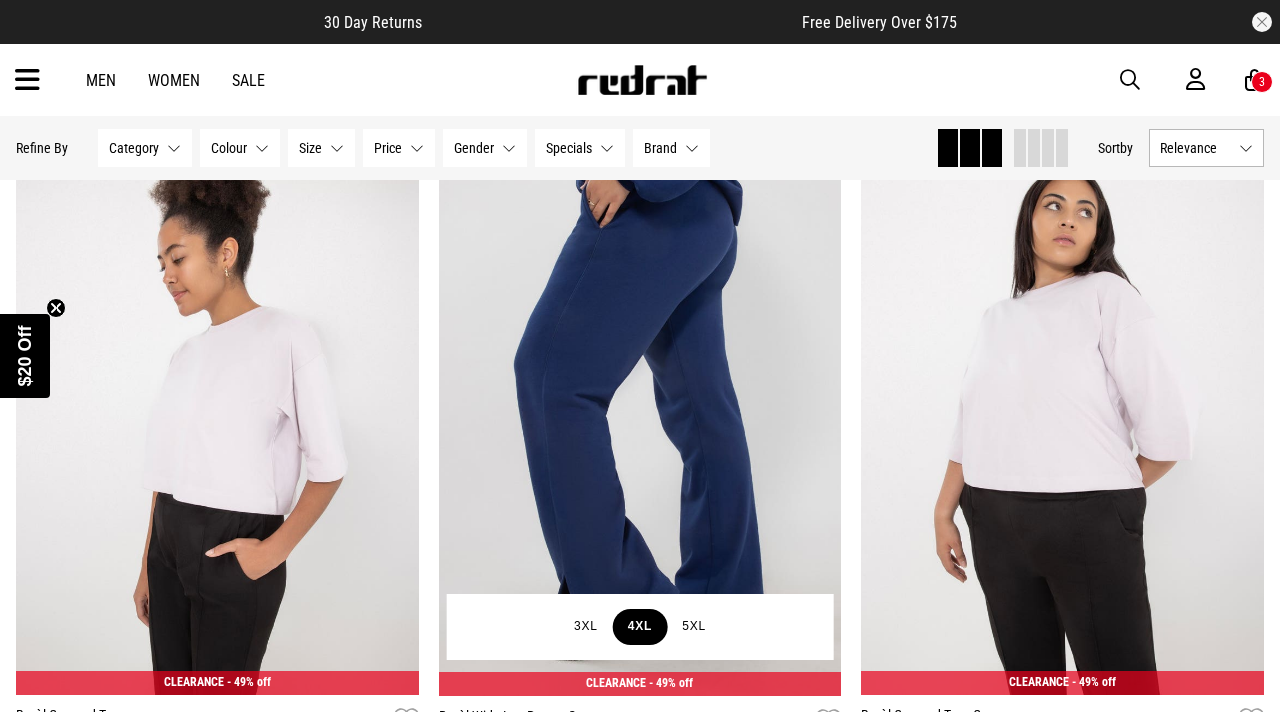 click on "4XL" at bounding box center (640, 627) 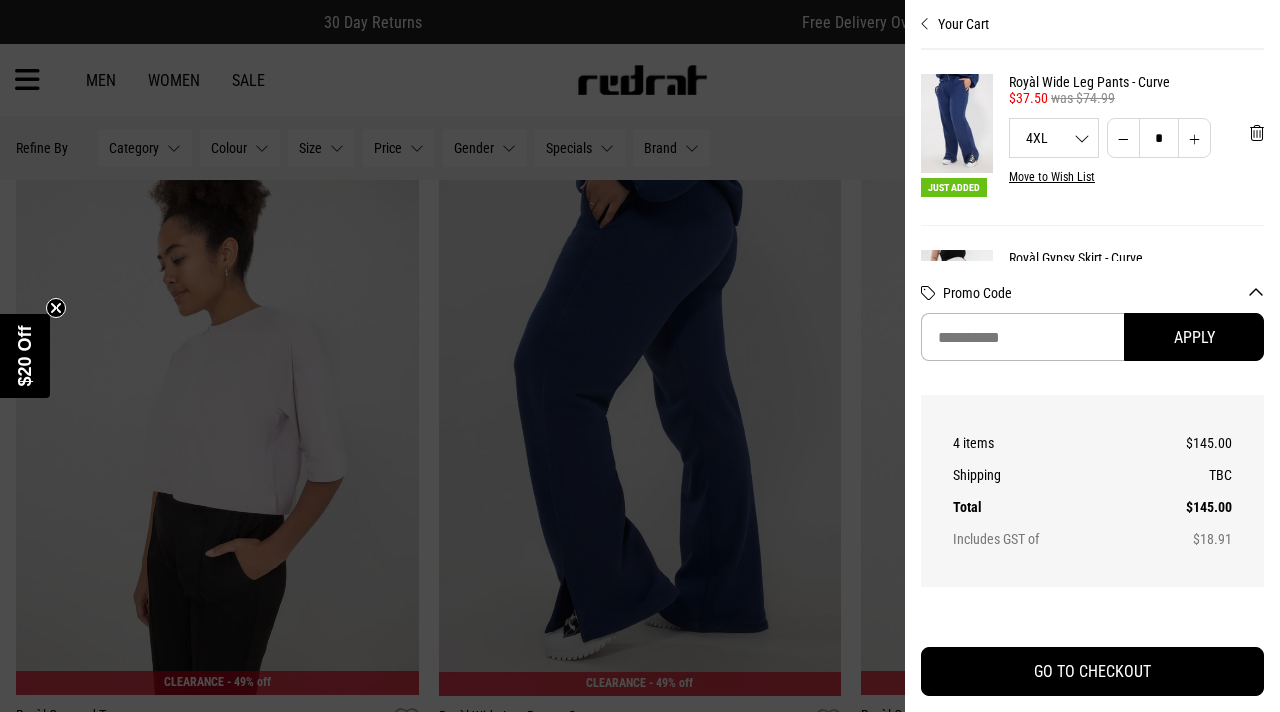 click at bounding box center [640, 356] 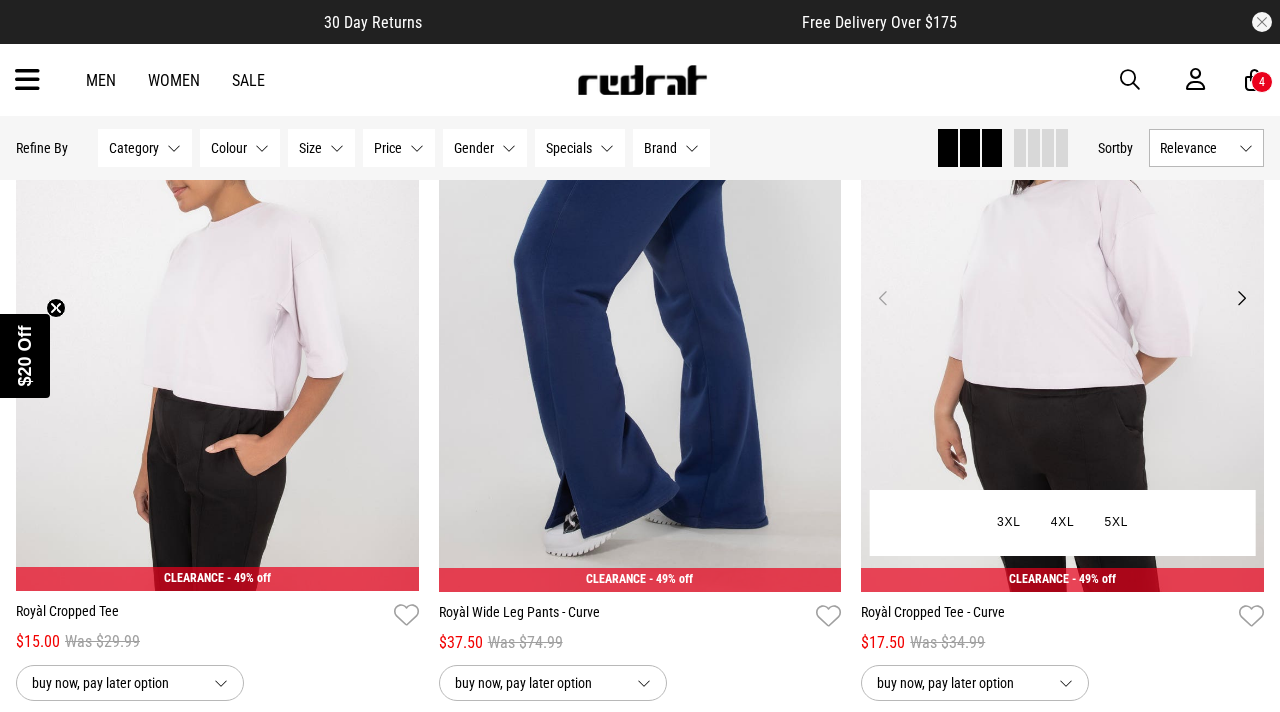 scroll, scrollTop: 41076, scrollLeft: 0, axis: vertical 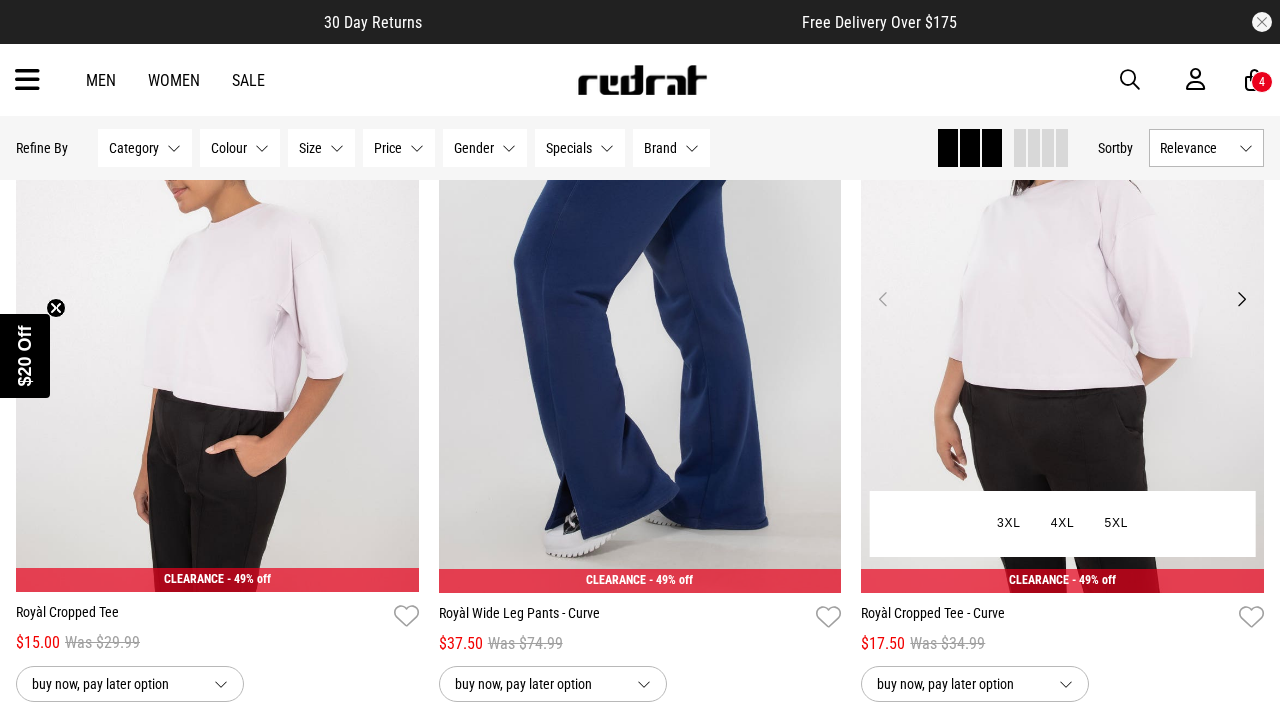 click on "Next" at bounding box center [1241, 299] 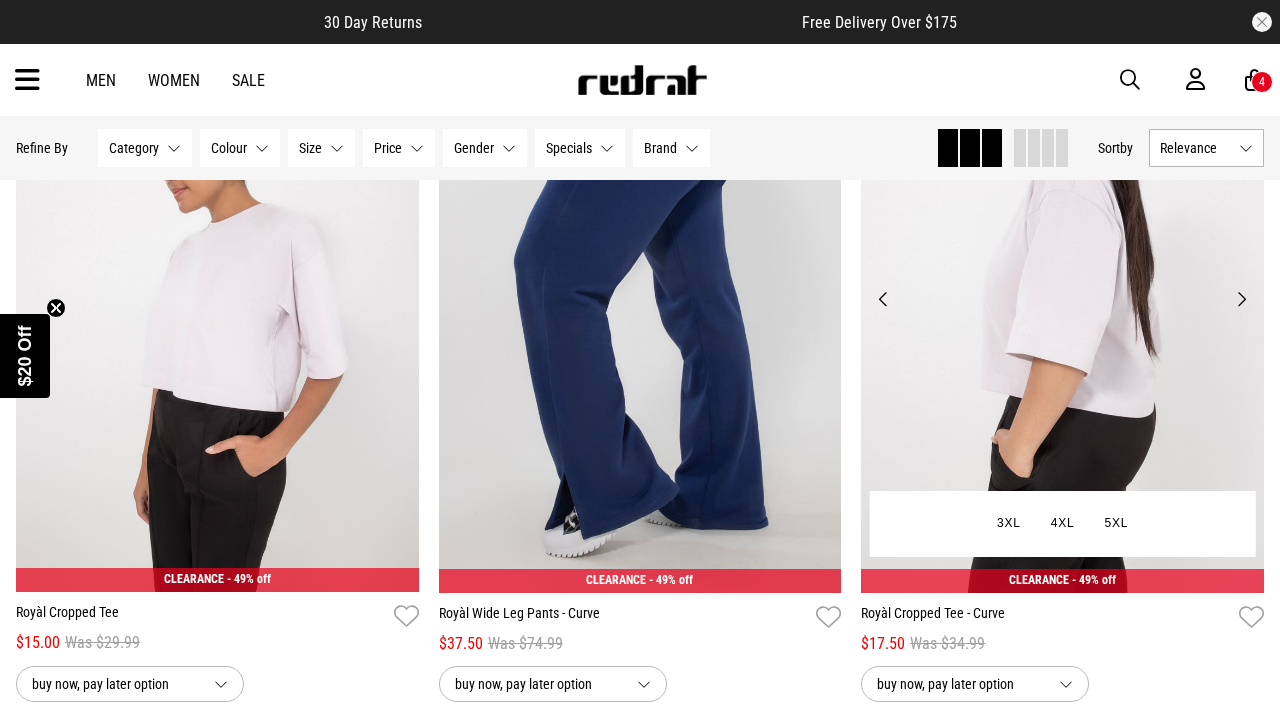 click on "Next" at bounding box center [1241, 299] 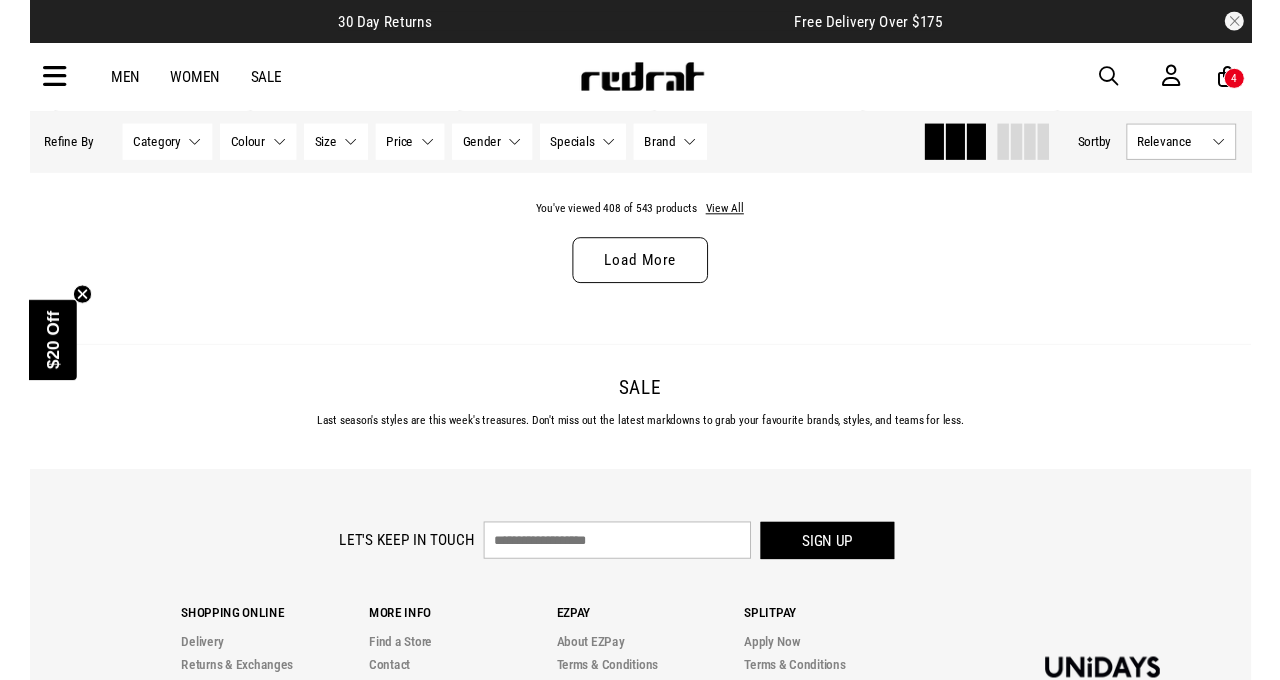scroll, scrollTop: 45958, scrollLeft: 0, axis: vertical 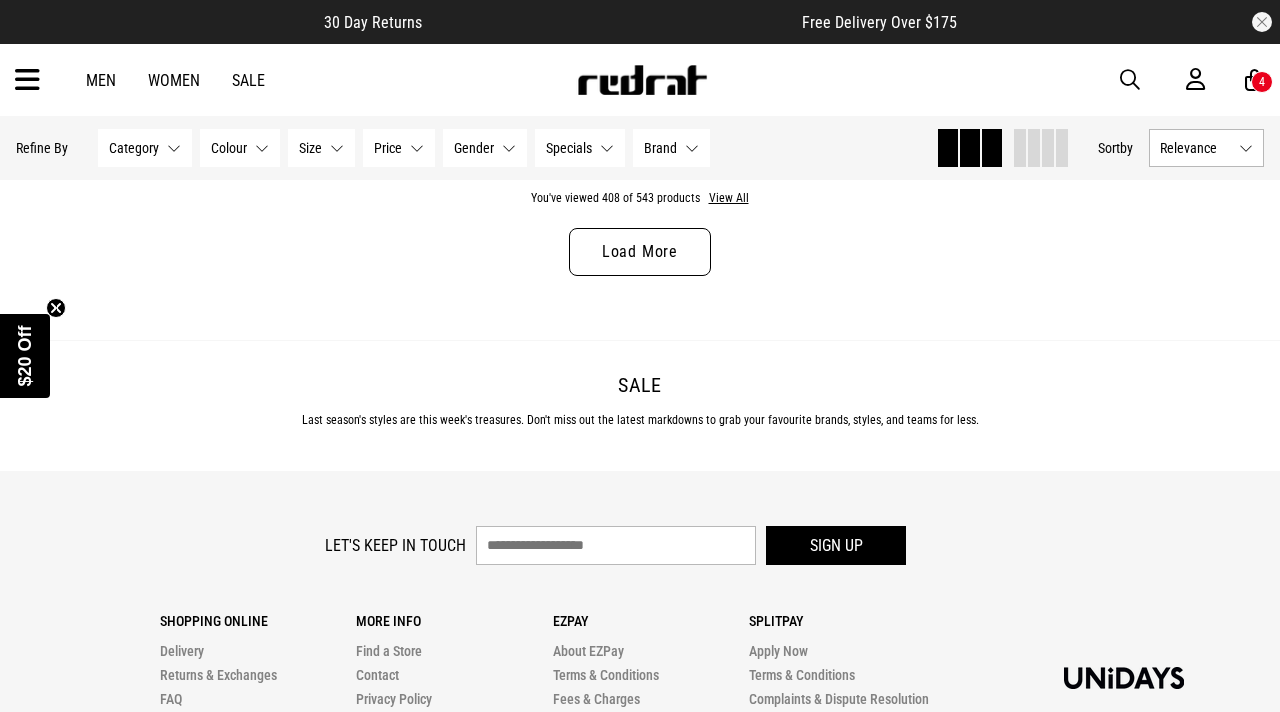 click on "Load More" at bounding box center [640, 252] 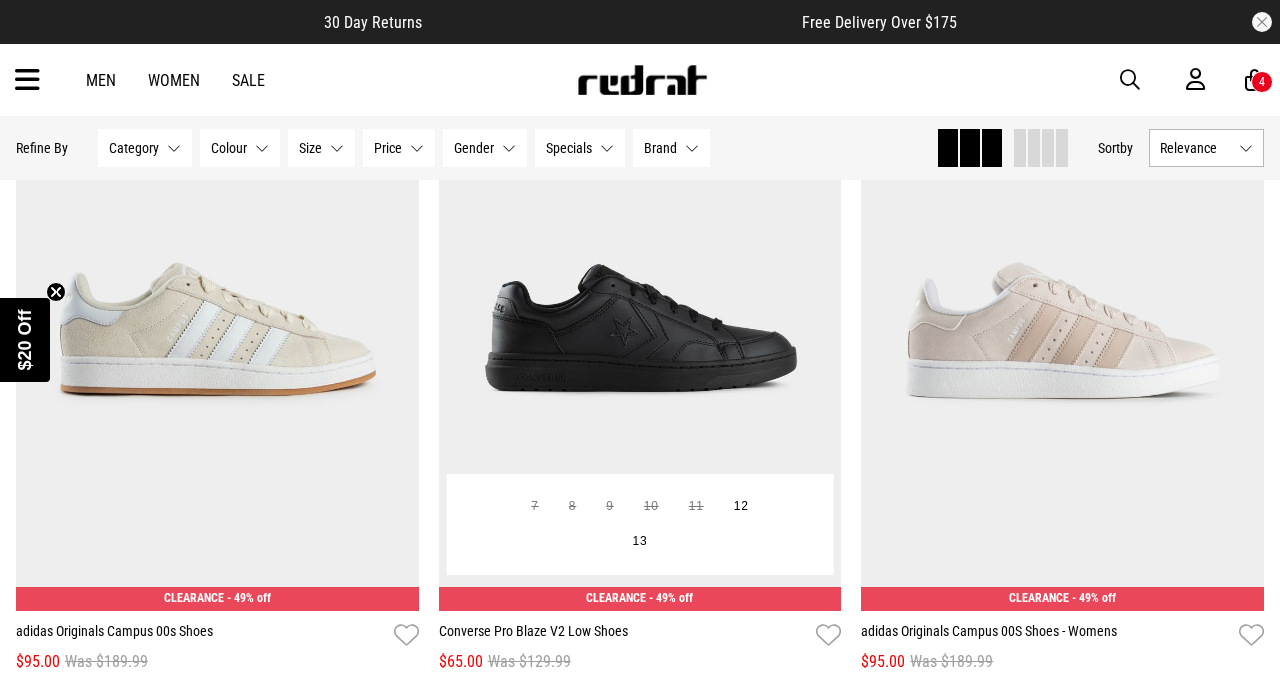 scroll, scrollTop: 48991, scrollLeft: 0, axis: vertical 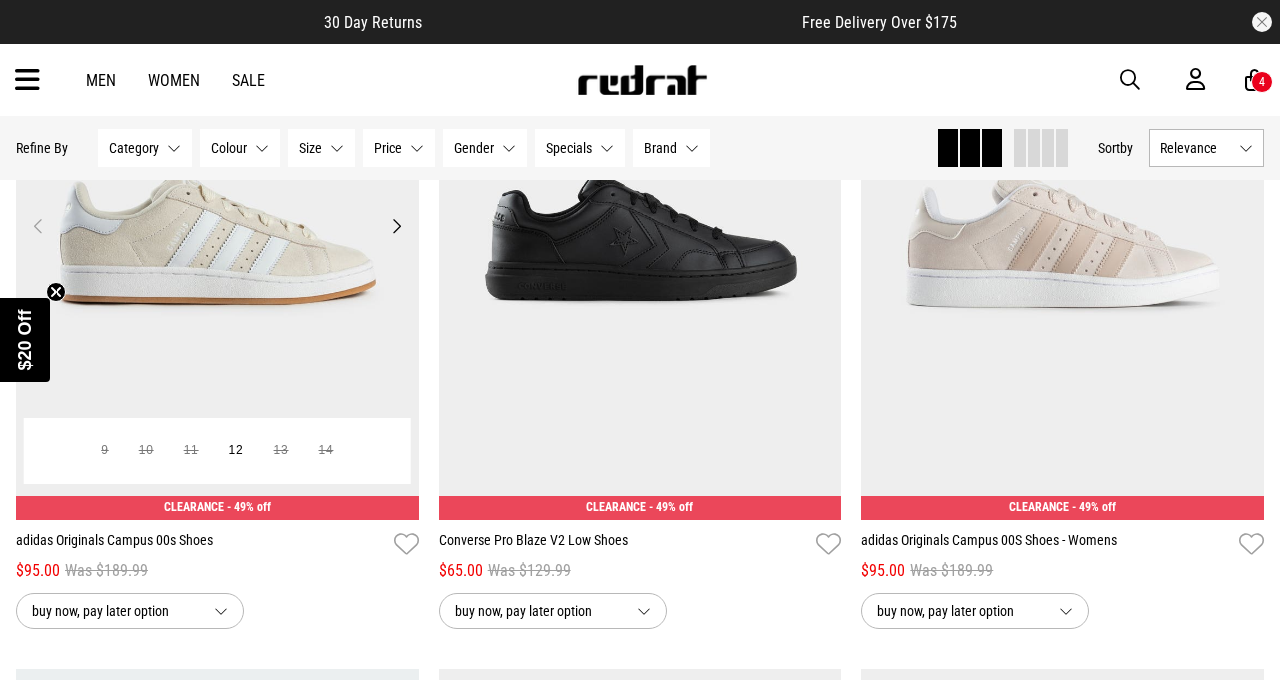 click on "Next" at bounding box center [396, 226] 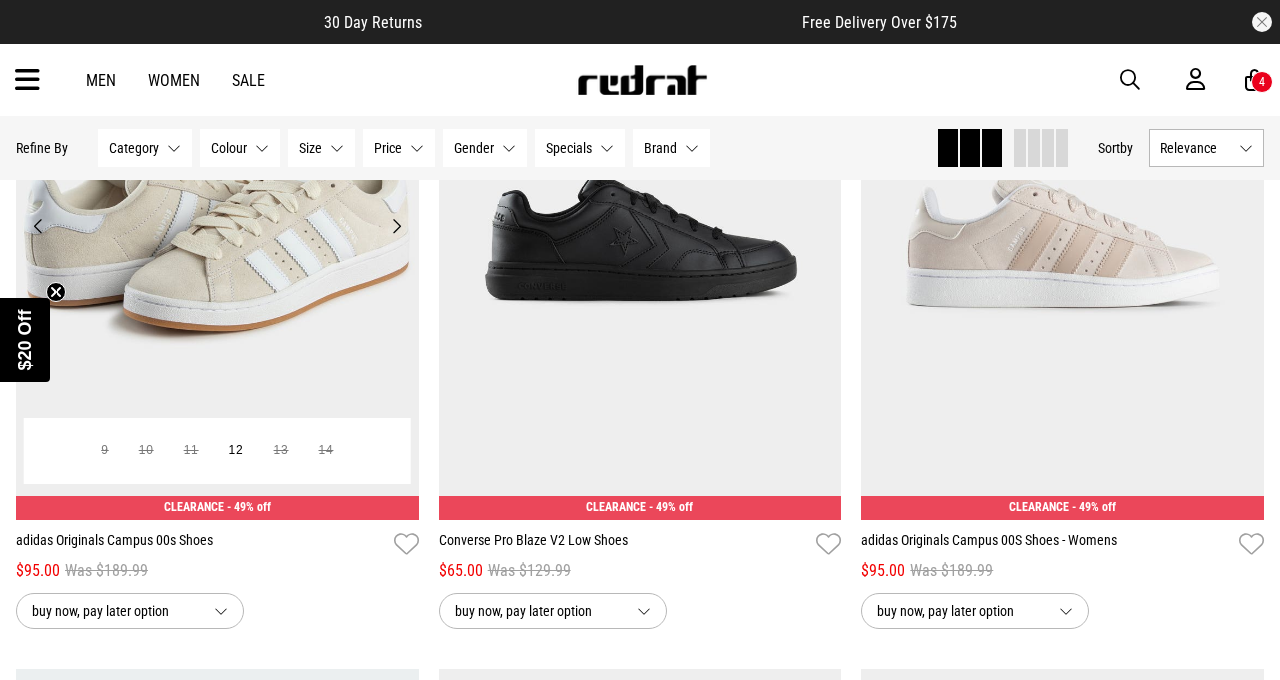 click on "Next" at bounding box center [396, 226] 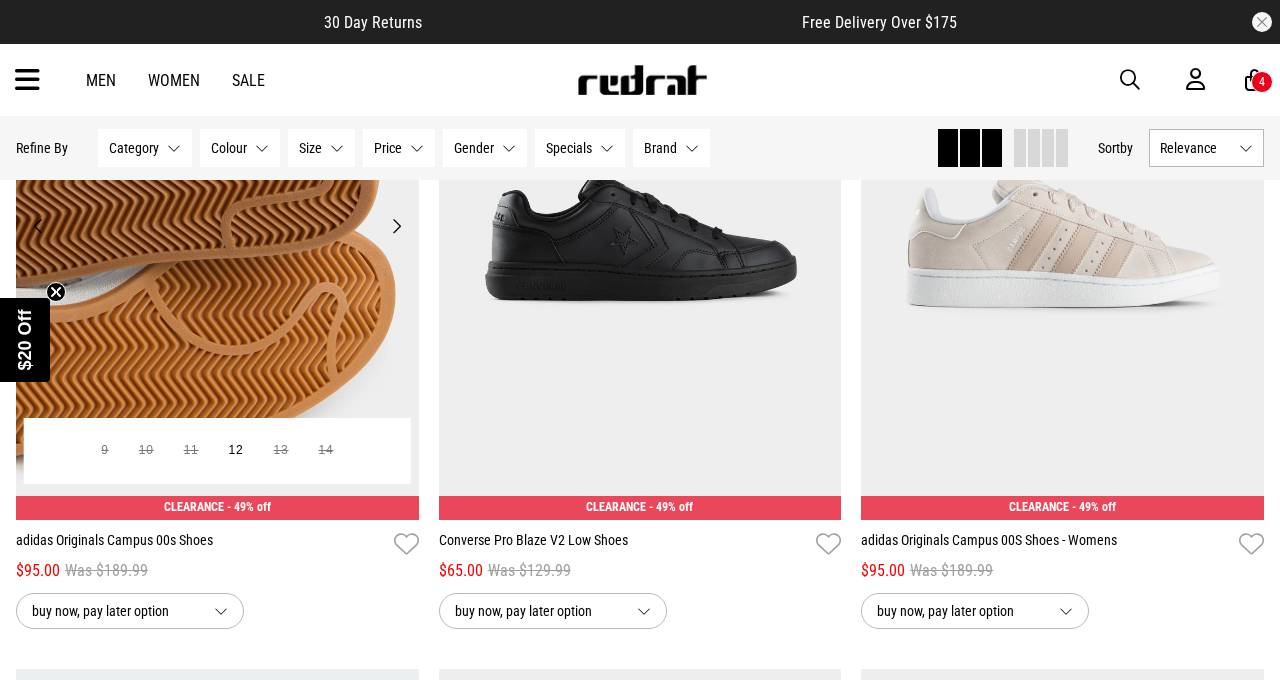 click on "Next" at bounding box center (396, 226) 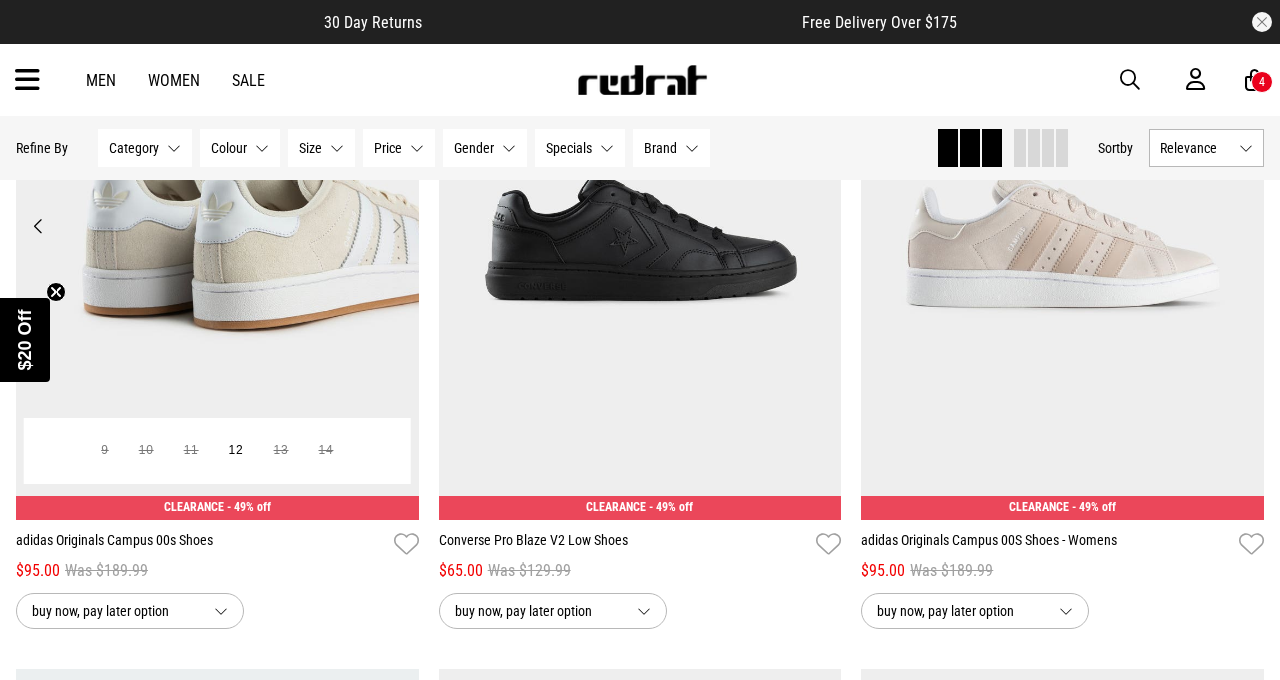 click on "Next" at bounding box center [396, 226] 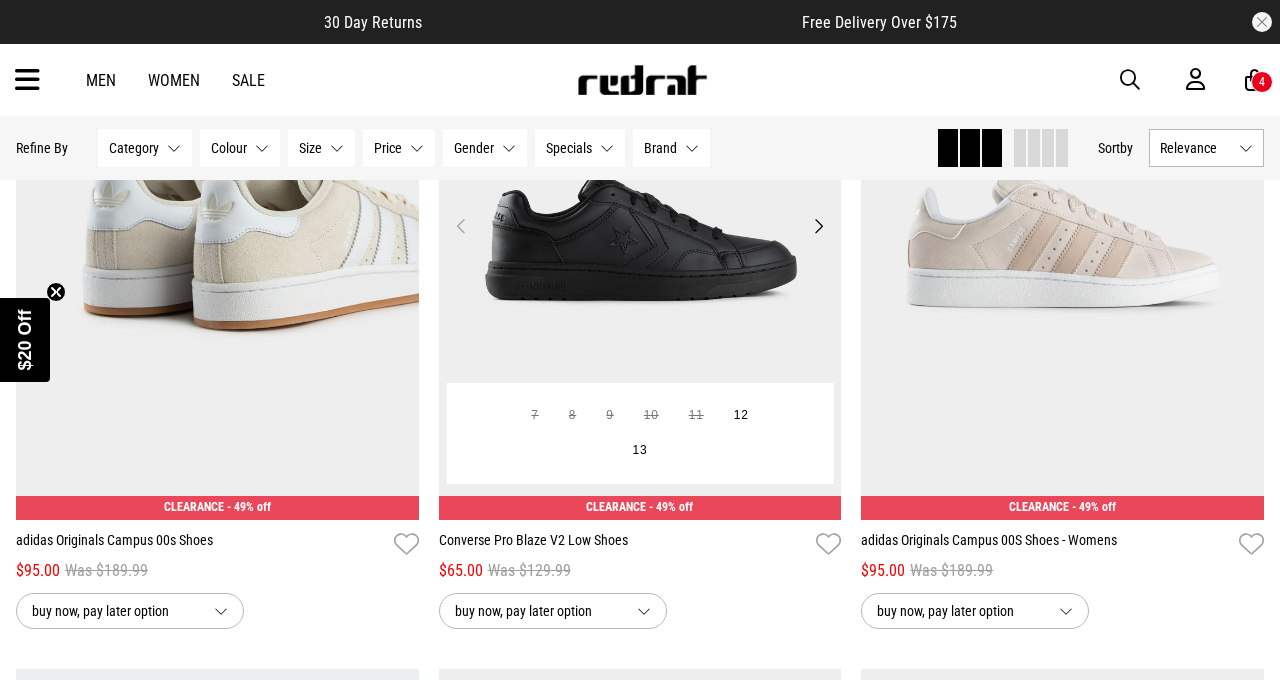 click on "Next" at bounding box center [818, 226] 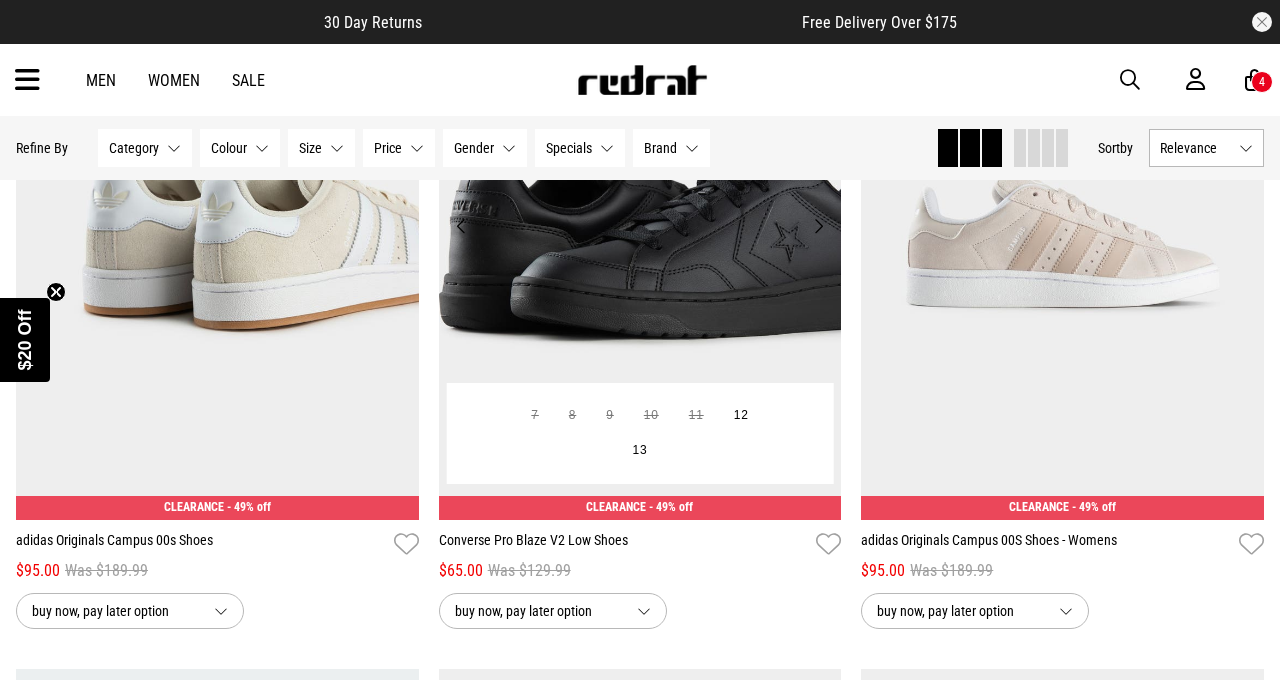 click on "Next" at bounding box center [818, 226] 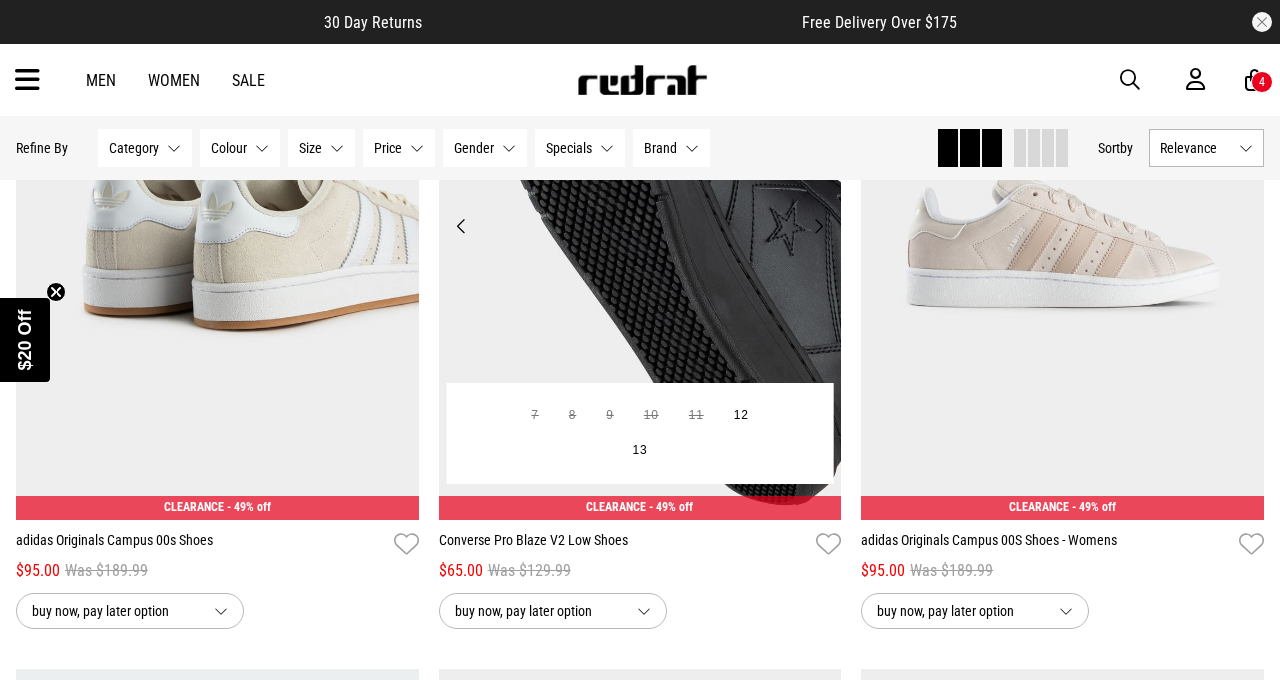 click on "Next" at bounding box center [818, 226] 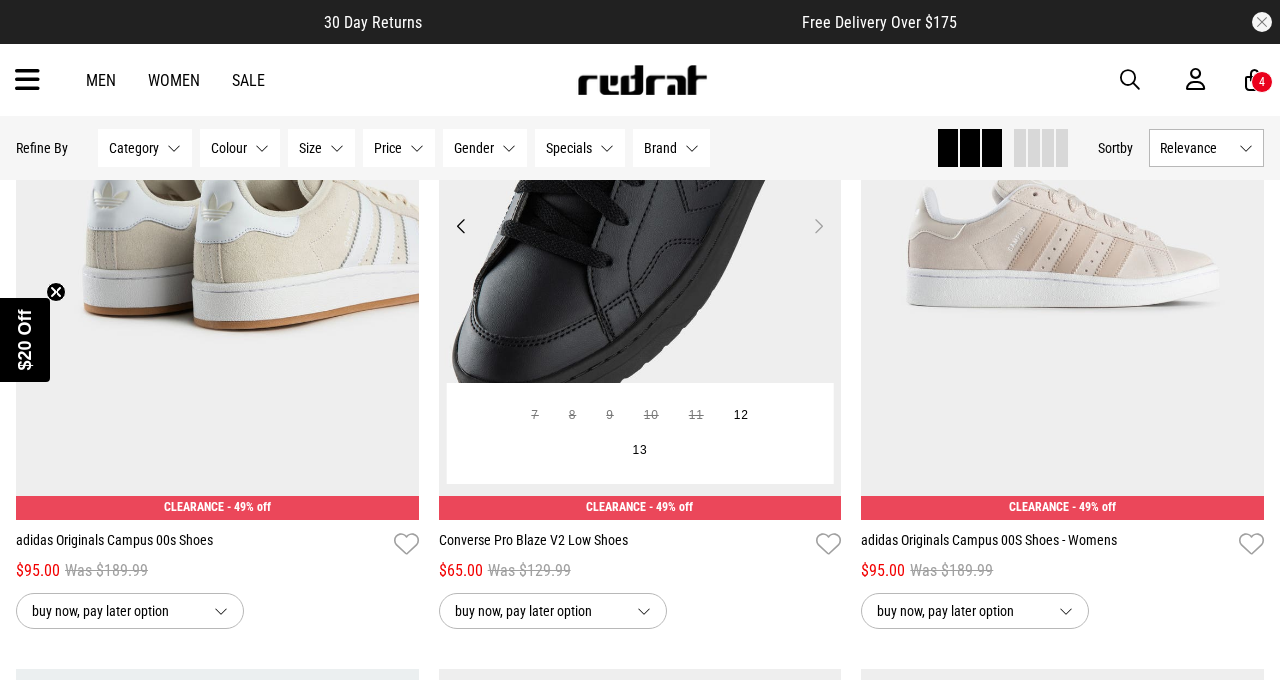 click on "Next" at bounding box center [818, 226] 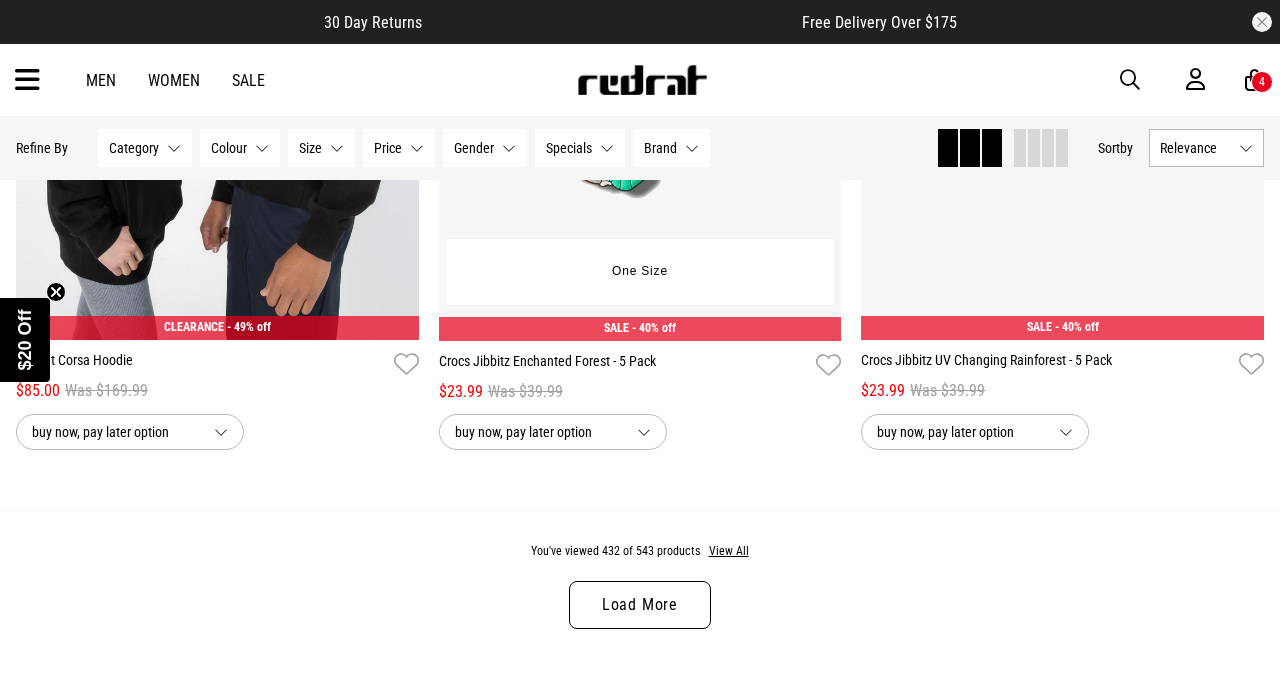 scroll, scrollTop: 51331, scrollLeft: 0, axis: vertical 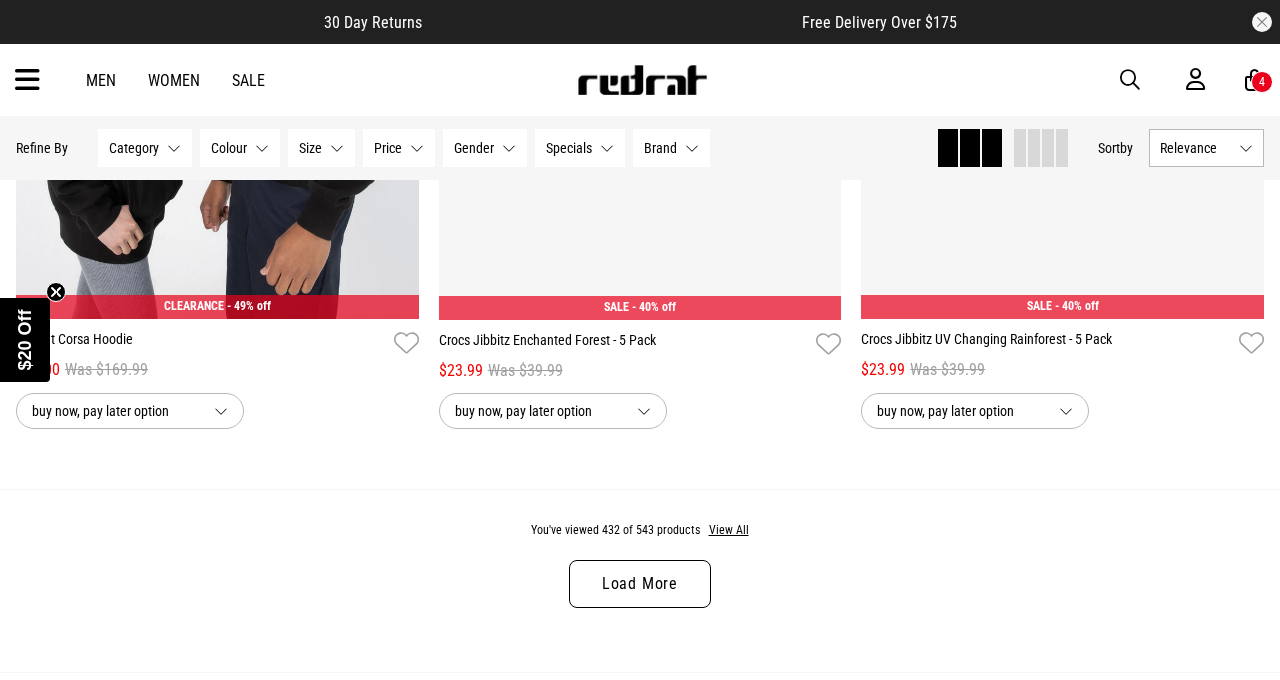click on "Load More" at bounding box center [640, 584] 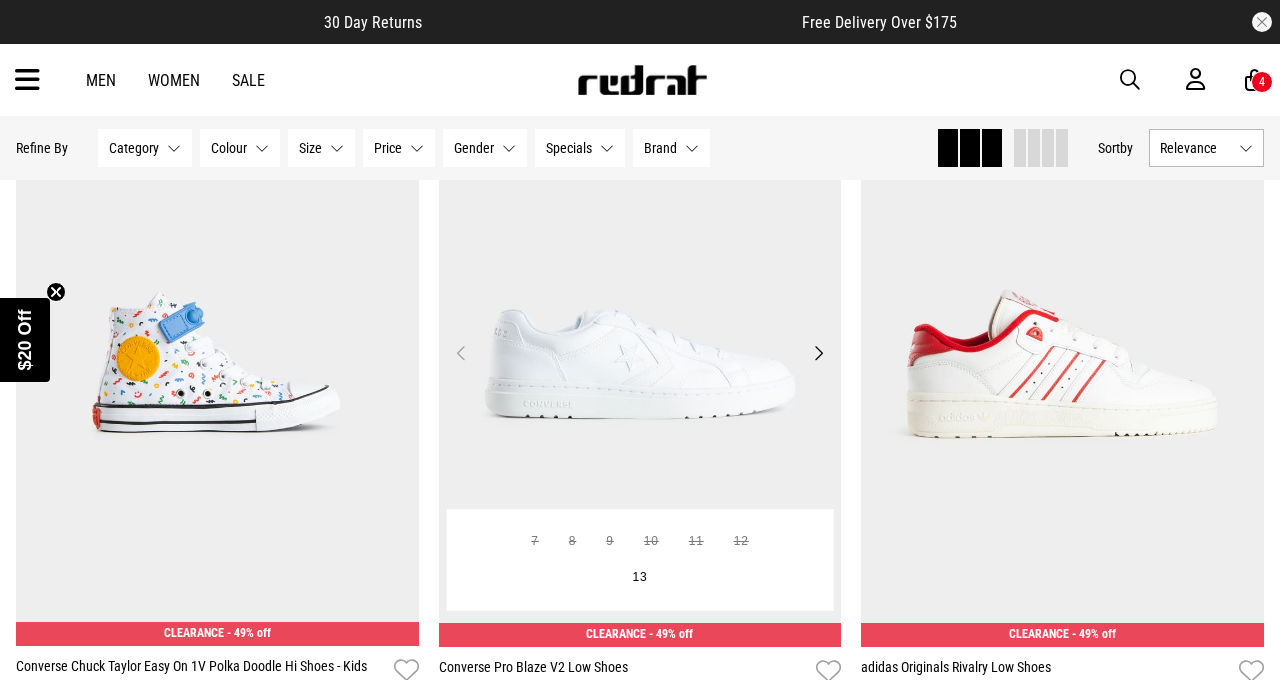 scroll, scrollTop: 56712, scrollLeft: 0, axis: vertical 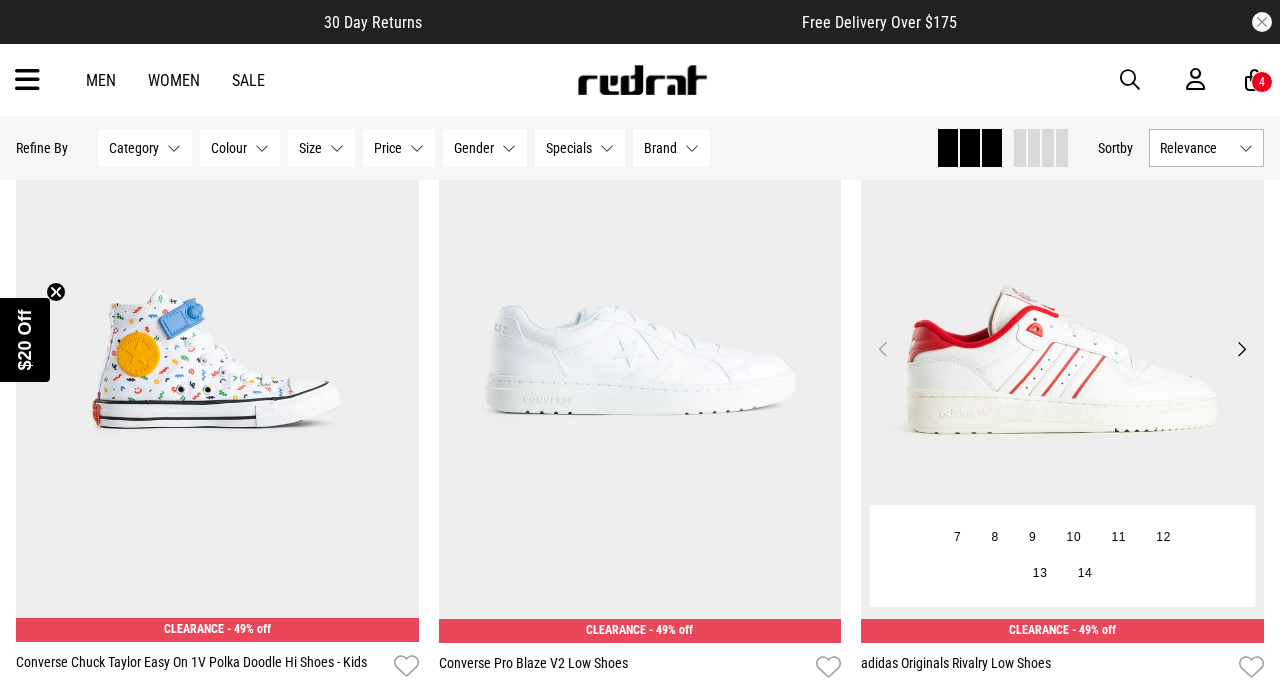 click on "Next" at bounding box center (1241, 349) 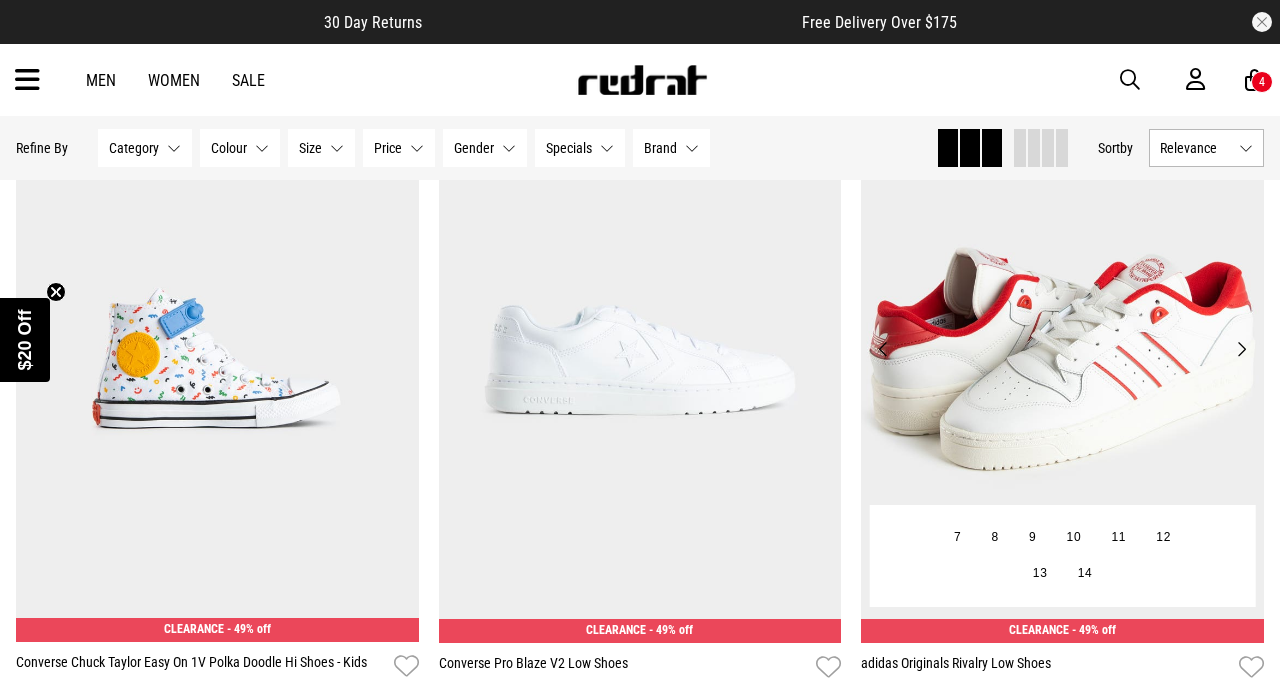 click on "Next" at bounding box center [1241, 349] 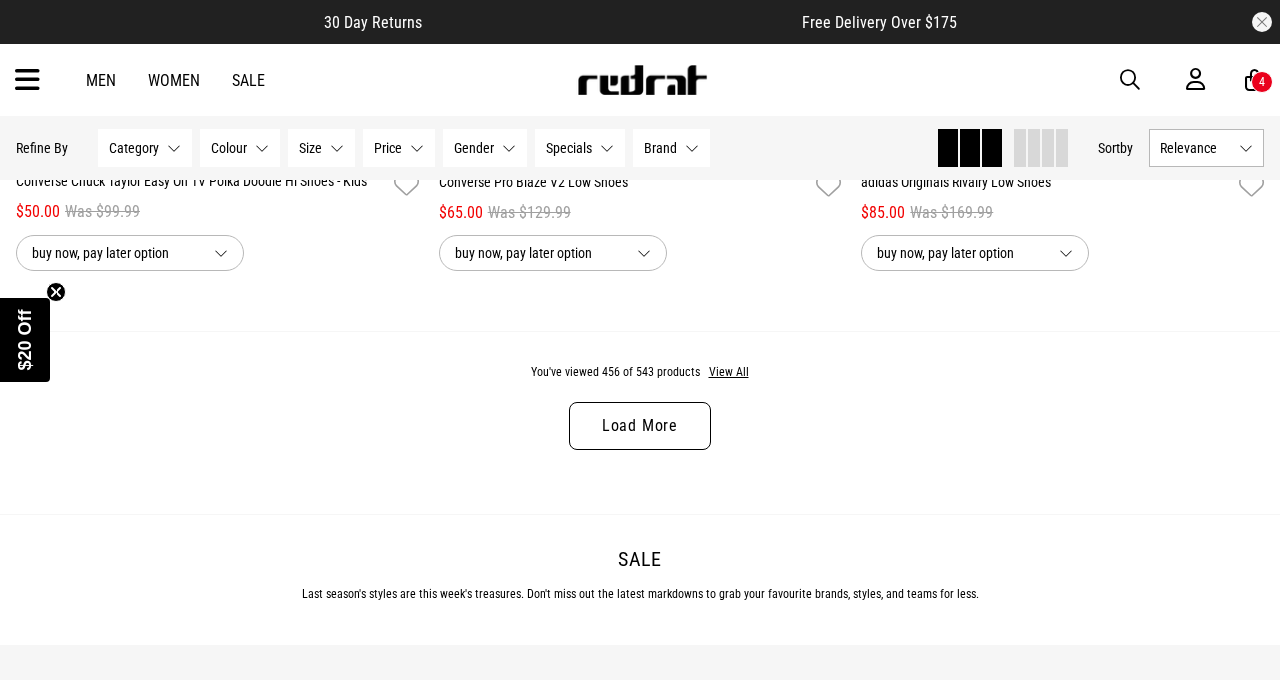 scroll, scrollTop: 57205, scrollLeft: 0, axis: vertical 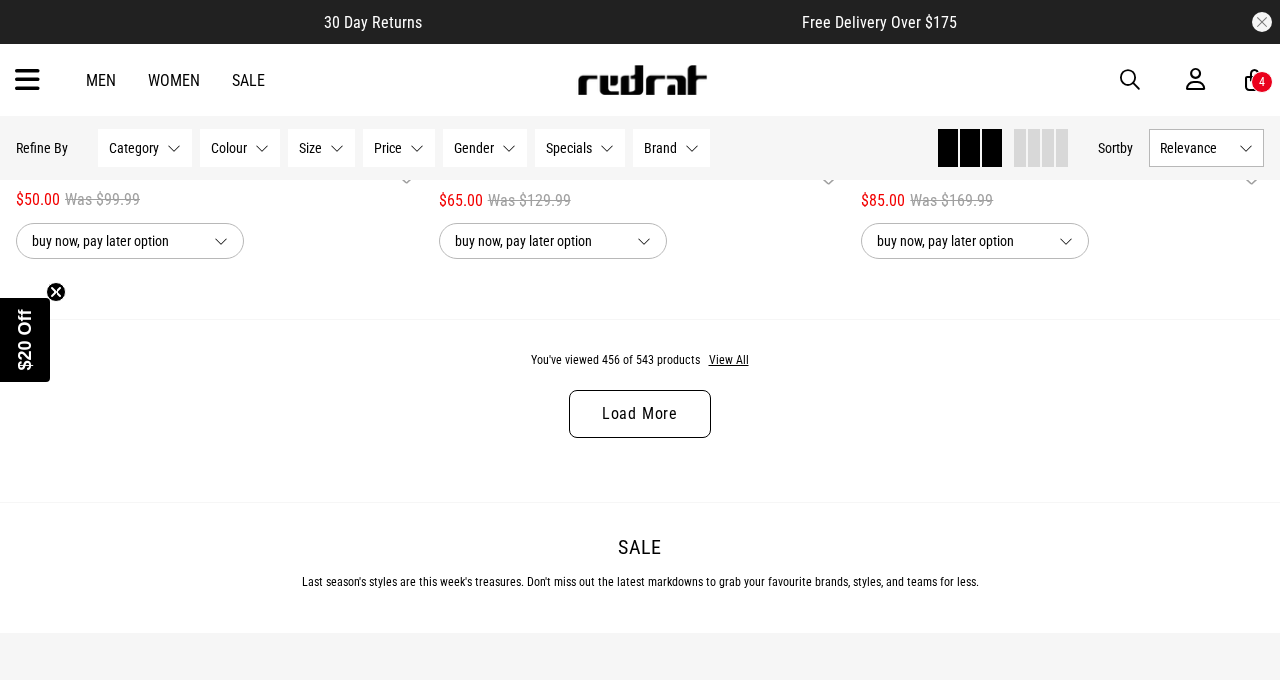 click on "Load More" at bounding box center (640, 414) 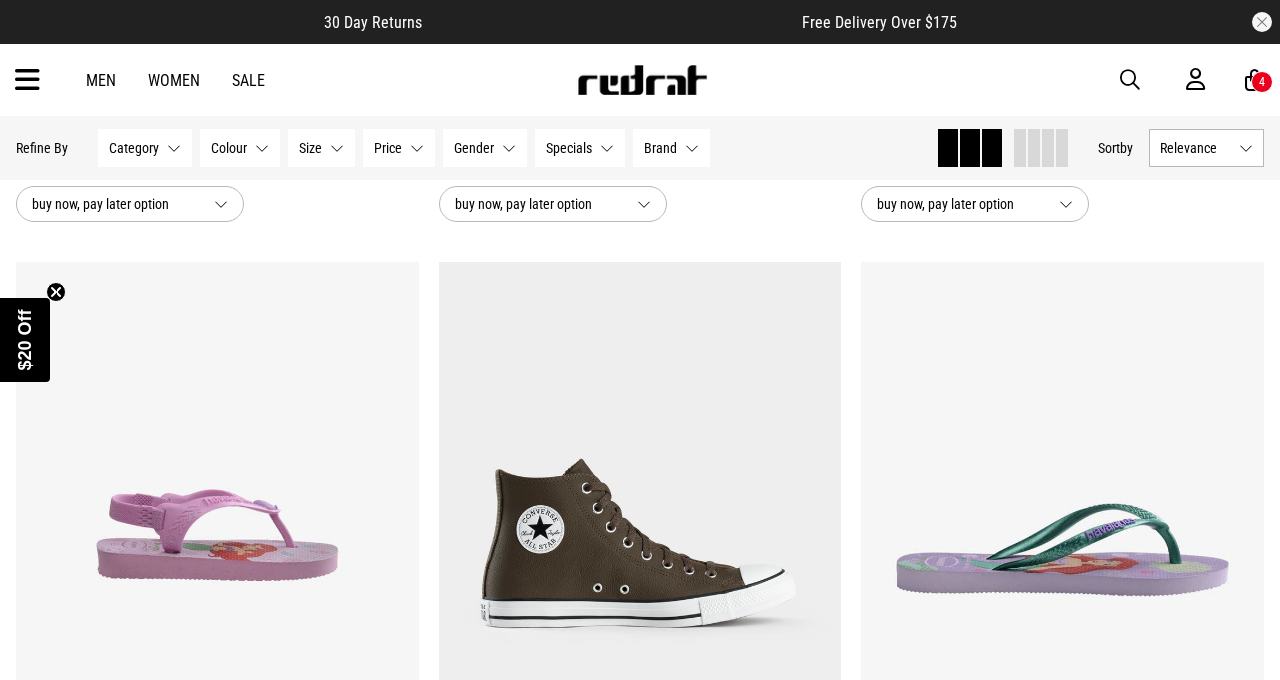 scroll, scrollTop: 60816, scrollLeft: 0, axis: vertical 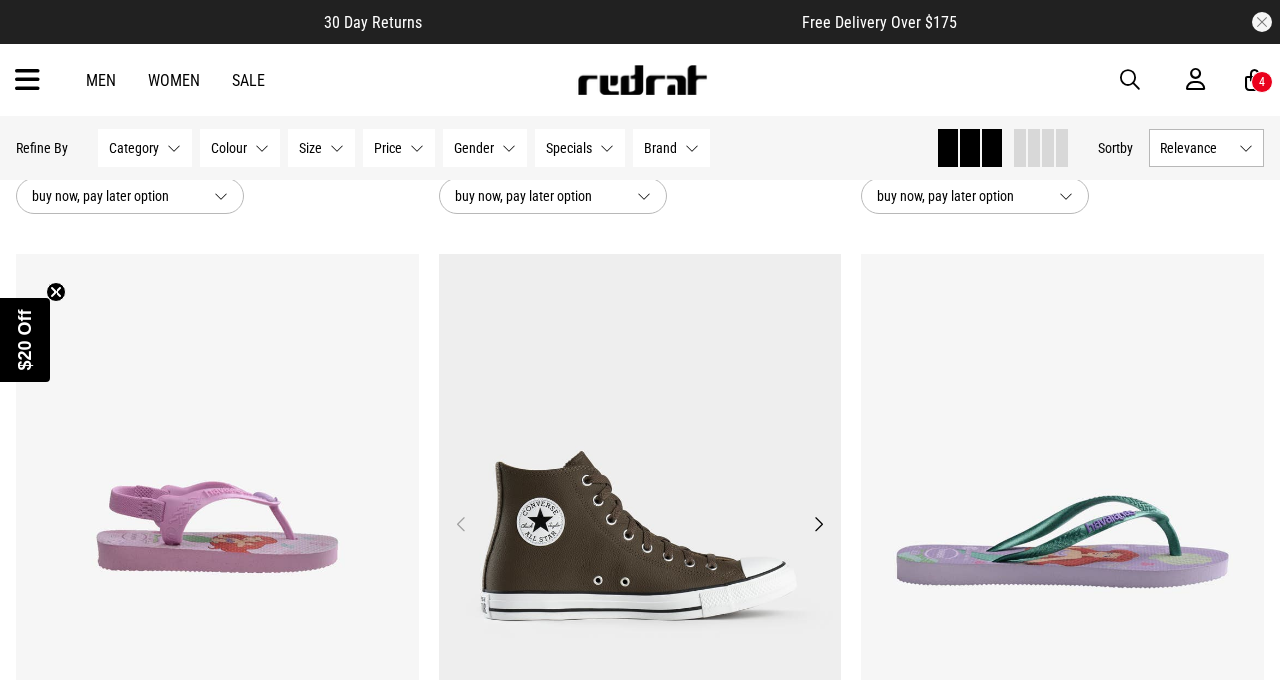 click at bounding box center [640, 536] 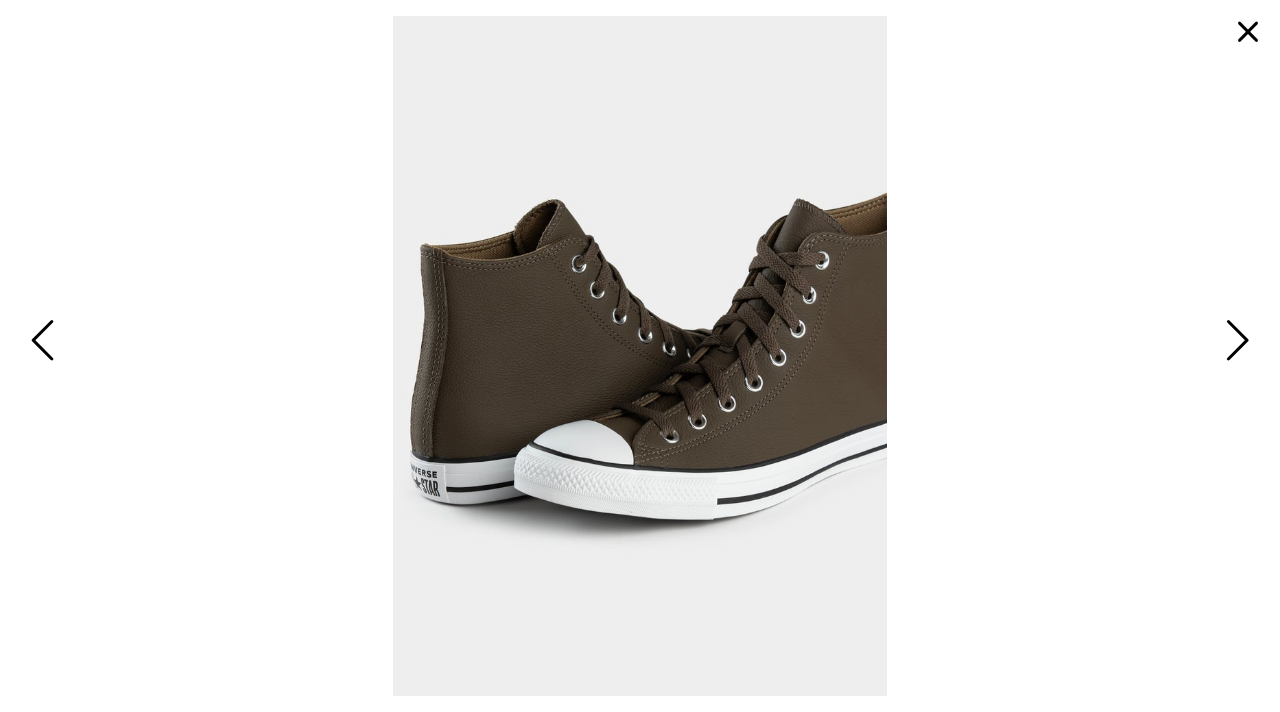 scroll, scrollTop: 0, scrollLeft: 0, axis: both 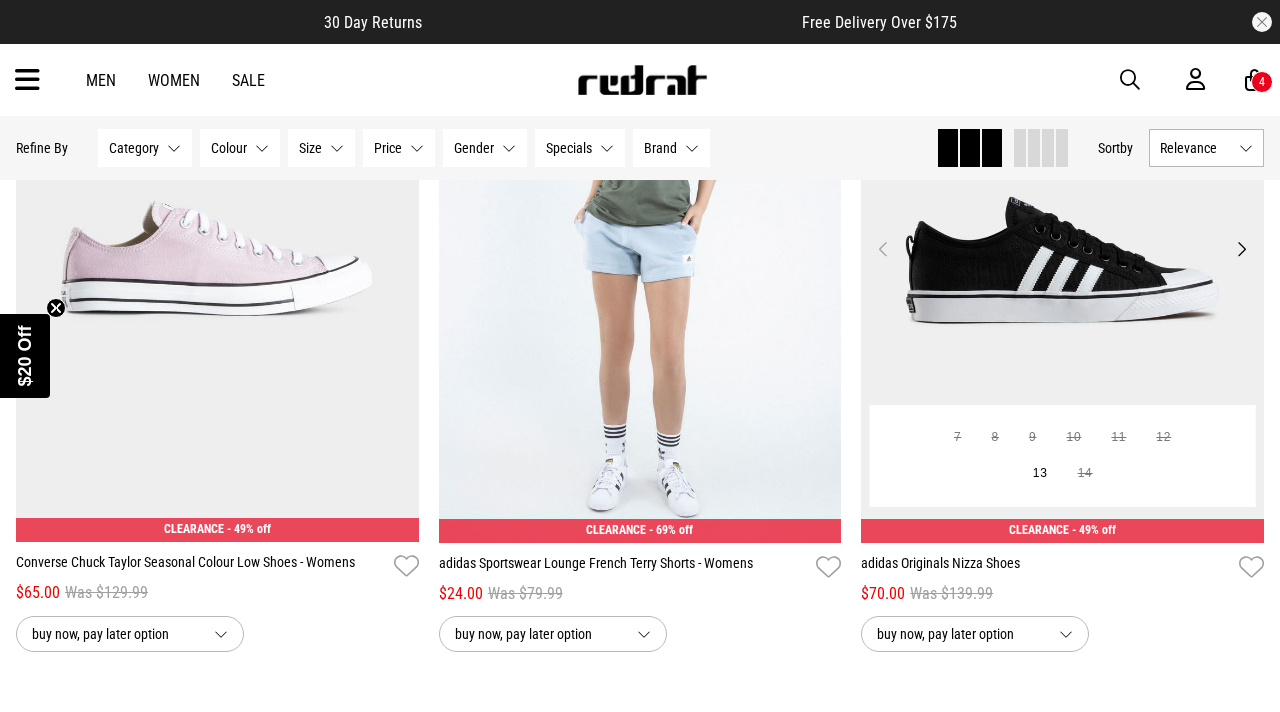 click on "Next" at bounding box center [1241, 249] 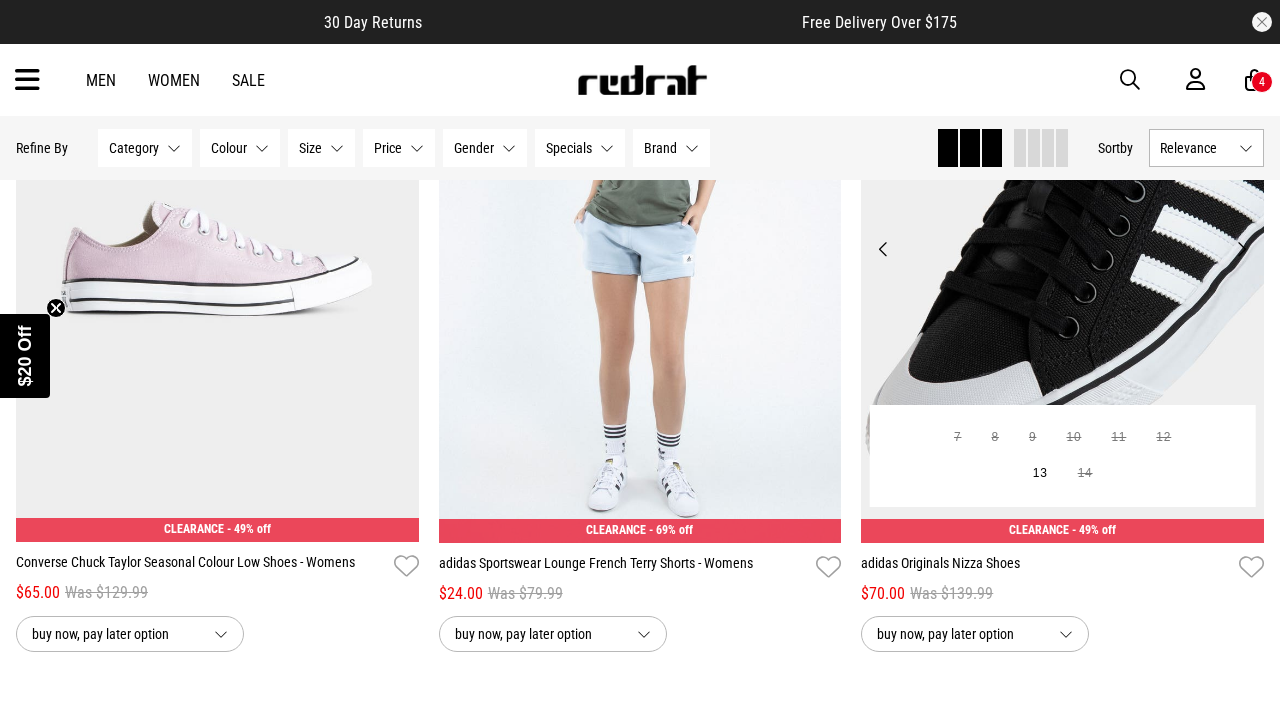 click on "Next" at bounding box center [1241, 249] 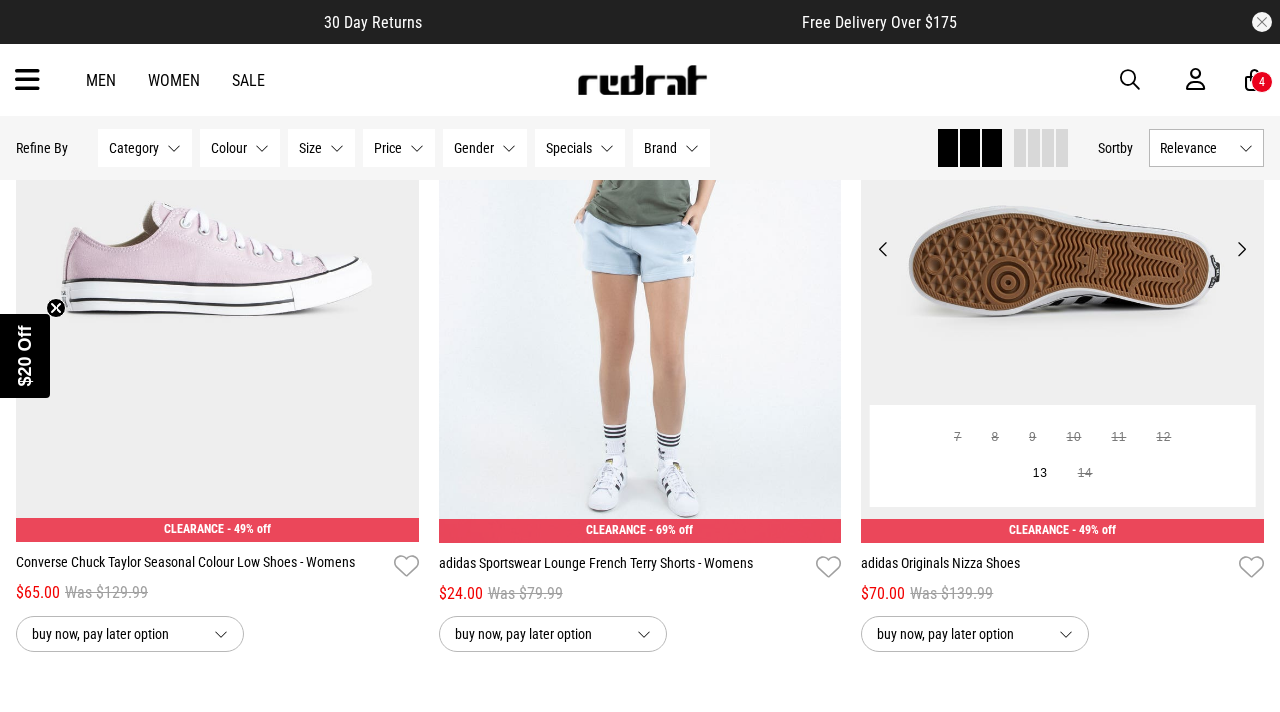 click on "Next" at bounding box center (1241, 249) 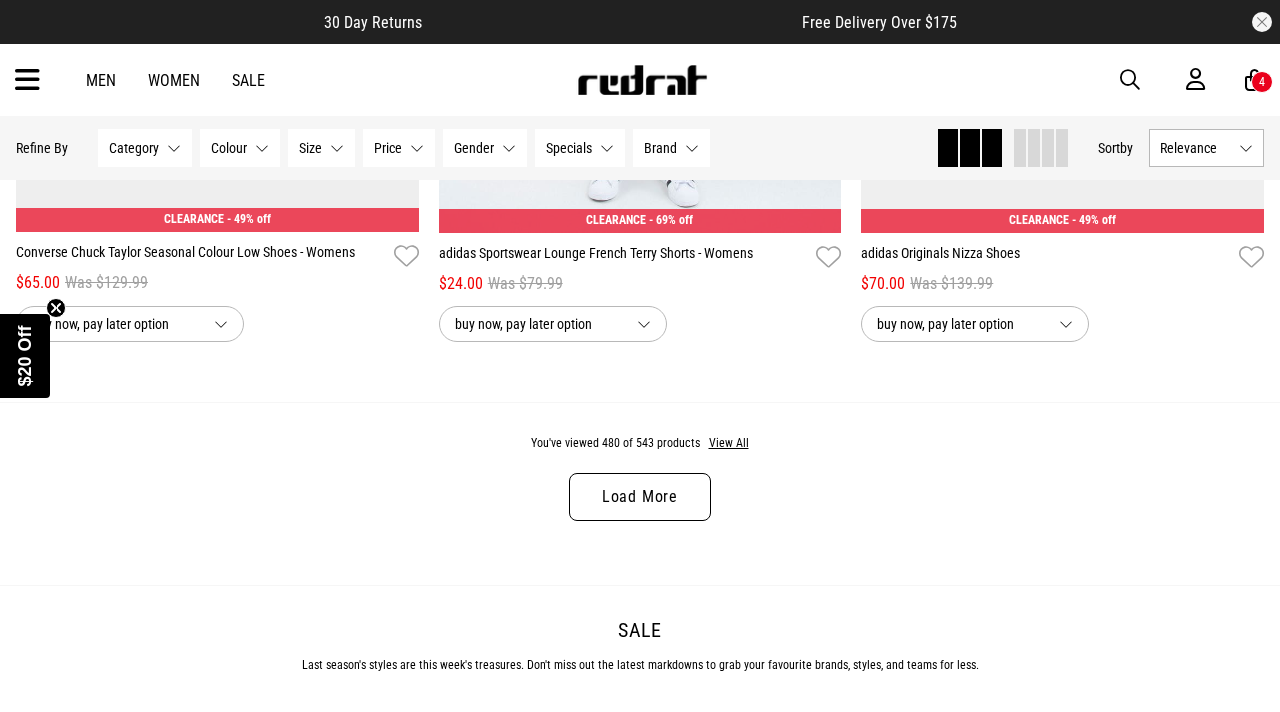 scroll, scrollTop: 5788, scrollLeft: 0, axis: vertical 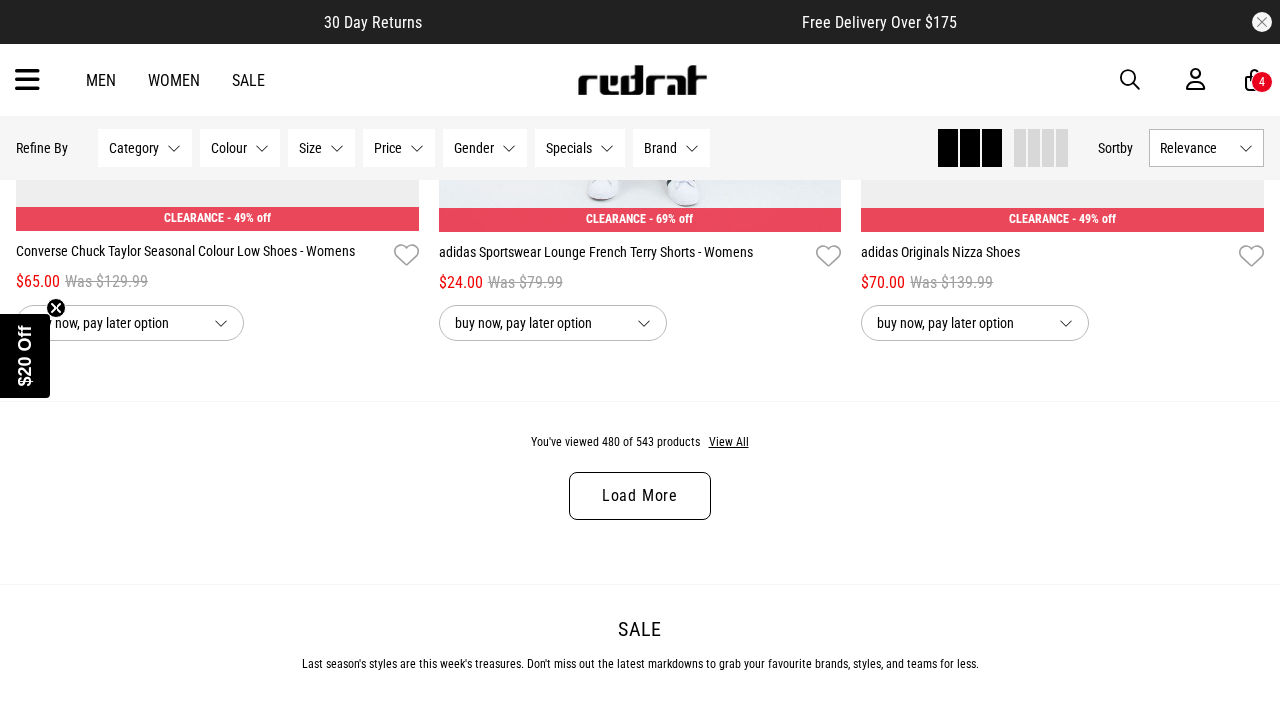 click on "Load More" at bounding box center [640, 496] 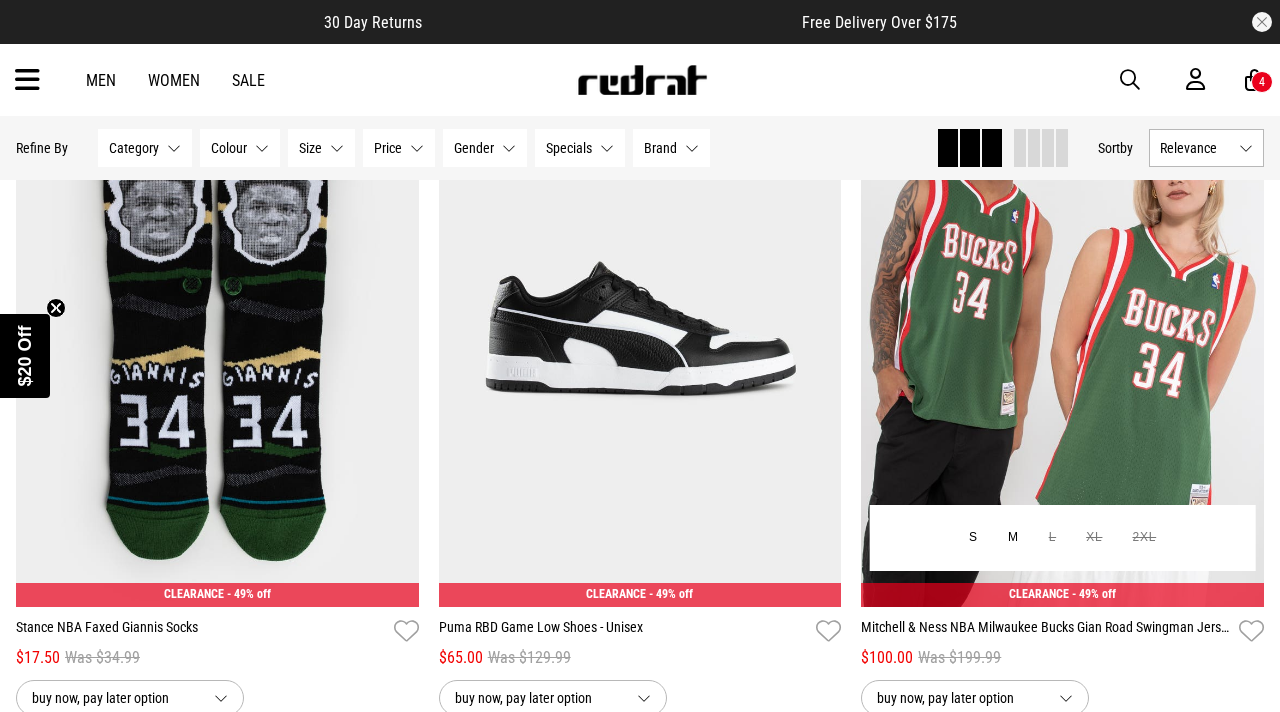scroll, scrollTop: 9000, scrollLeft: 0, axis: vertical 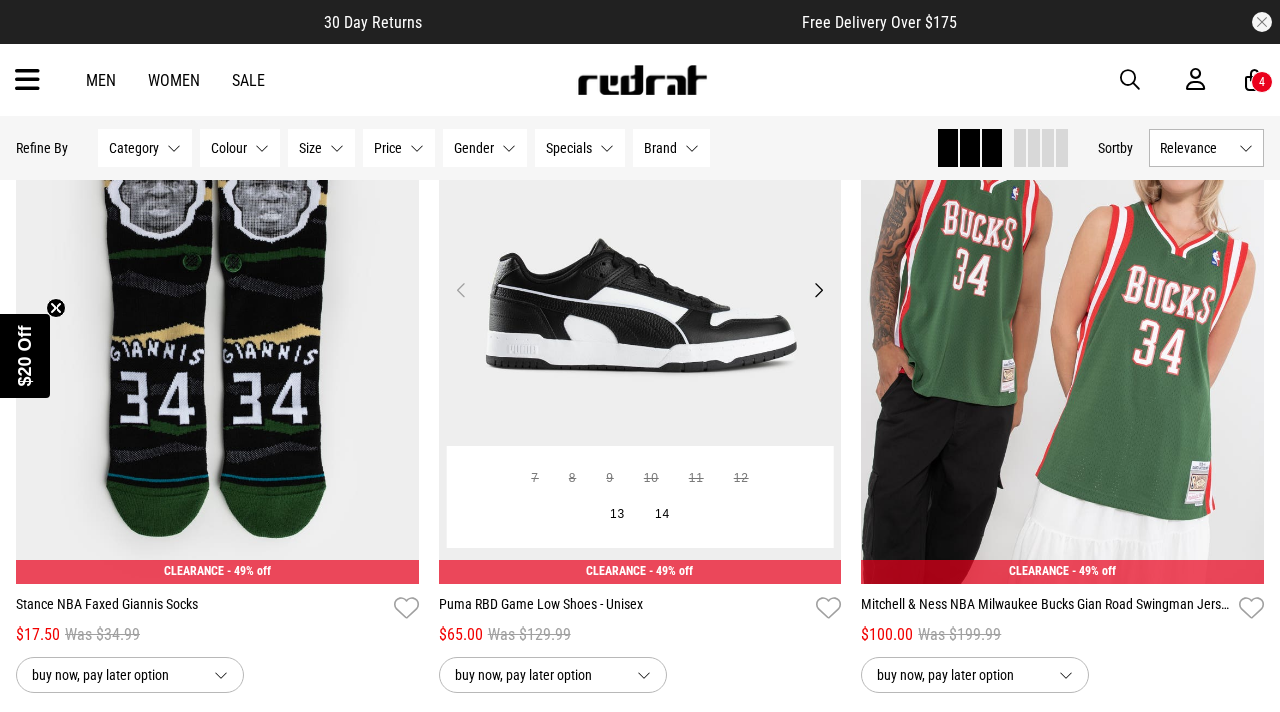 click on "Next" at bounding box center (818, 290) 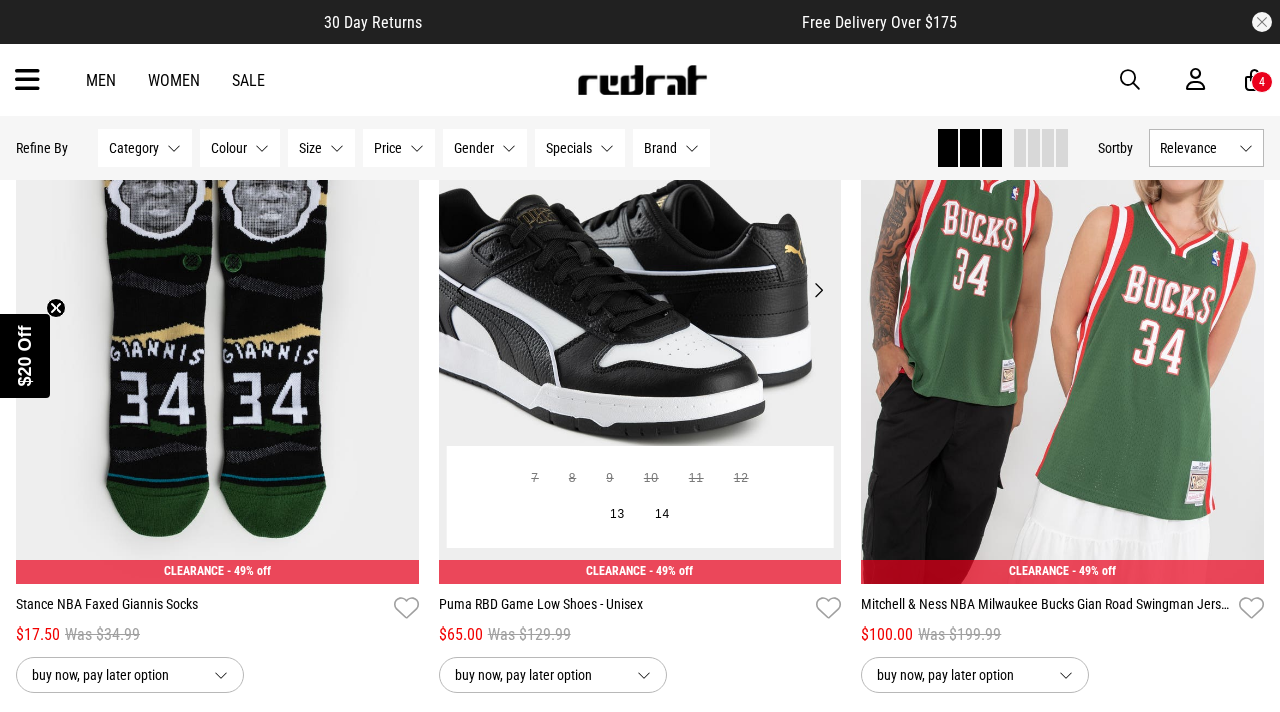 click on "Next" at bounding box center [818, 290] 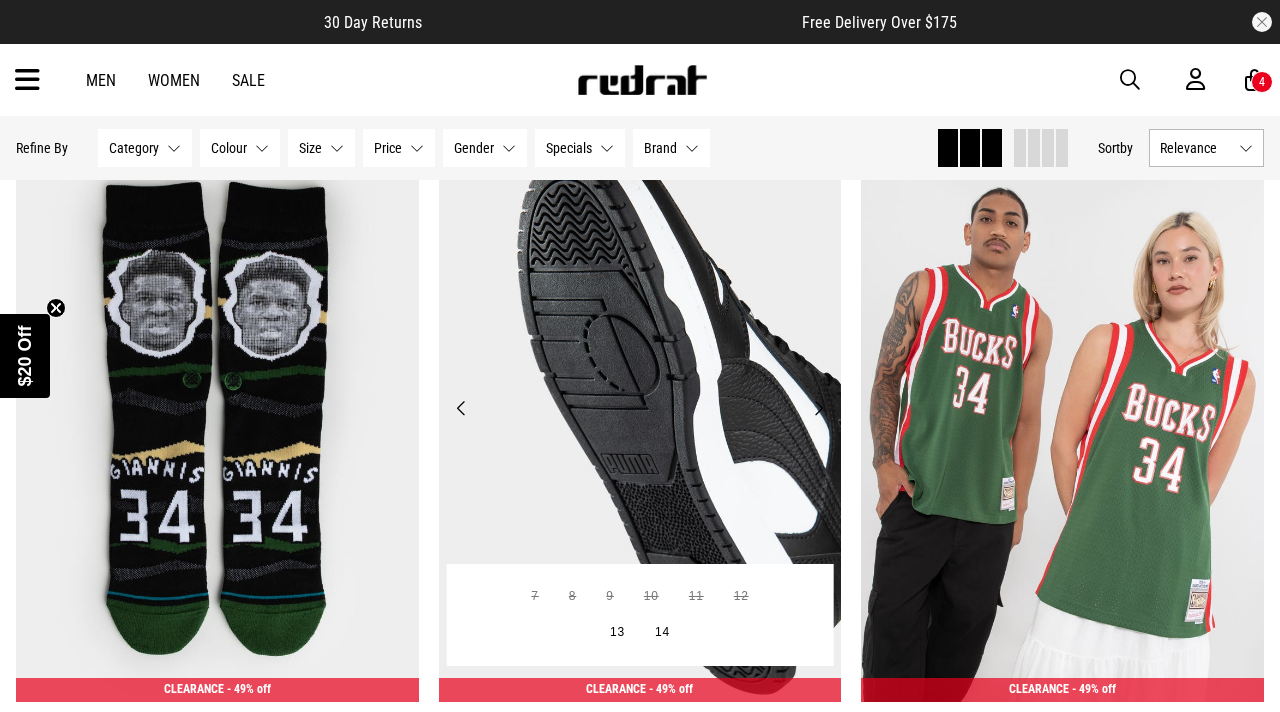 scroll, scrollTop: 8856, scrollLeft: 0, axis: vertical 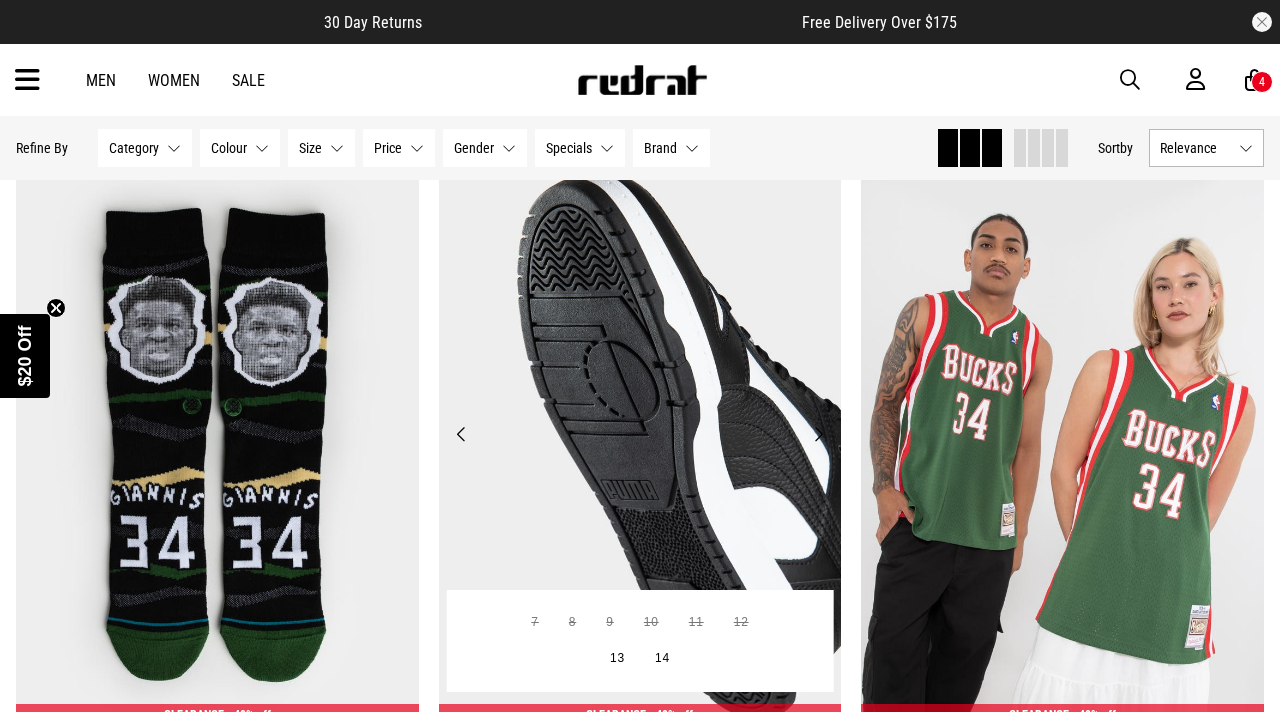 click on "Next" at bounding box center [818, 434] 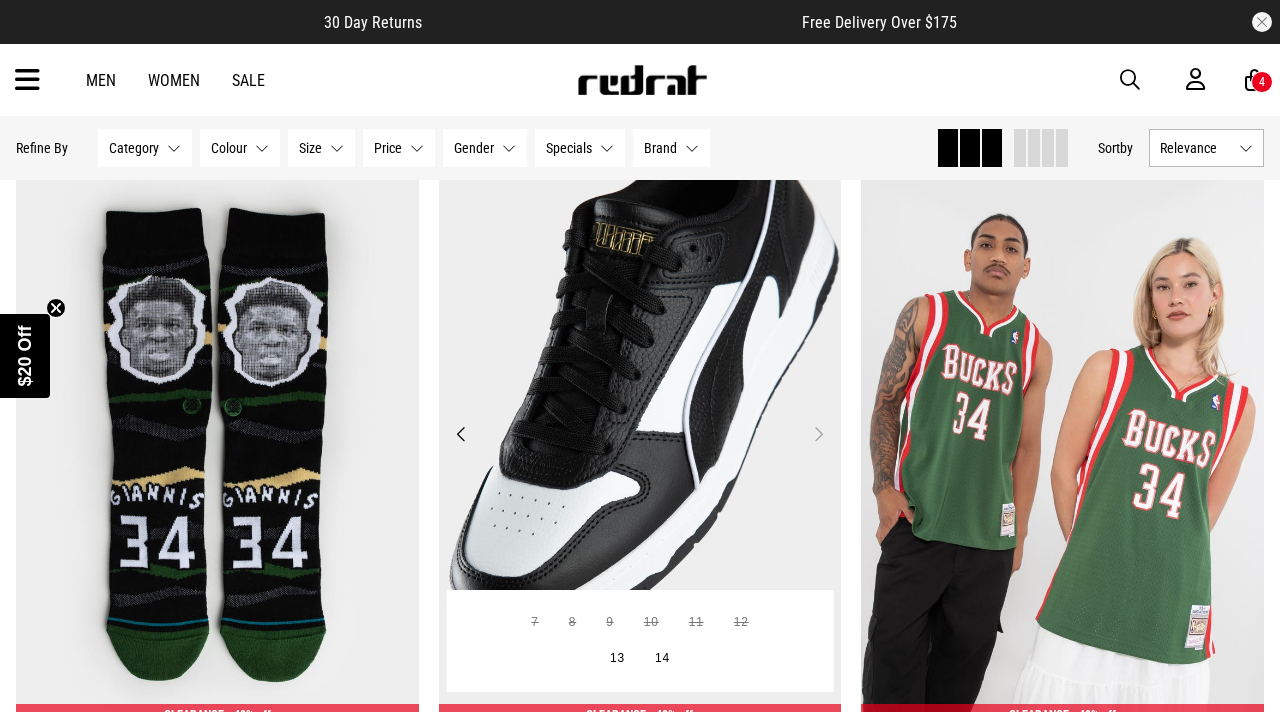 click on "Next" at bounding box center (818, 434) 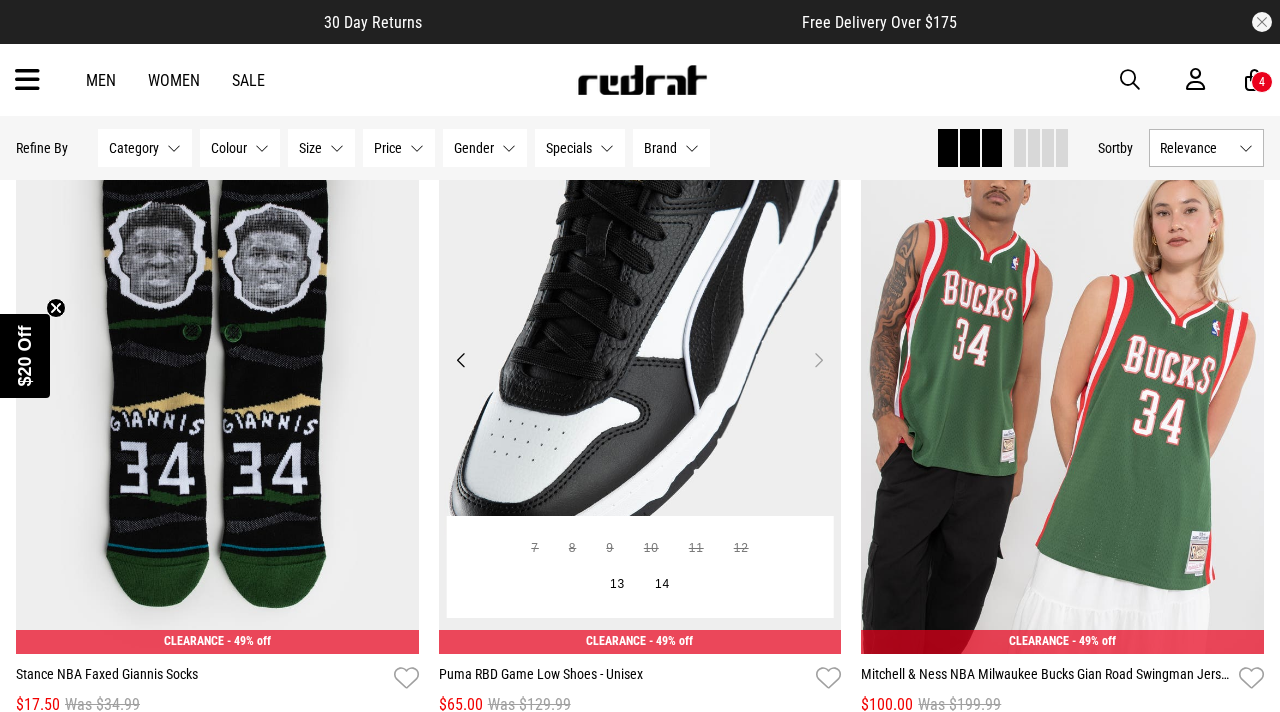scroll, scrollTop: 8924, scrollLeft: 0, axis: vertical 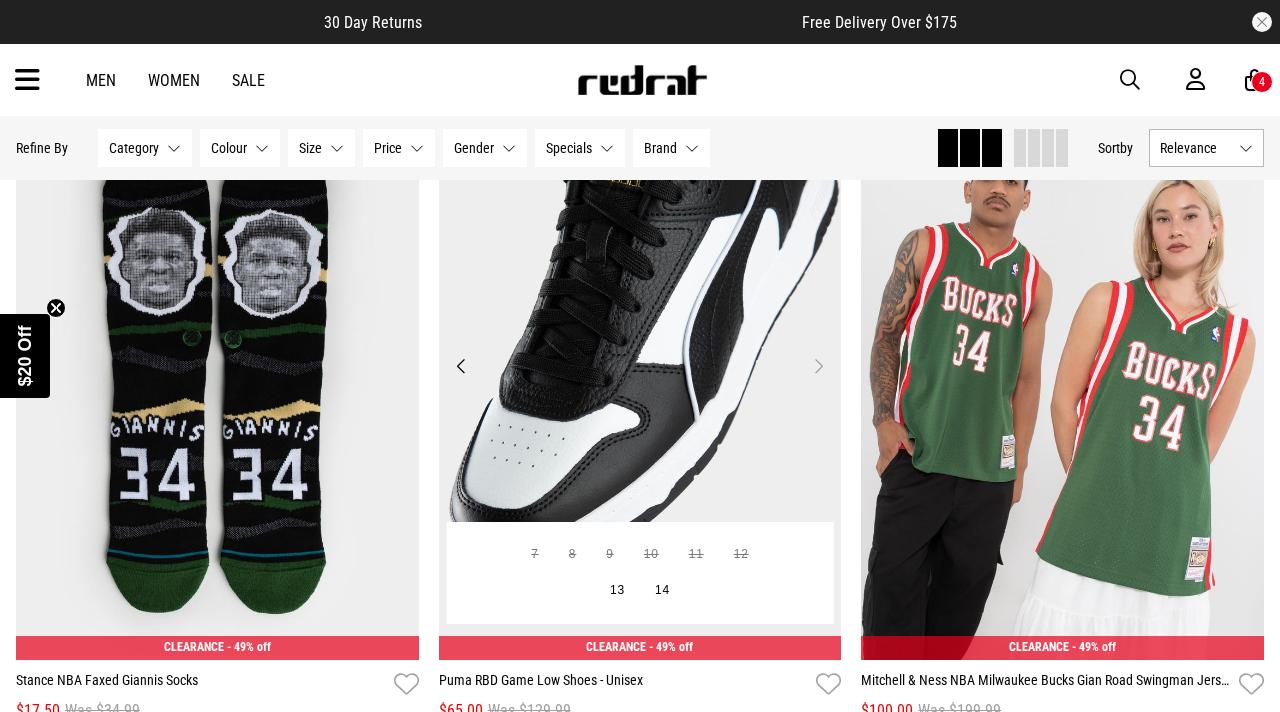 click on "Next" at bounding box center [818, 366] 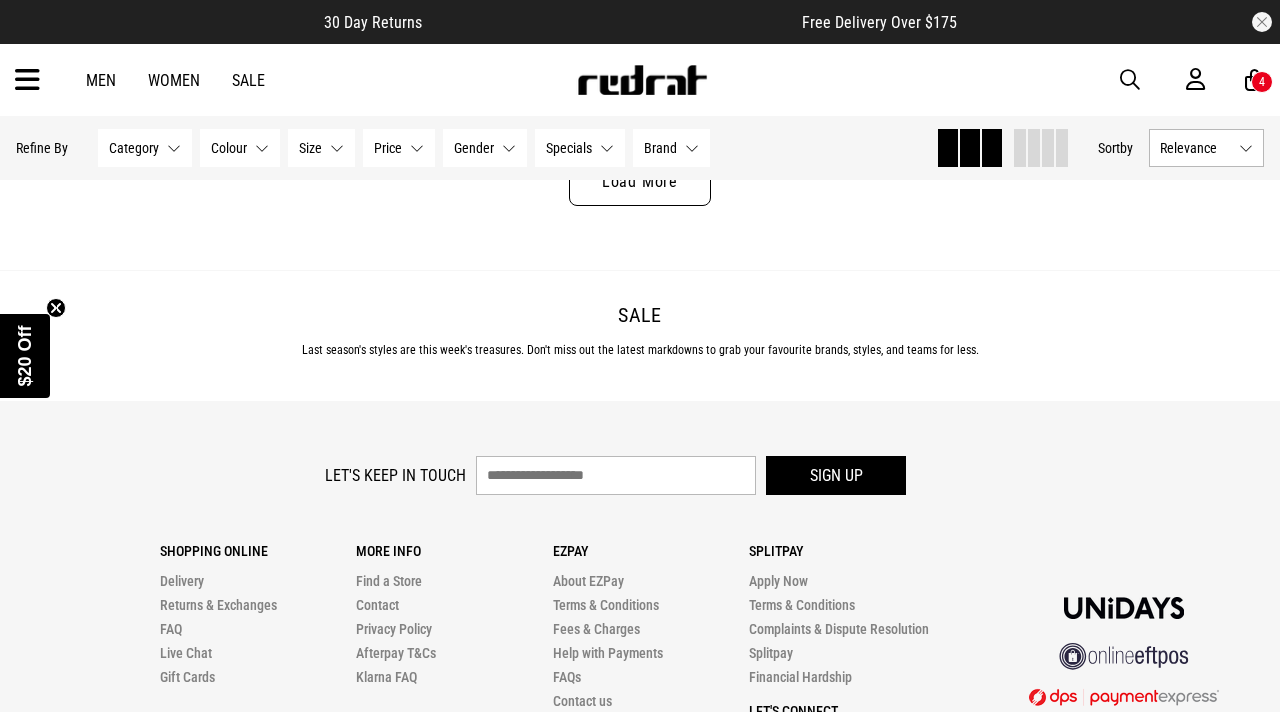 scroll, scrollTop: 11807, scrollLeft: 0, axis: vertical 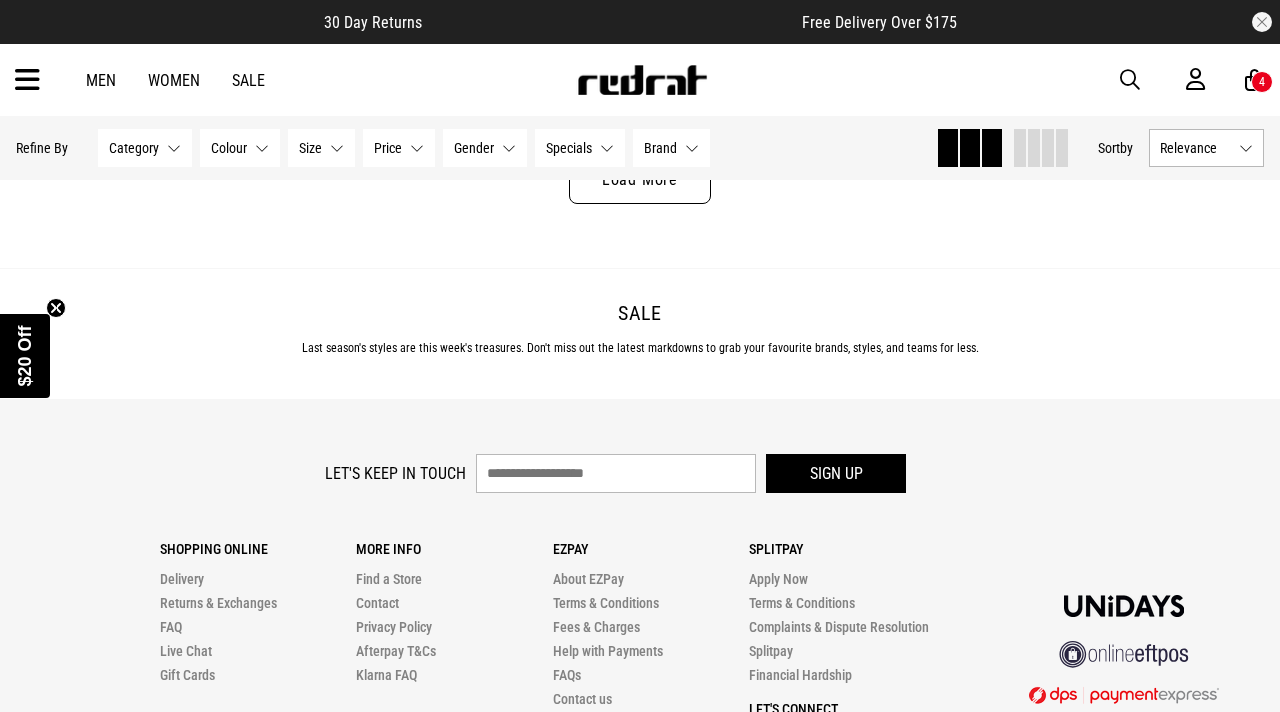 click on "Load More" at bounding box center [640, 180] 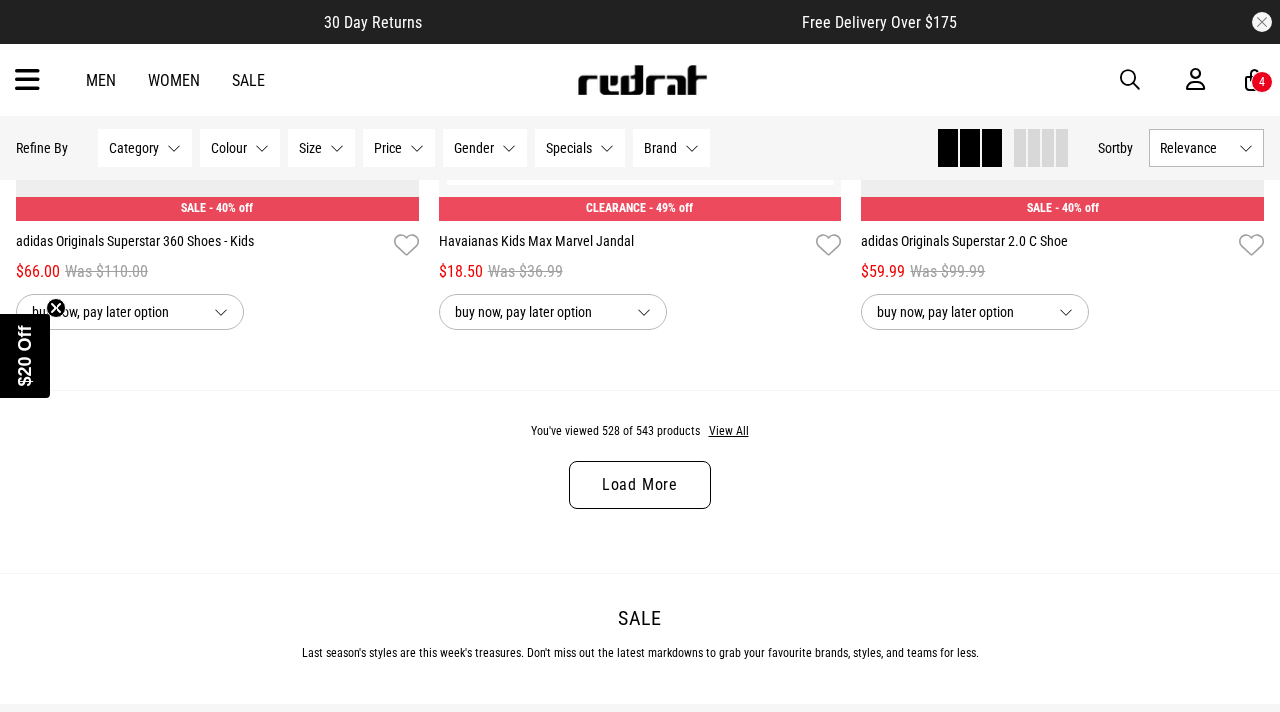 scroll, scrollTop: 17207, scrollLeft: 0, axis: vertical 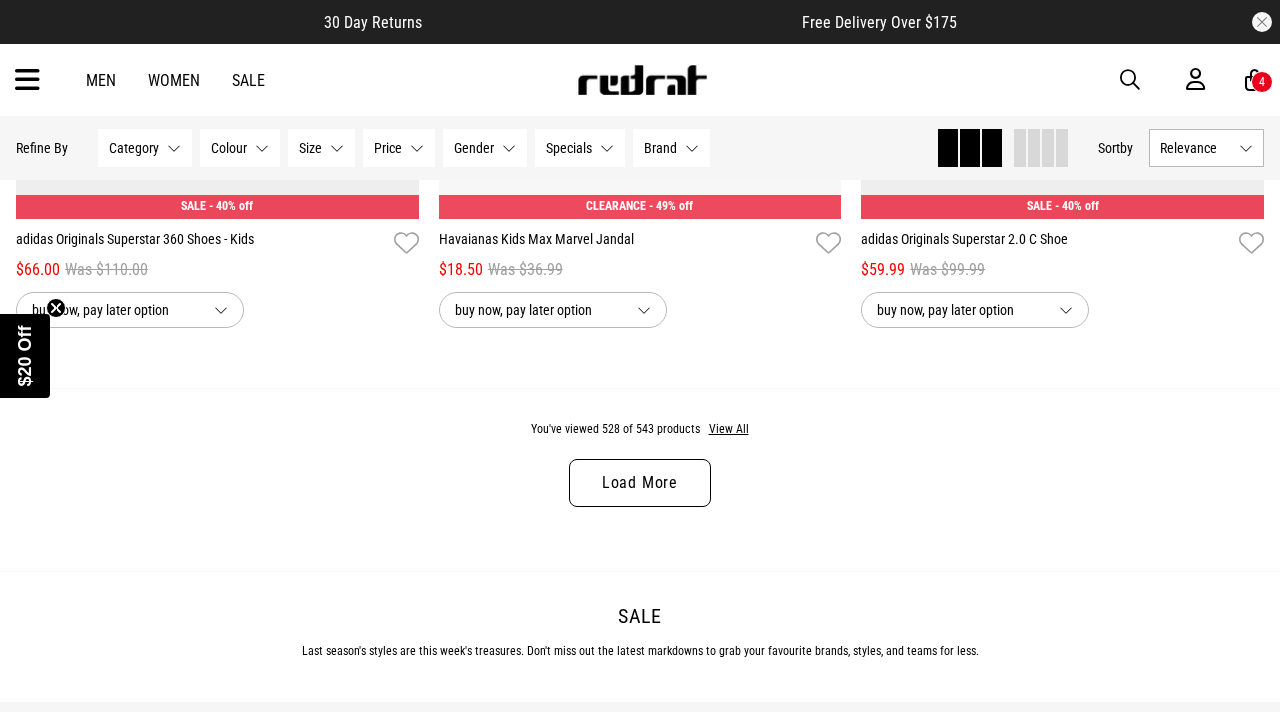 click on "Load More" at bounding box center (640, 483) 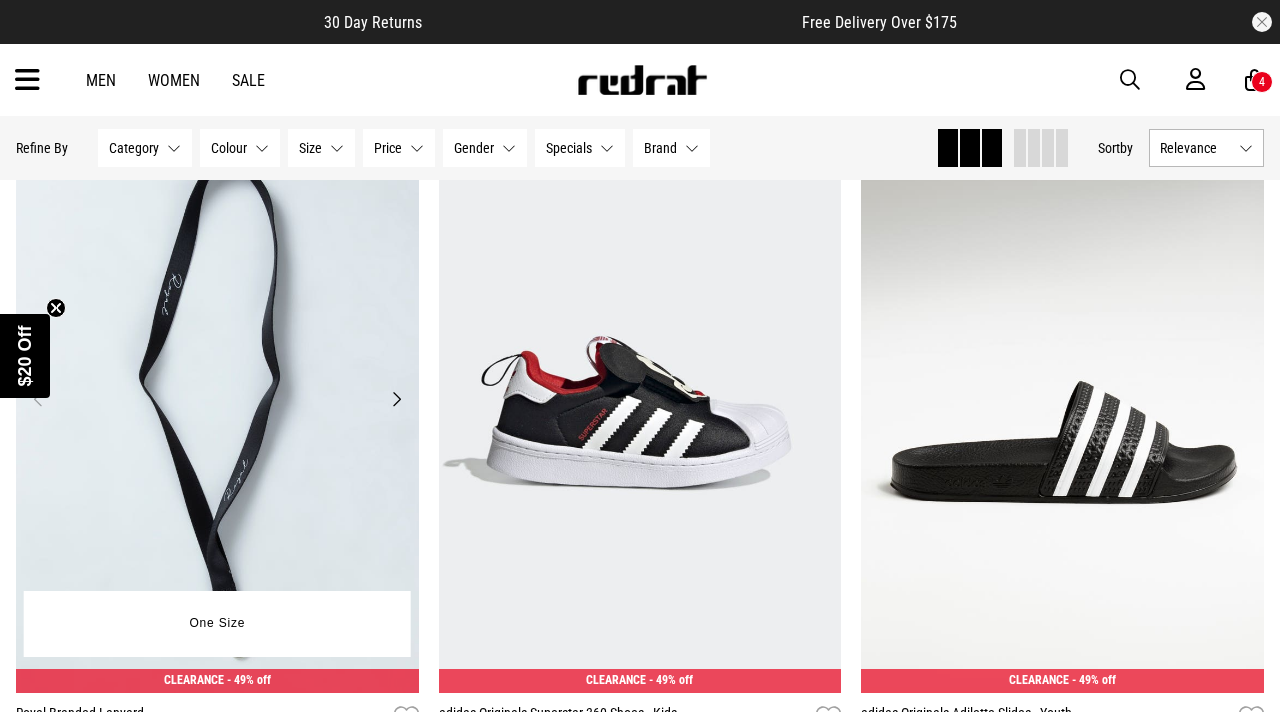 scroll, scrollTop: 19587, scrollLeft: 0, axis: vertical 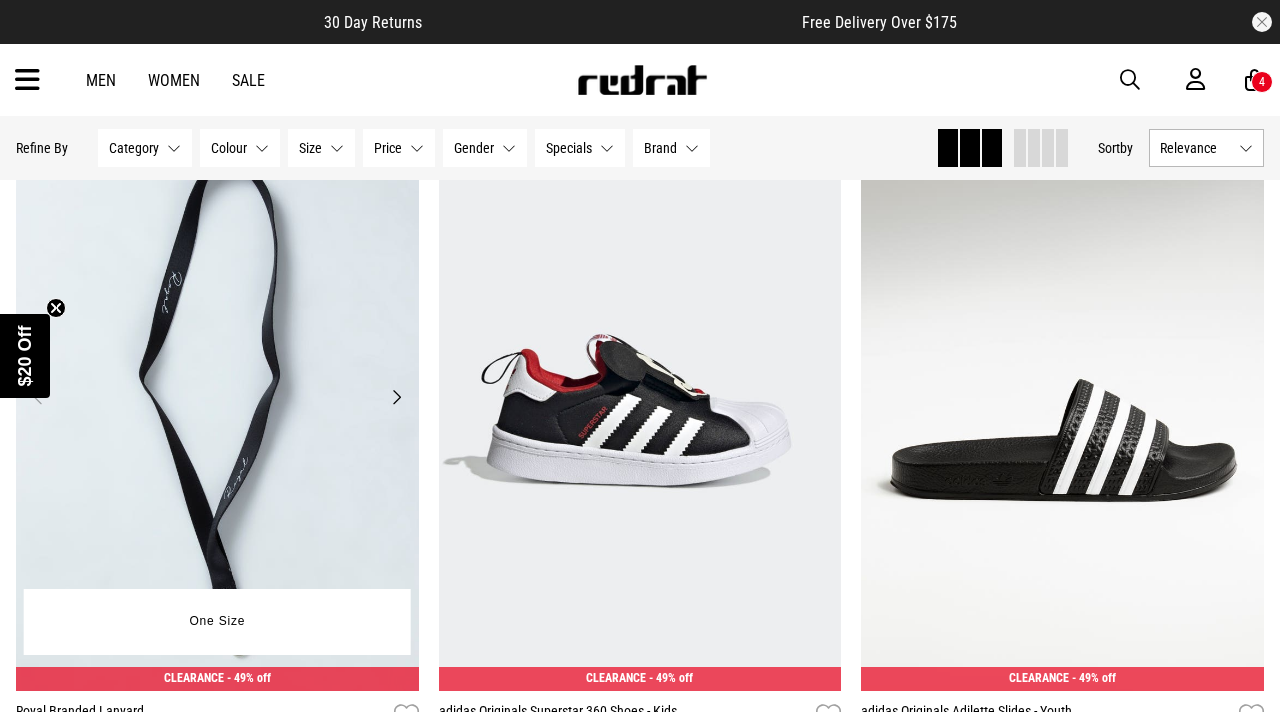 click on "Next" at bounding box center [396, 397] 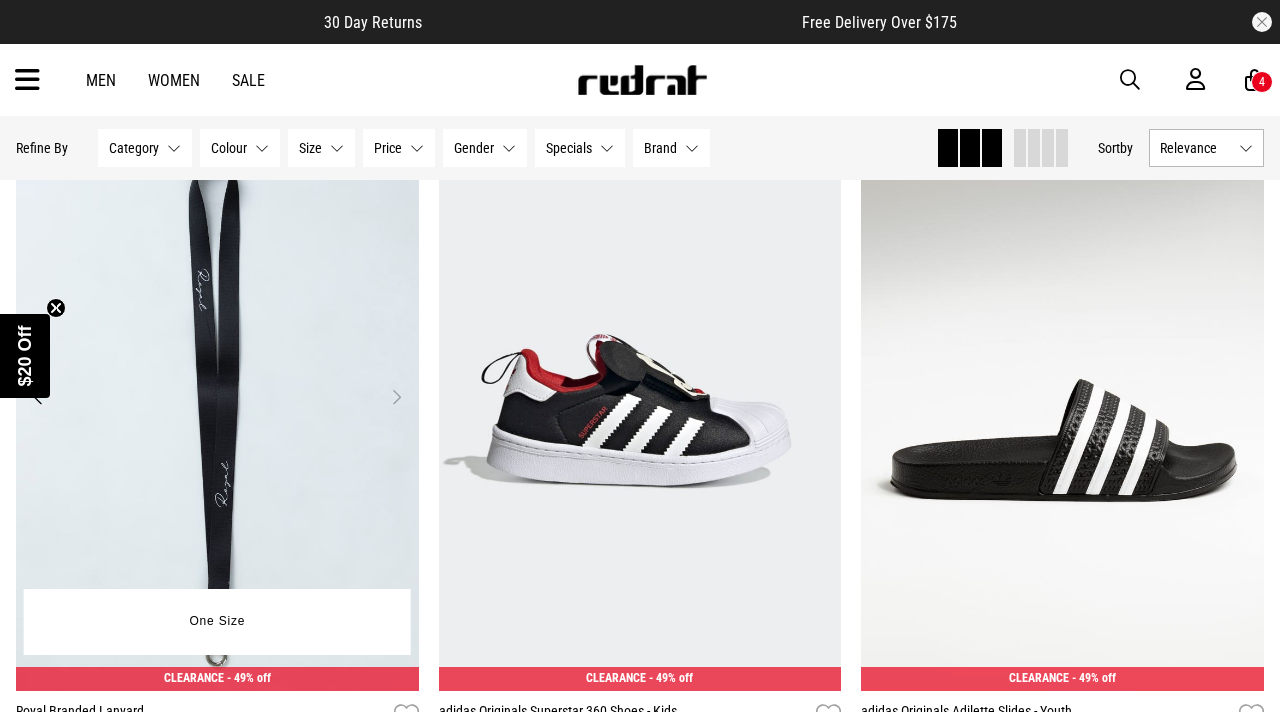 click on "Next" at bounding box center [396, 397] 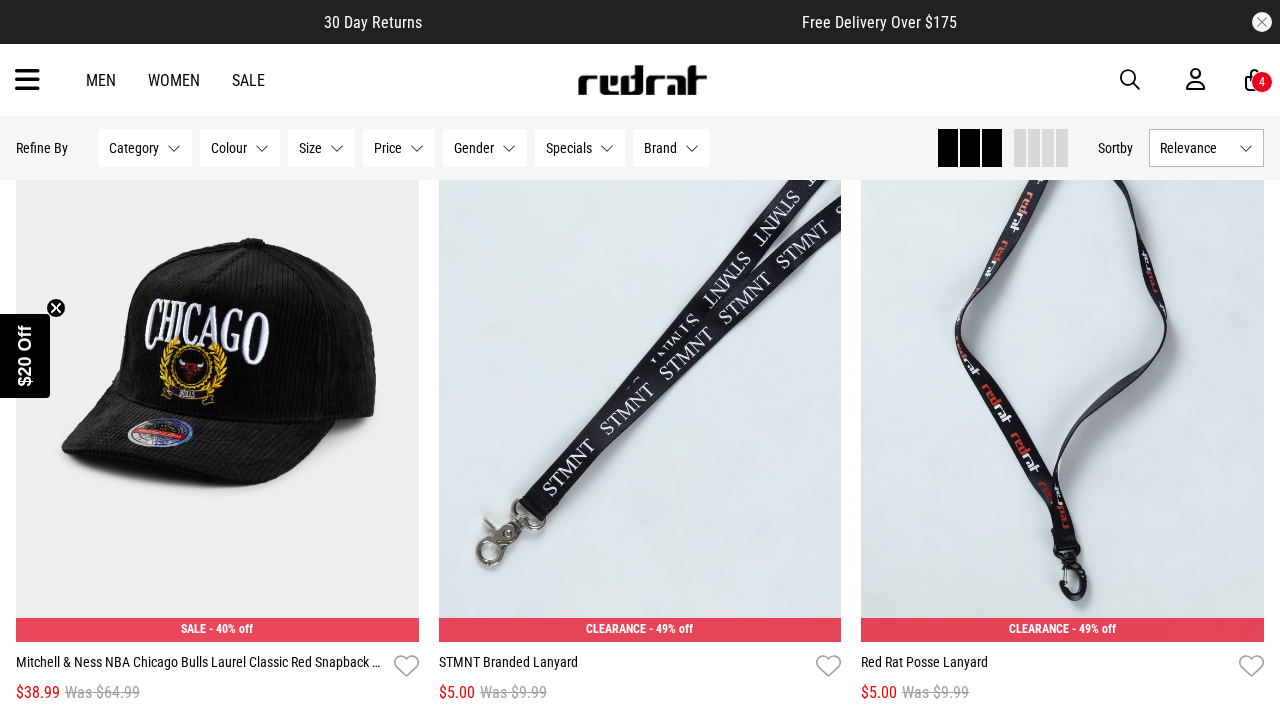 scroll, scrollTop: 18922, scrollLeft: 0, axis: vertical 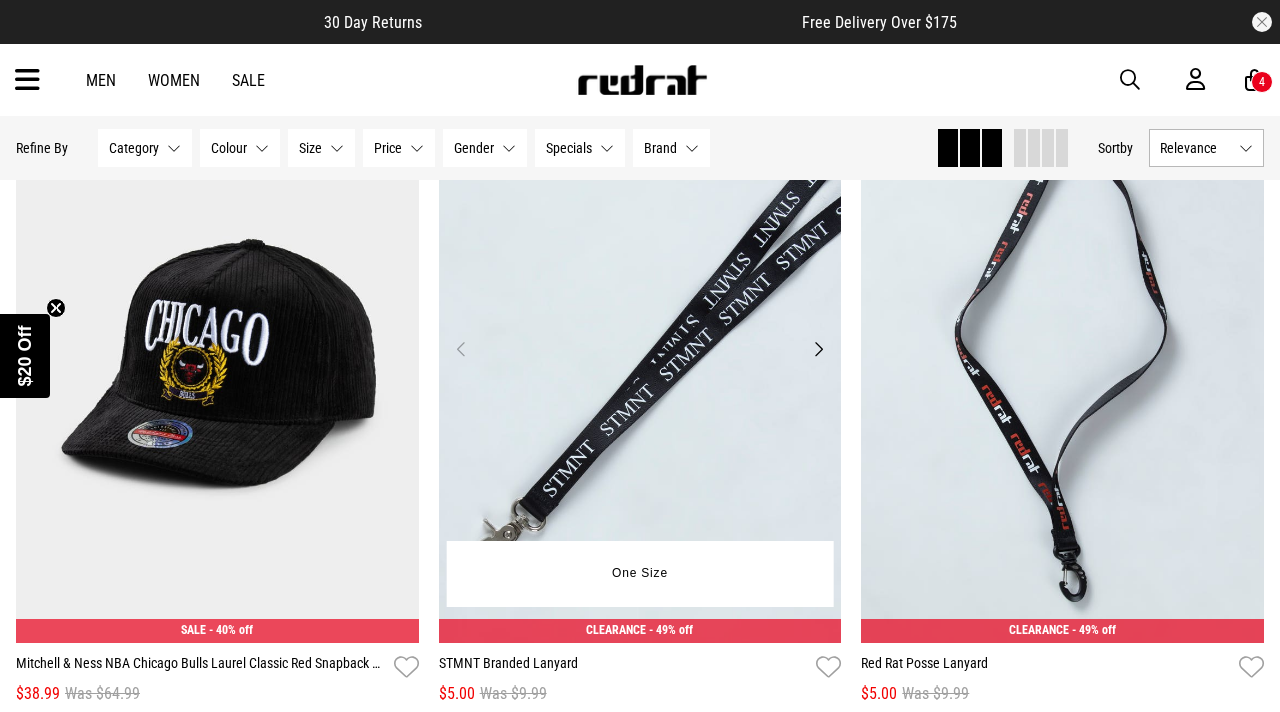 click on "Next" at bounding box center (818, 349) 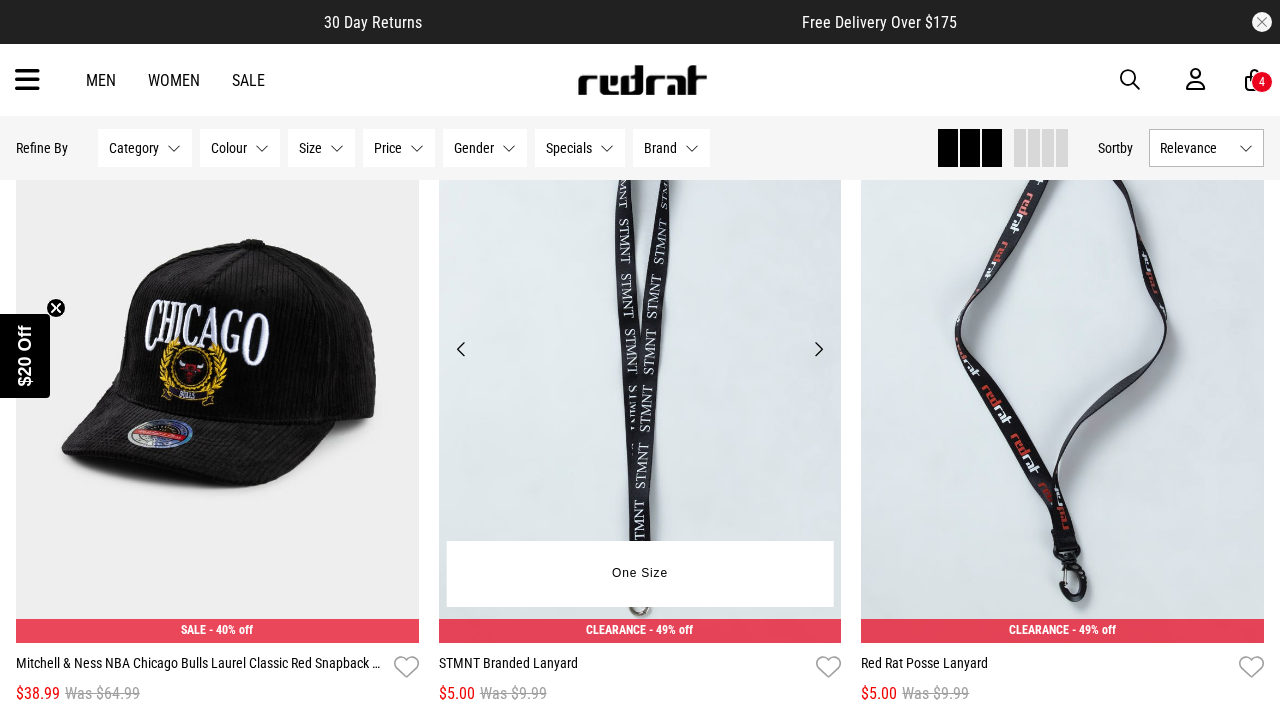 click on "Next" at bounding box center (818, 349) 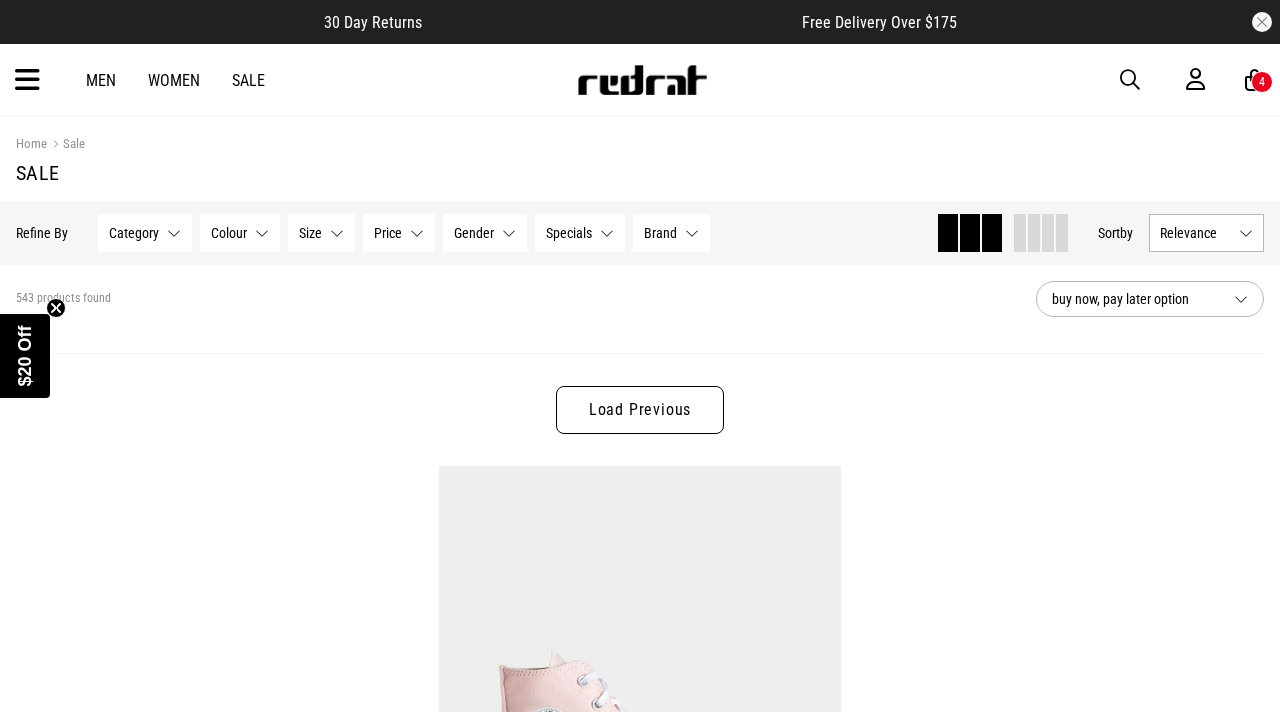 scroll, scrollTop: 0, scrollLeft: 0, axis: both 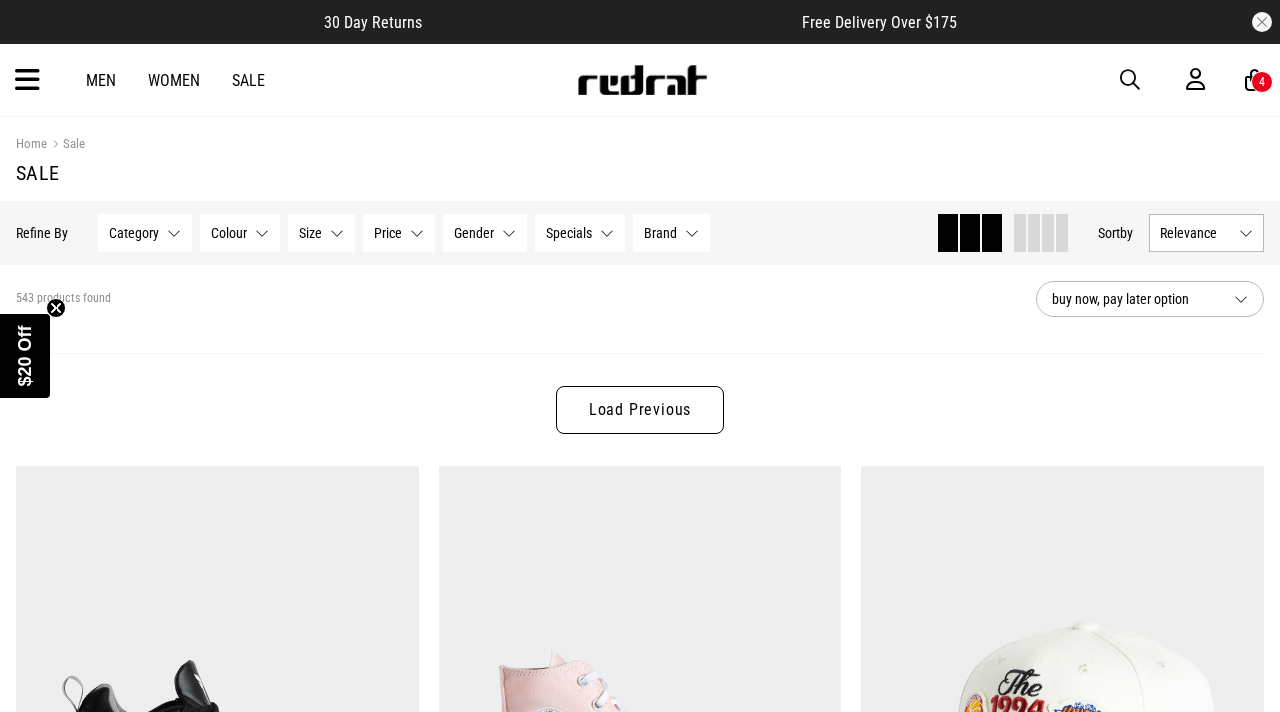 click on "Women" at bounding box center (174, 80) 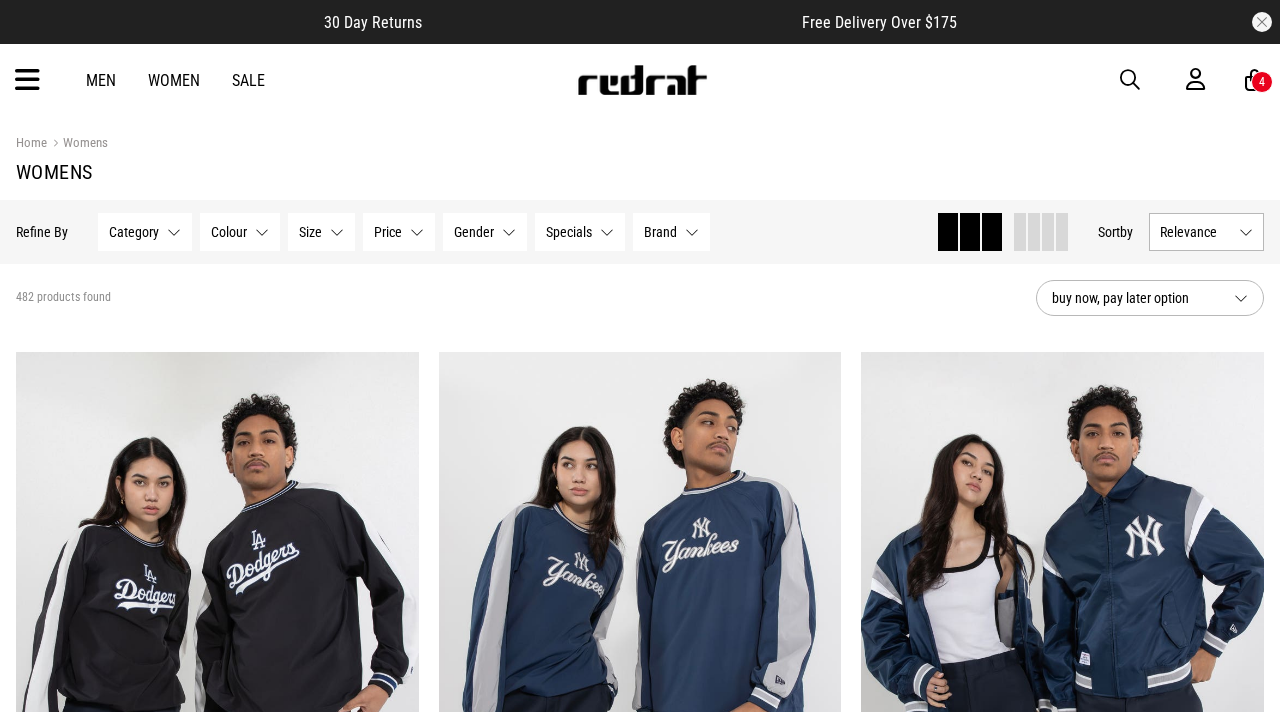 scroll, scrollTop: 0, scrollLeft: 0, axis: both 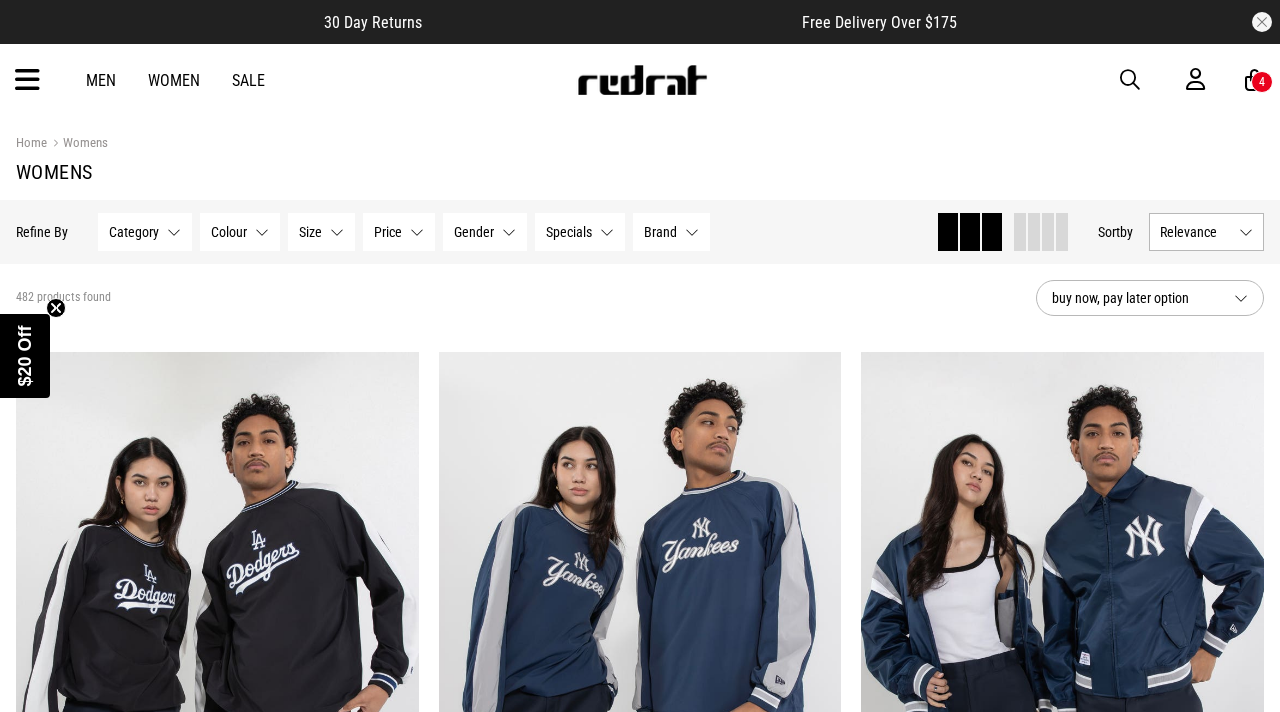 click on "Category  None selected" at bounding box center (145, 232) 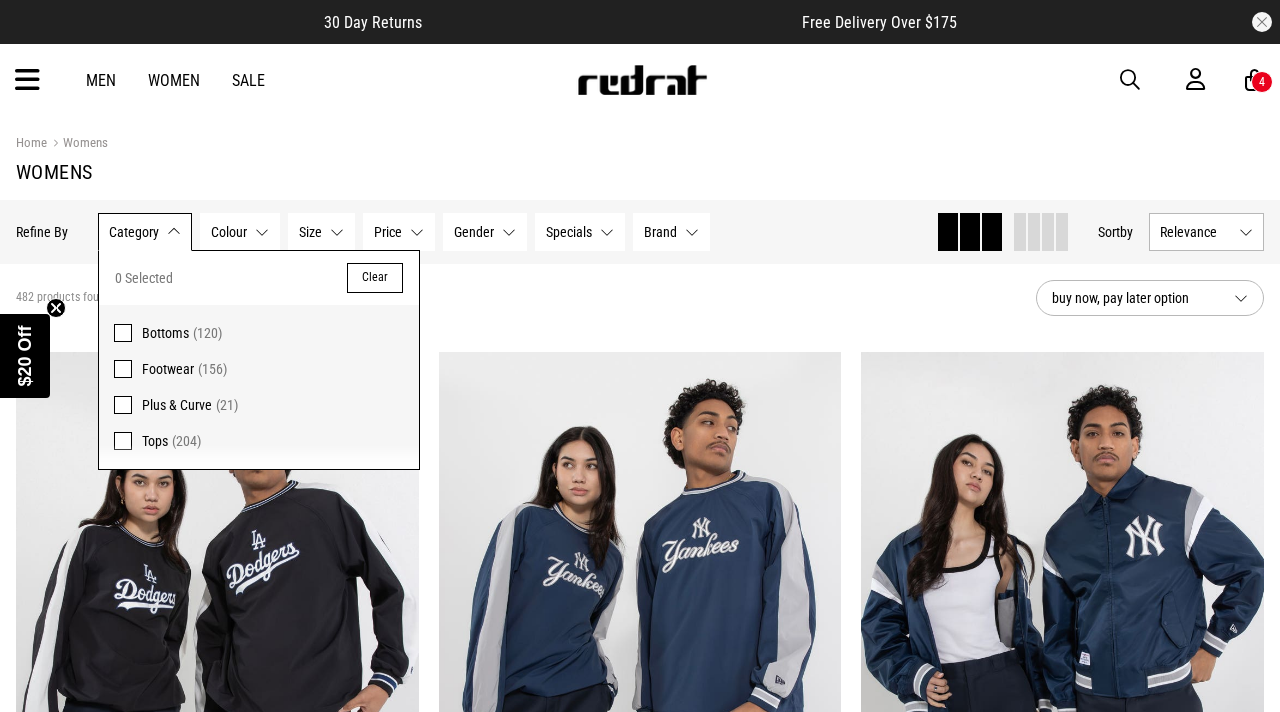 scroll, scrollTop: 0, scrollLeft: 0, axis: both 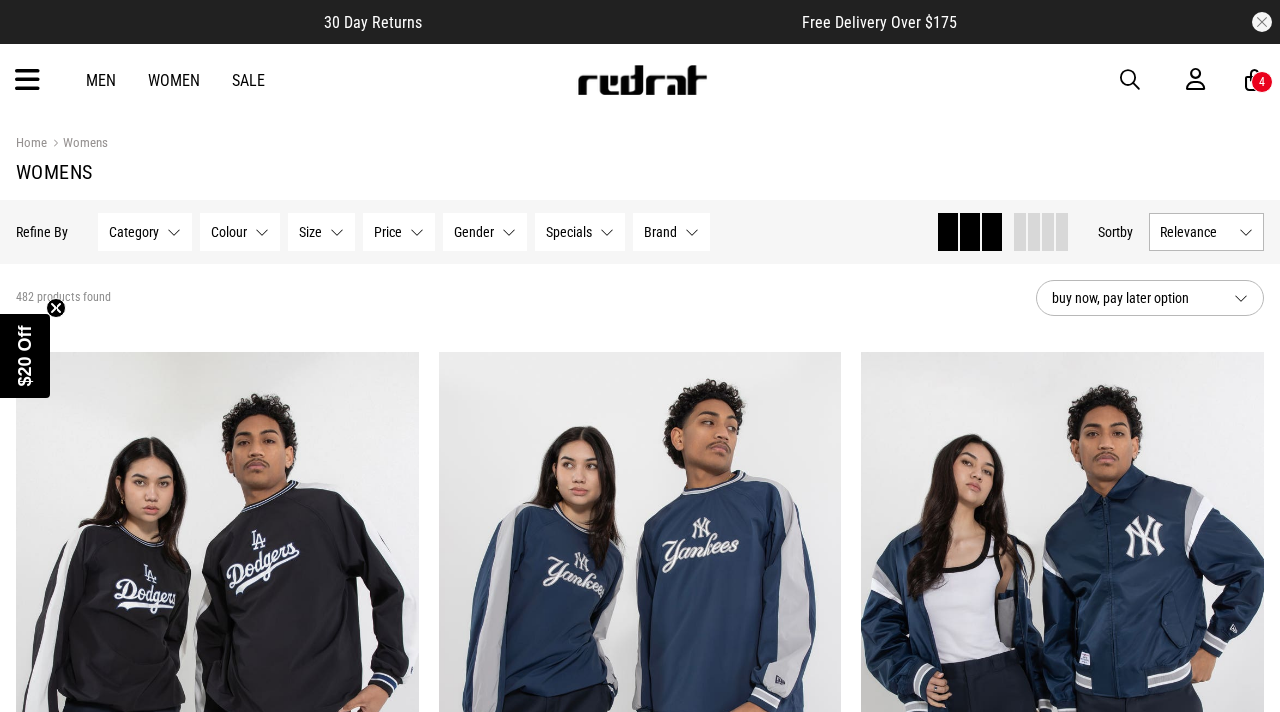 click on "Size" at bounding box center (310, 232) 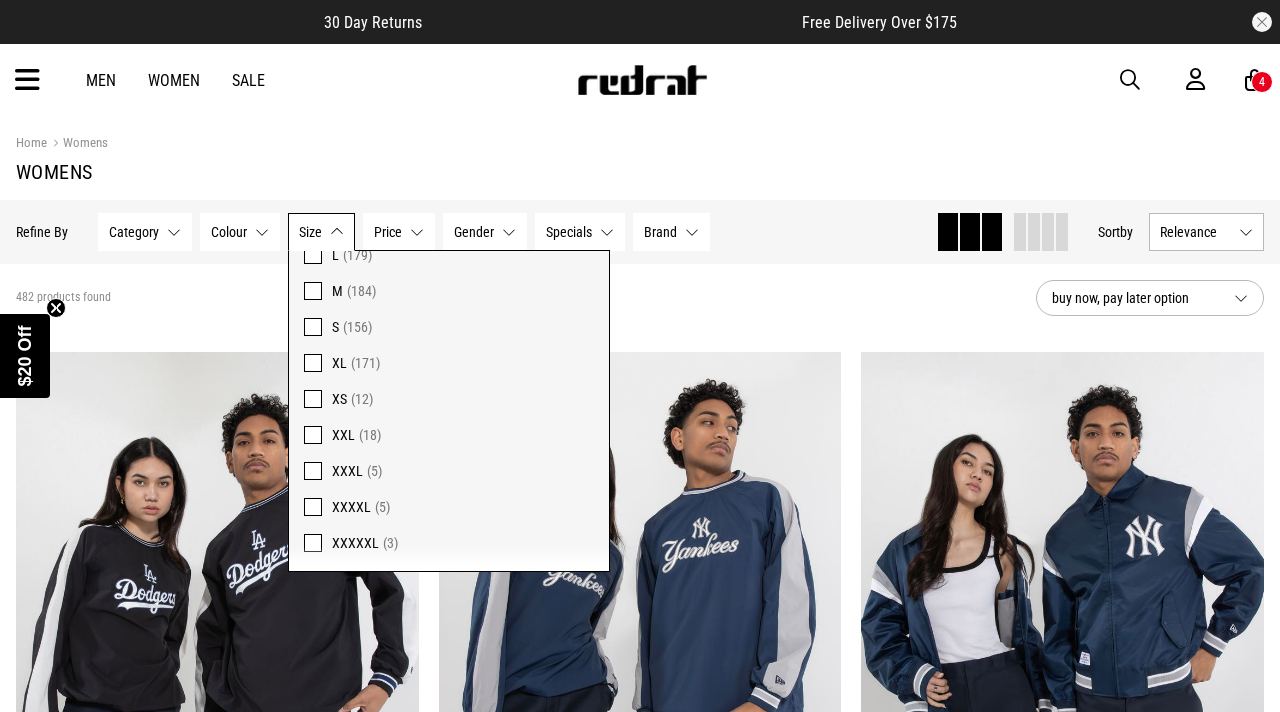 scroll, scrollTop: 1553, scrollLeft: 0, axis: vertical 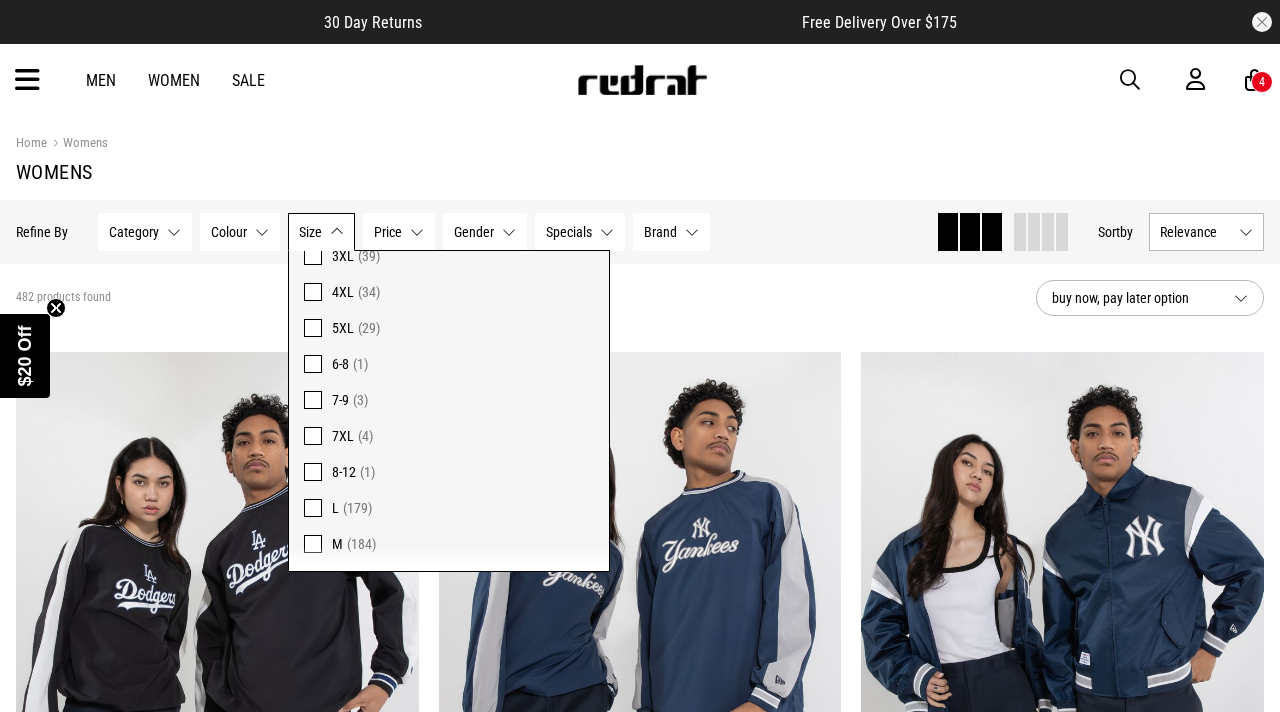click on "Womens" at bounding box center (640, 172) 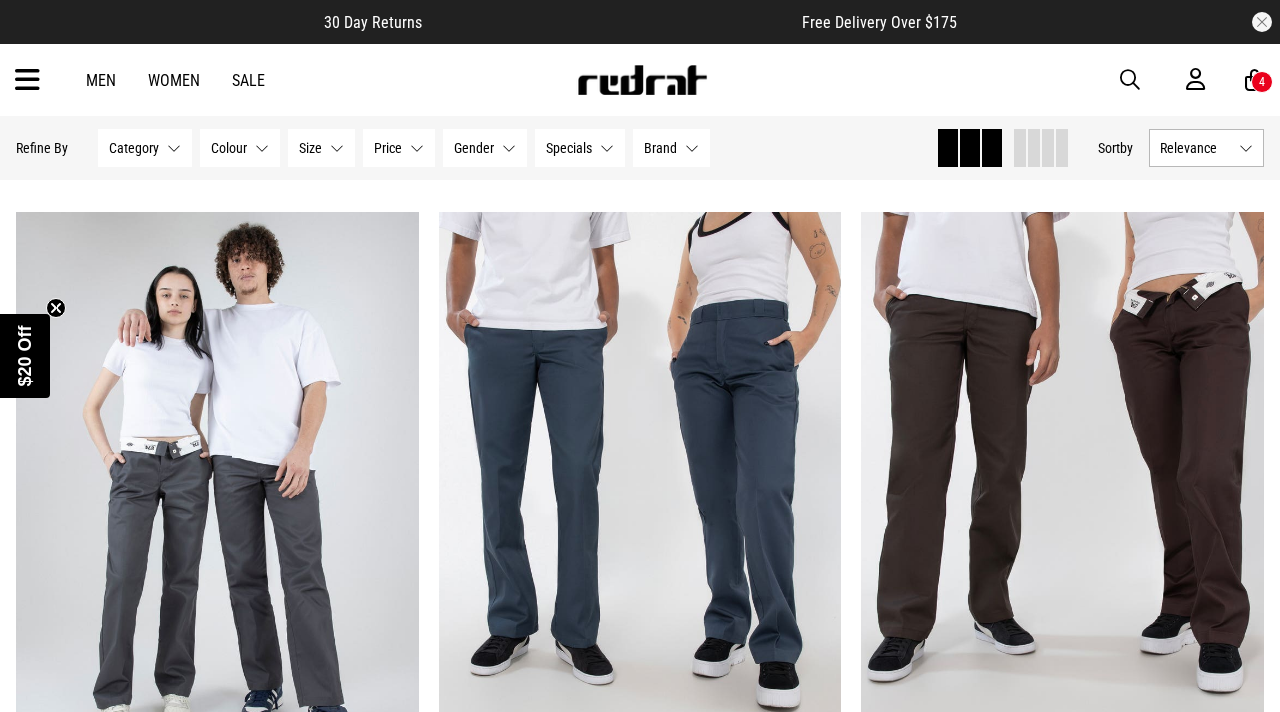 scroll, scrollTop: 2282, scrollLeft: 0, axis: vertical 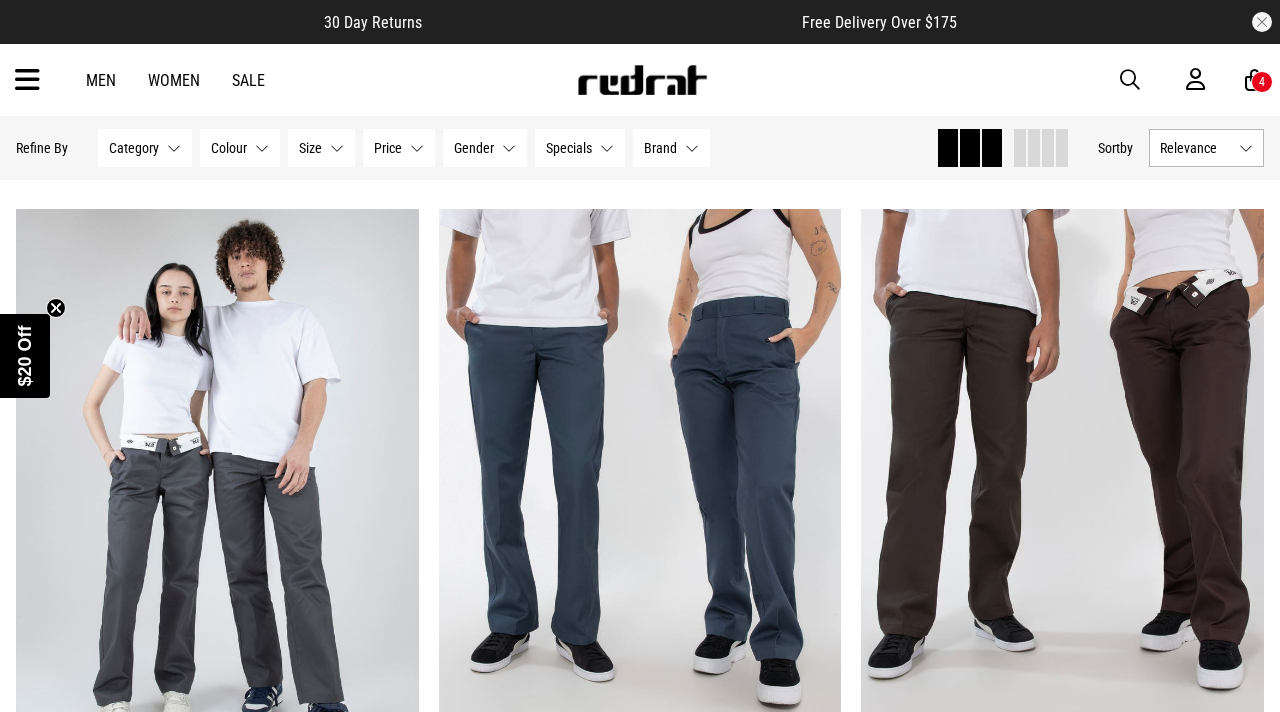 click on "Gender  None selected" at bounding box center (485, 148) 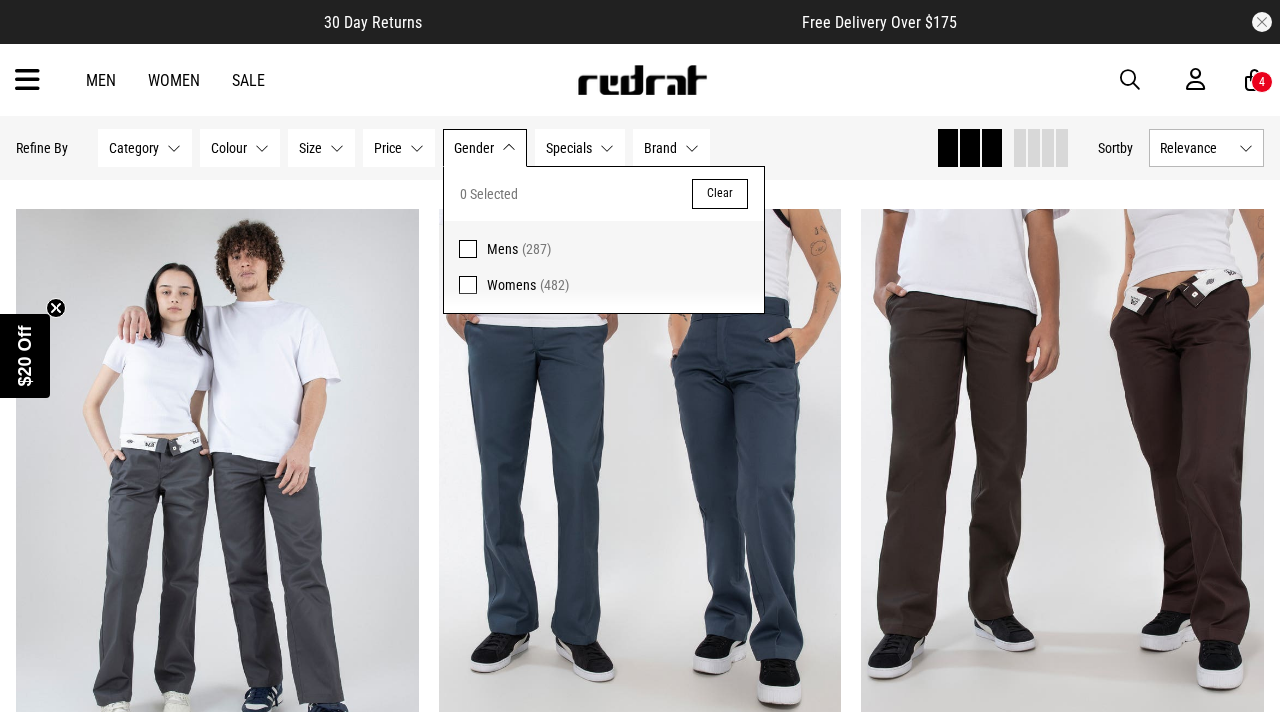 click on "Womens" at bounding box center [511, 285] 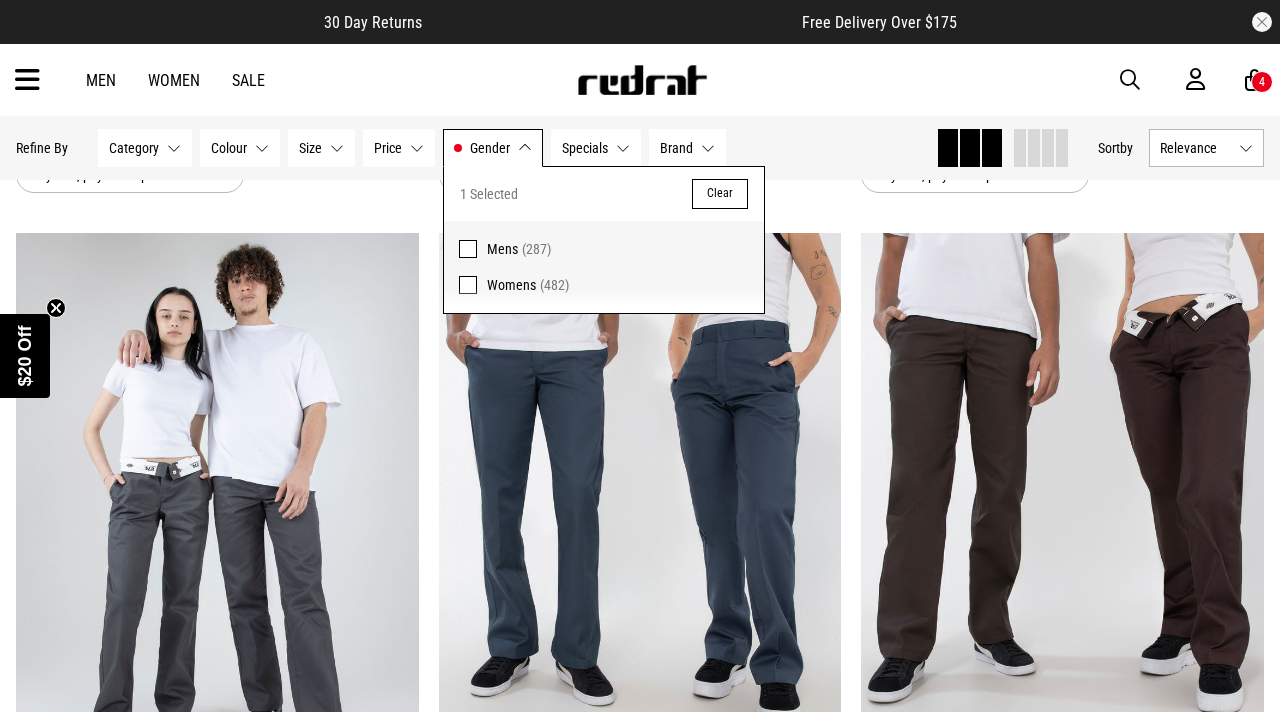 click on "**********" at bounding box center [640, 945] 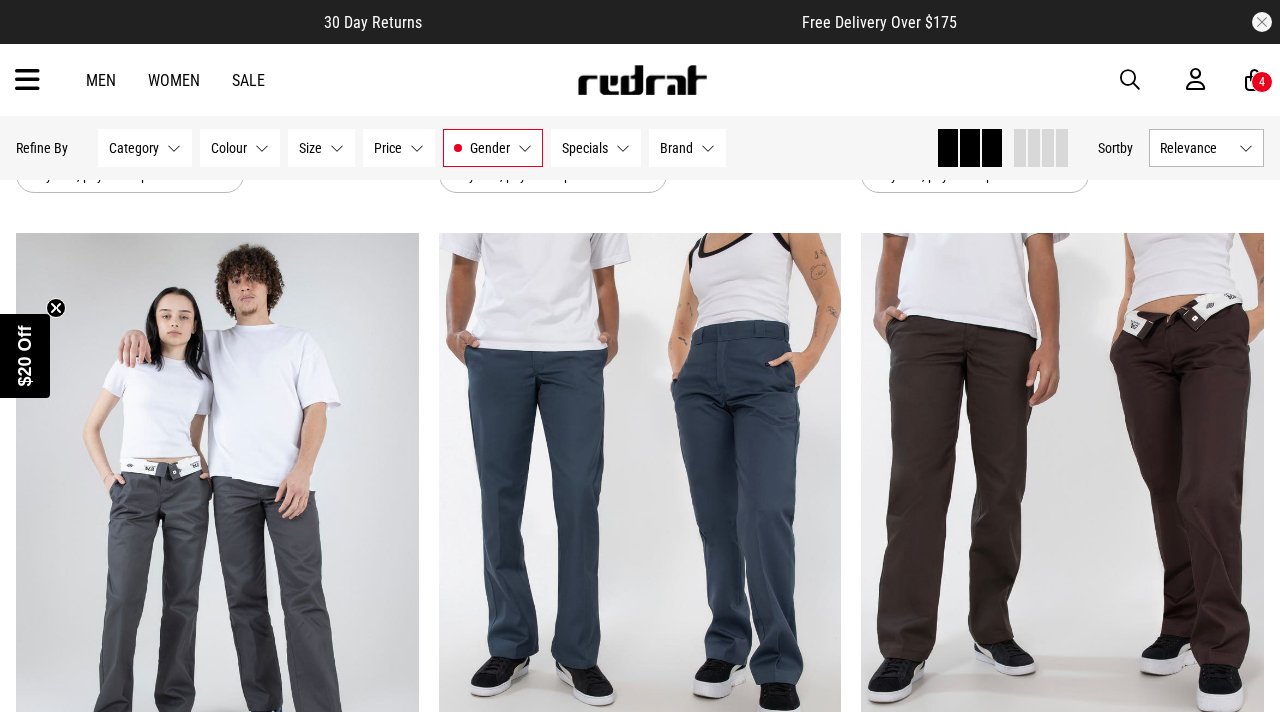 click at bounding box center (1034, 148) 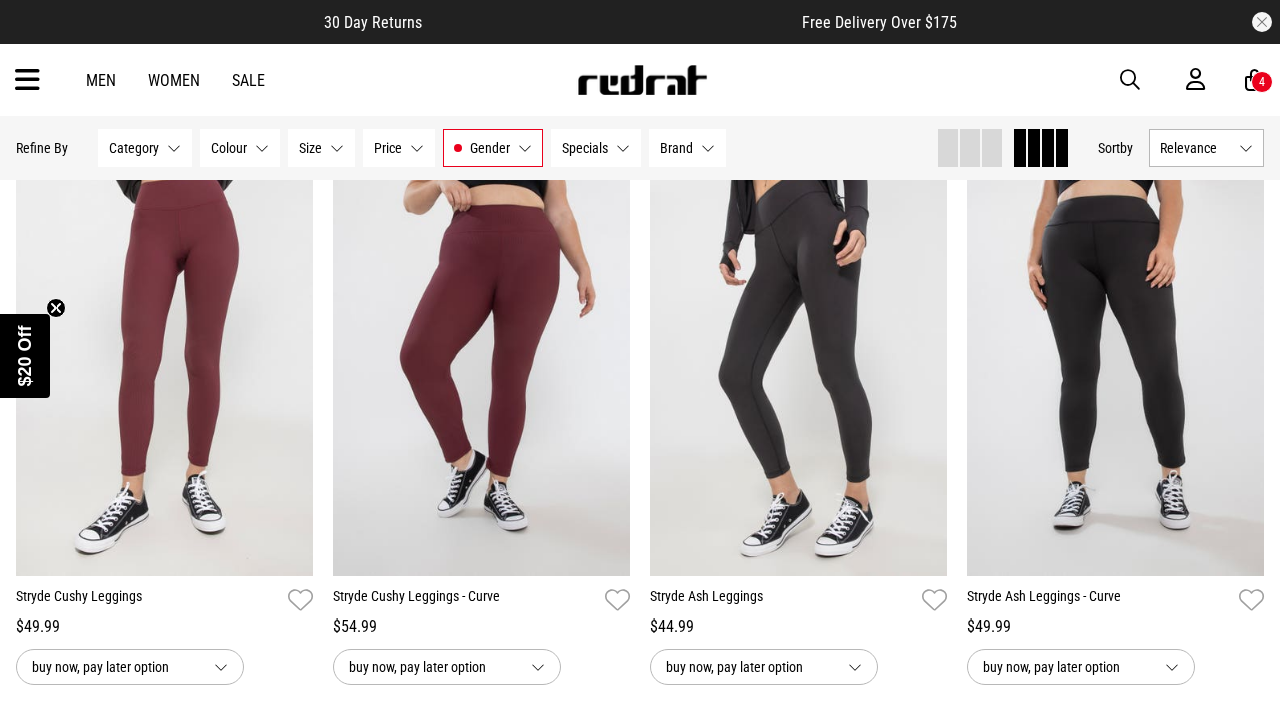 scroll, scrollTop: 2482, scrollLeft: 0, axis: vertical 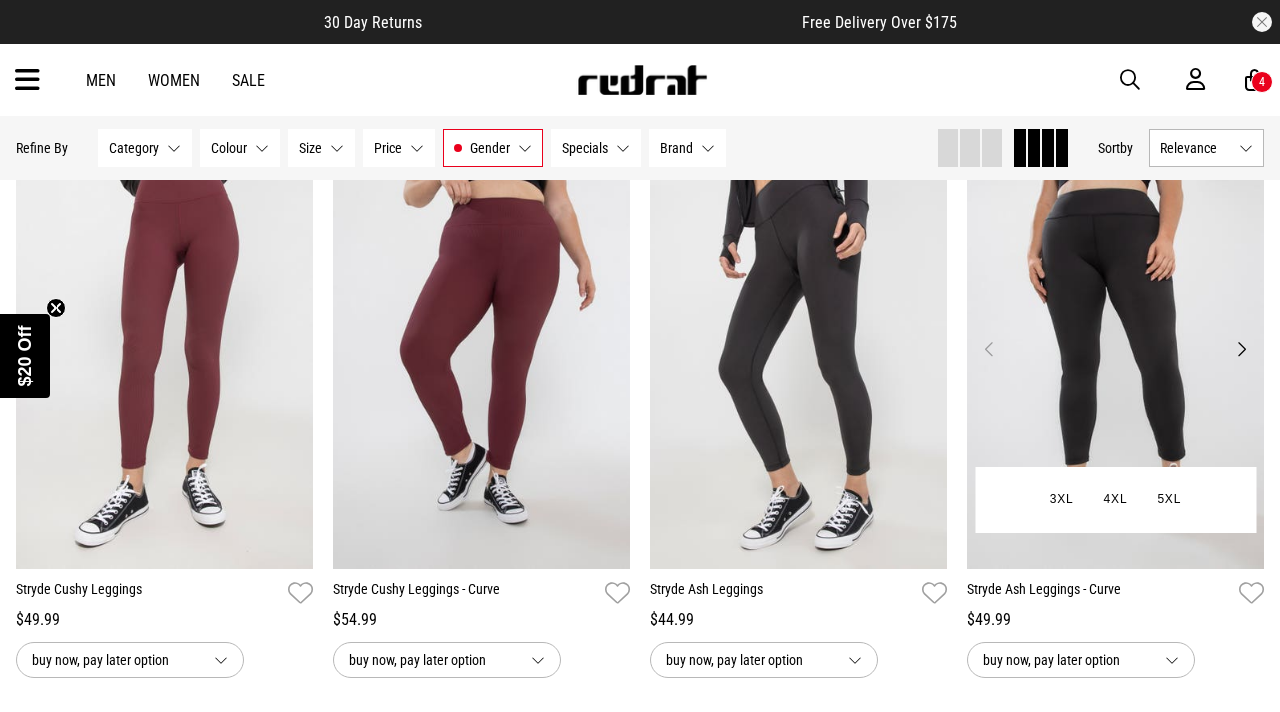 click on "Next" at bounding box center (1241, 349) 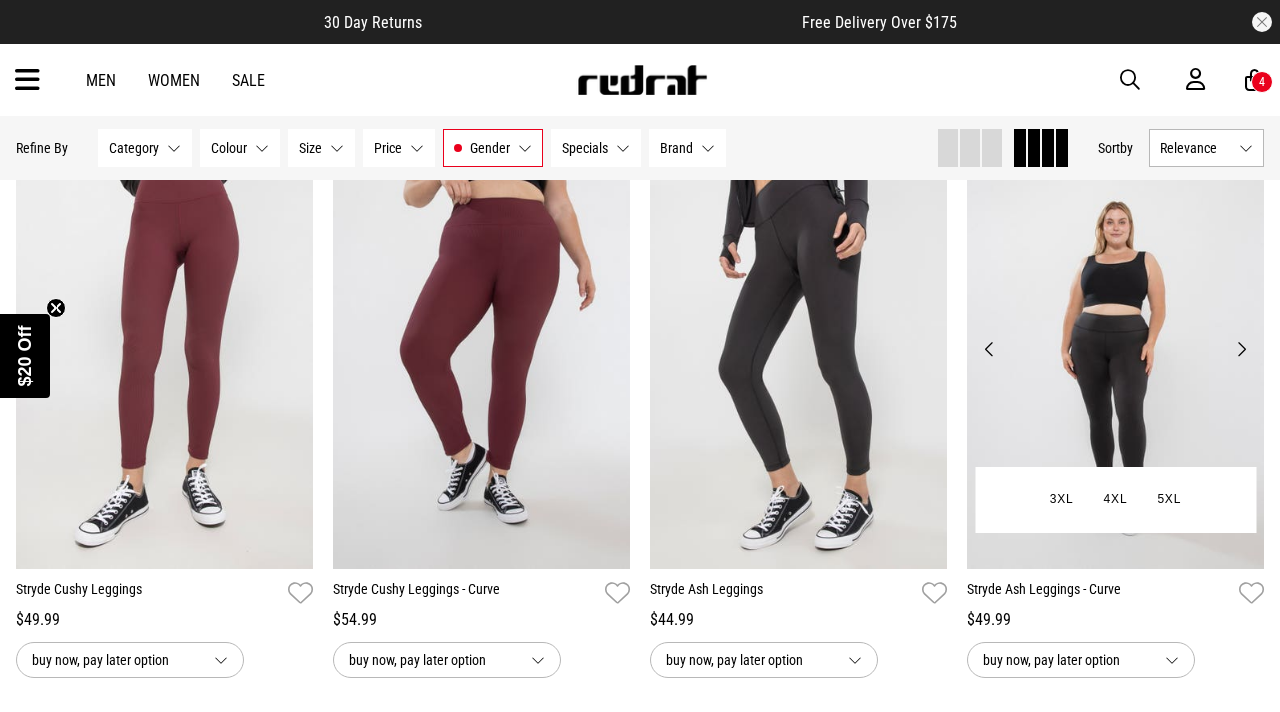 click on "Next" at bounding box center [1241, 349] 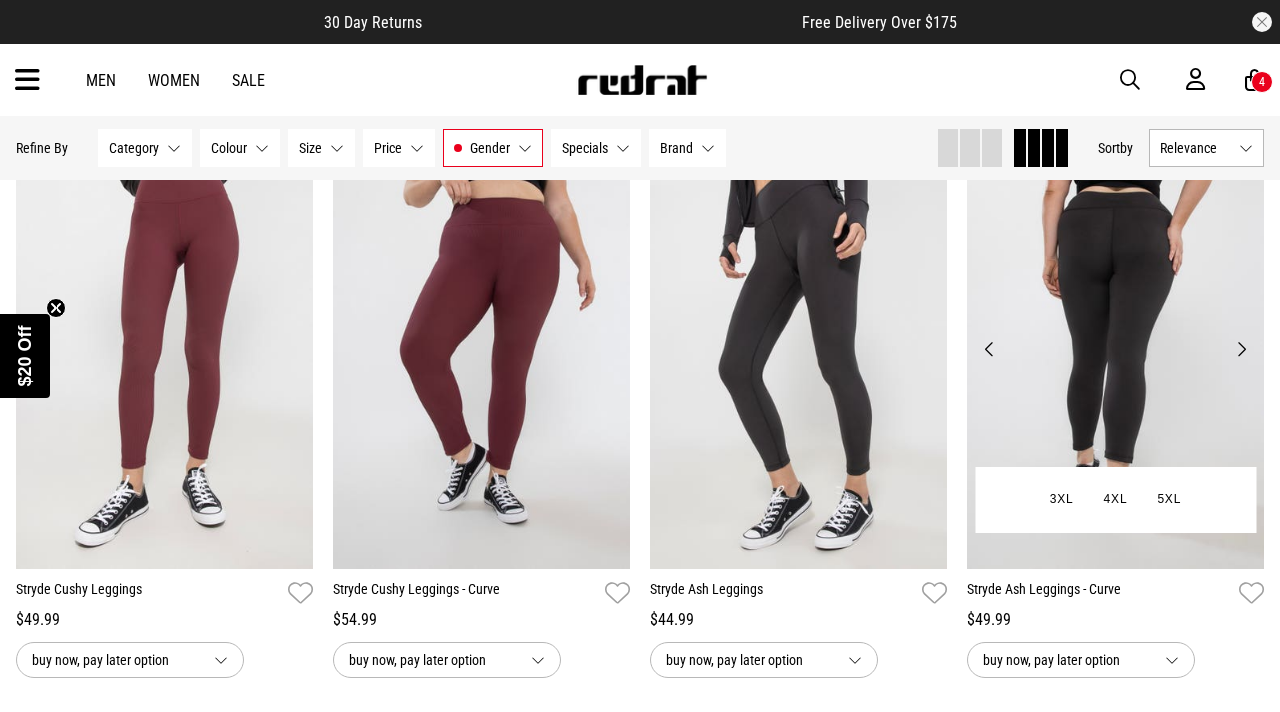 click on "Next" at bounding box center [1241, 349] 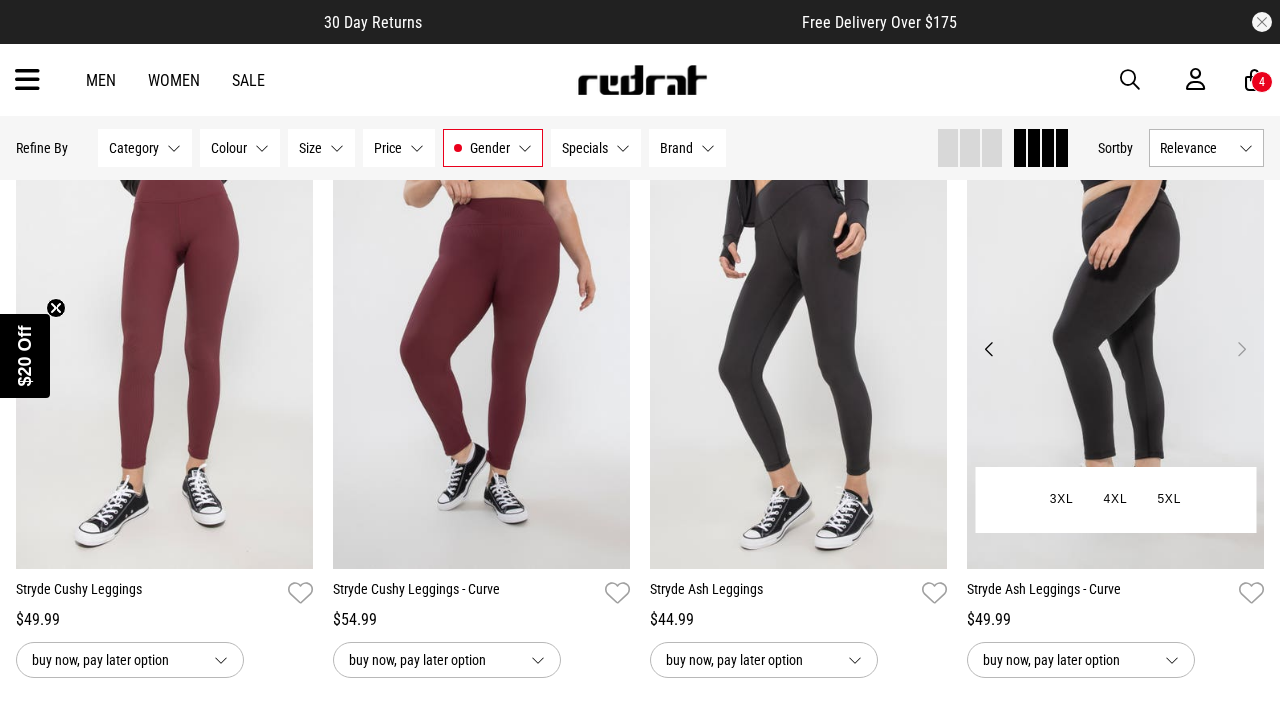 click on "Next" at bounding box center [1241, 349] 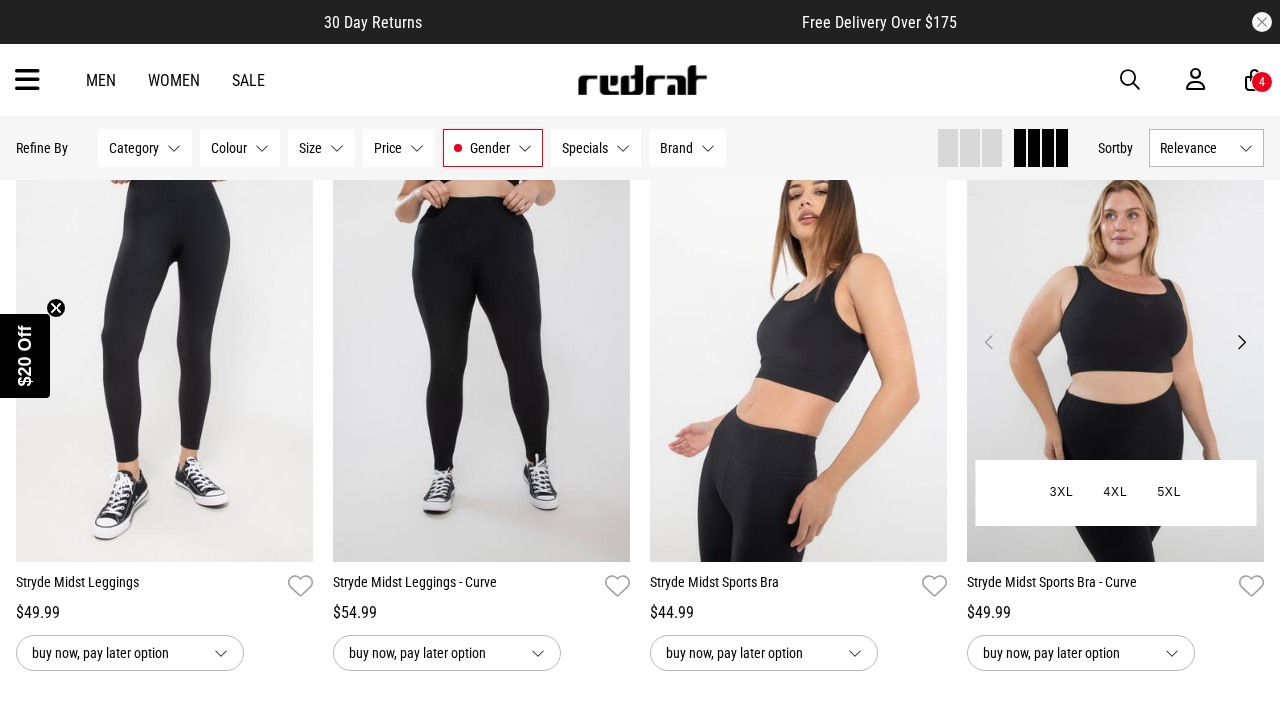 scroll, scrollTop: 3054, scrollLeft: 0, axis: vertical 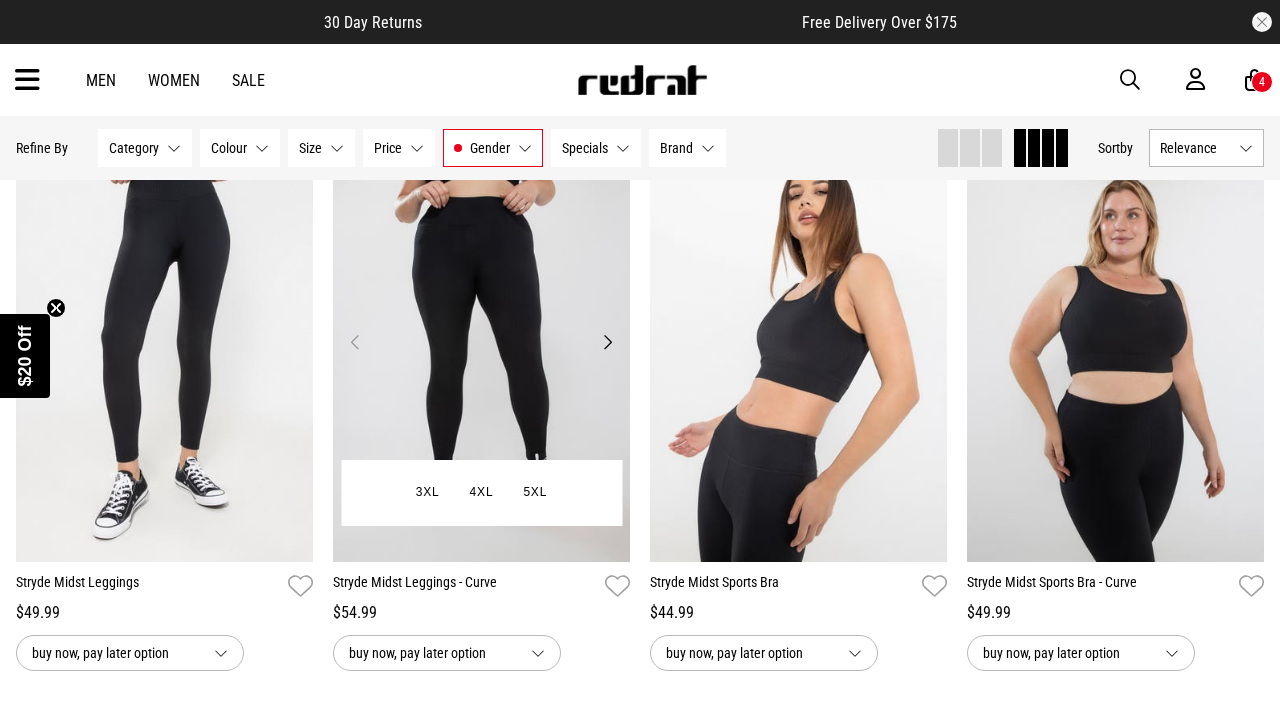 click on "Next" at bounding box center (607, 342) 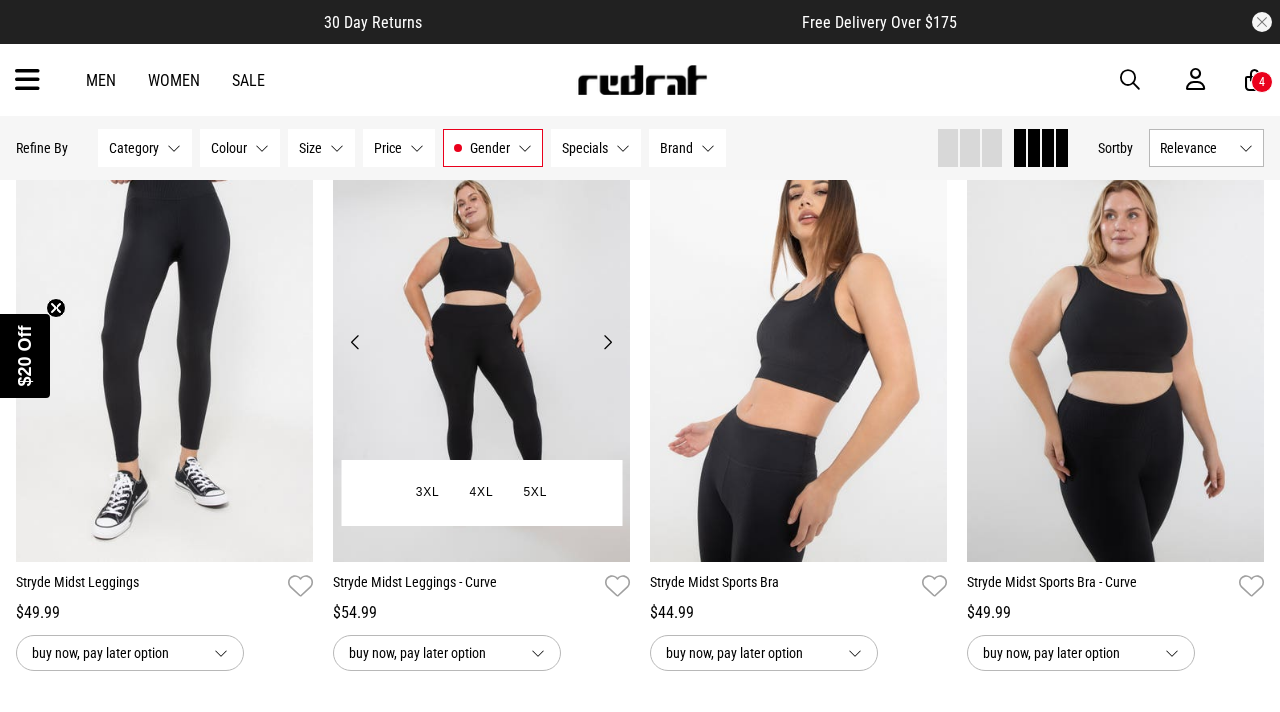 click on "Next" at bounding box center [607, 342] 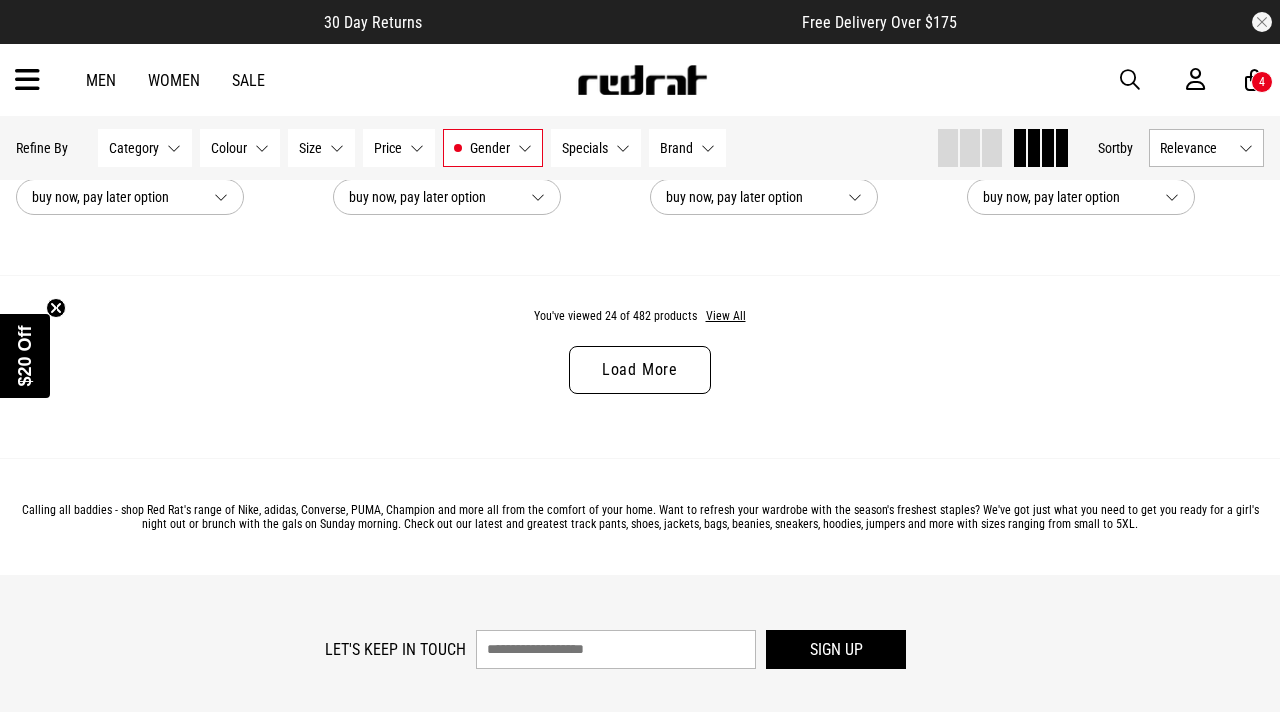 scroll, scrollTop: 3512, scrollLeft: 0, axis: vertical 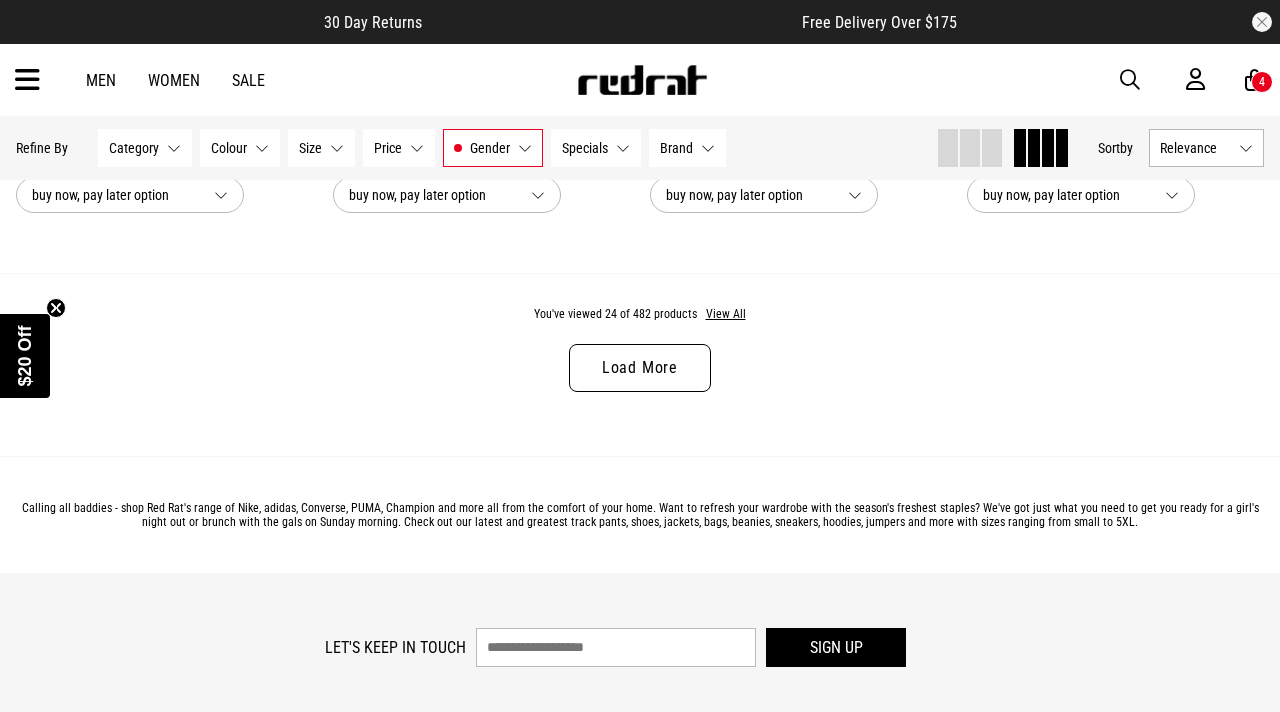 click on "Load More" at bounding box center (640, 368) 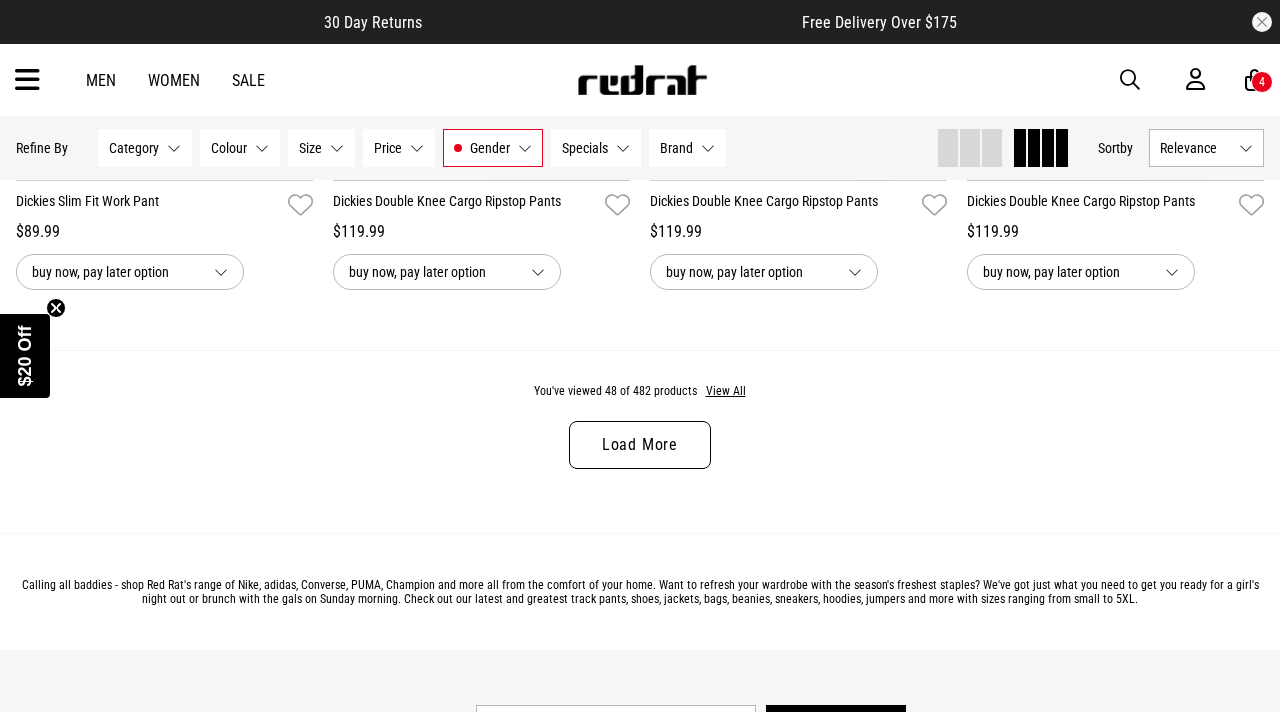 scroll, scrollTop: 6820, scrollLeft: 0, axis: vertical 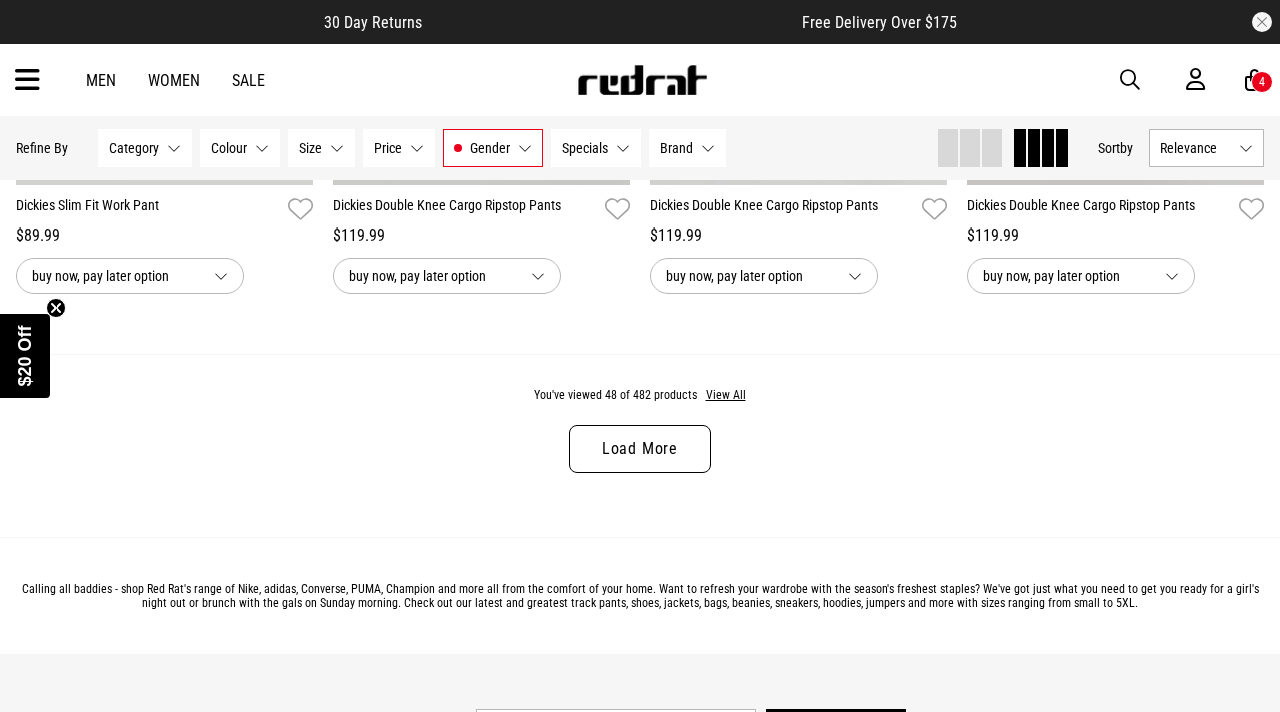 click on "Load More" at bounding box center [640, 449] 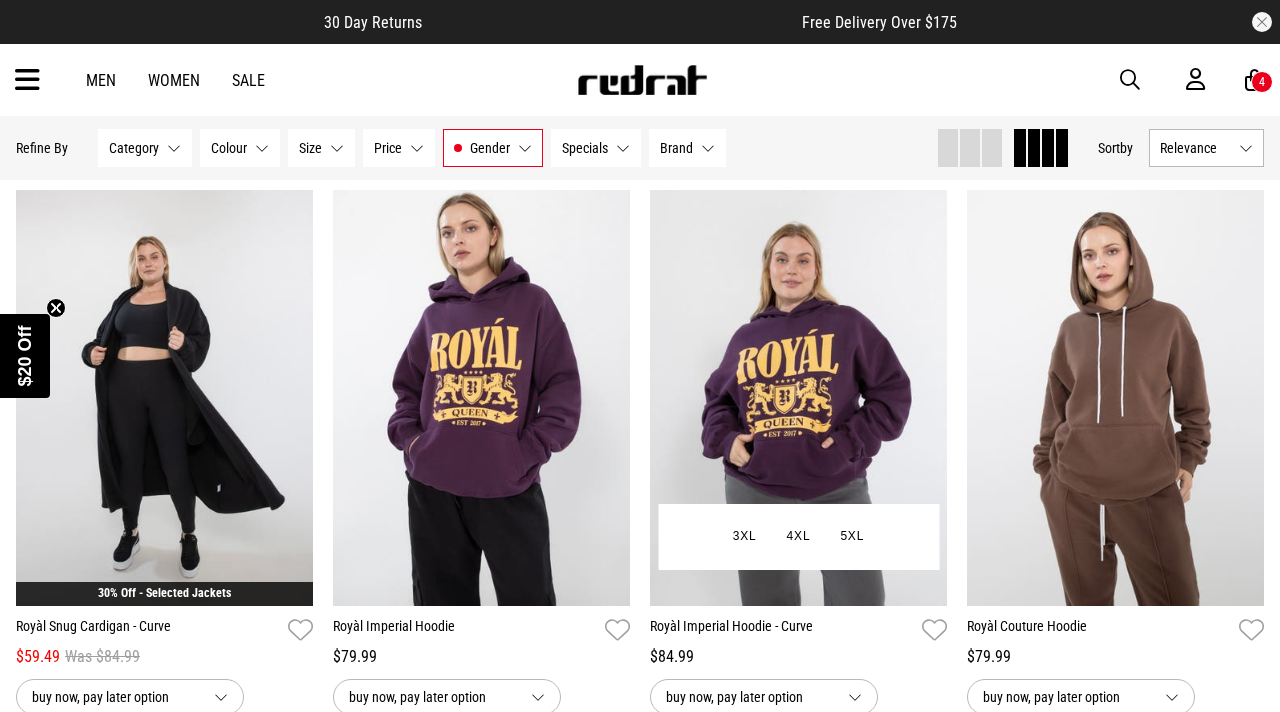 scroll, scrollTop: 7510, scrollLeft: 0, axis: vertical 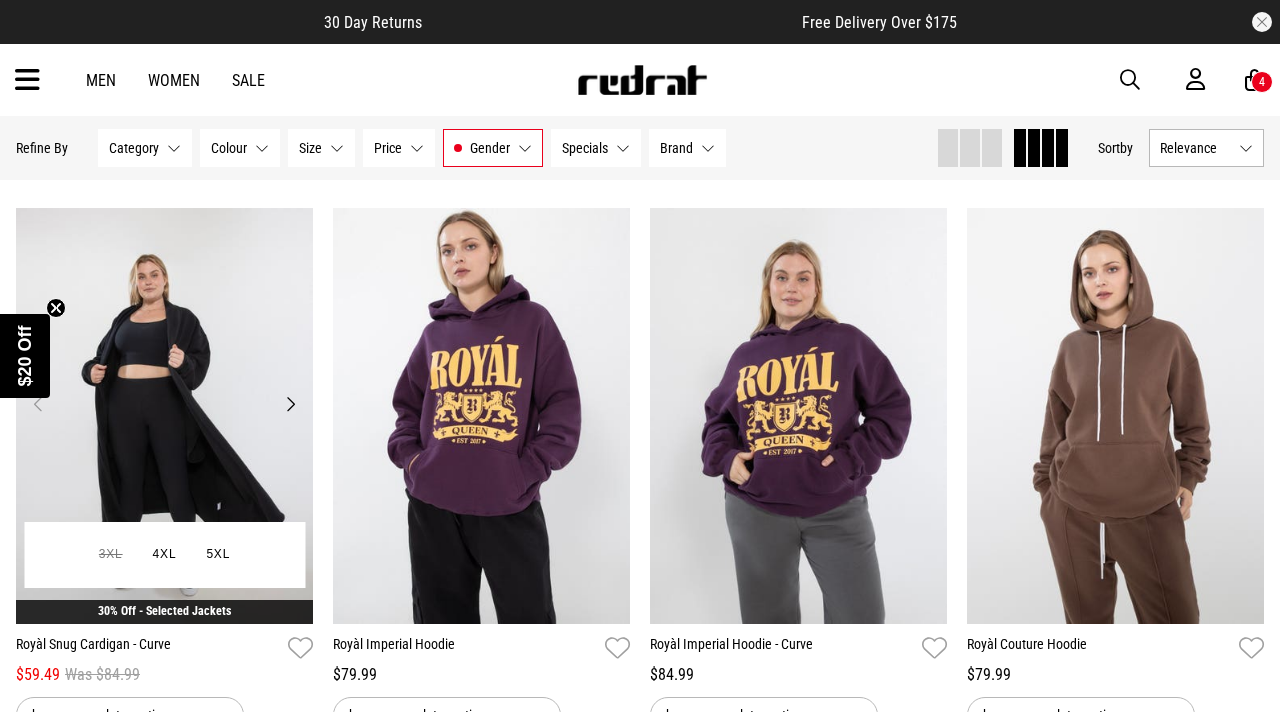 click on "Next" at bounding box center (290, 404) 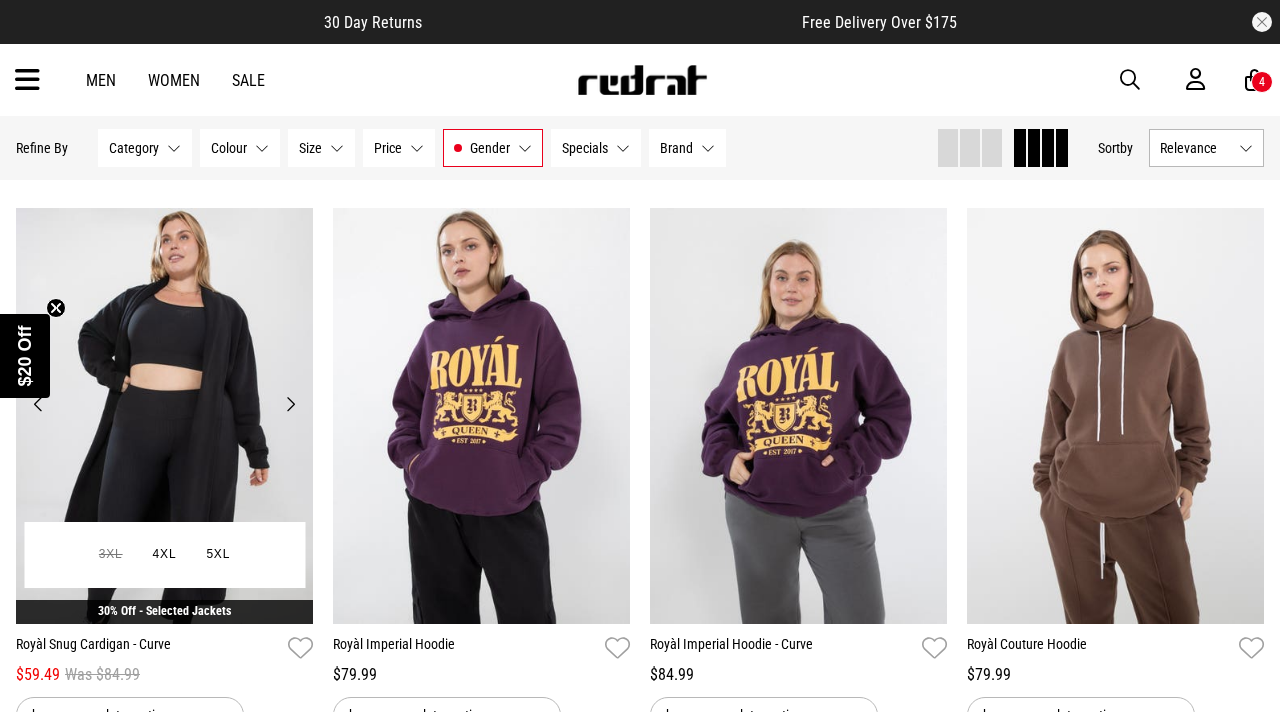click on "Next" at bounding box center (290, 404) 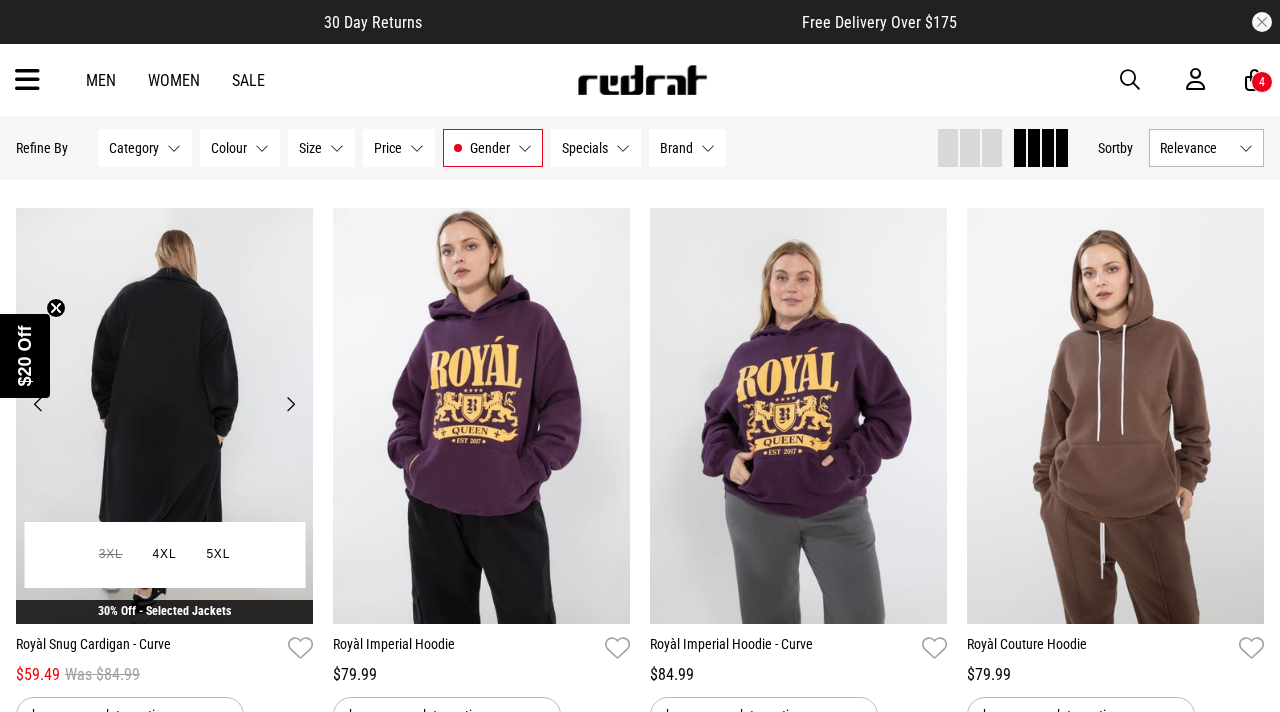 click on "Next" at bounding box center [290, 404] 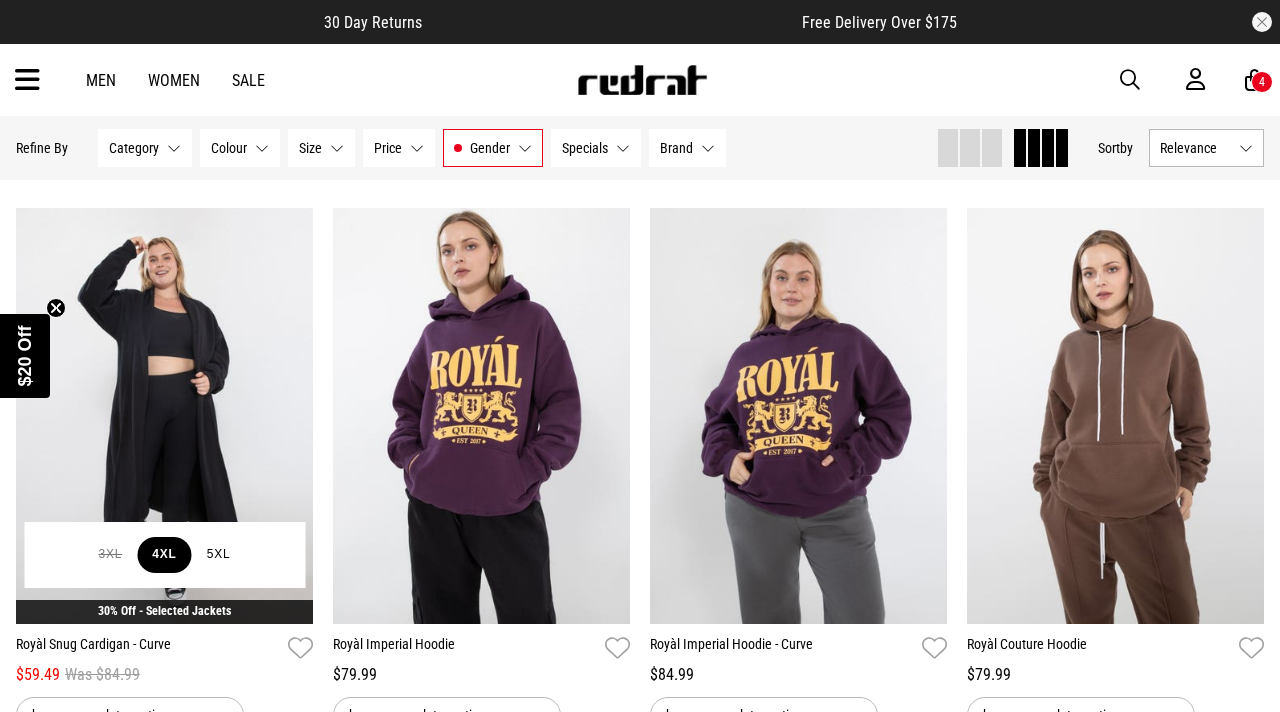 click on "4XL" at bounding box center [164, 555] 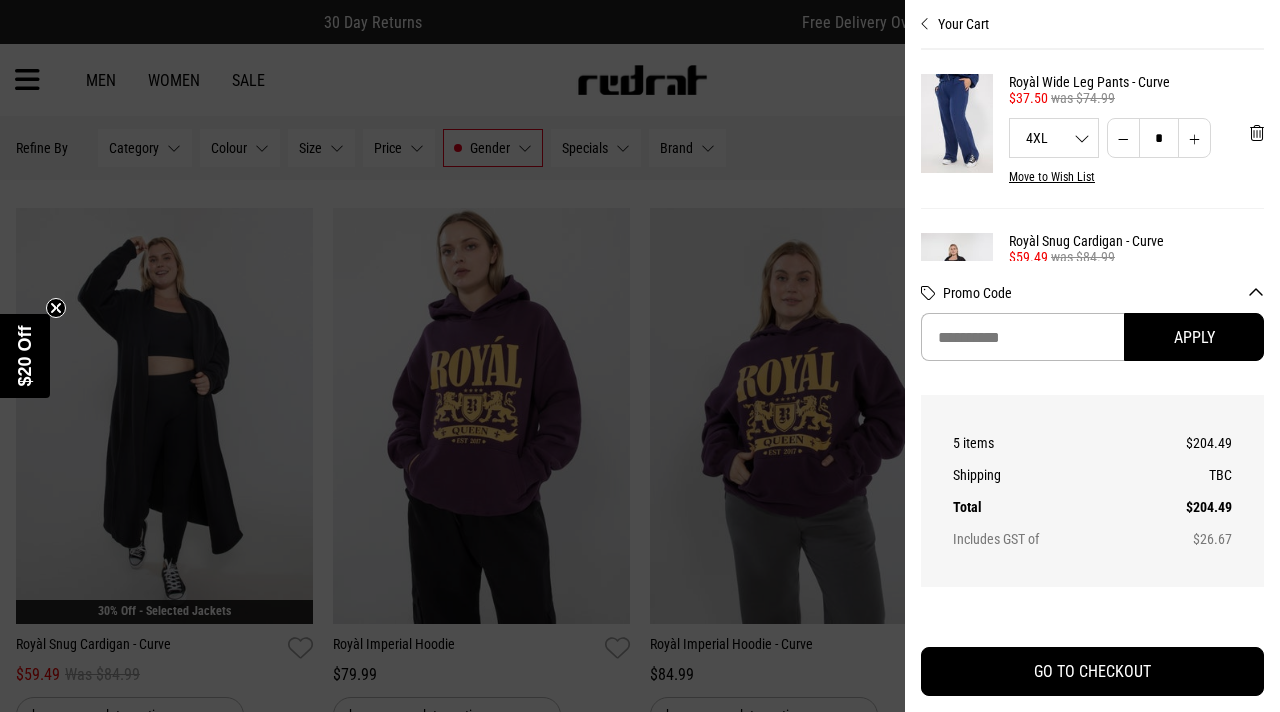 click at bounding box center (640, 356) 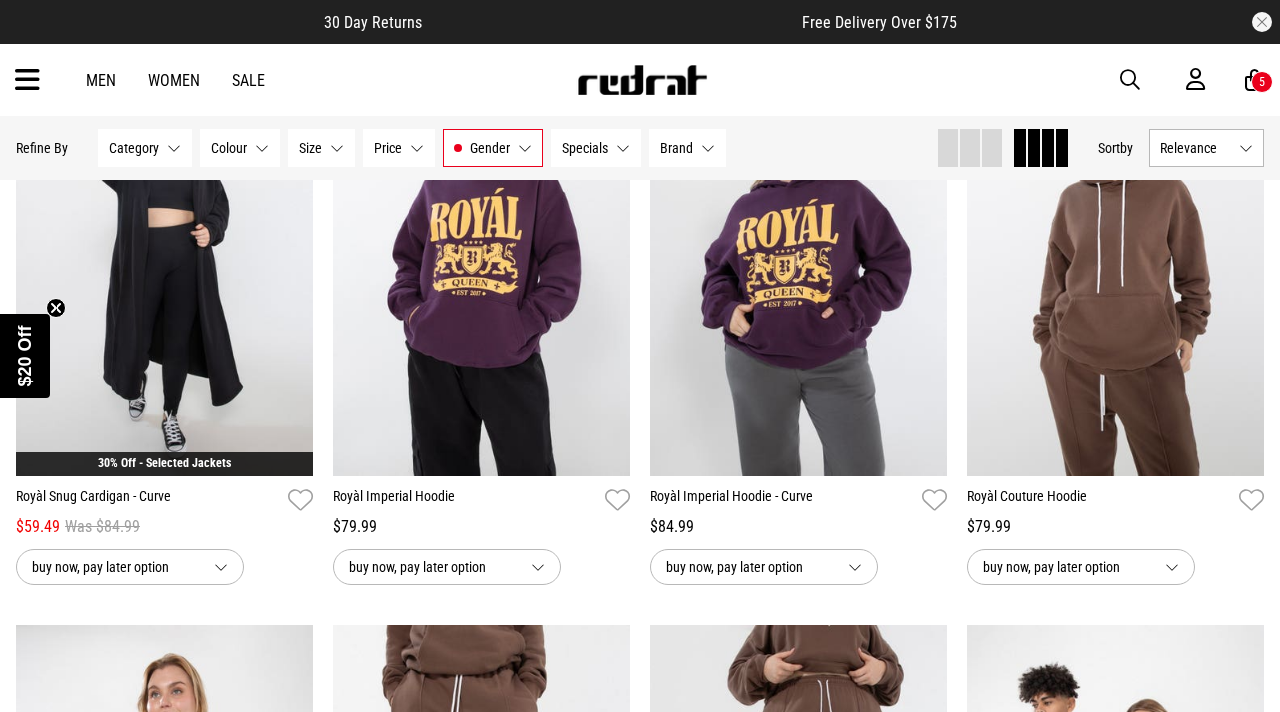 scroll, scrollTop: 7659, scrollLeft: 0, axis: vertical 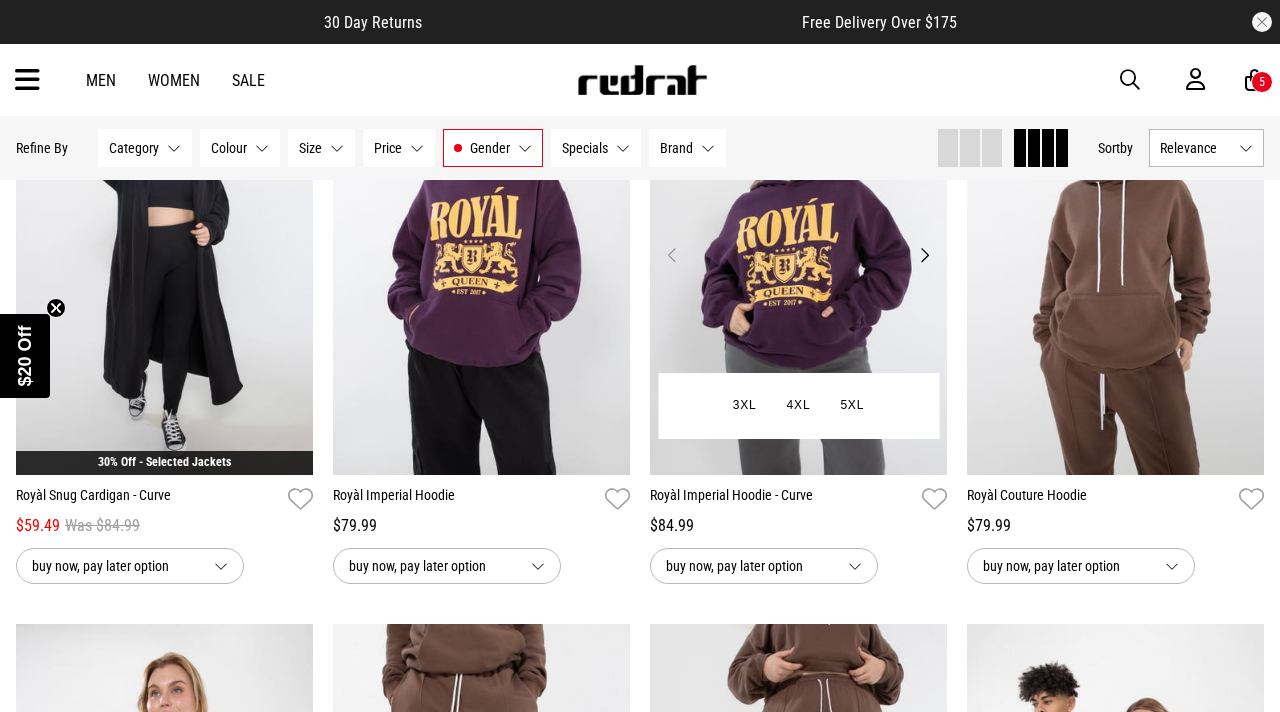 click on "Next" at bounding box center (924, 255) 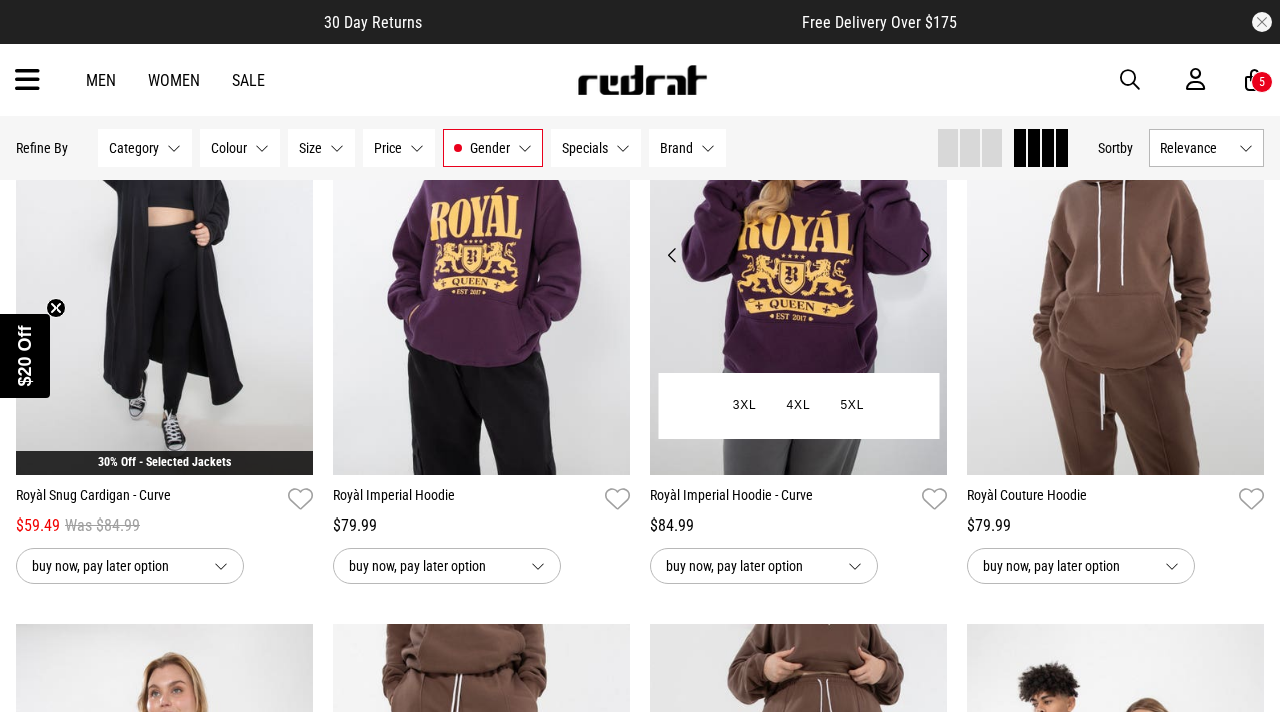 click on "Next" at bounding box center [924, 255] 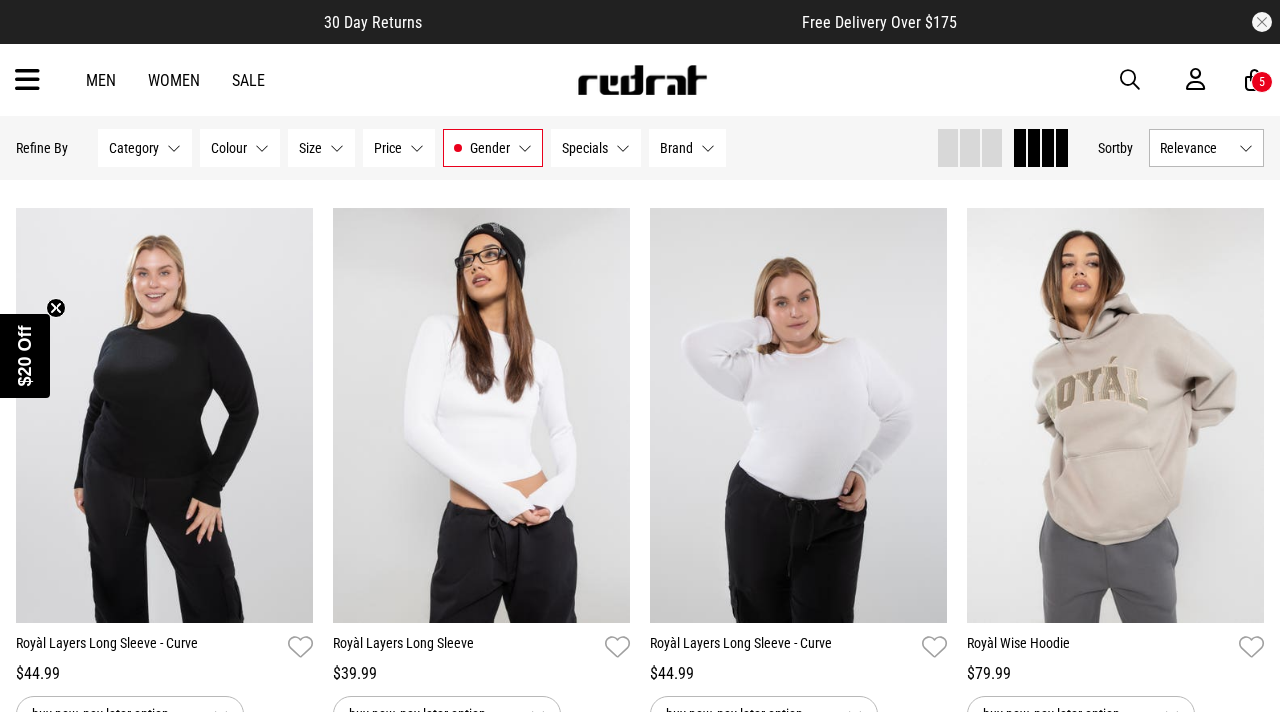 scroll, scrollTop: 9775, scrollLeft: 0, axis: vertical 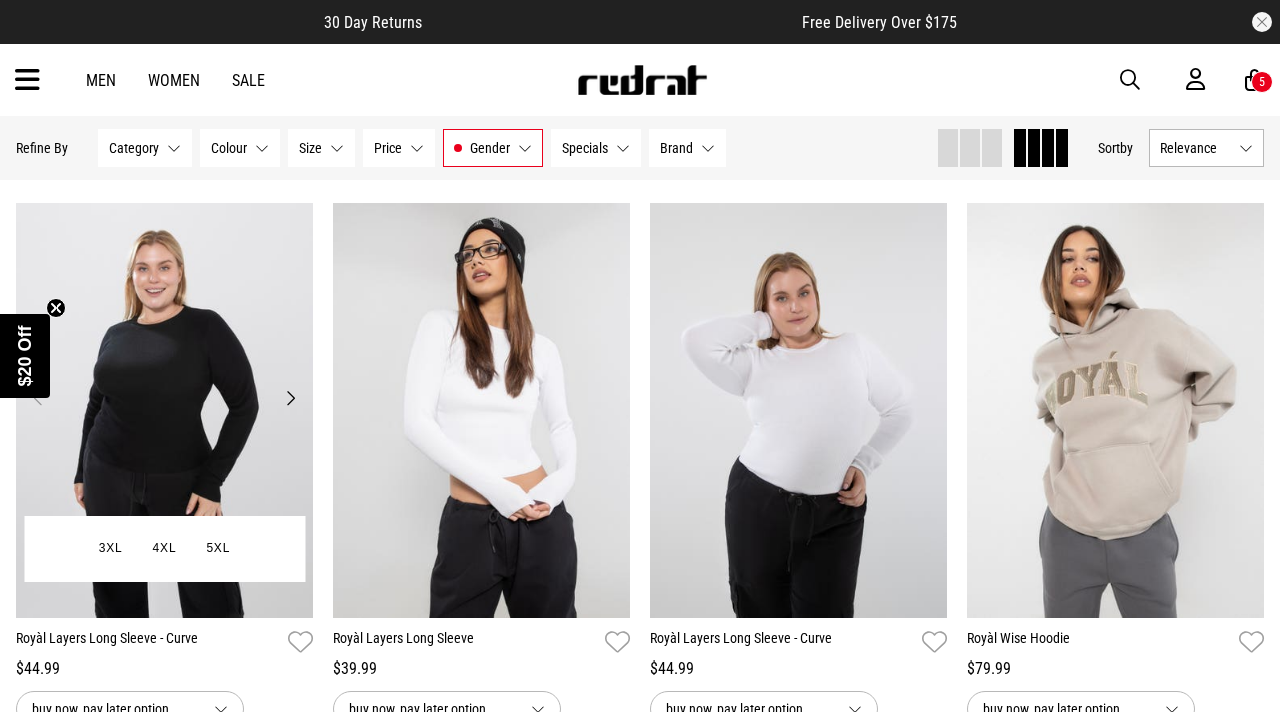 click on "Next" at bounding box center [290, 398] 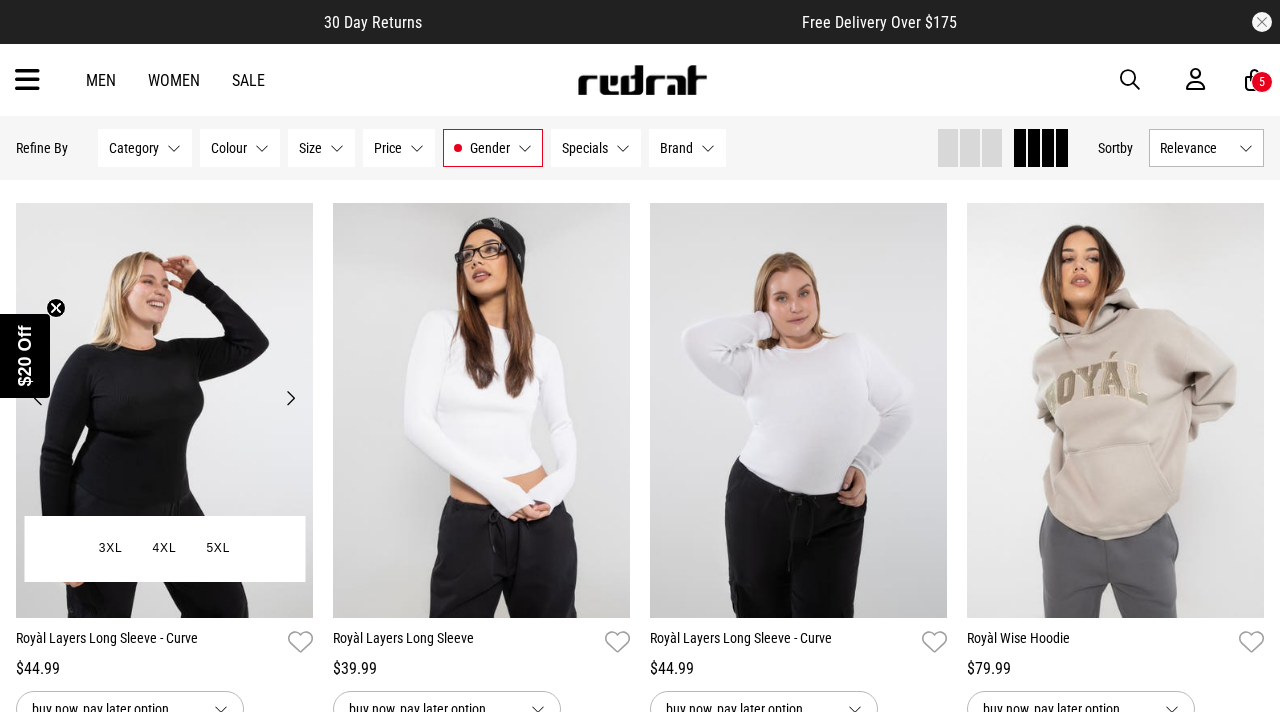 click on "Next" at bounding box center (290, 398) 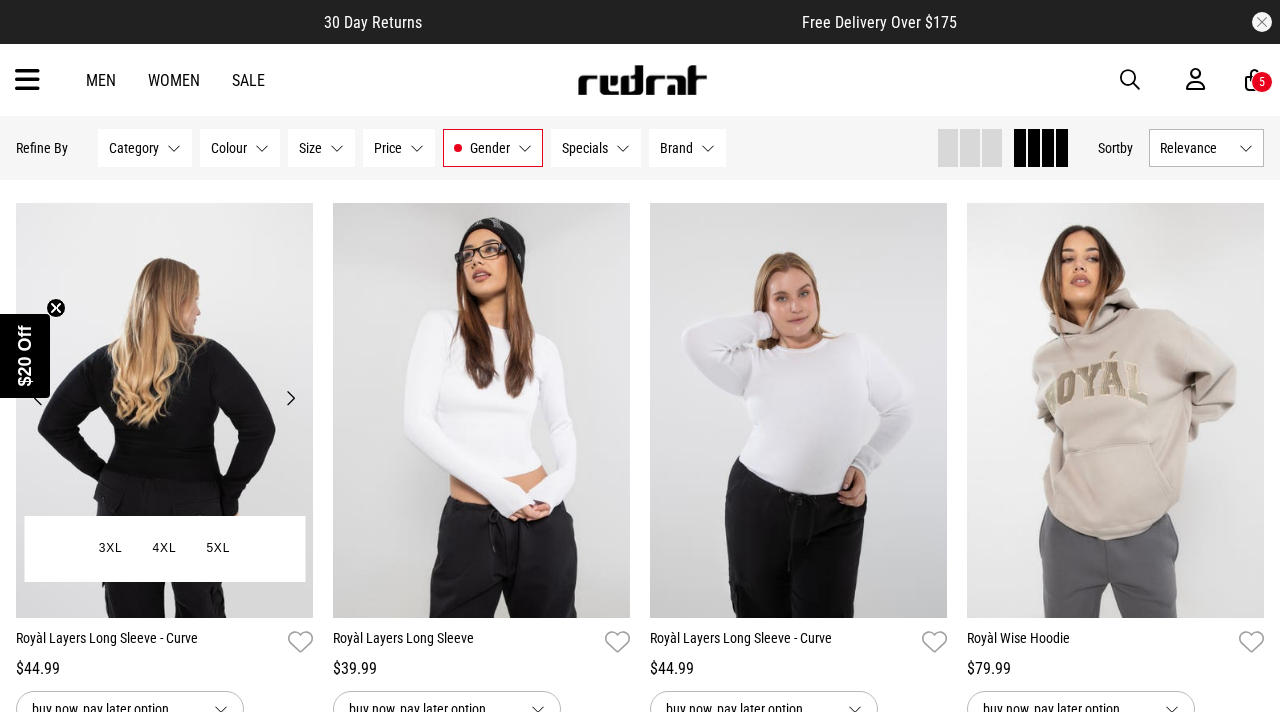 click on "Next" at bounding box center (290, 398) 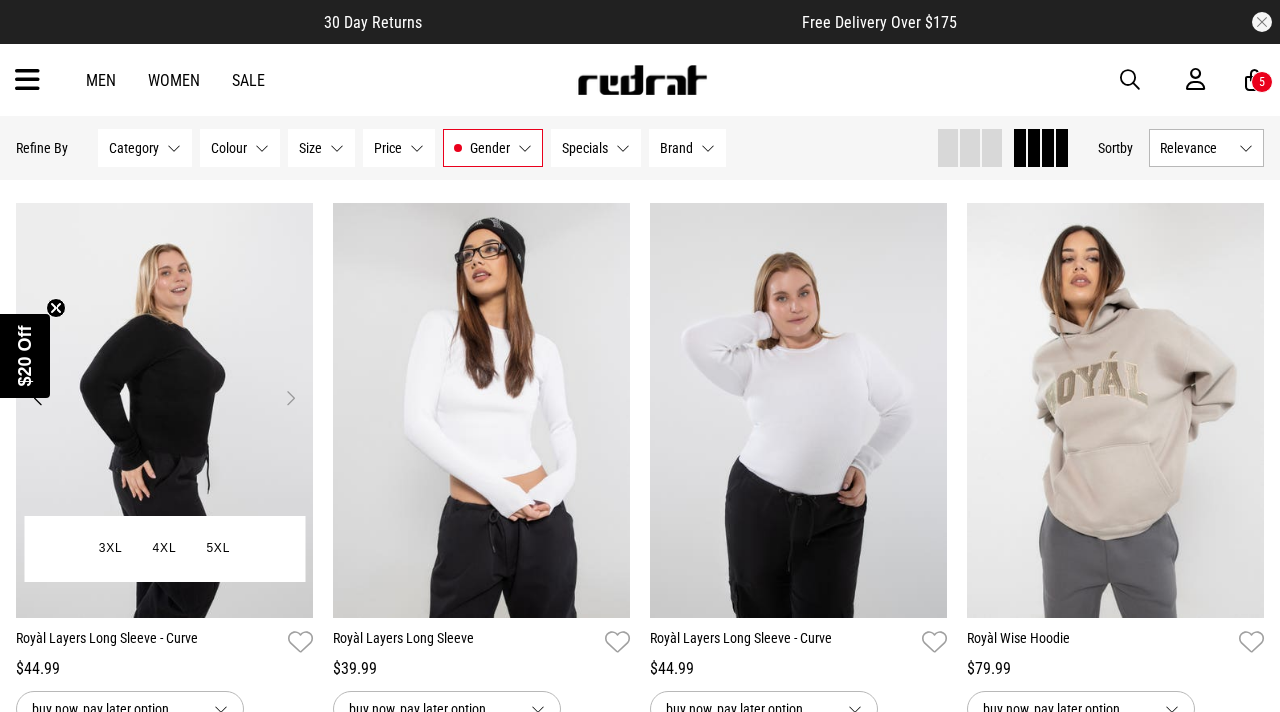 click on "Next" at bounding box center (290, 398) 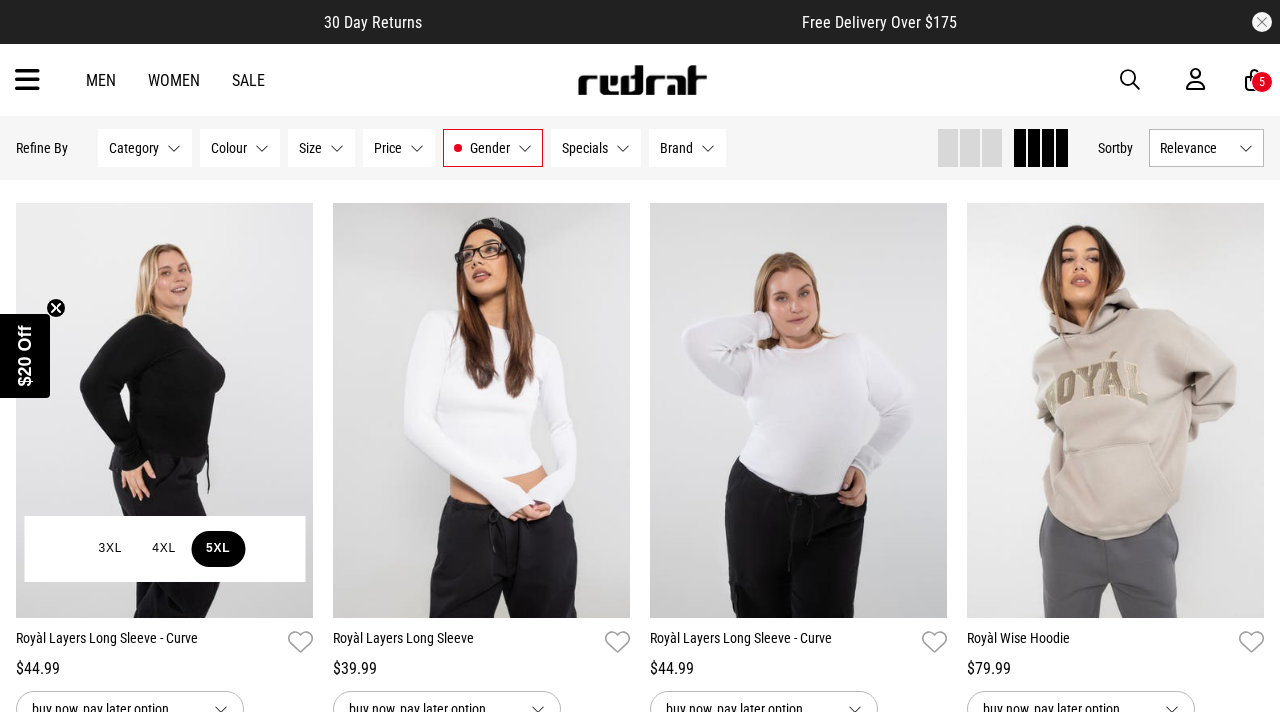 click on "5XL" at bounding box center (218, 549) 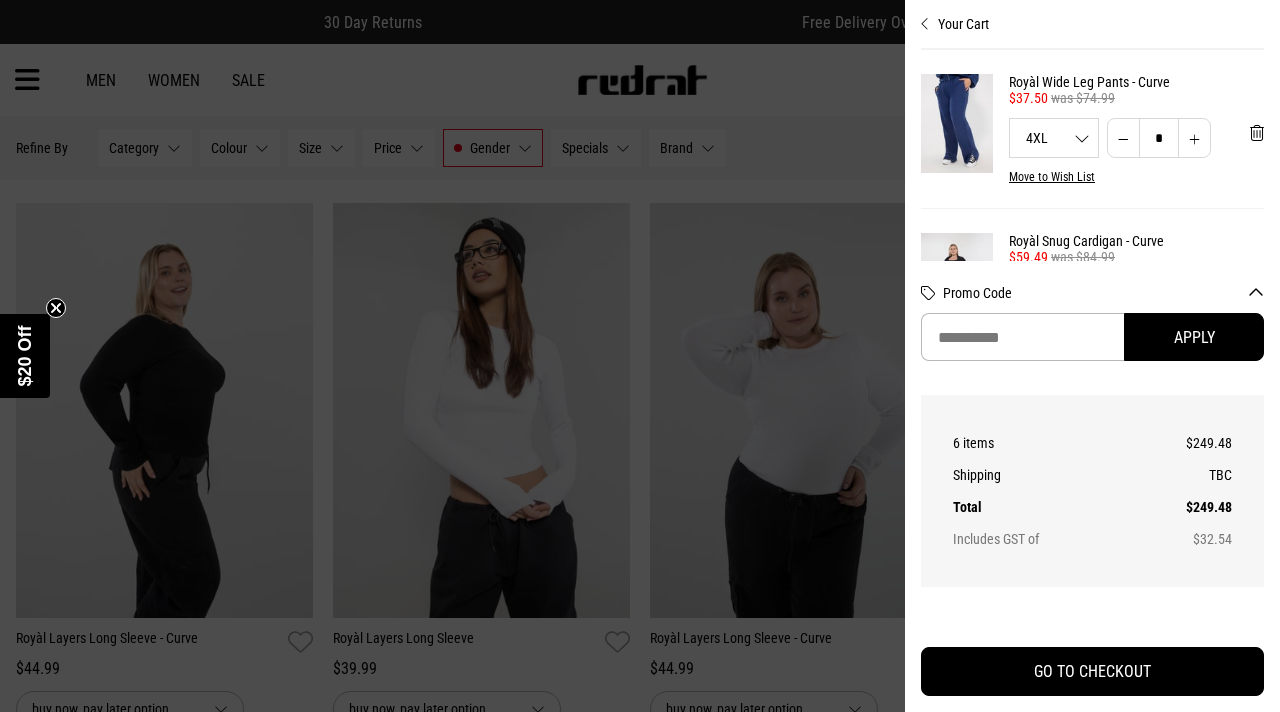 click at bounding box center (640, 356) 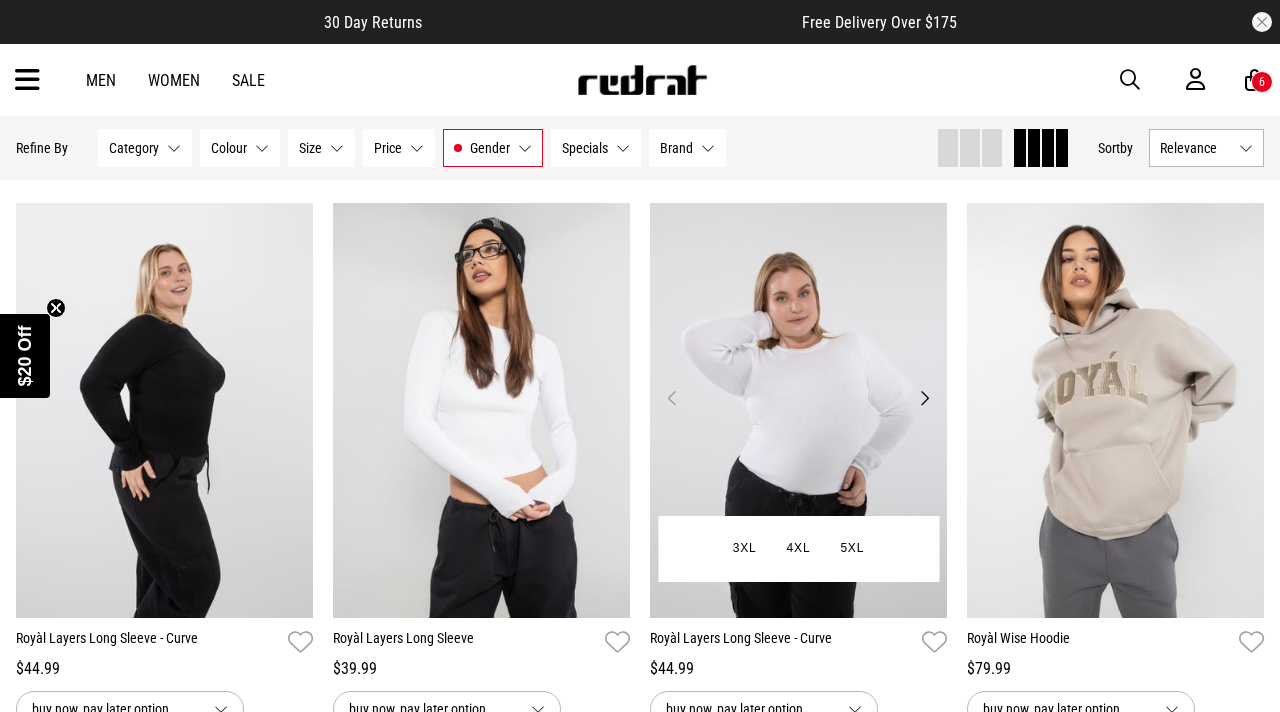 click on "Next" at bounding box center (924, 398) 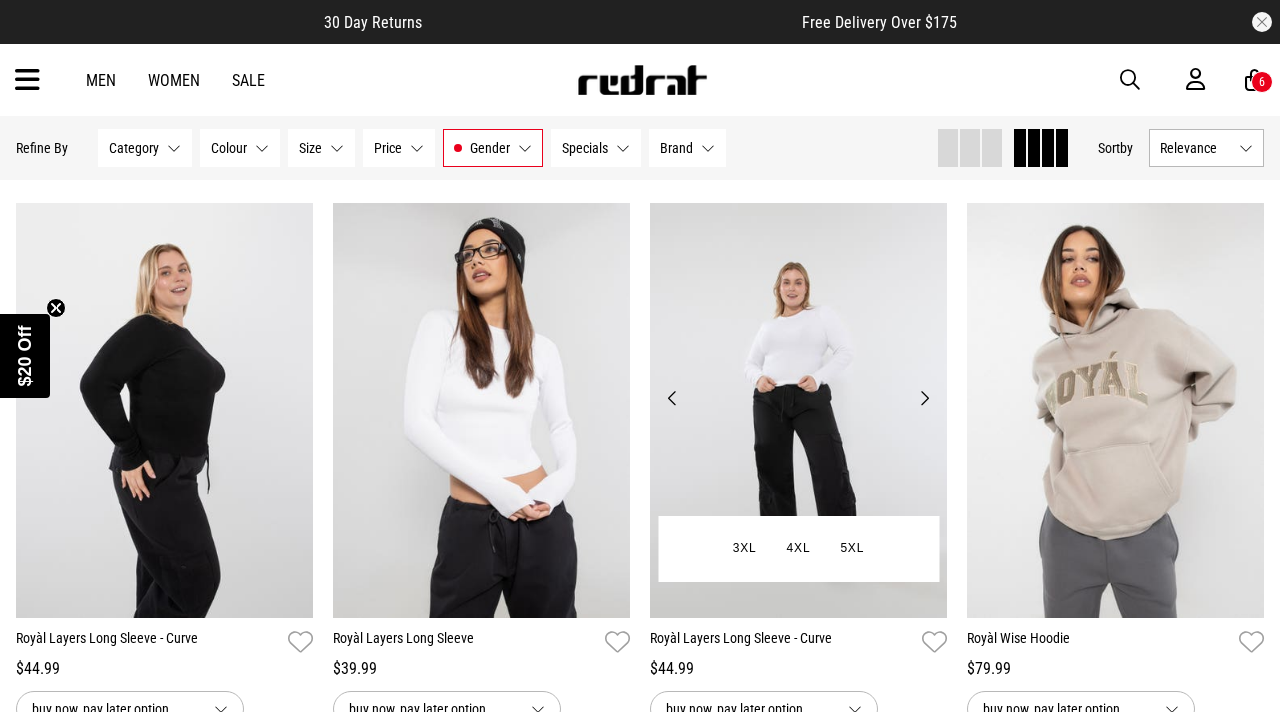 click on "Next" at bounding box center [924, 398] 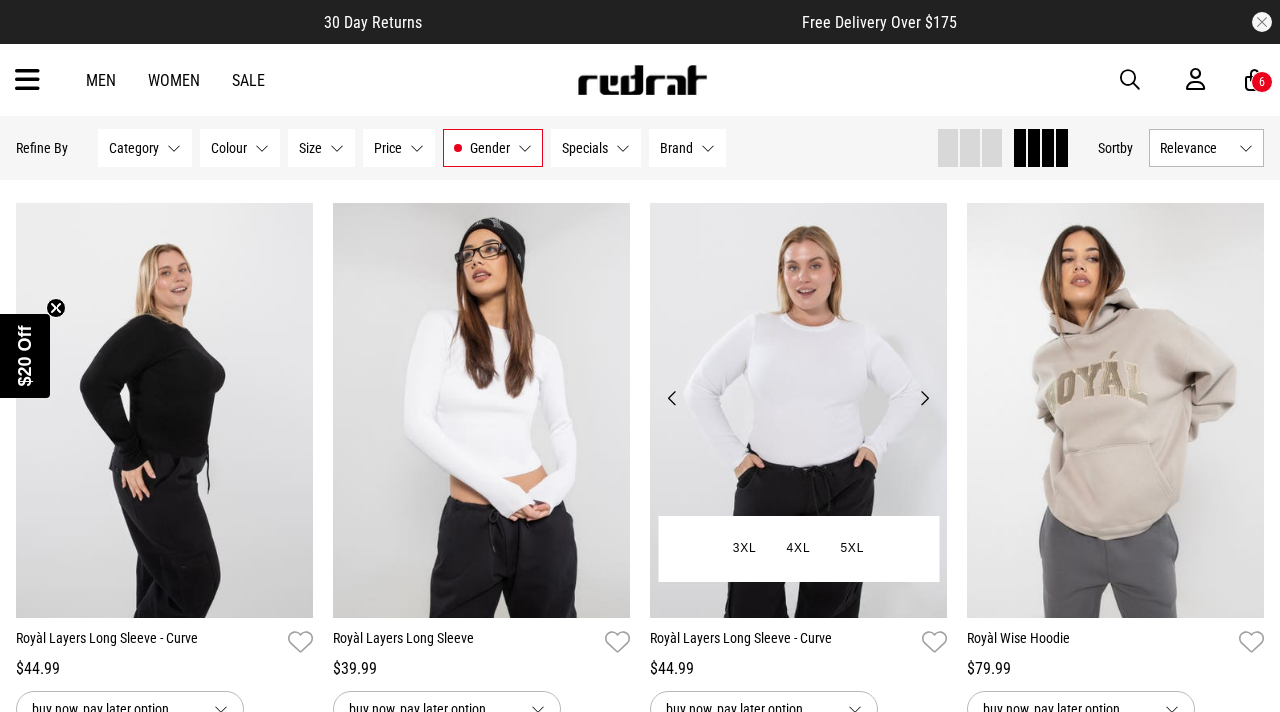 click on "Next" at bounding box center (924, 398) 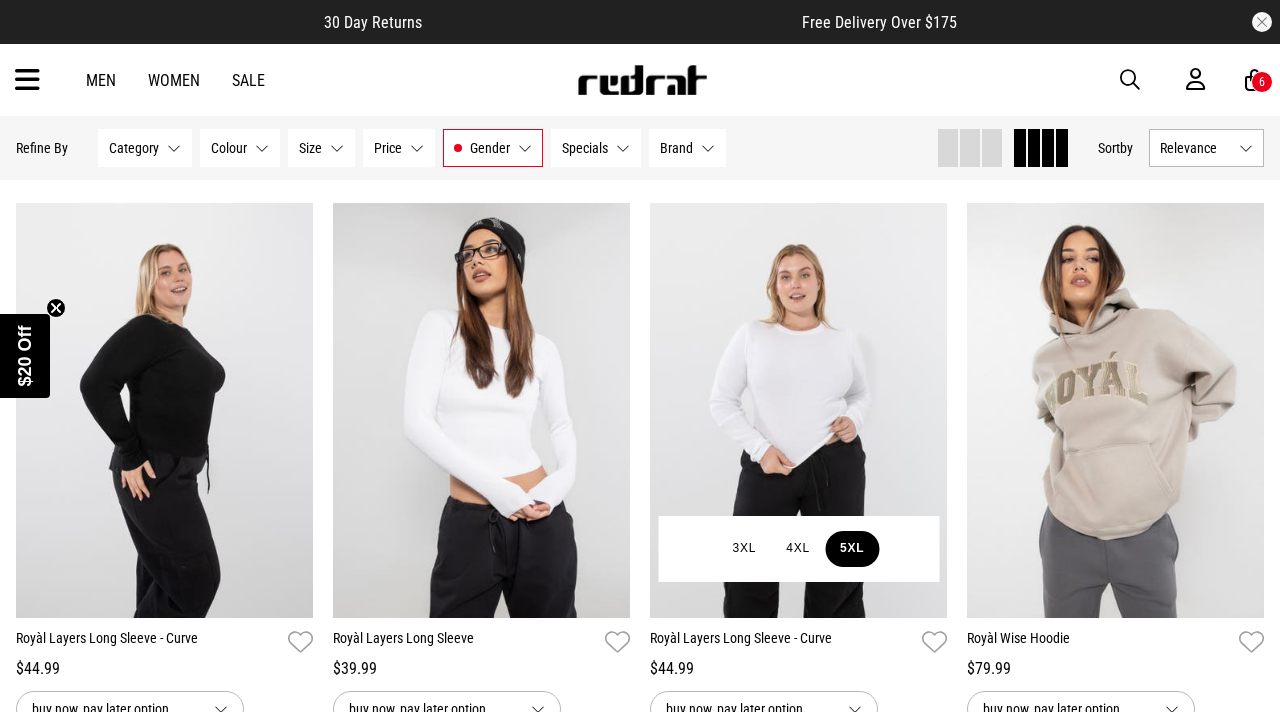 click on "5XL" at bounding box center (852, 549) 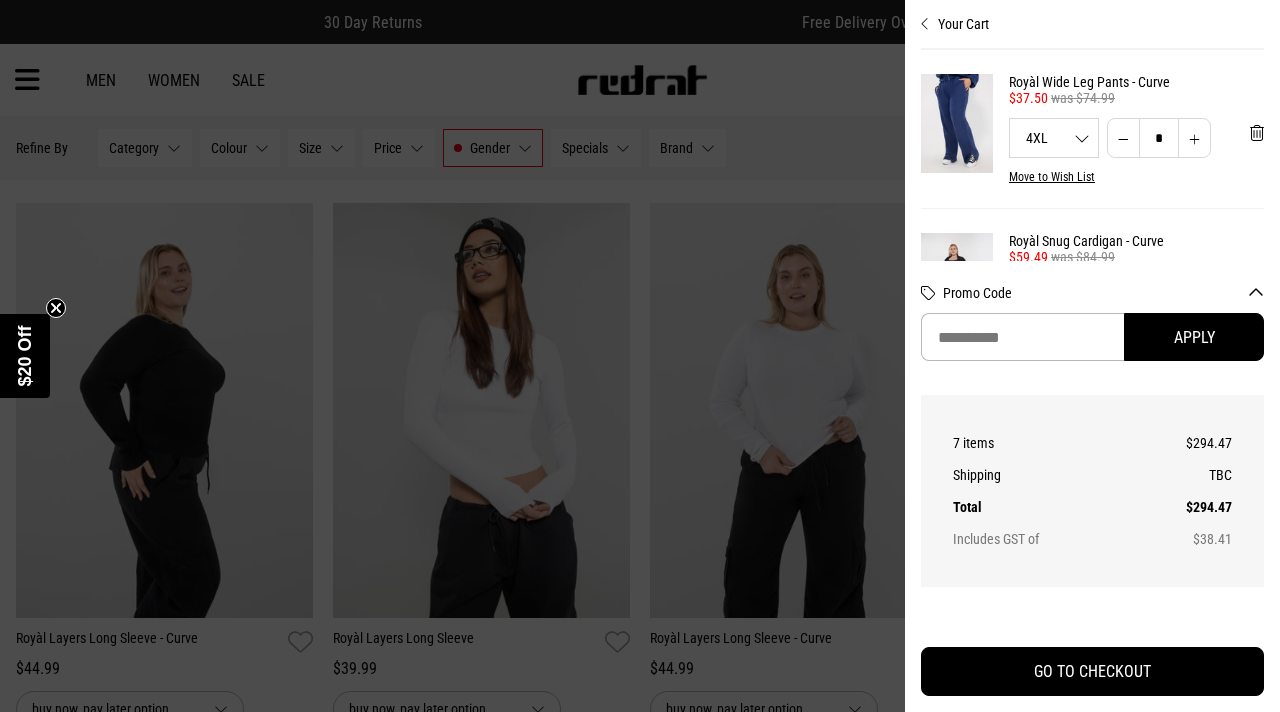 click at bounding box center [640, 356] 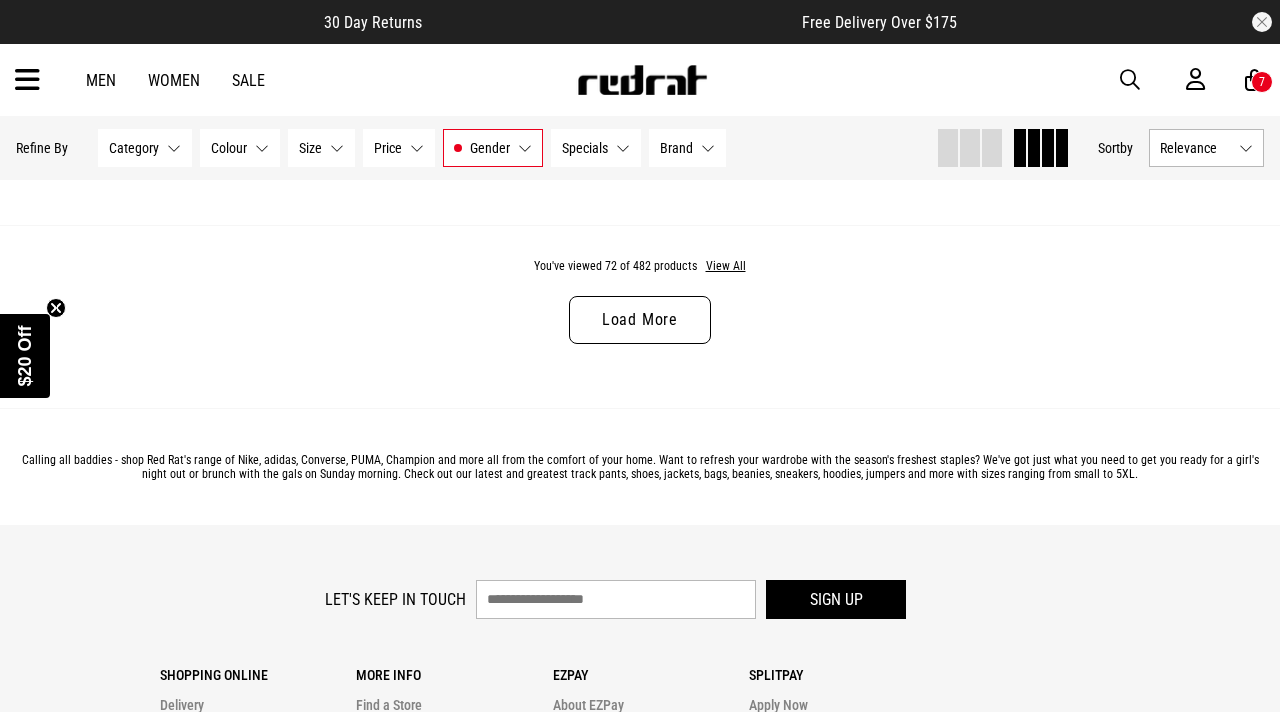 scroll, scrollTop: 10303, scrollLeft: 0, axis: vertical 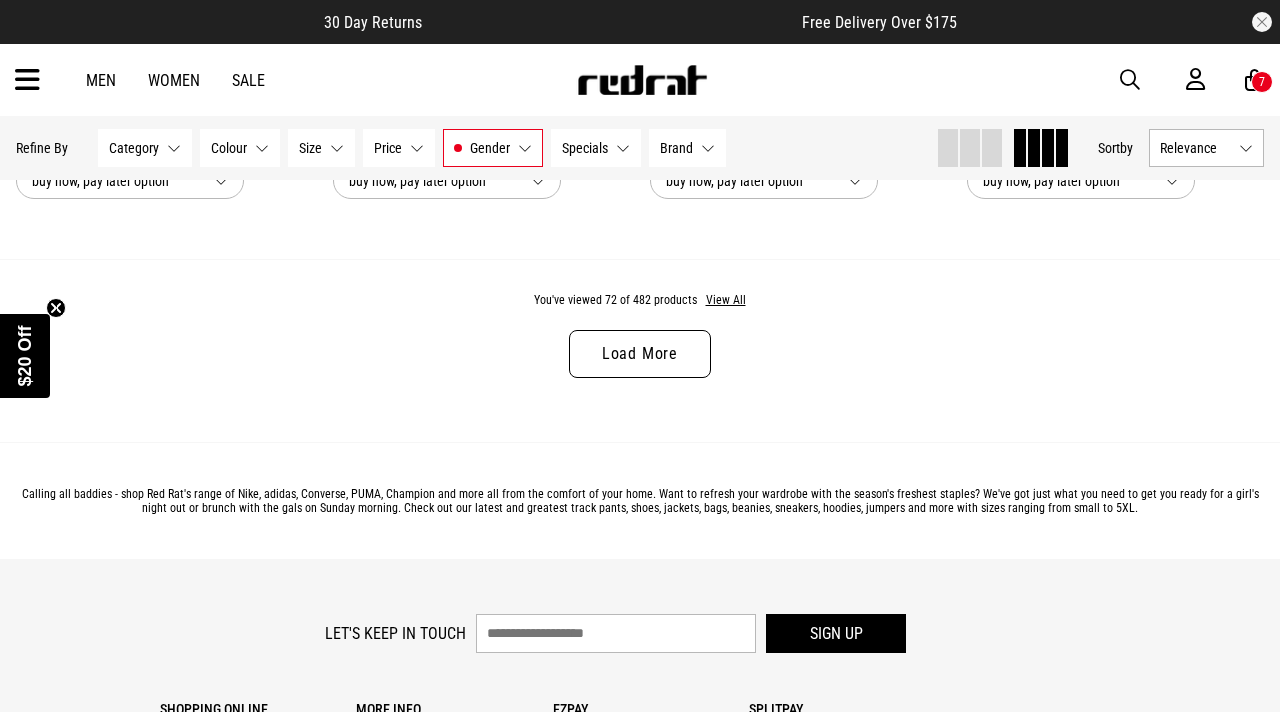 click on "Load More" at bounding box center (640, 354) 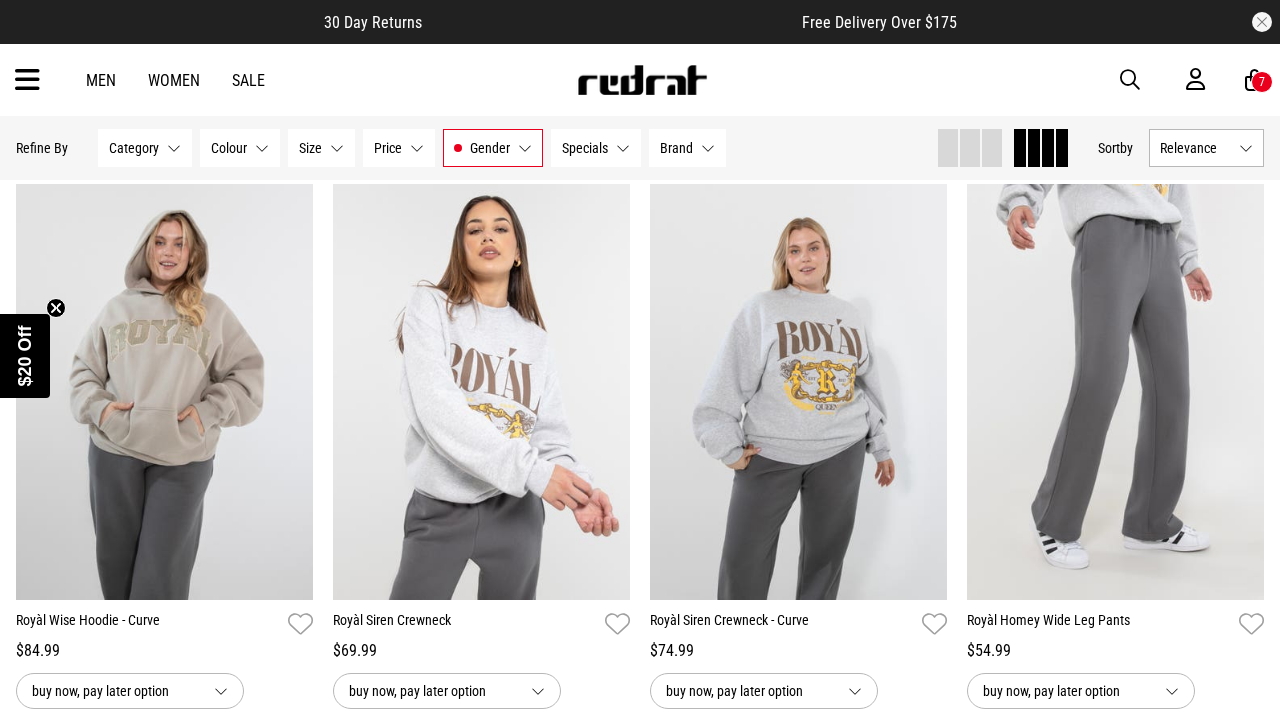 scroll, scrollTop: 10401, scrollLeft: 0, axis: vertical 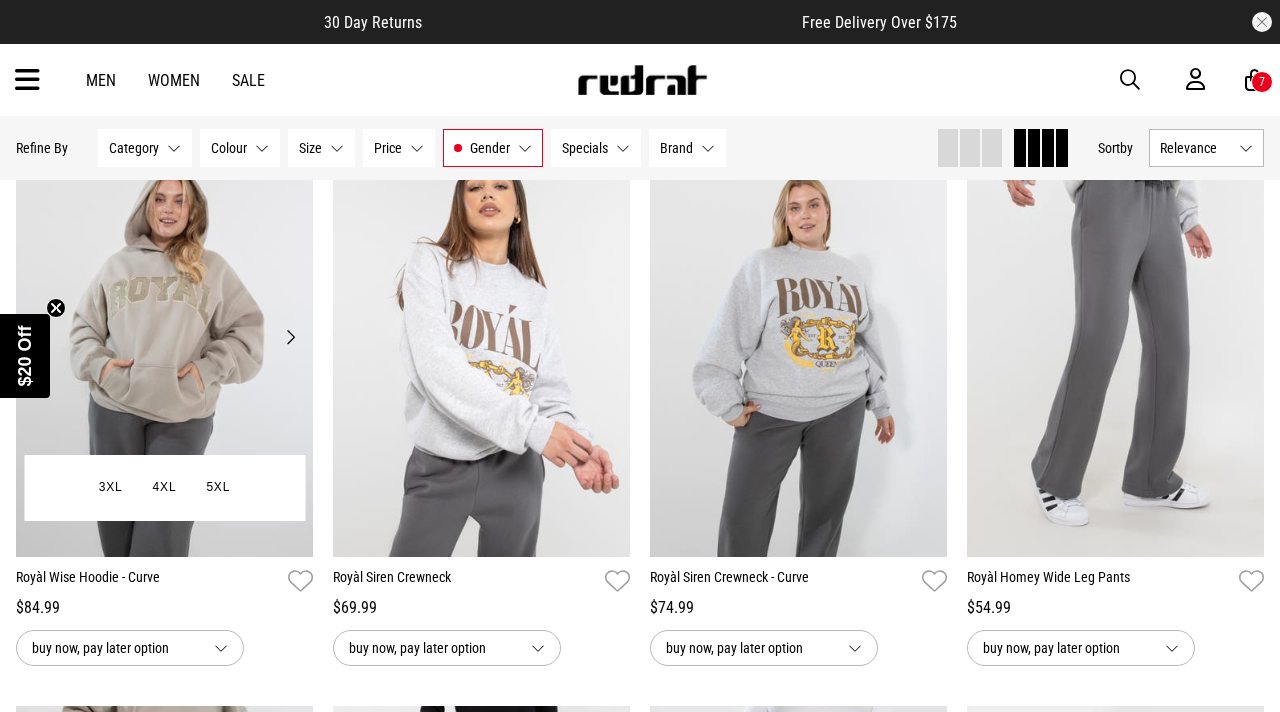 click on "Next" at bounding box center [290, 337] 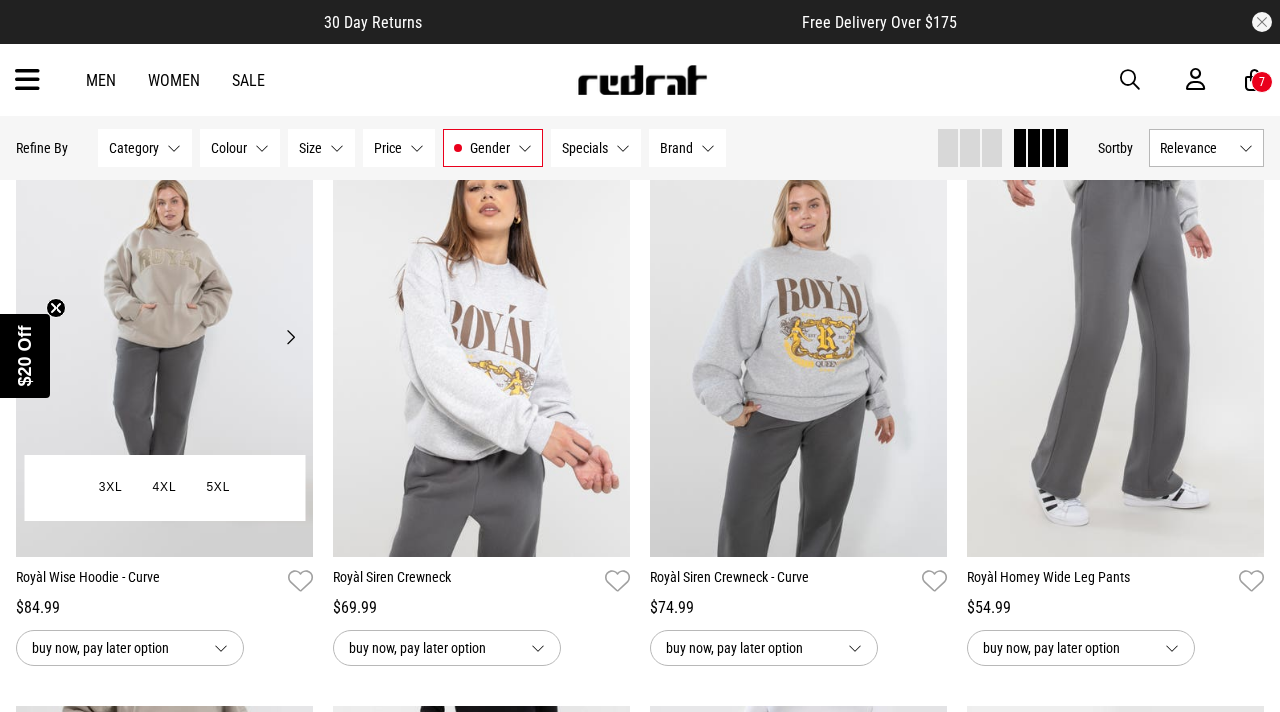 click on "Next" at bounding box center [290, 337] 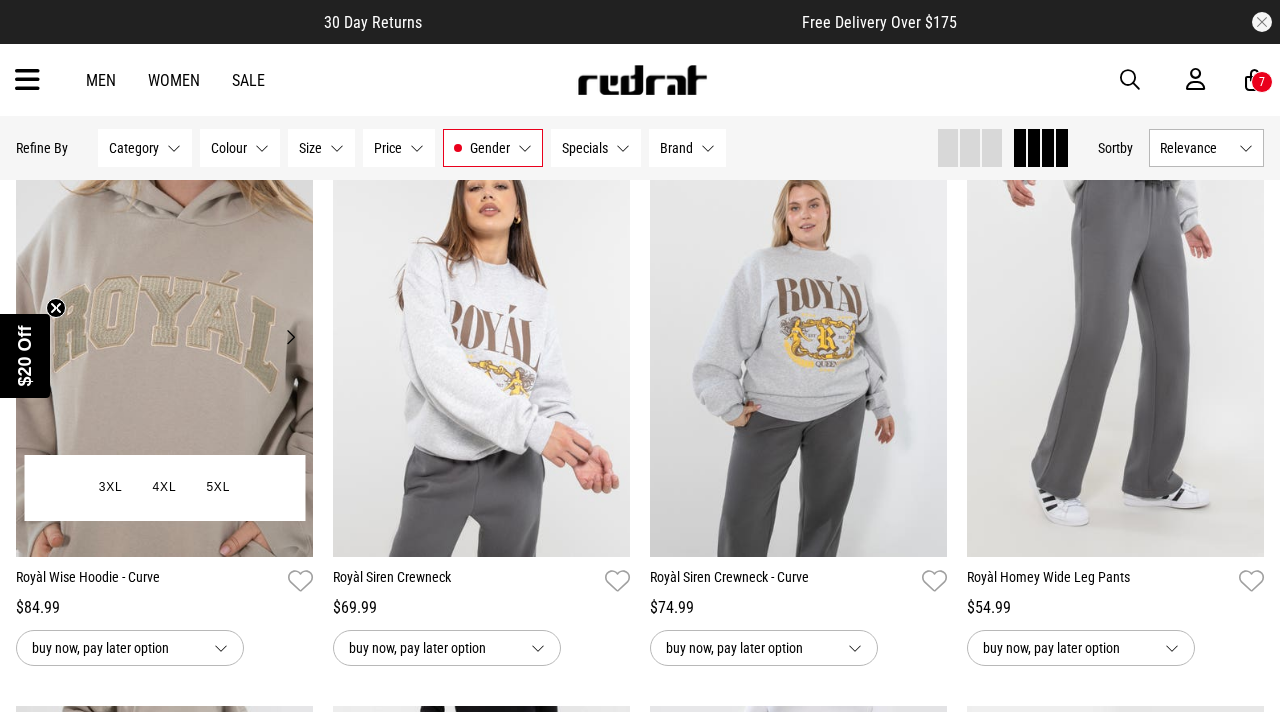 click on "Next" at bounding box center [290, 337] 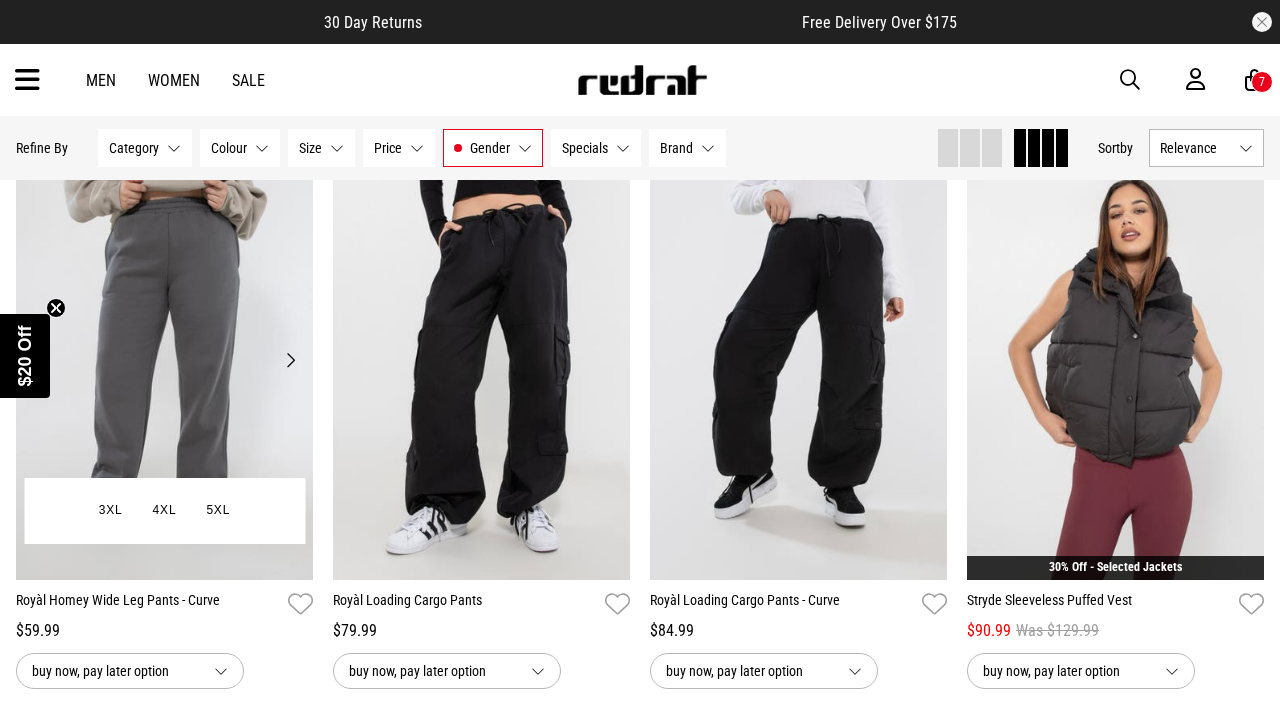 scroll, scrollTop: 10943, scrollLeft: 0, axis: vertical 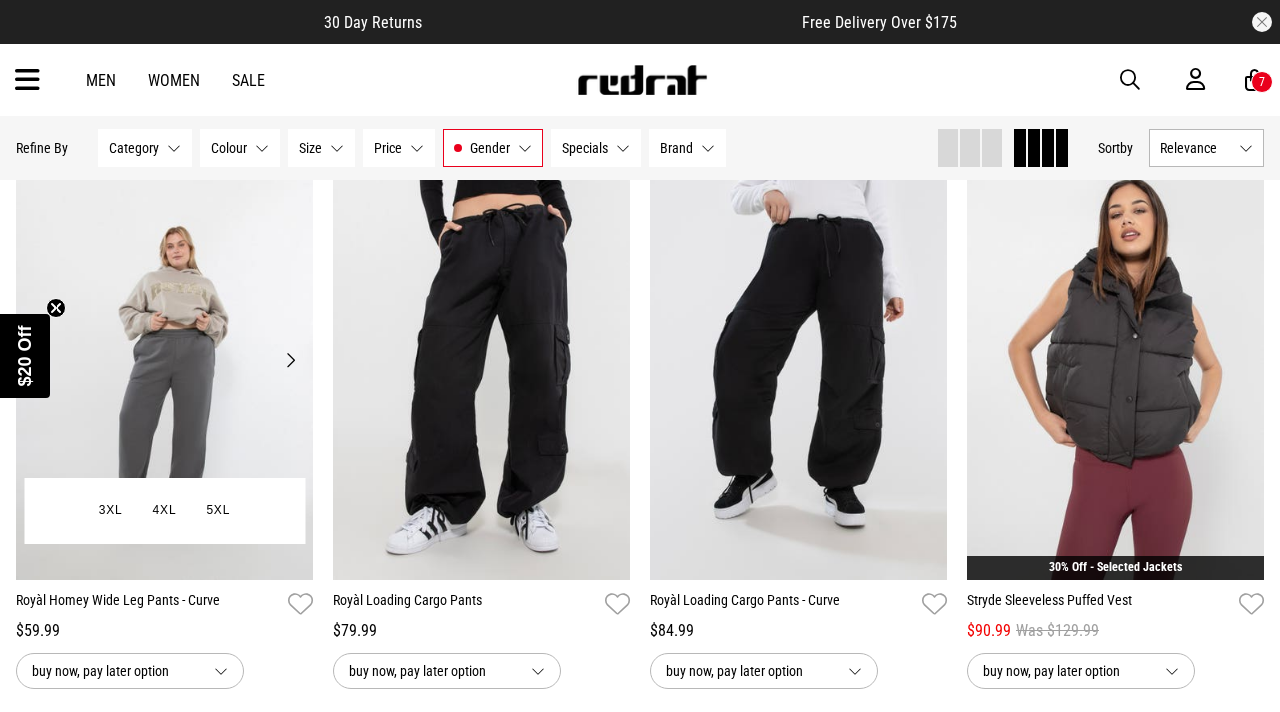 click on "Next" at bounding box center (290, 360) 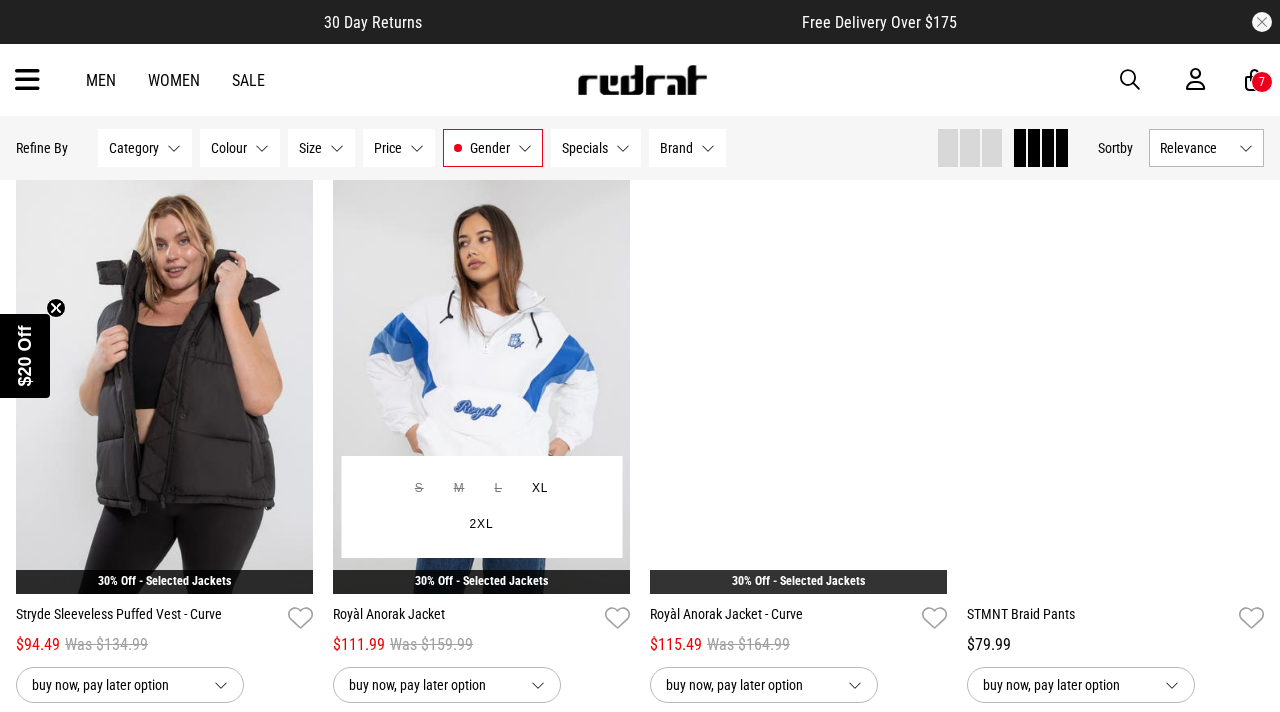scroll, scrollTop: 11509, scrollLeft: 0, axis: vertical 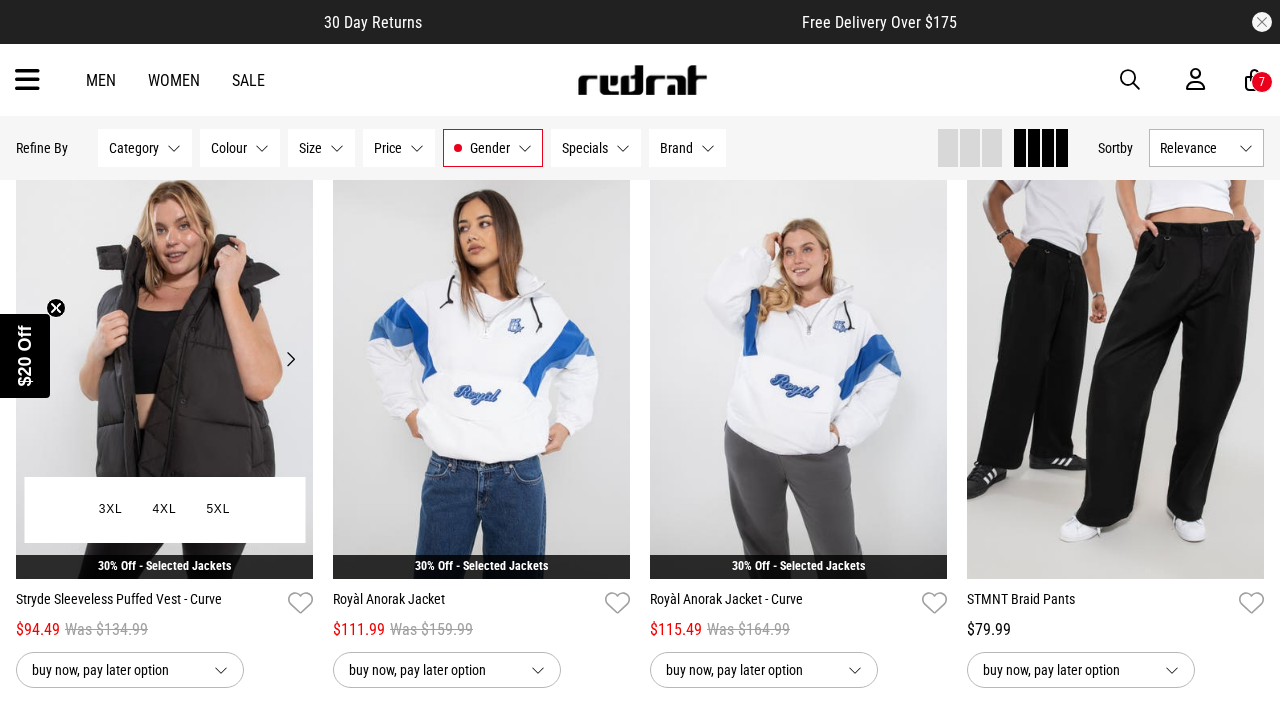 click on "Next" at bounding box center (290, 359) 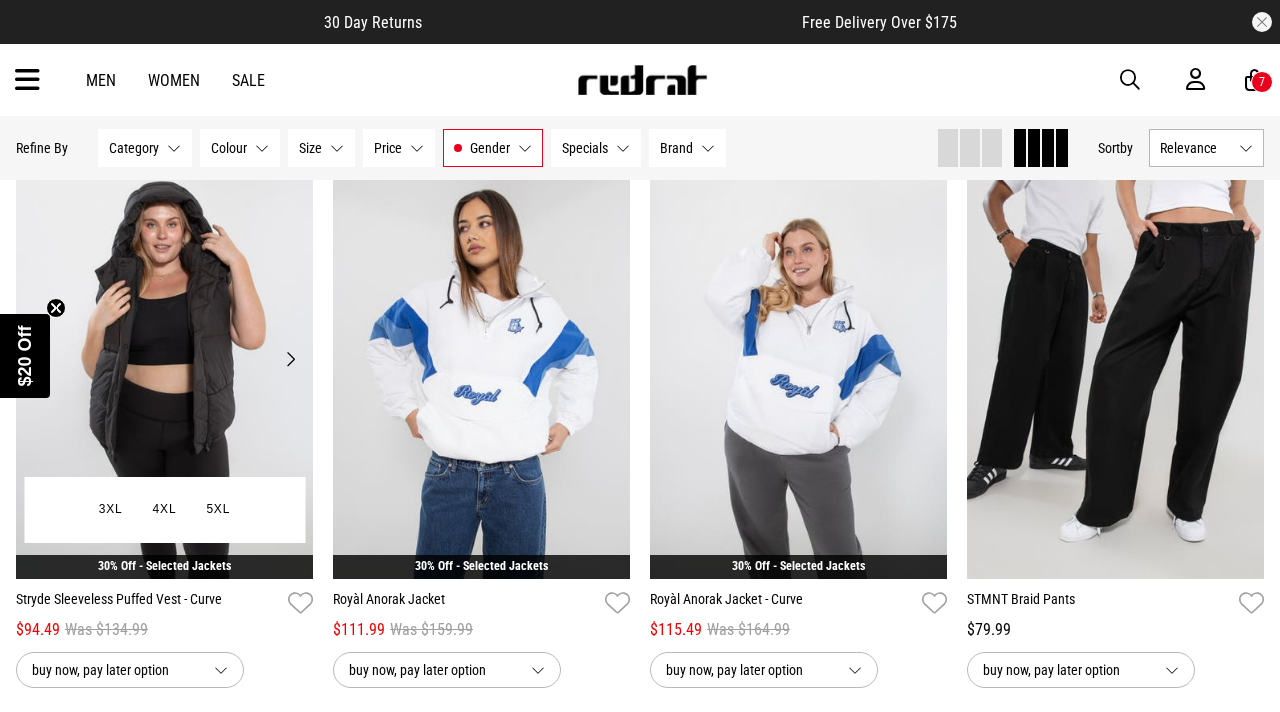 click on "Next" at bounding box center [290, 359] 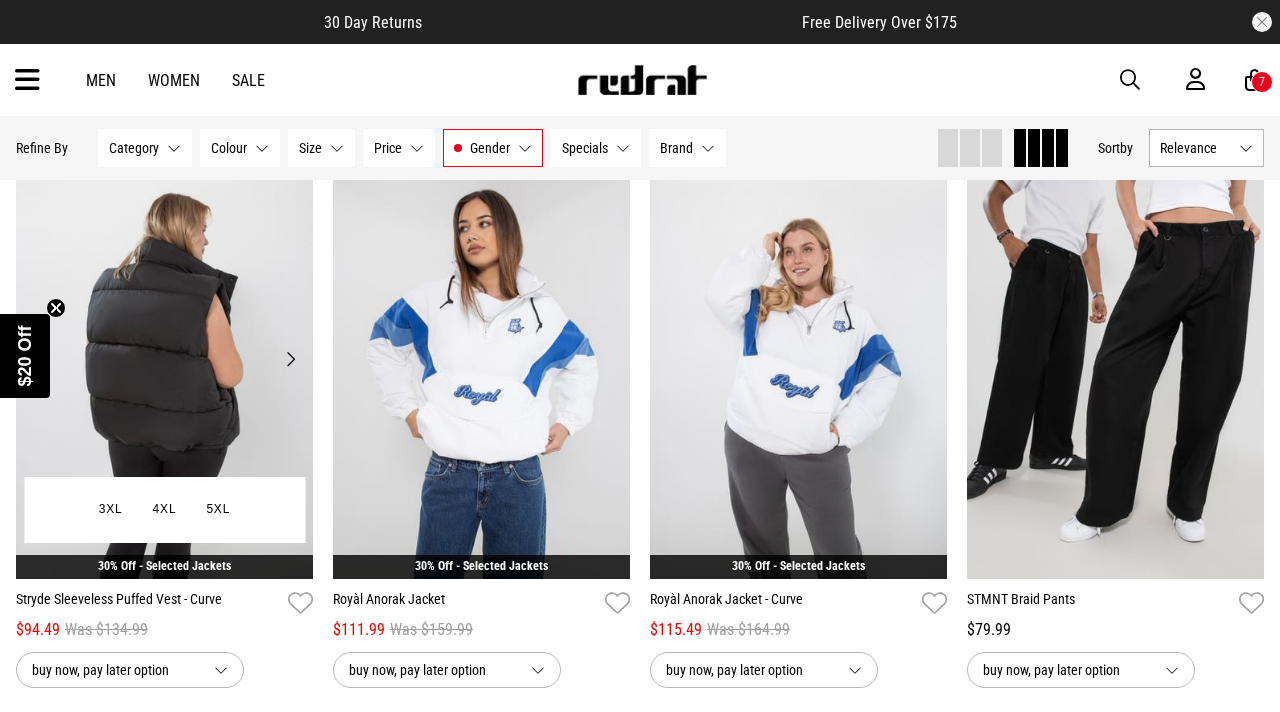 click on "Next" at bounding box center (290, 359) 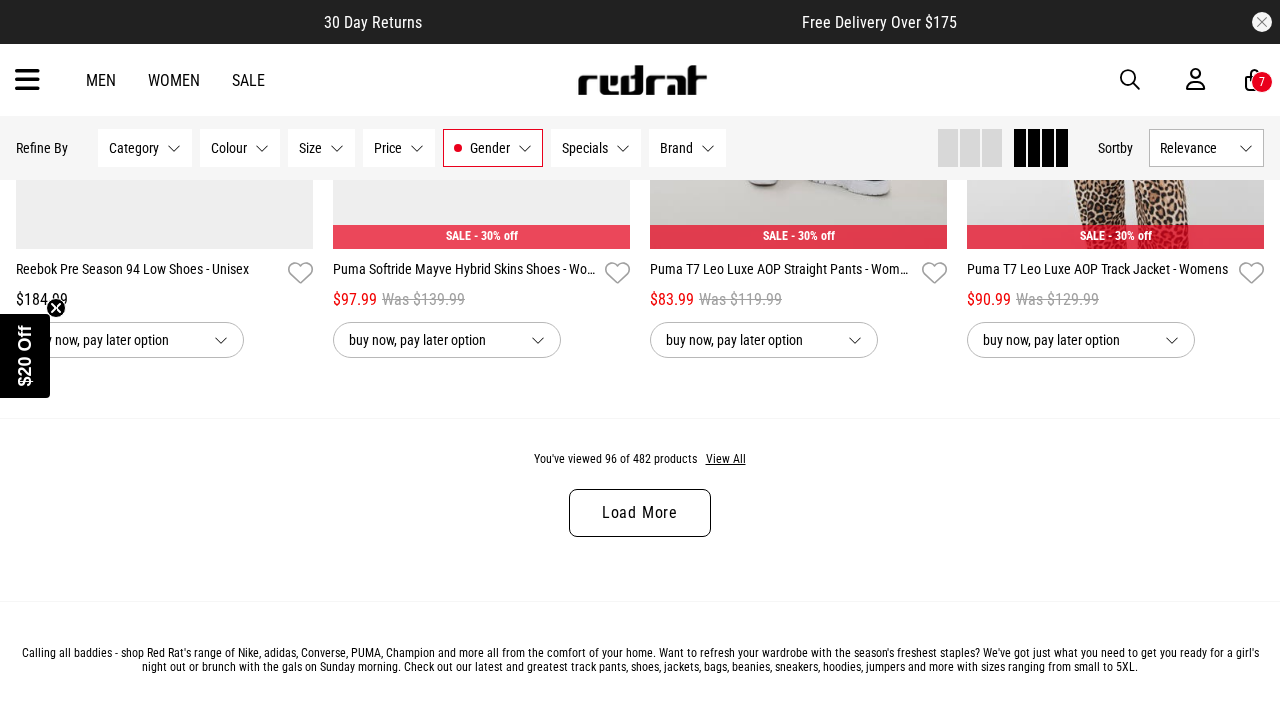scroll, scrollTop: 13536, scrollLeft: 0, axis: vertical 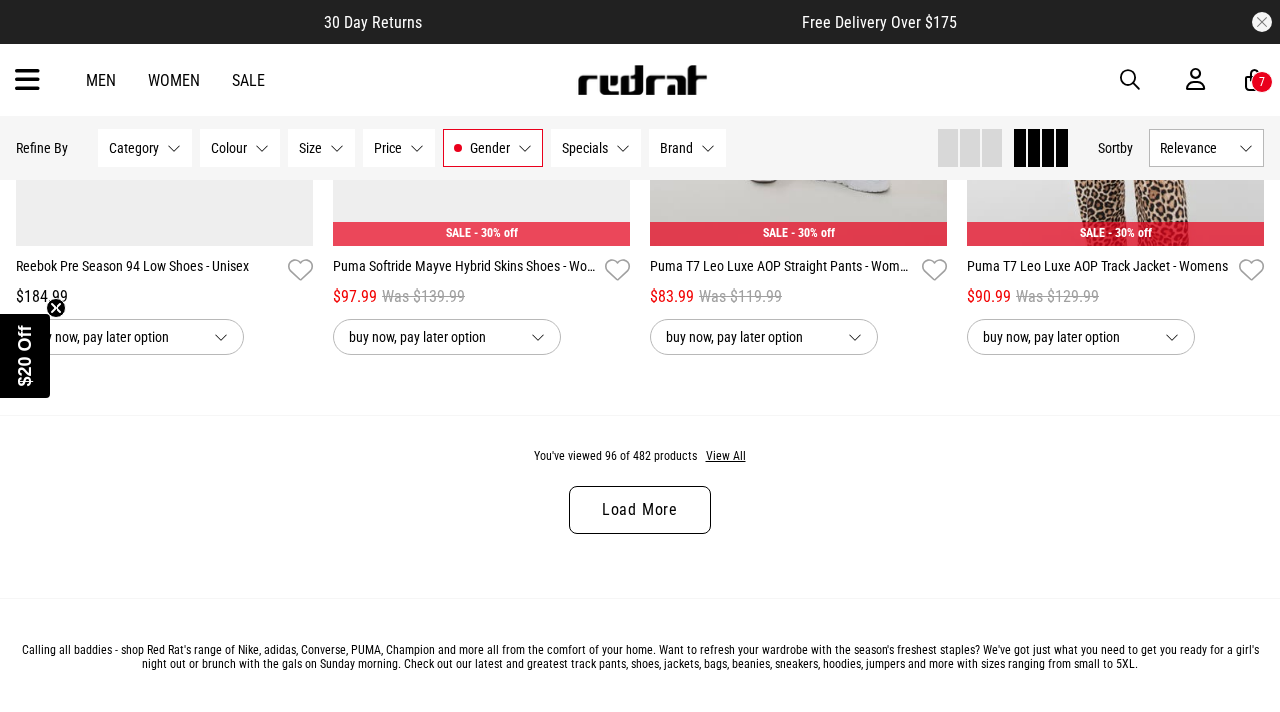 click on "Load More" at bounding box center [640, 510] 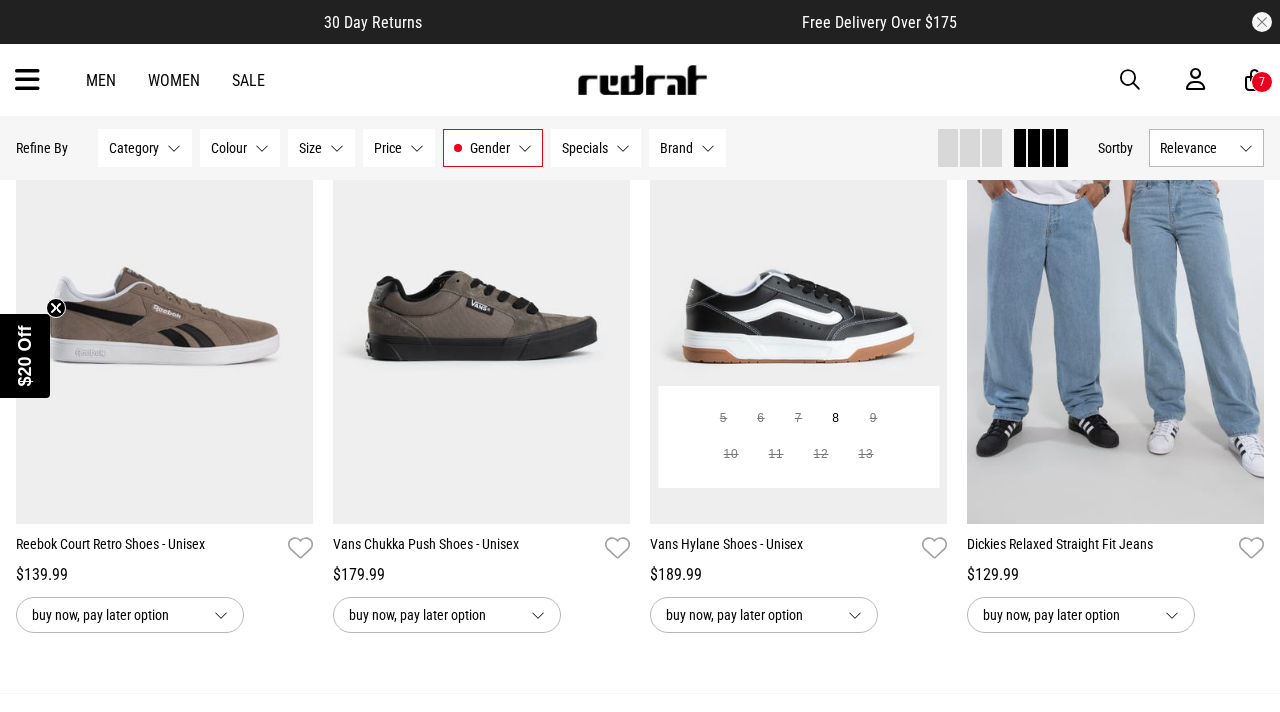 scroll, scrollTop: 16589, scrollLeft: 0, axis: vertical 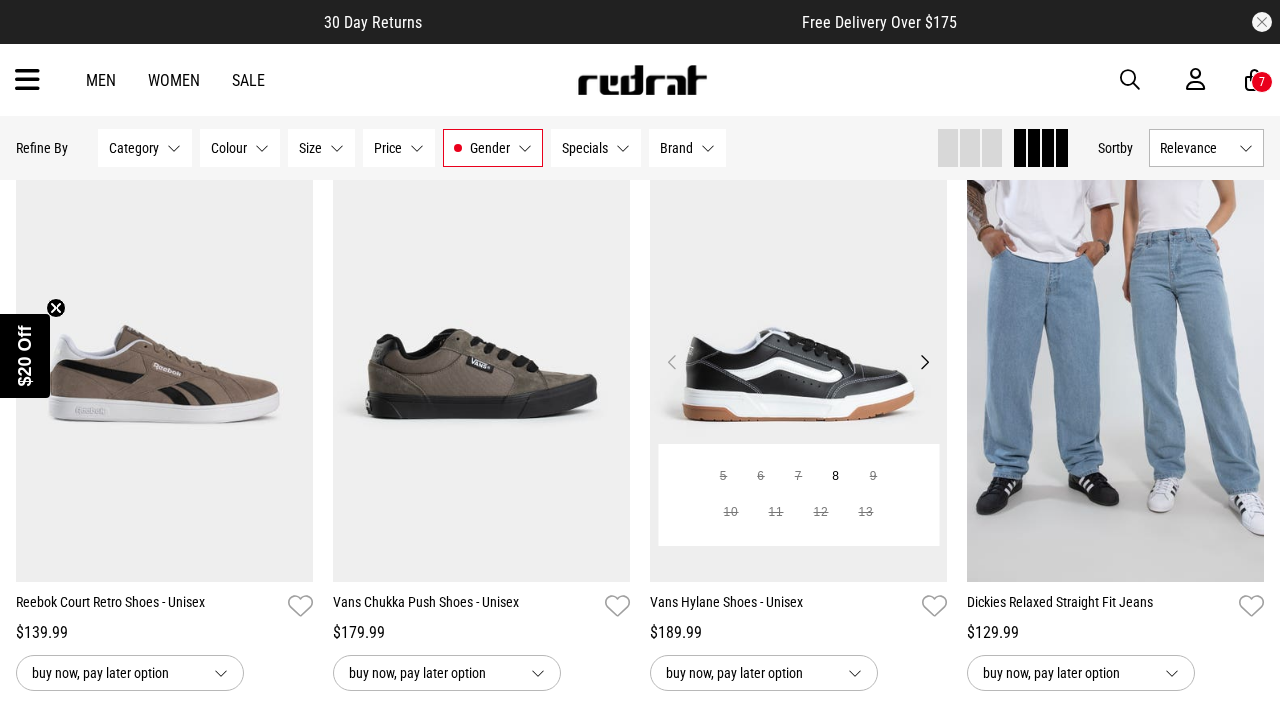 click on "Next" at bounding box center [924, 362] 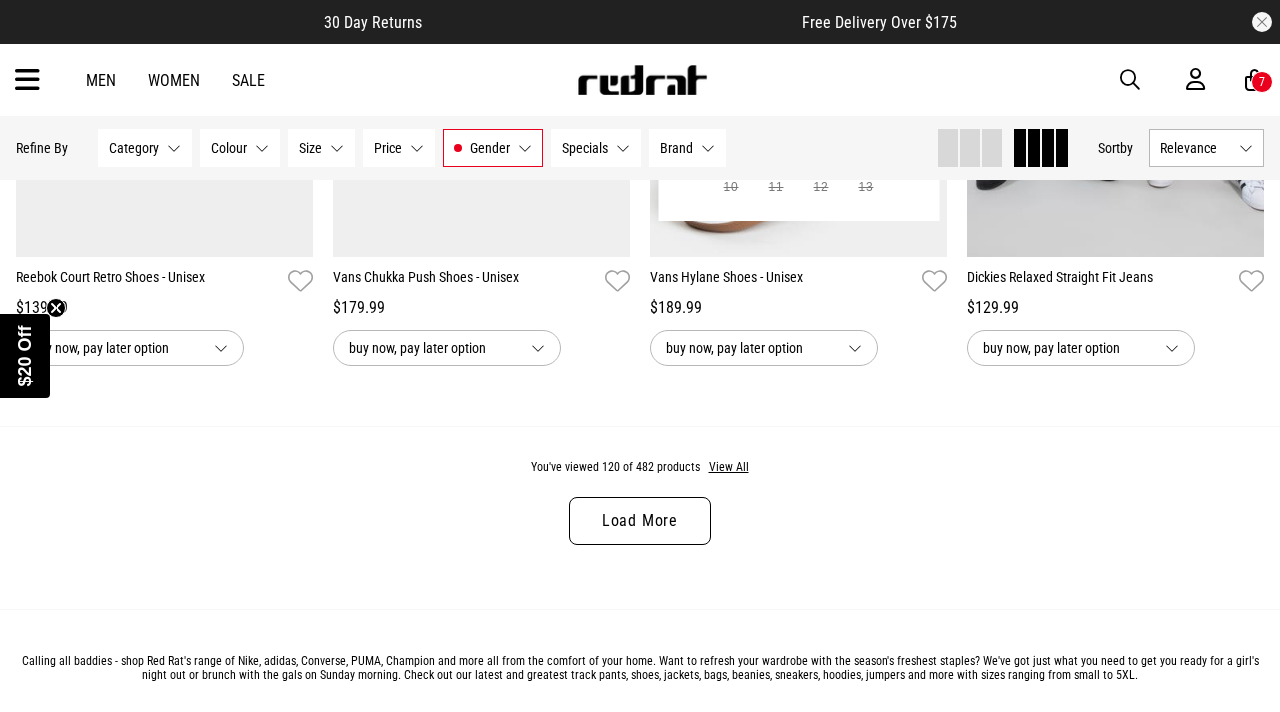 scroll, scrollTop: 16952, scrollLeft: 0, axis: vertical 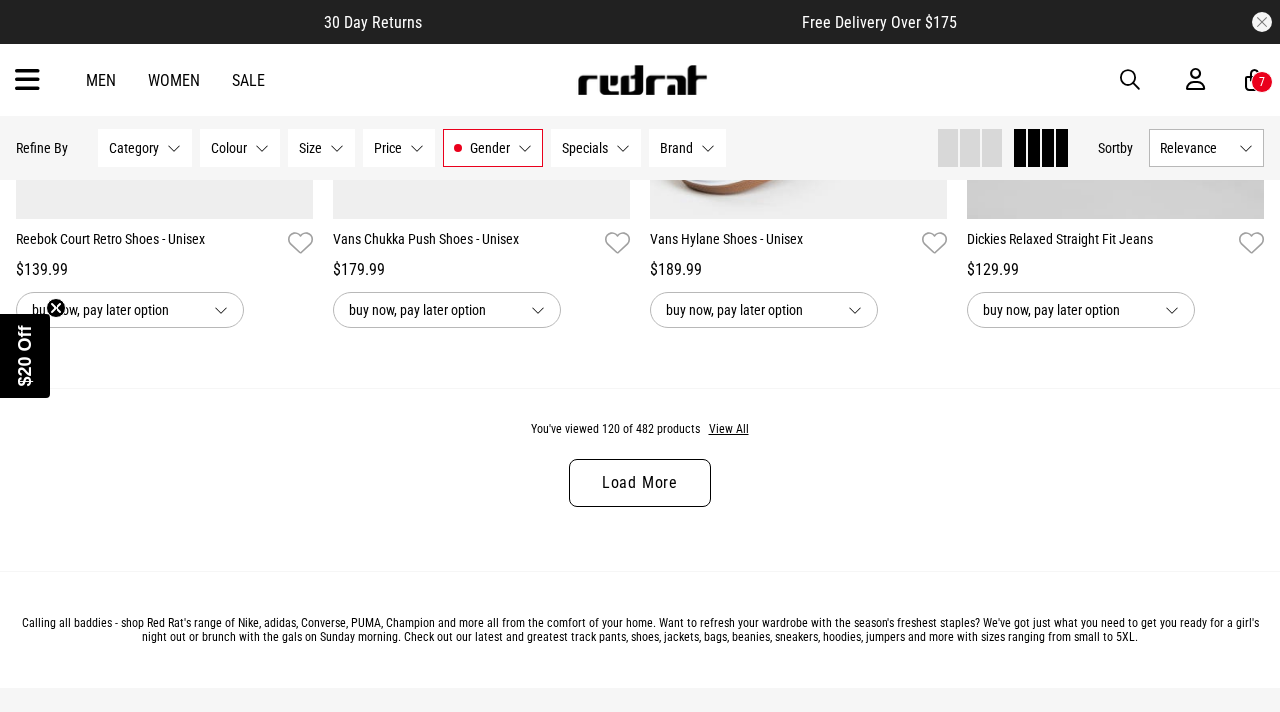click on "Load More" at bounding box center (640, 483) 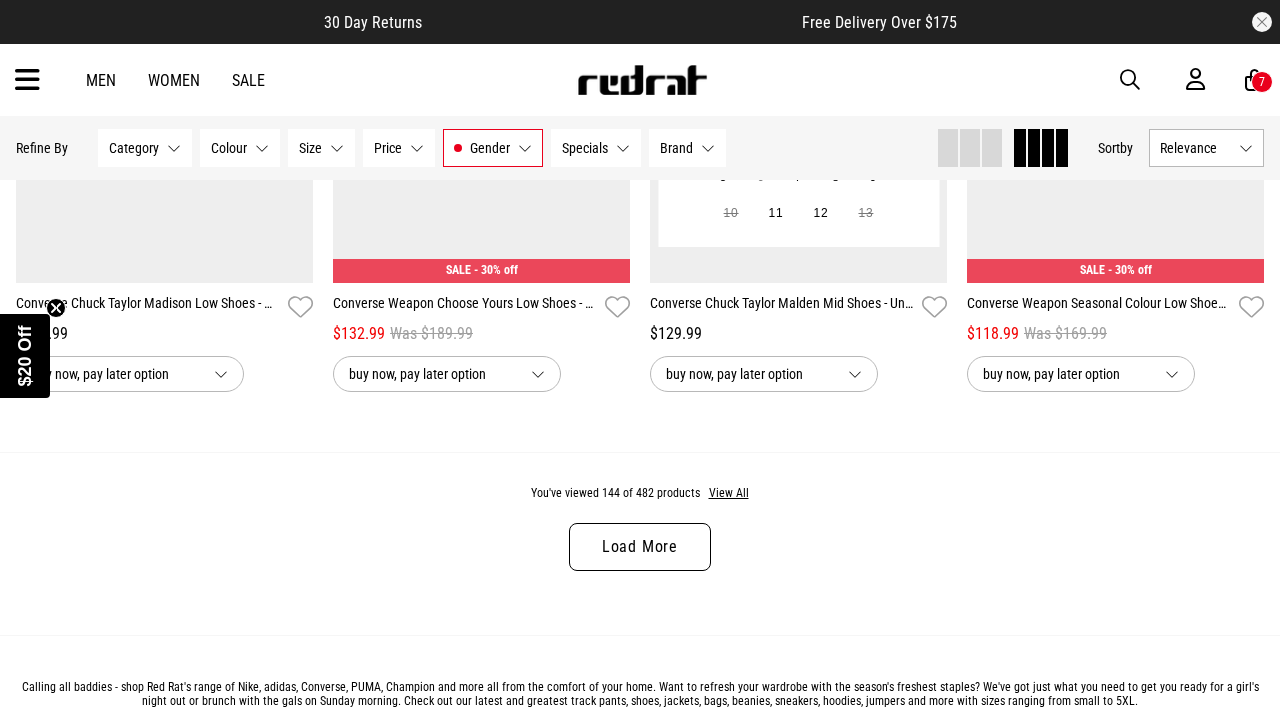 scroll, scrollTop: 20285, scrollLeft: 0, axis: vertical 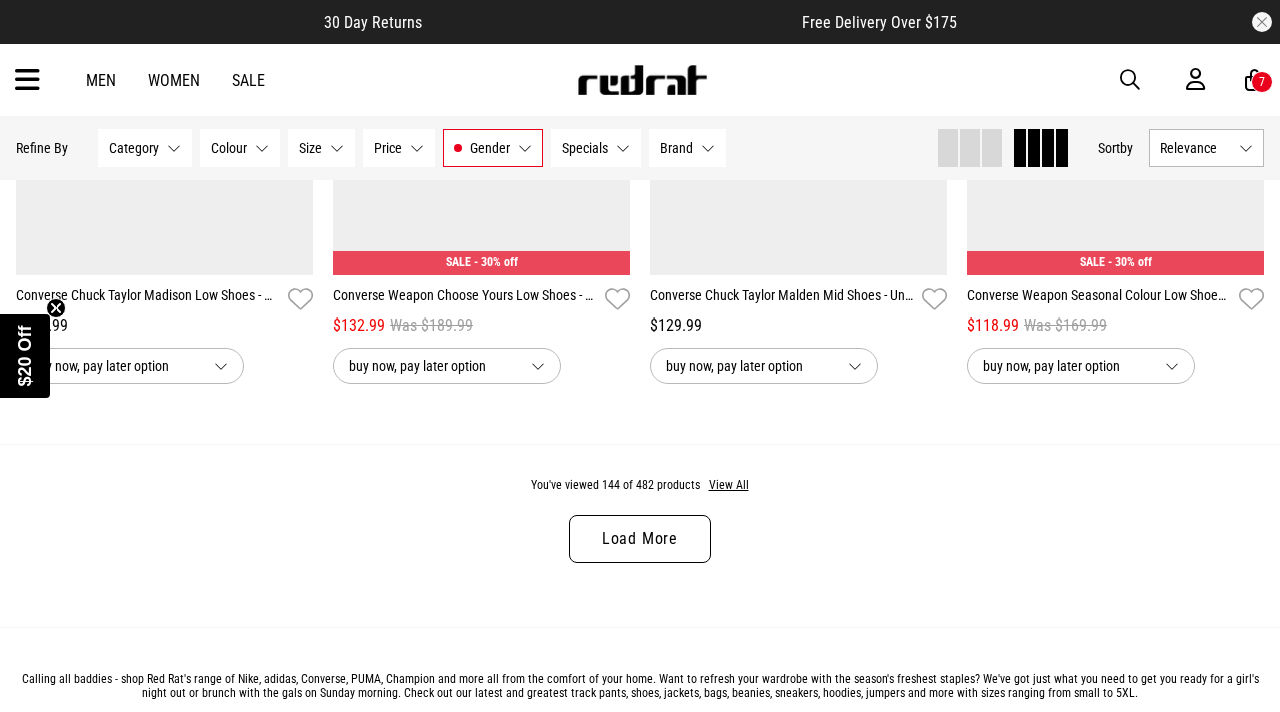 click on "Load More" at bounding box center (640, 539) 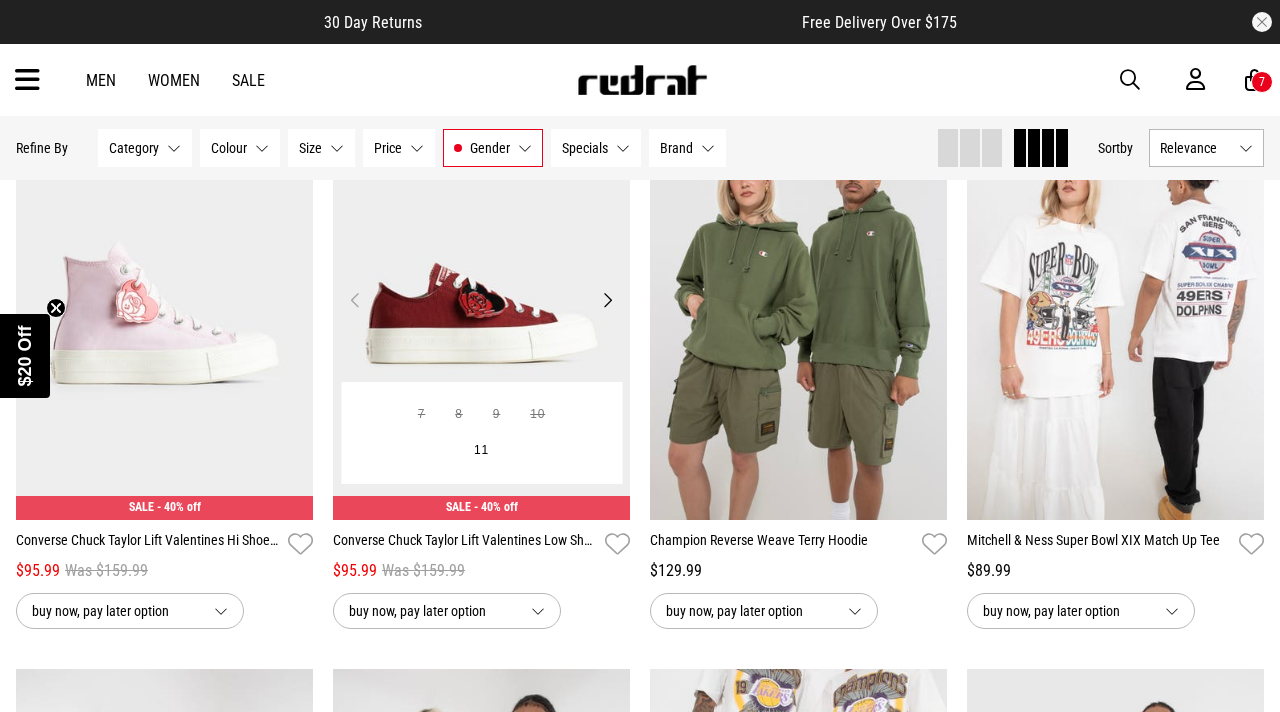 scroll, scrollTop: 21734, scrollLeft: 0, axis: vertical 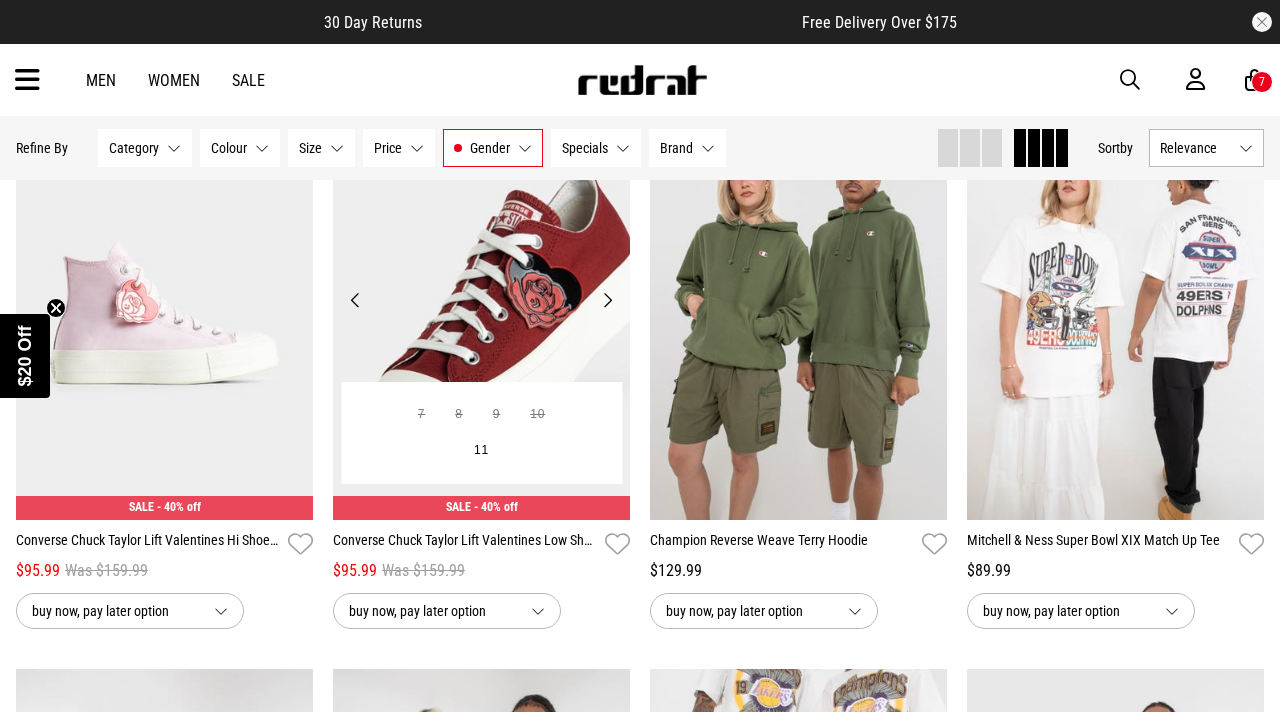 click on "Next" at bounding box center (607, 300) 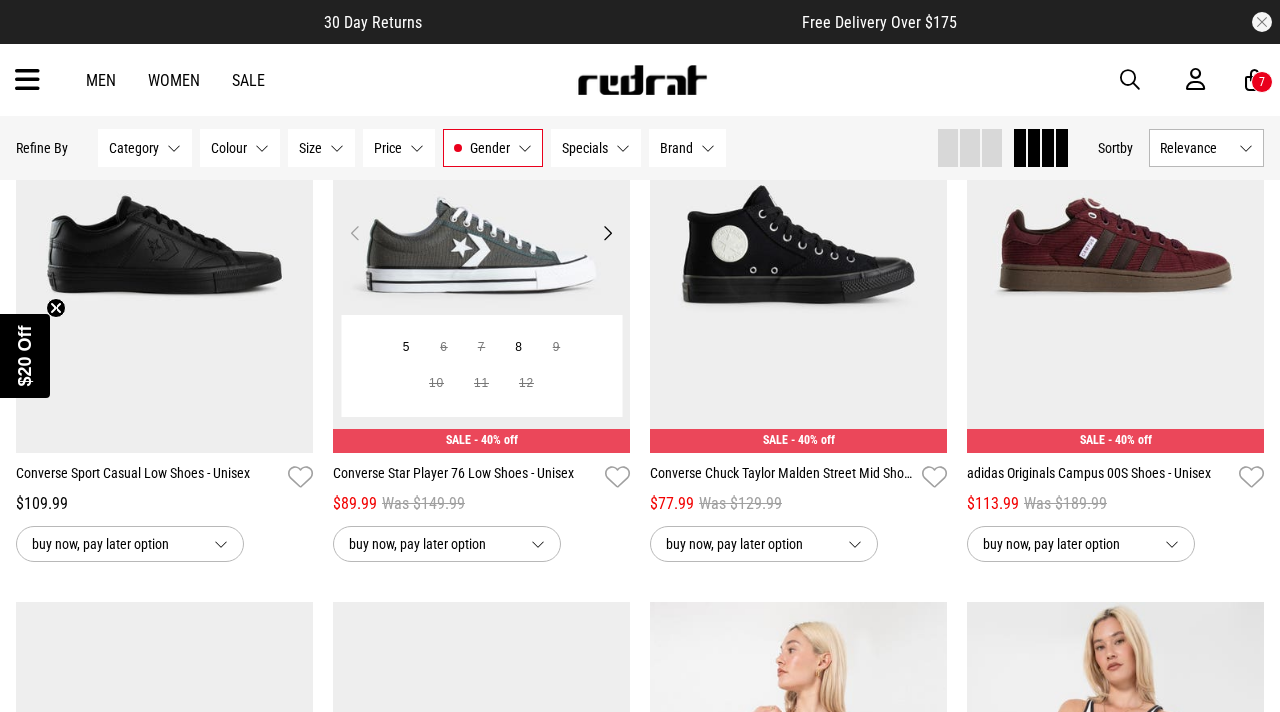 scroll, scrollTop: 22930, scrollLeft: 0, axis: vertical 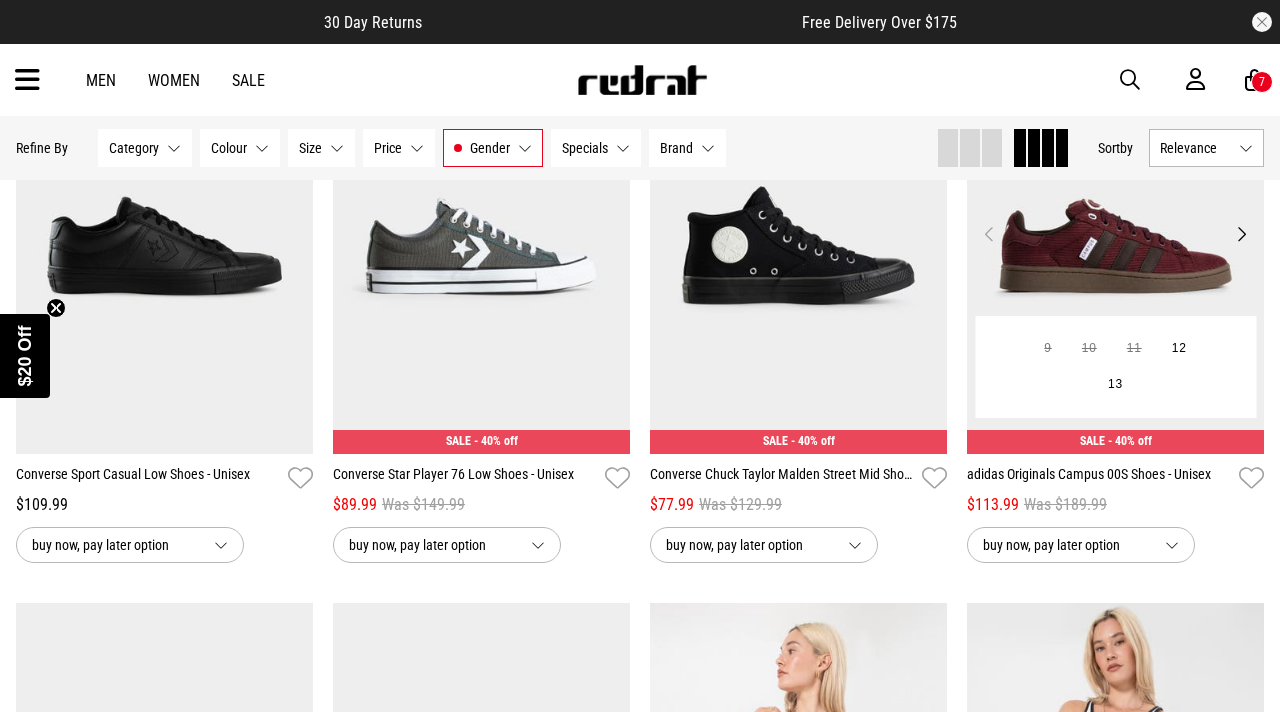 click on "Next" at bounding box center (1241, 234) 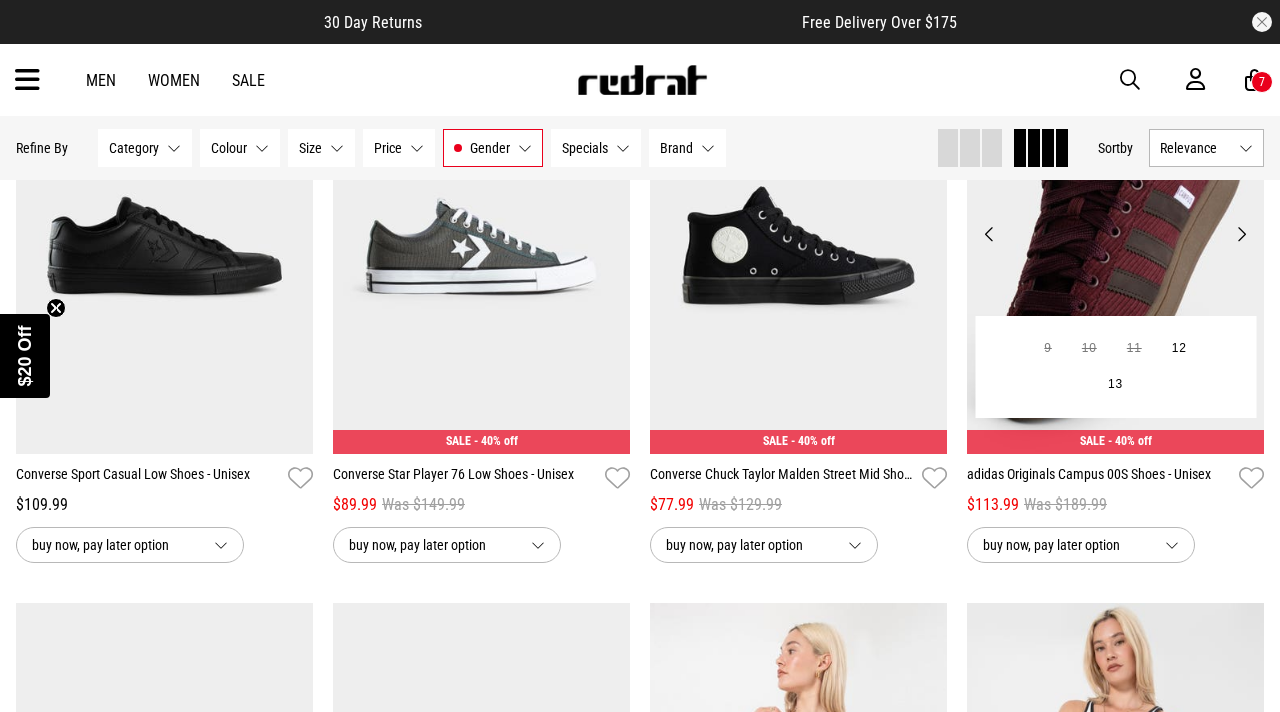 click on "Next" at bounding box center (1241, 234) 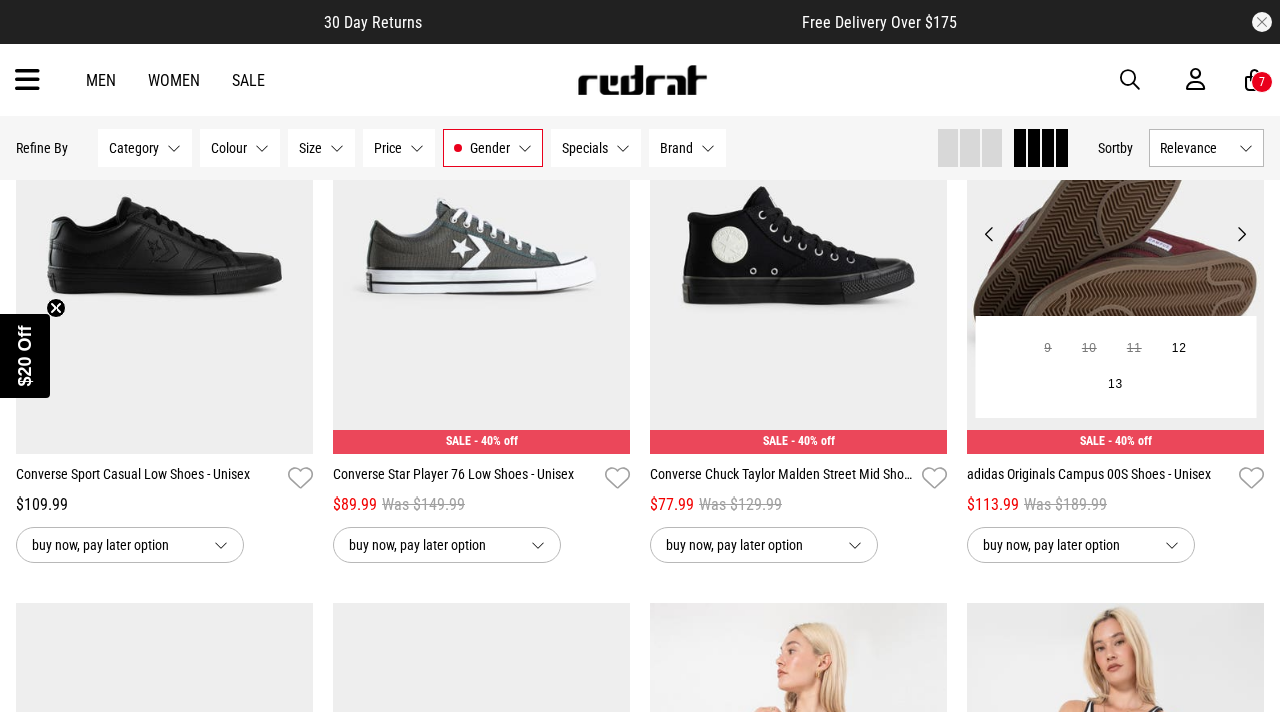 click on "Next" at bounding box center [1241, 234] 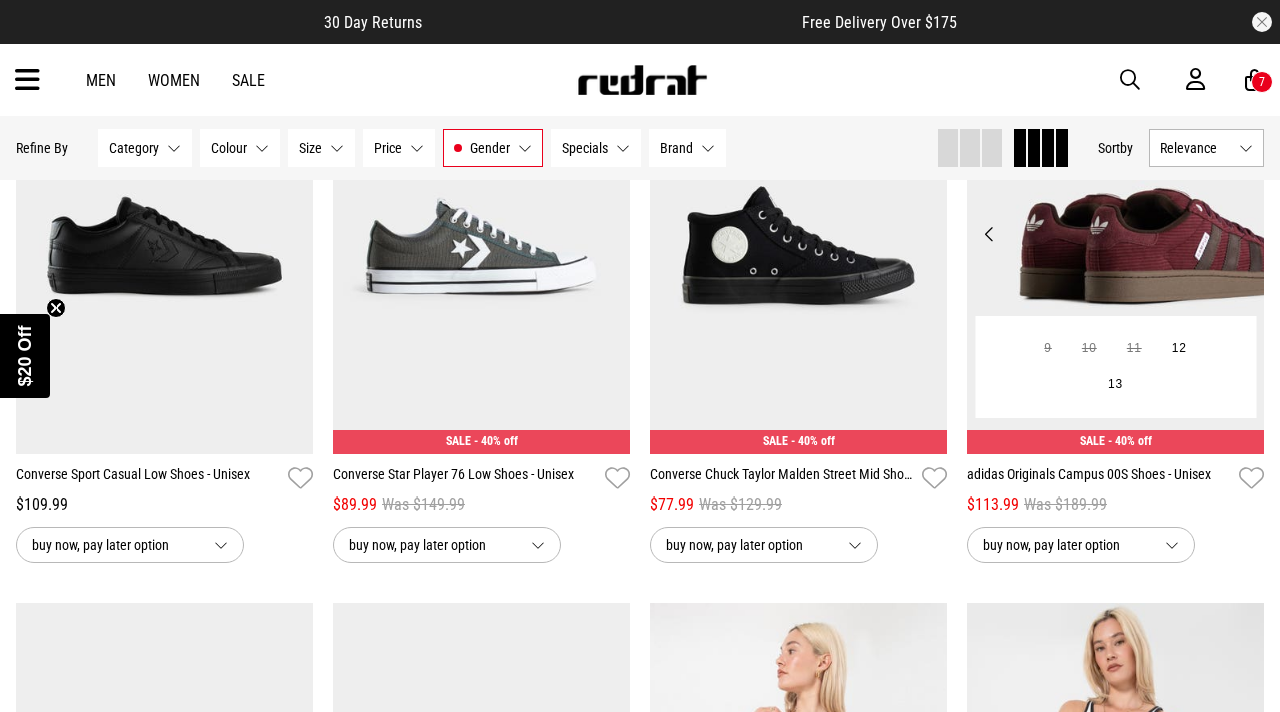 click on "Next" at bounding box center (1241, 234) 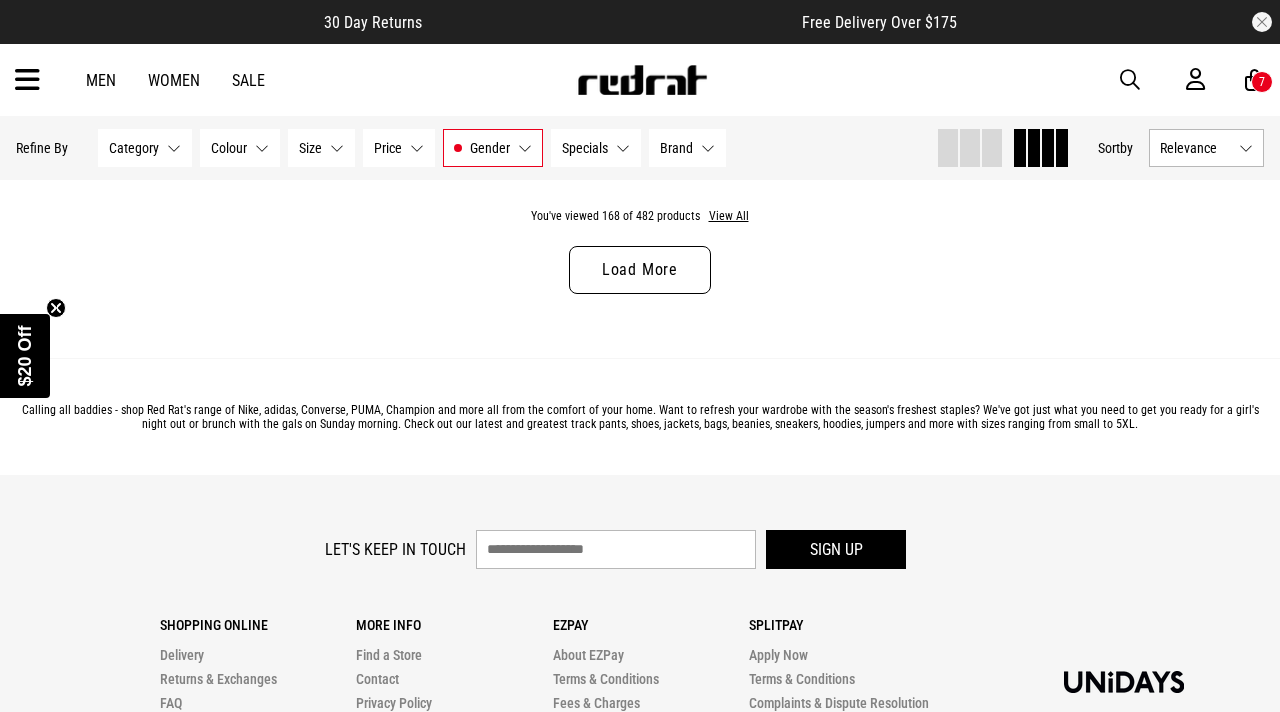 scroll, scrollTop: 23973, scrollLeft: 0, axis: vertical 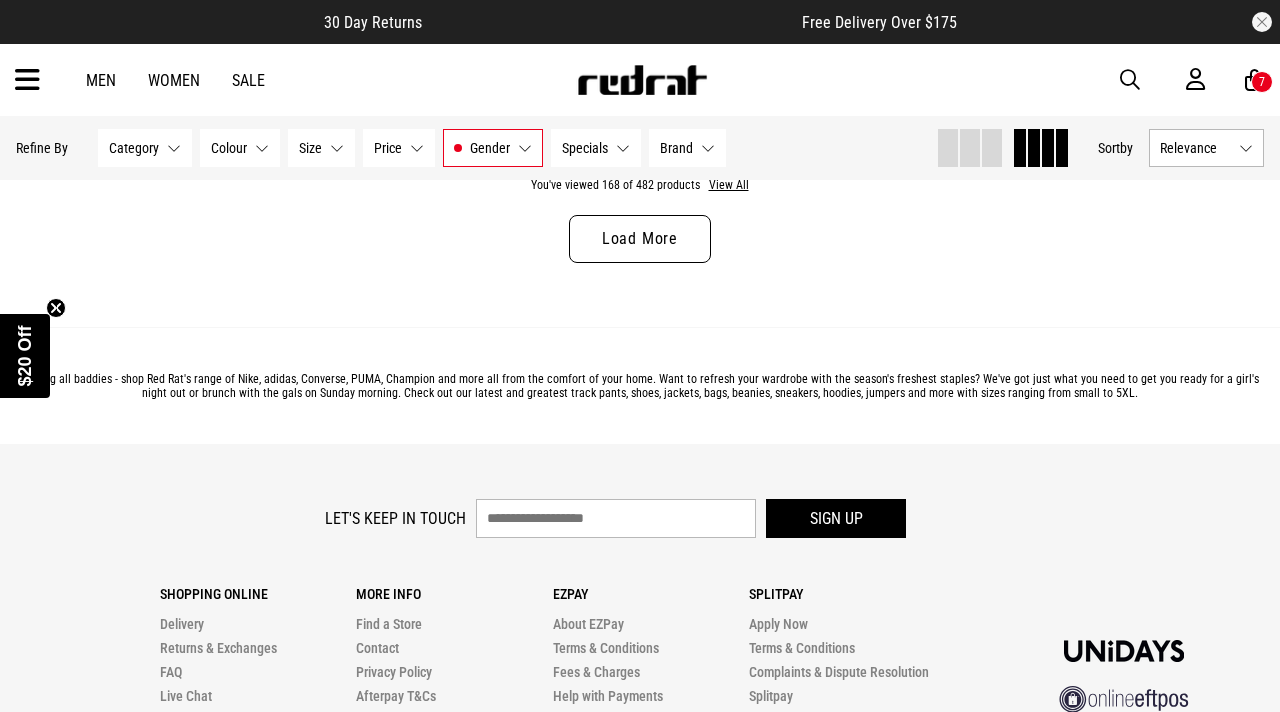 click on "Load More" at bounding box center [640, 239] 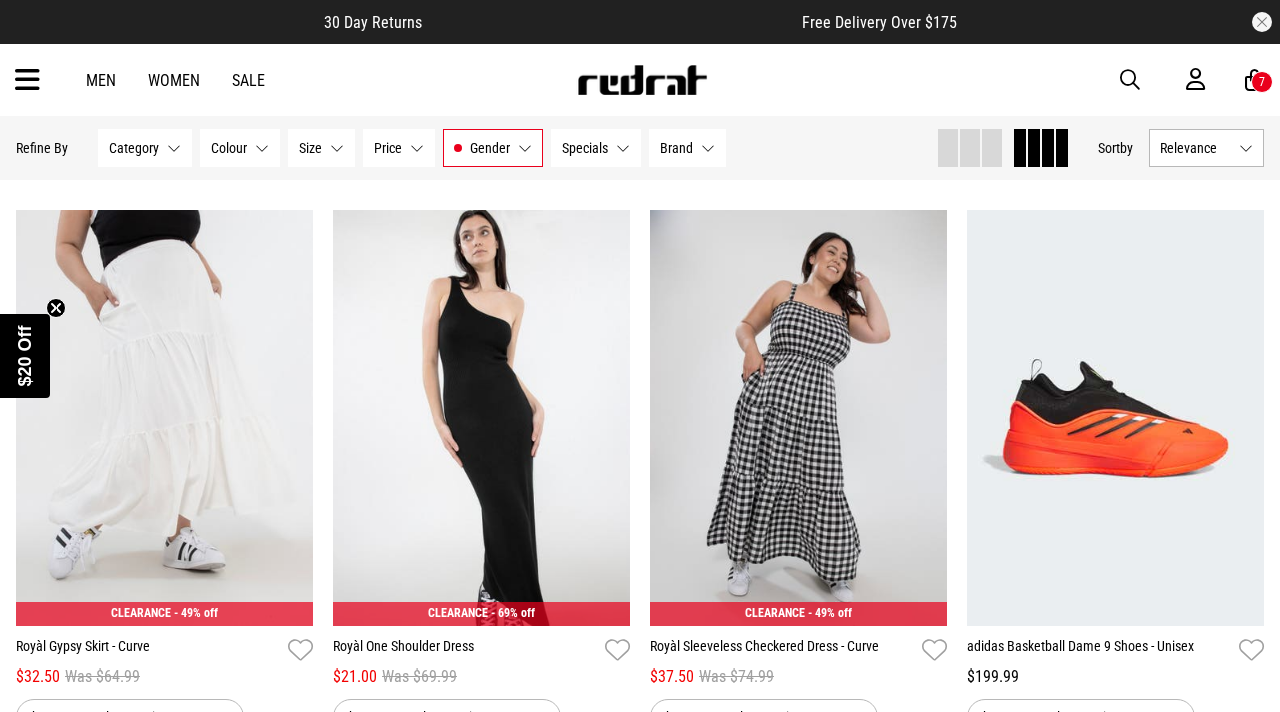 scroll, scrollTop: 23889, scrollLeft: 0, axis: vertical 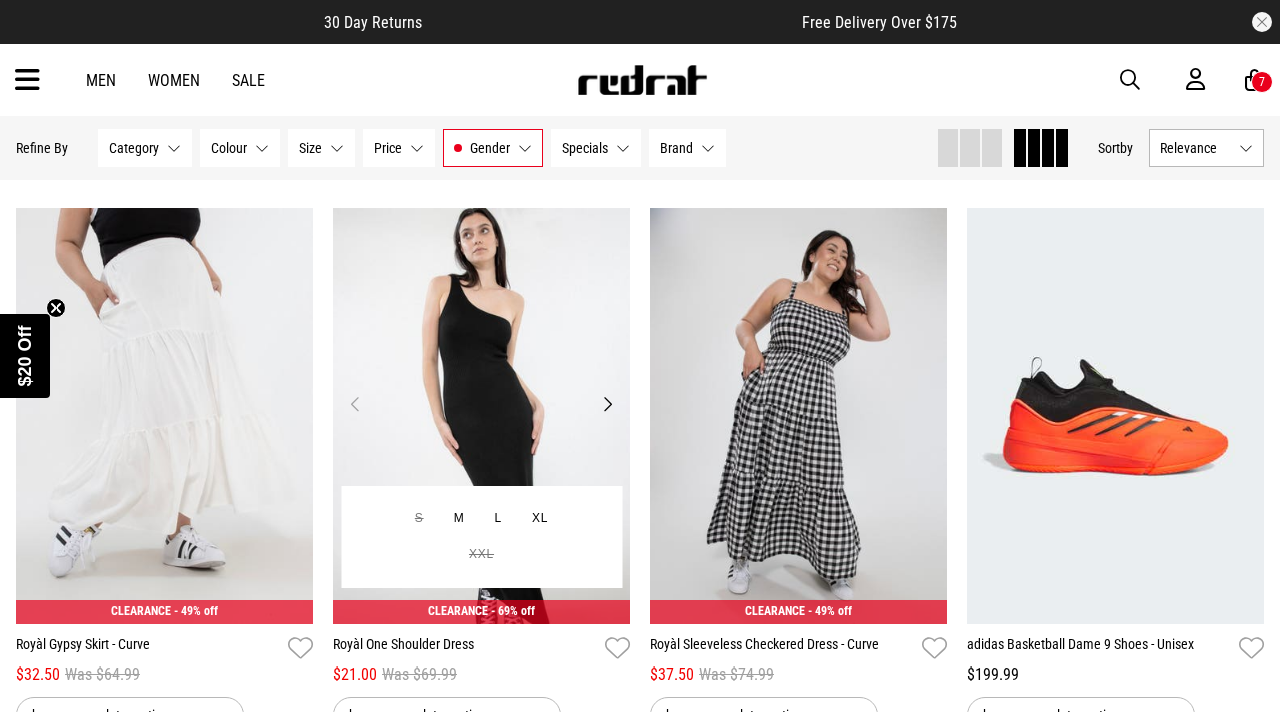 click on "Next" at bounding box center [607, 404] 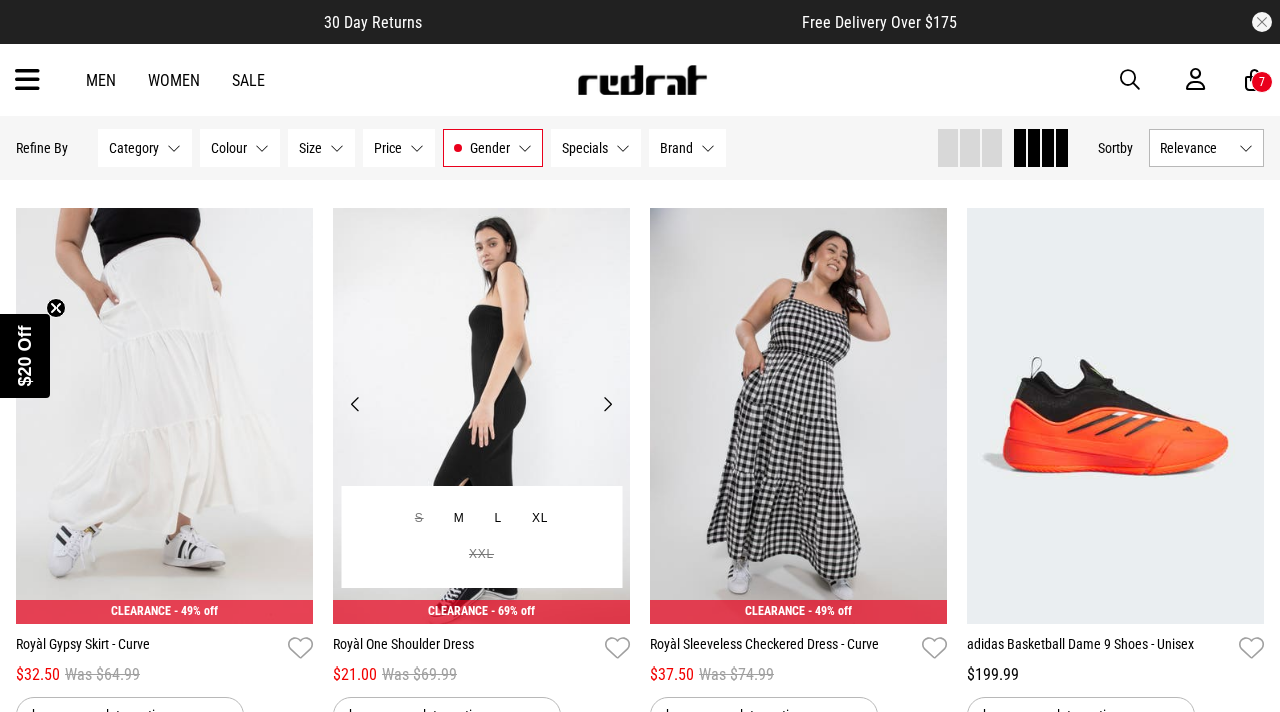 click on "Next" at bounding box center [607, 404] 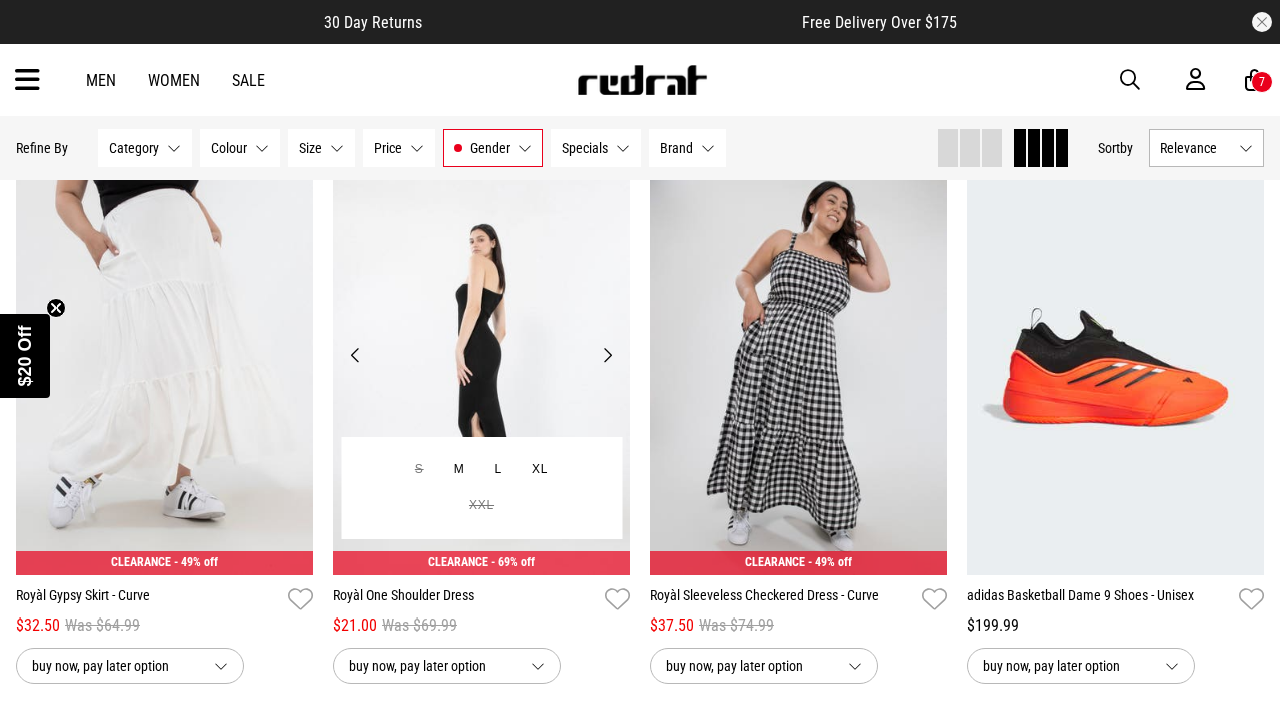 scroll, scrollTop: 23988, scrollLeft: 0, axis: vertical 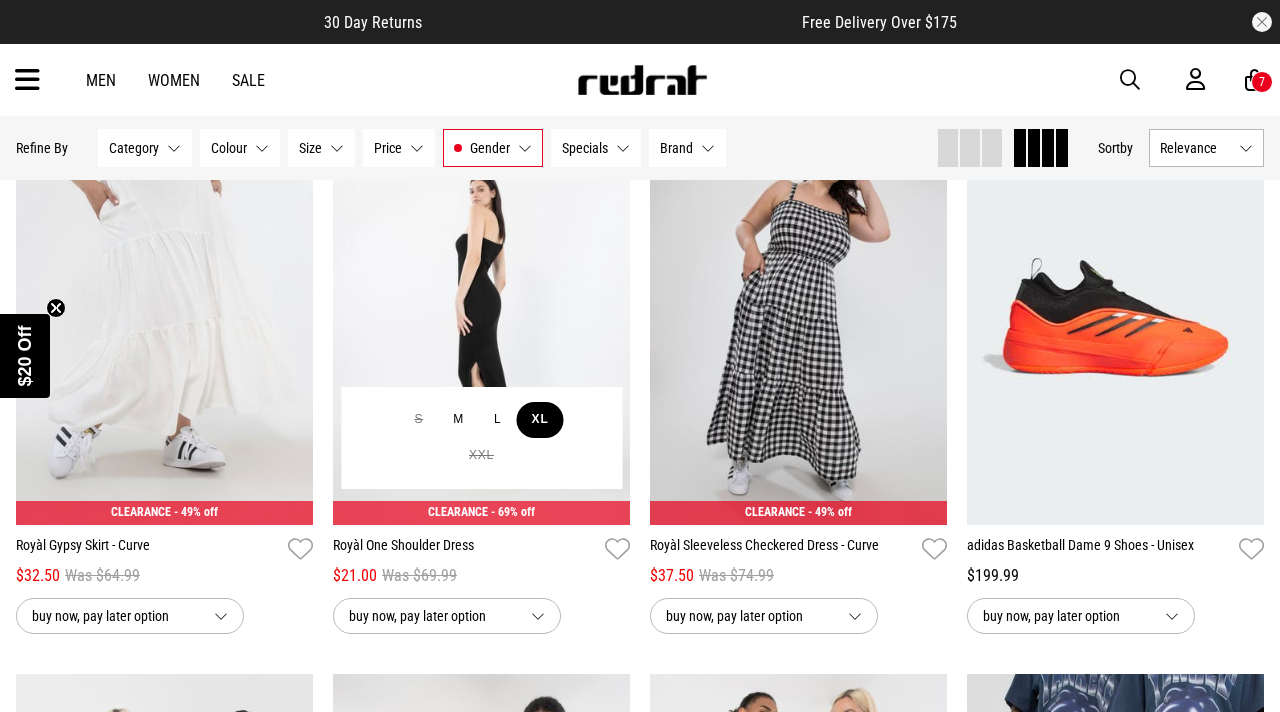 click on "XL" at bounding box center [540, 420] 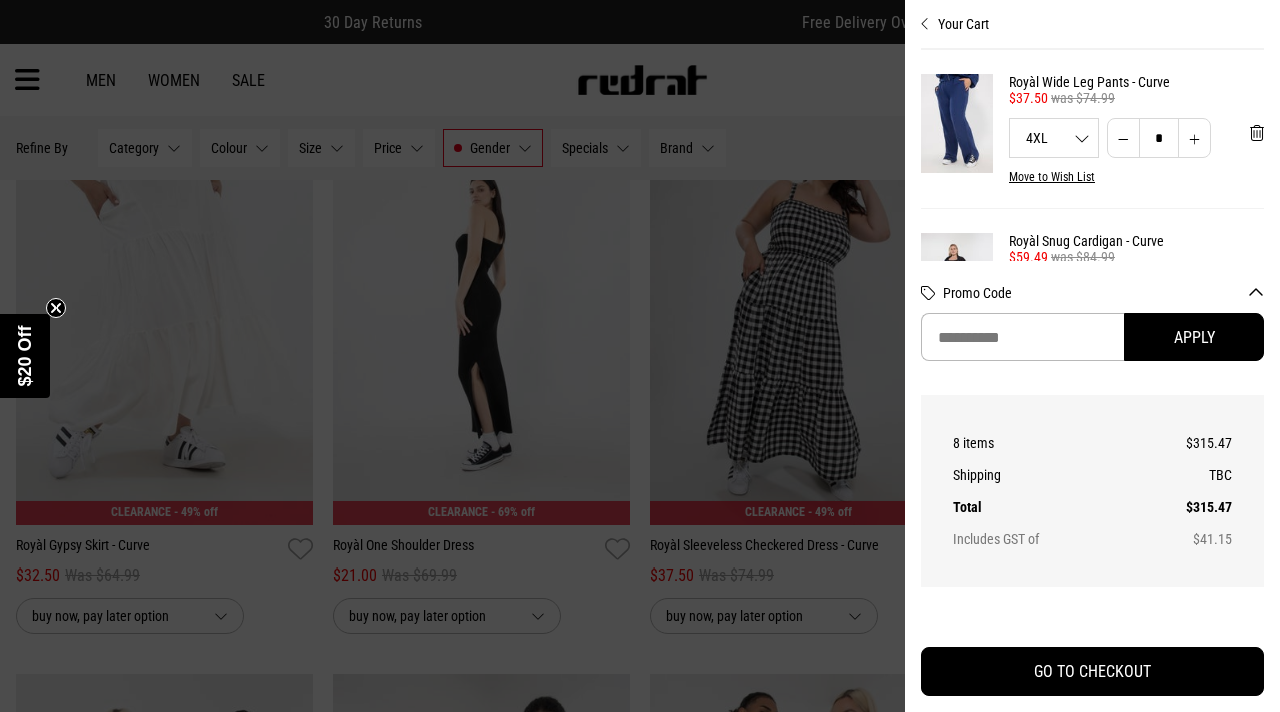 click at bounding box center (640, 356) 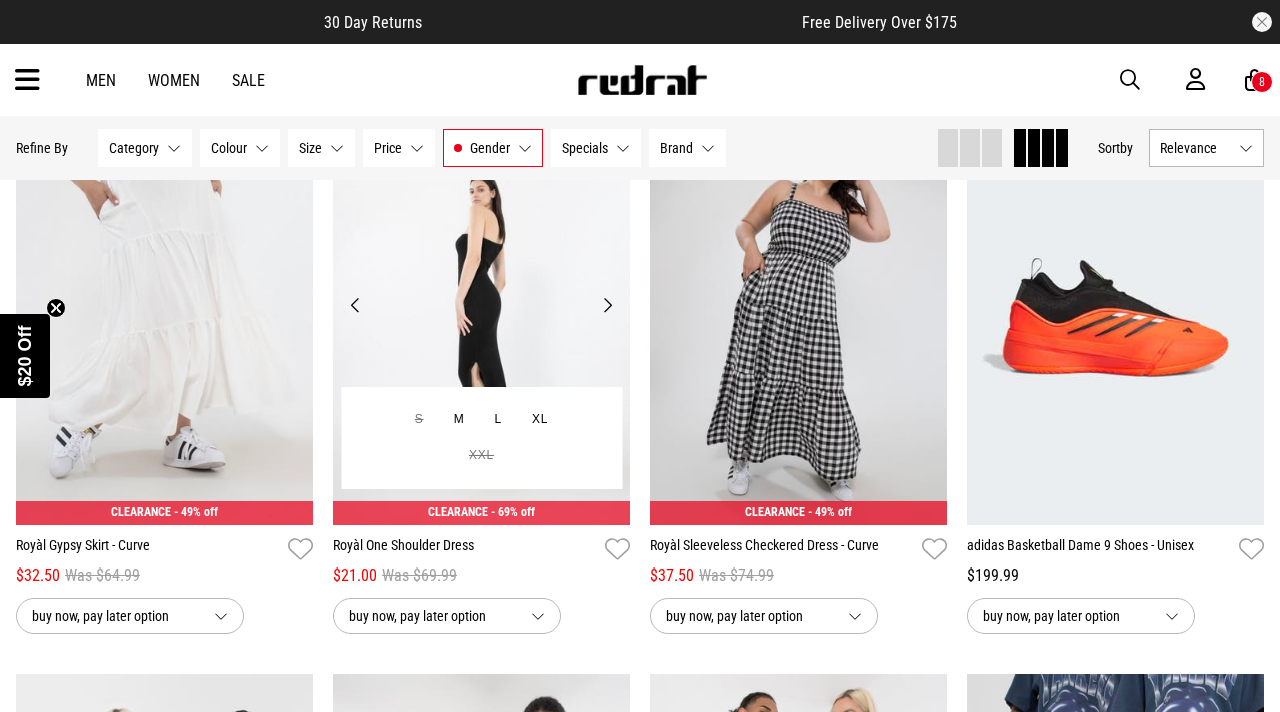 click on "Next" at bounding box center (607, 305) 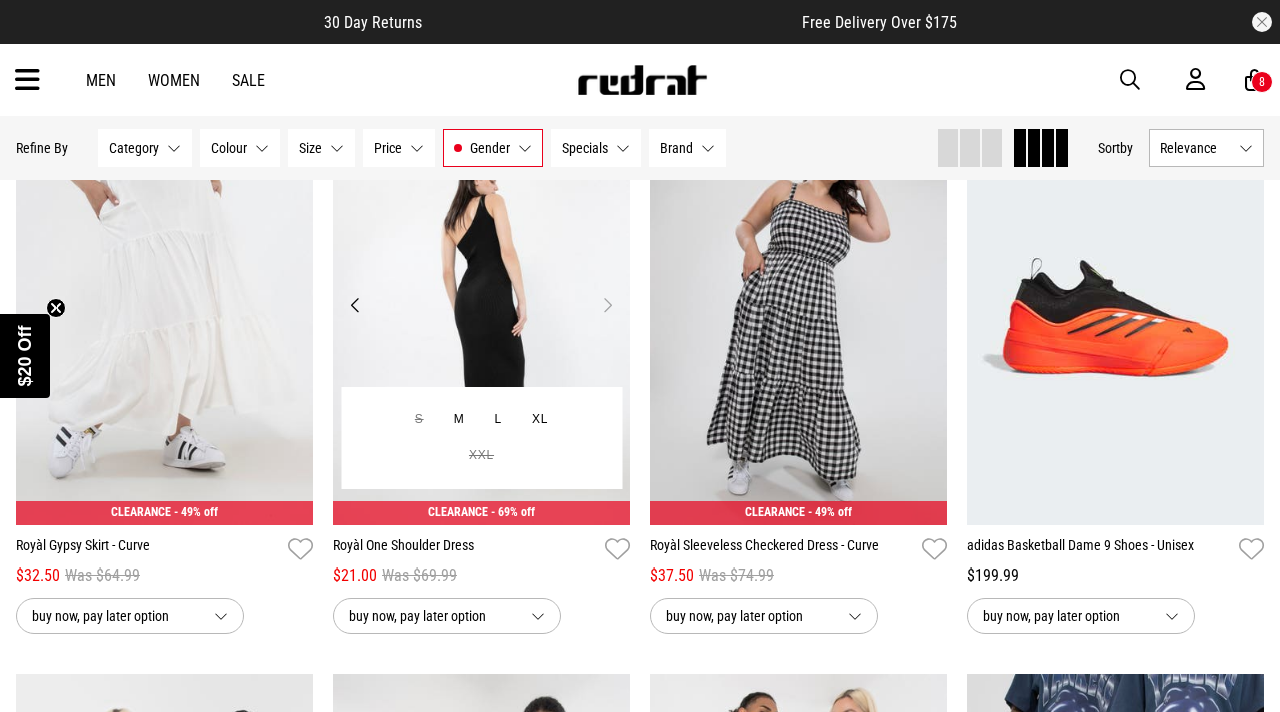 click on "Next" at bounding box center [607, 305] 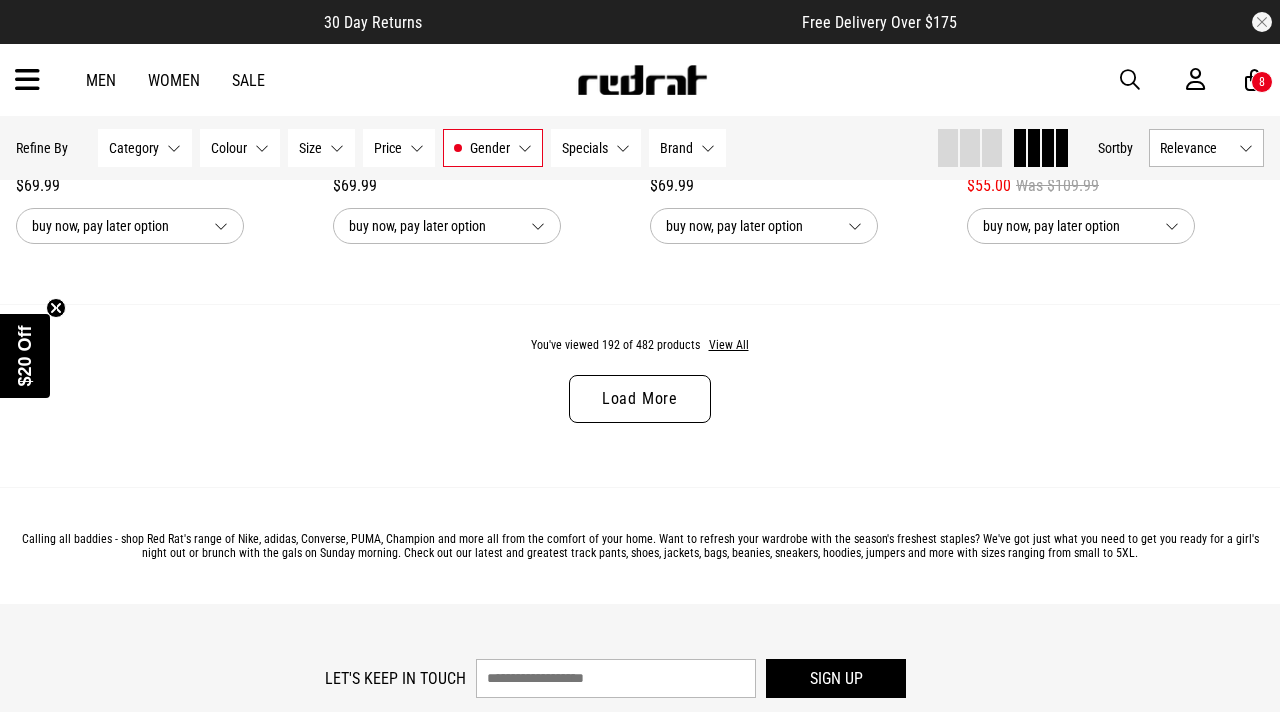 scroll, scrollTop: 27208, scrollLeft: 0, axis: vertical 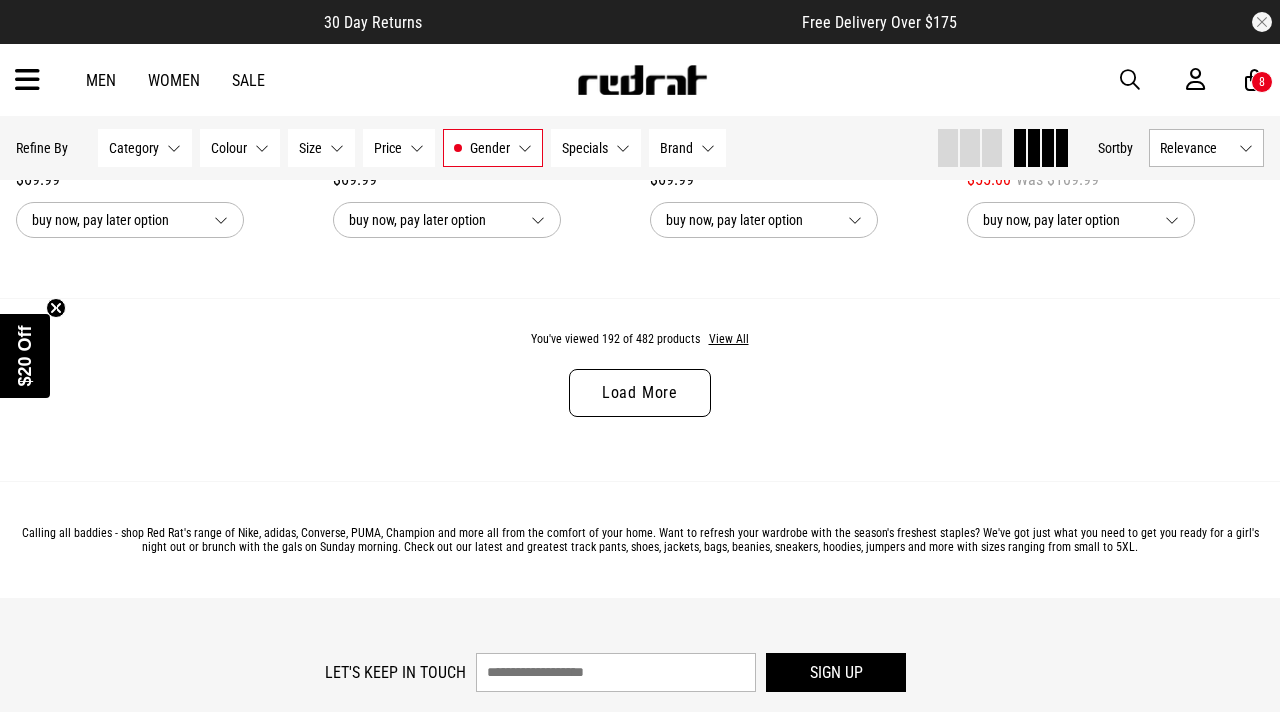 click on "Load More" at bounding box center [640, 393] 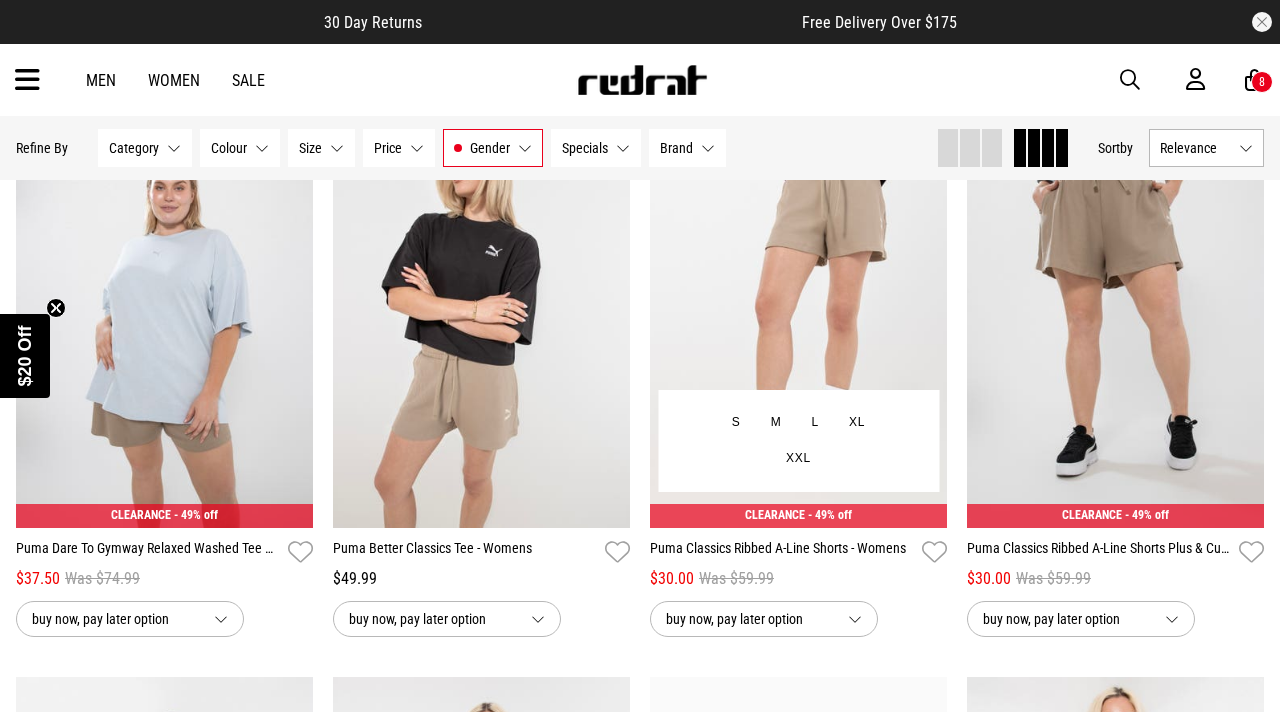 scroll, scrollTop: 29067, scrollLeft: 0, axis: vertical 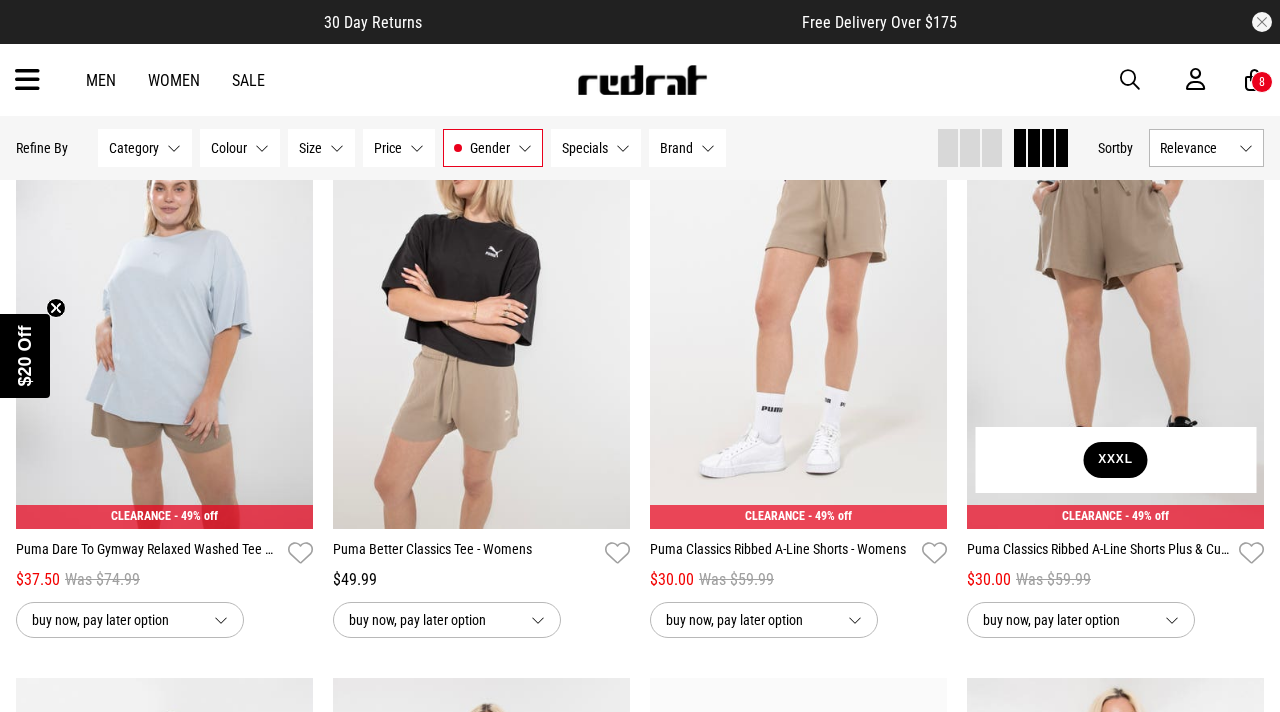 click on "XXXL" at bounding box center (1115, 460) 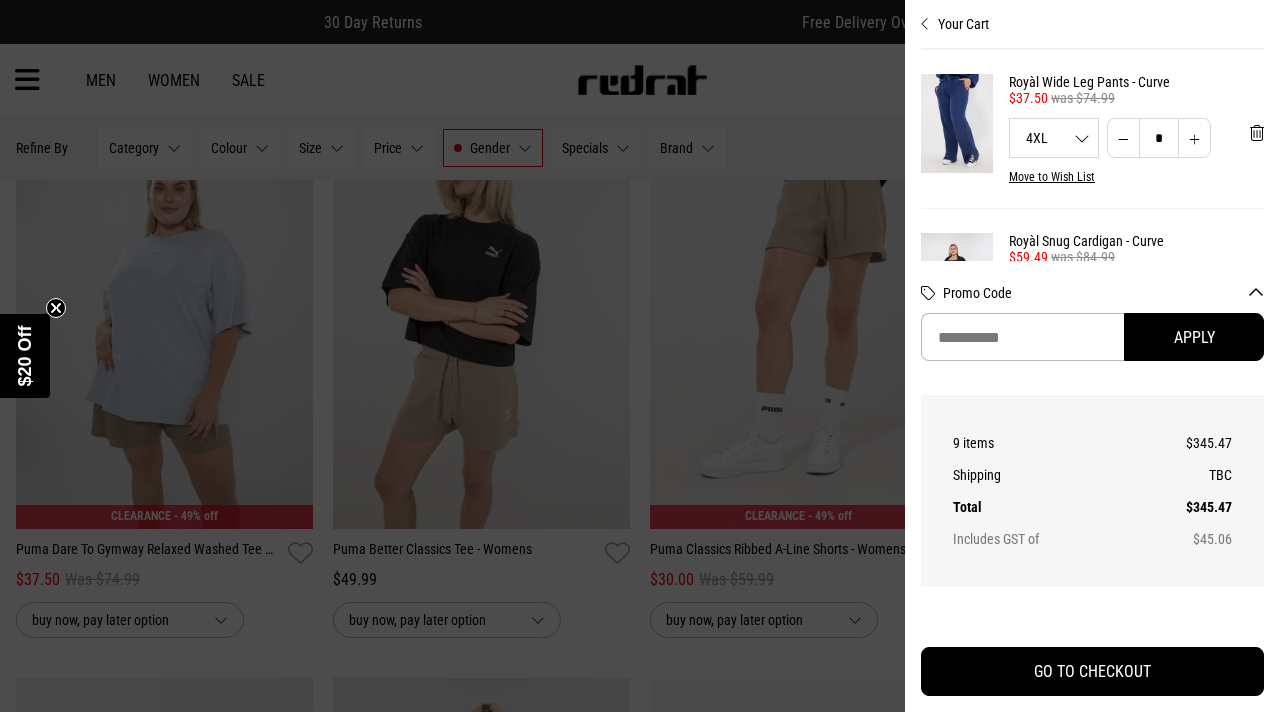 click at bounding box center [640, 356] 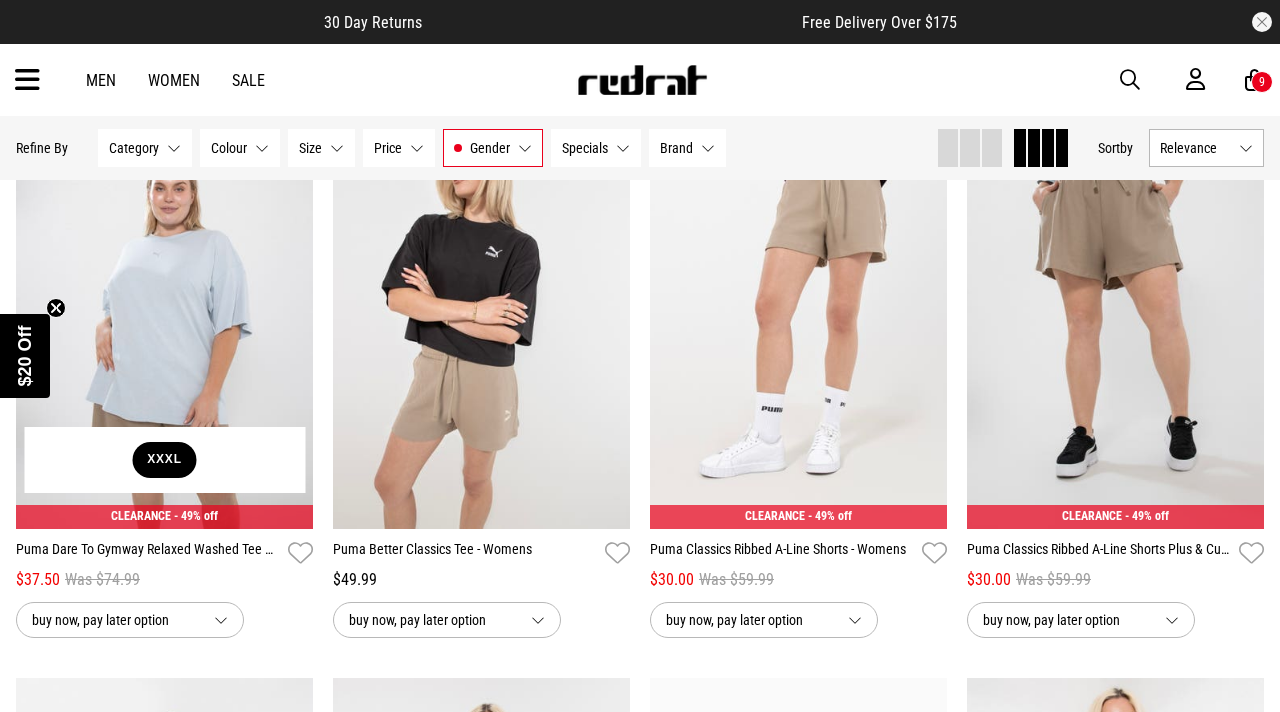 click on "XXXL" at bounding box center (164, 460) 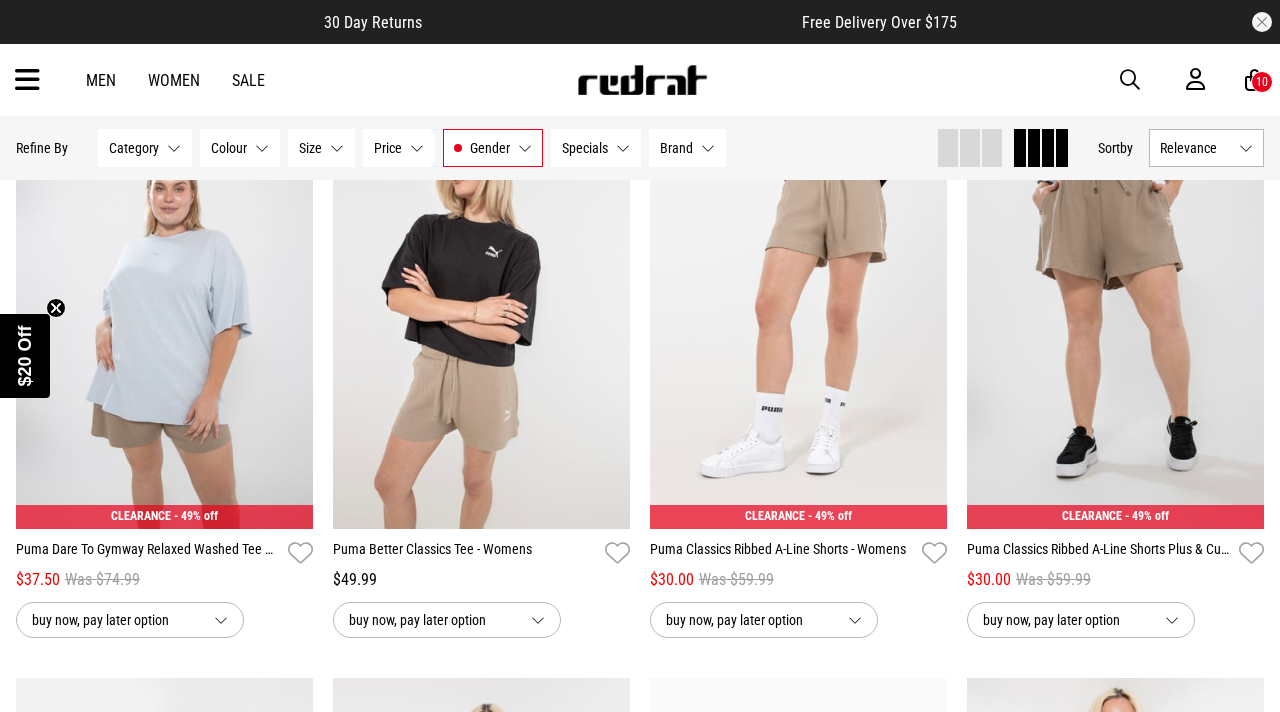 scroll, scrollTop: 29513, scrollLeft: 0, axis: vertical 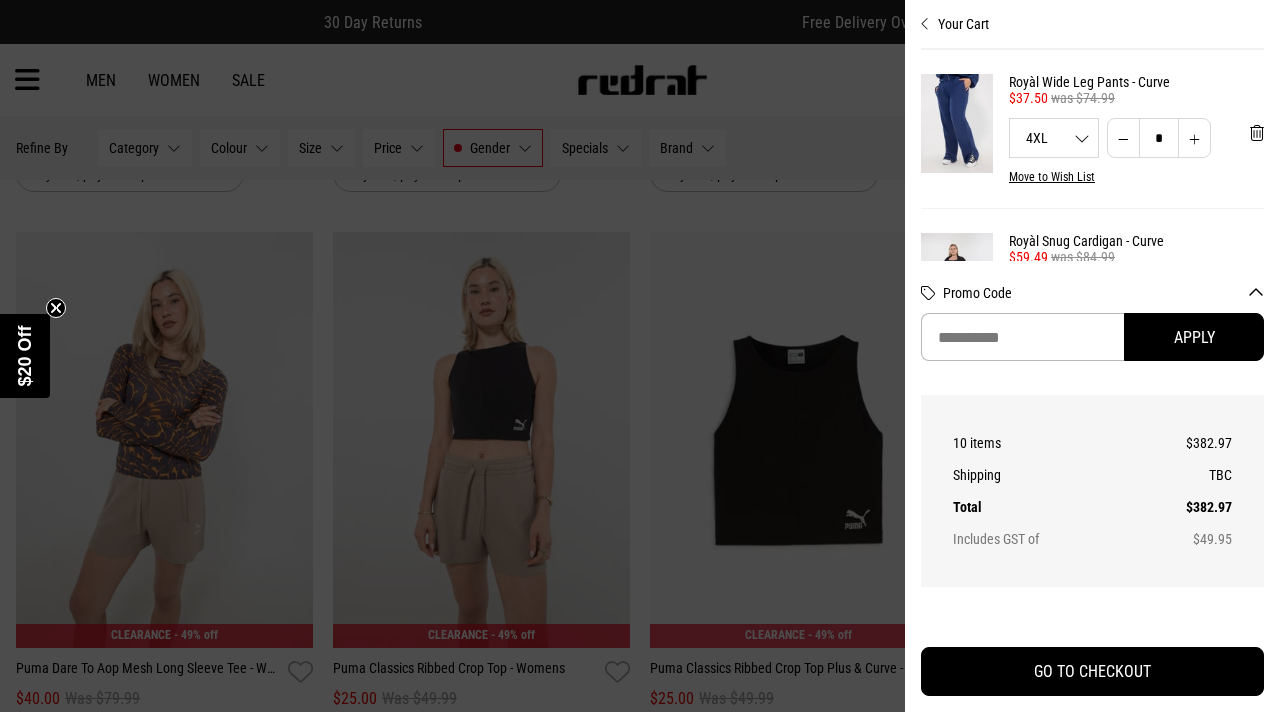 click at bounding box center [640, 356] 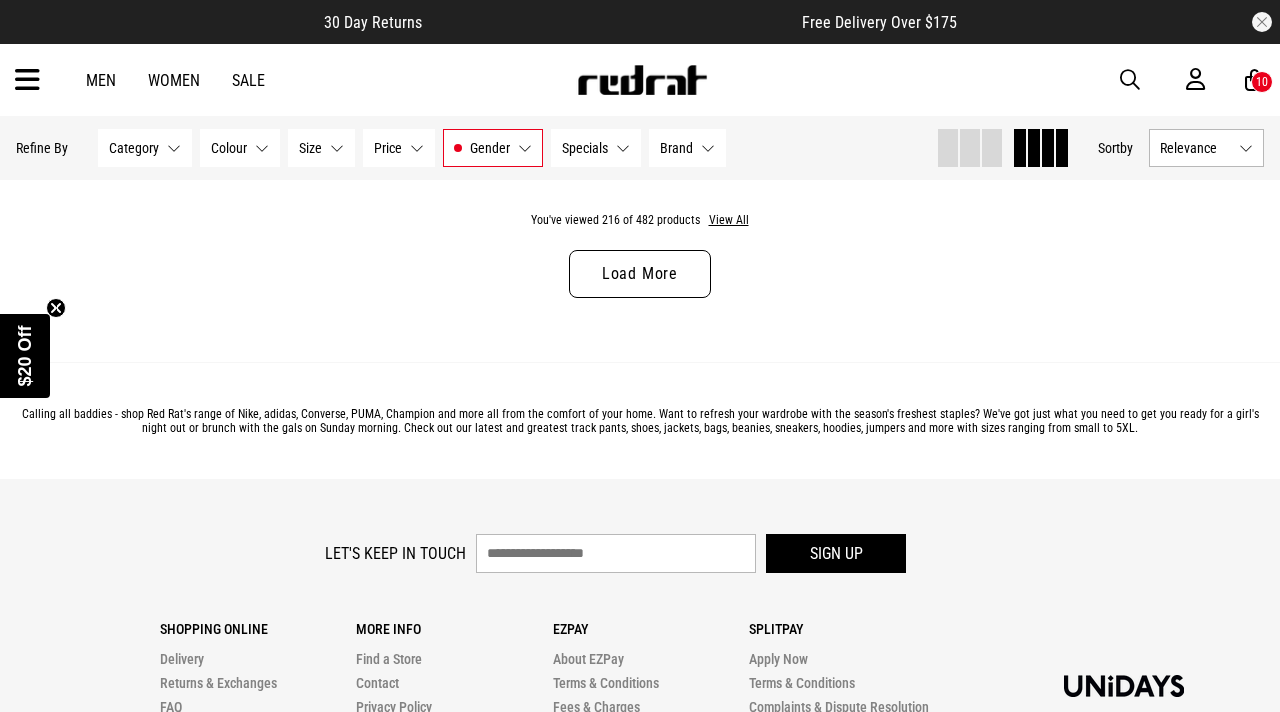 scroll, scrollTop: 30642, scrollLeft: 0, axis: vertical 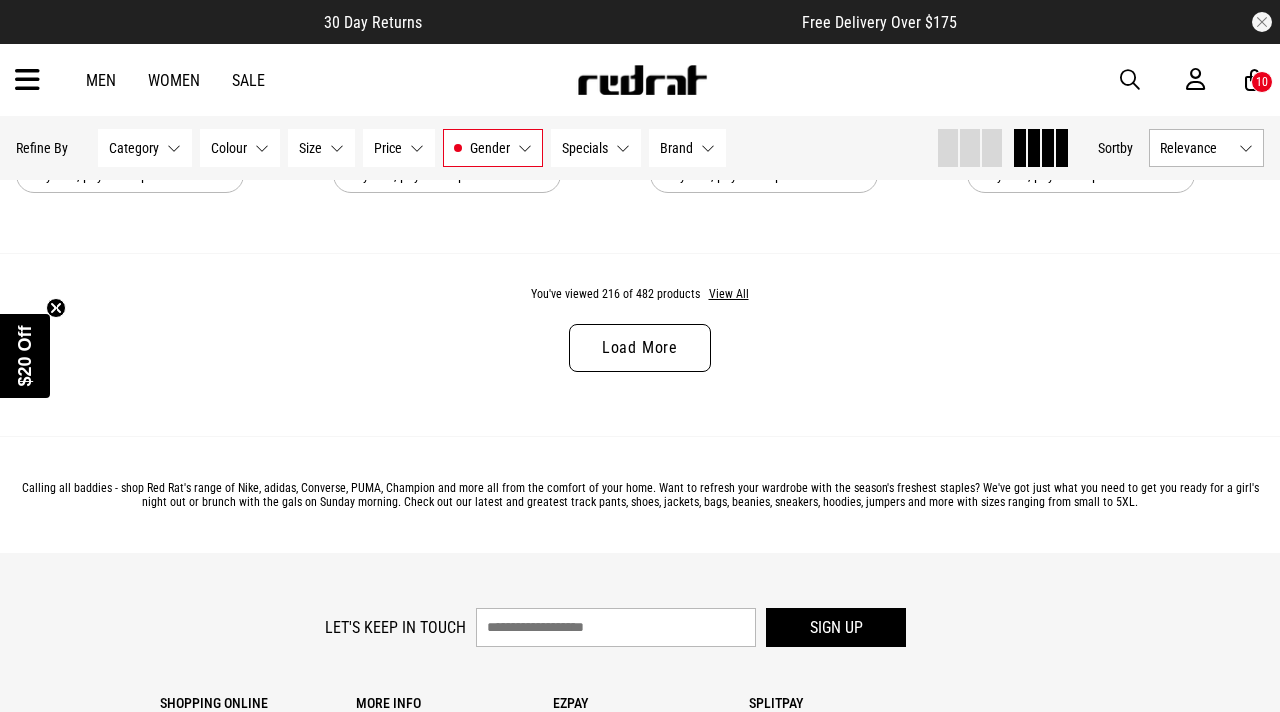 click on "Load More" at bounding box center [640, 348] 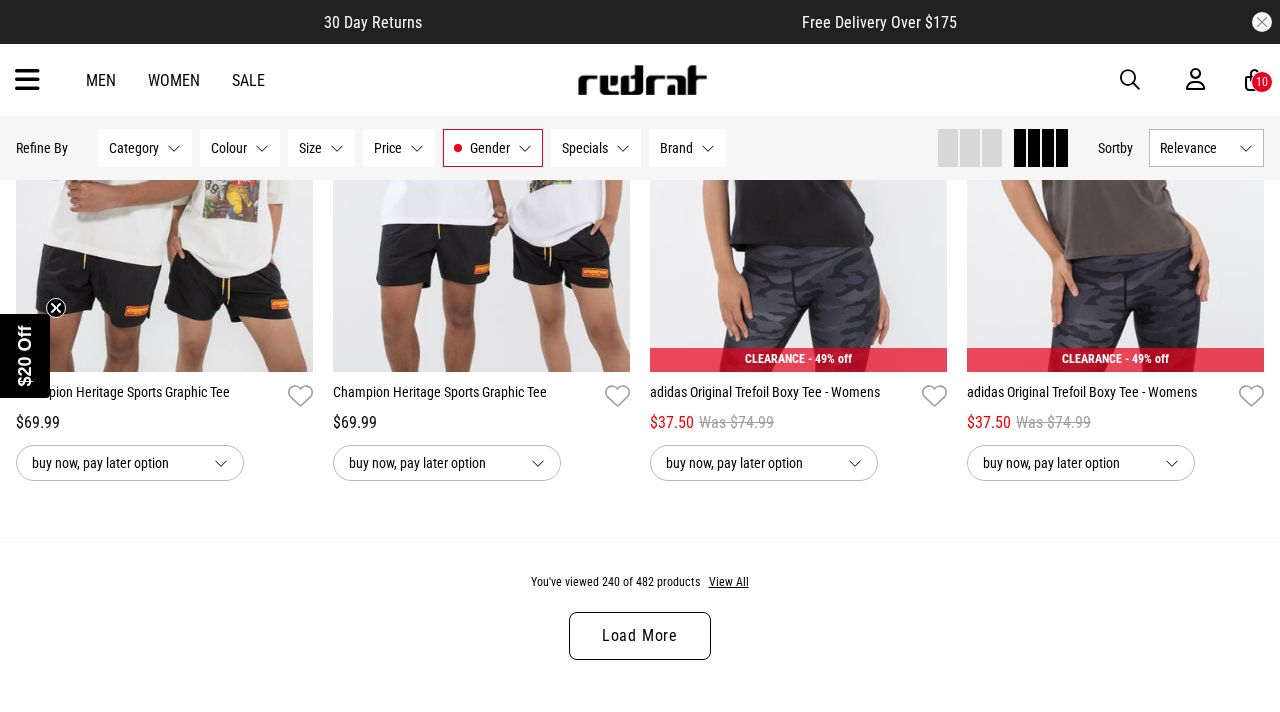 scroll, scrollTop: 33743, scrollLeft: 0, axis: vertical 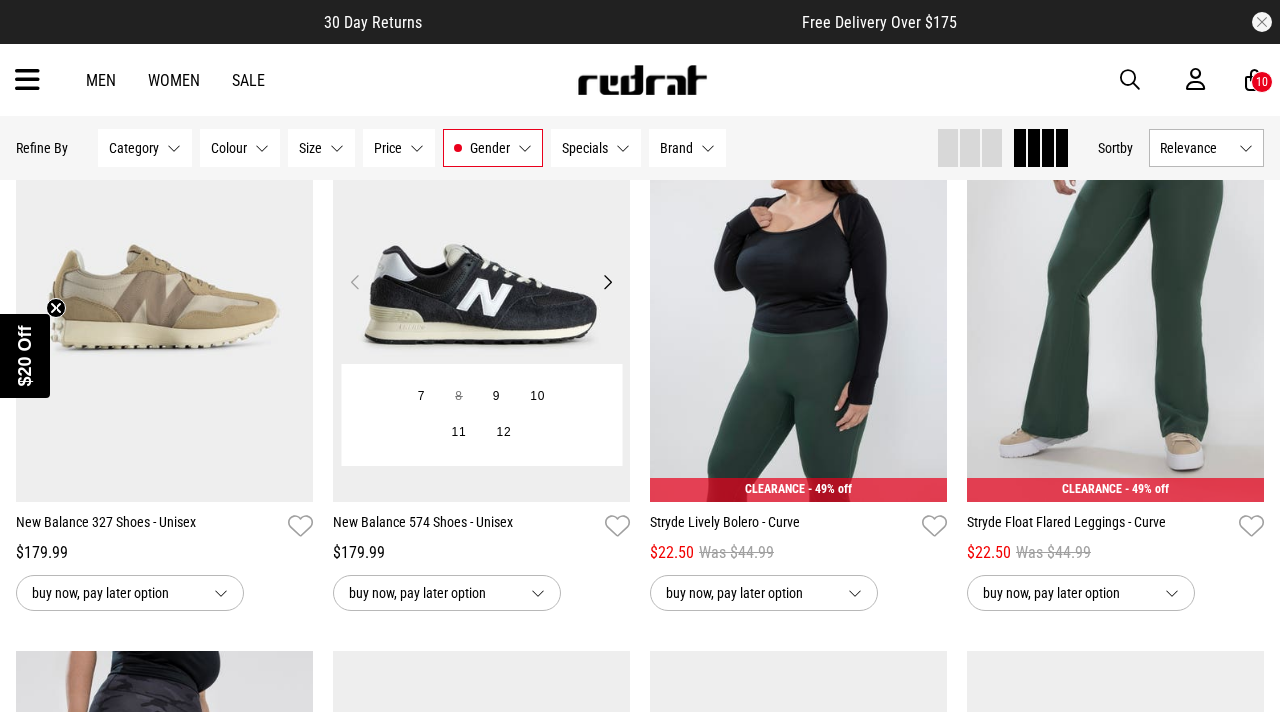 click on "Next" at bounding box center [607, 282] 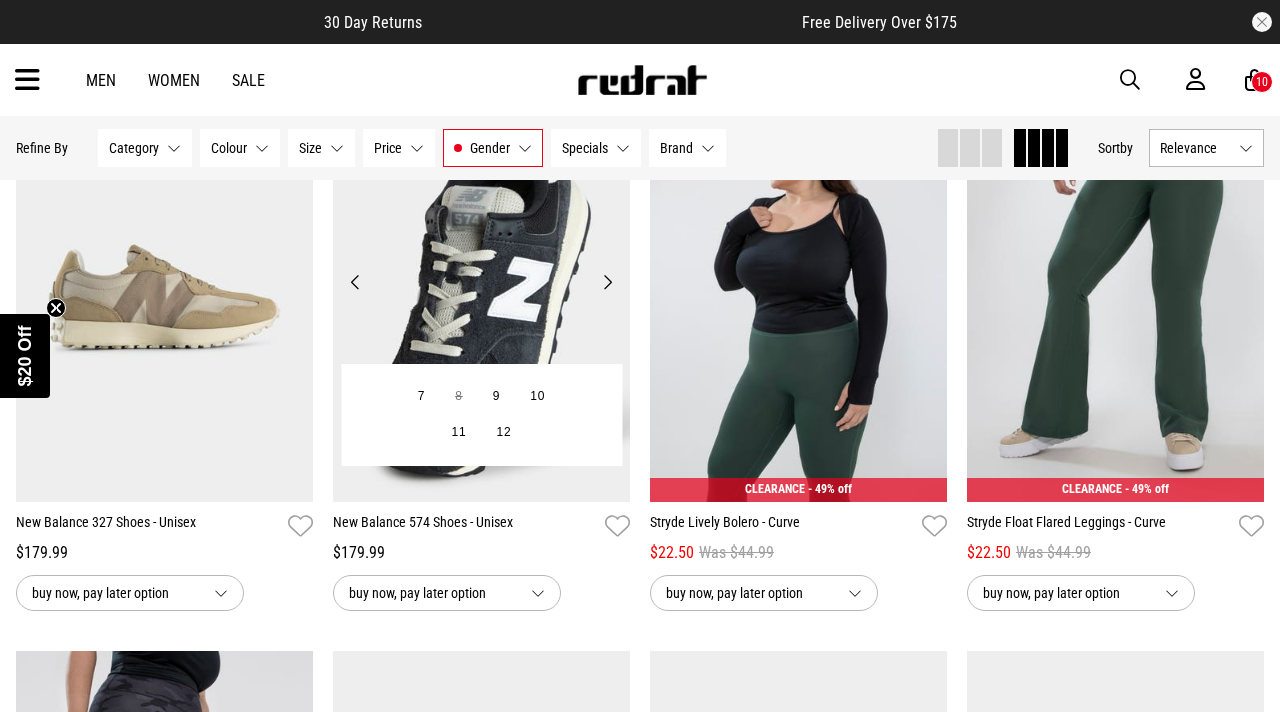 click on "Next" at bounding box center [607, 282] 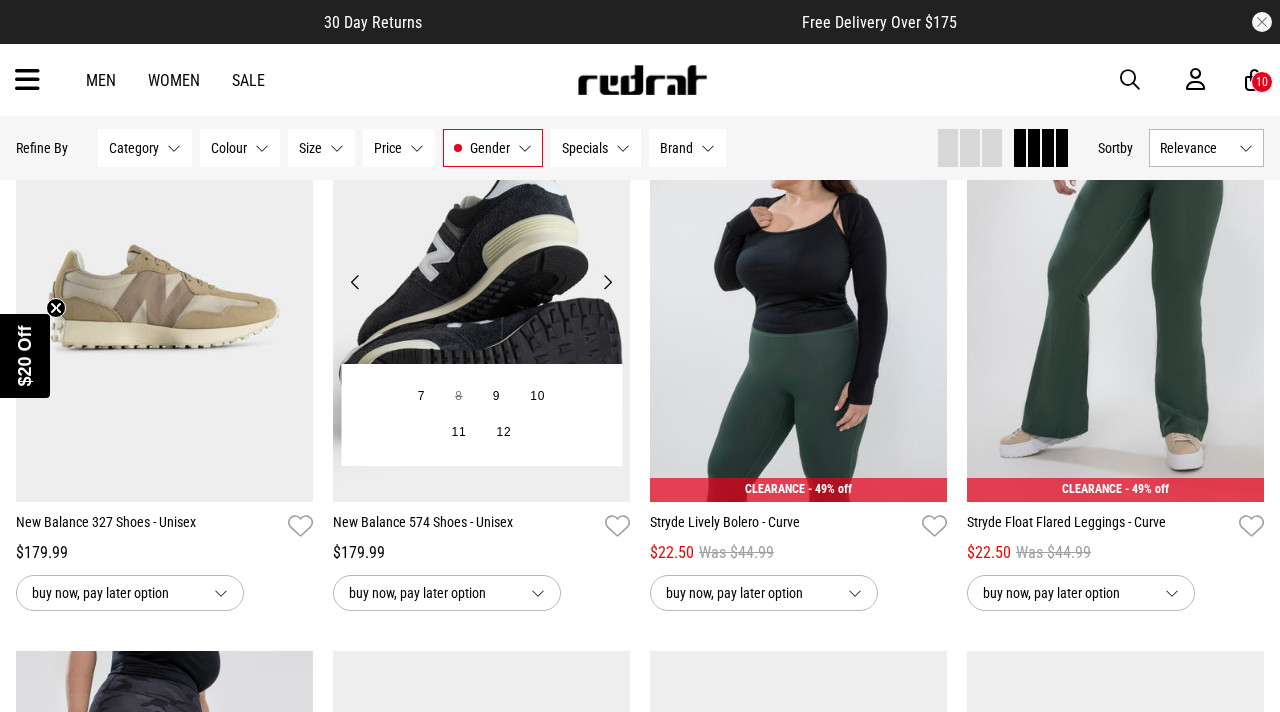 click on "Next" at bounding box center [607, 282] 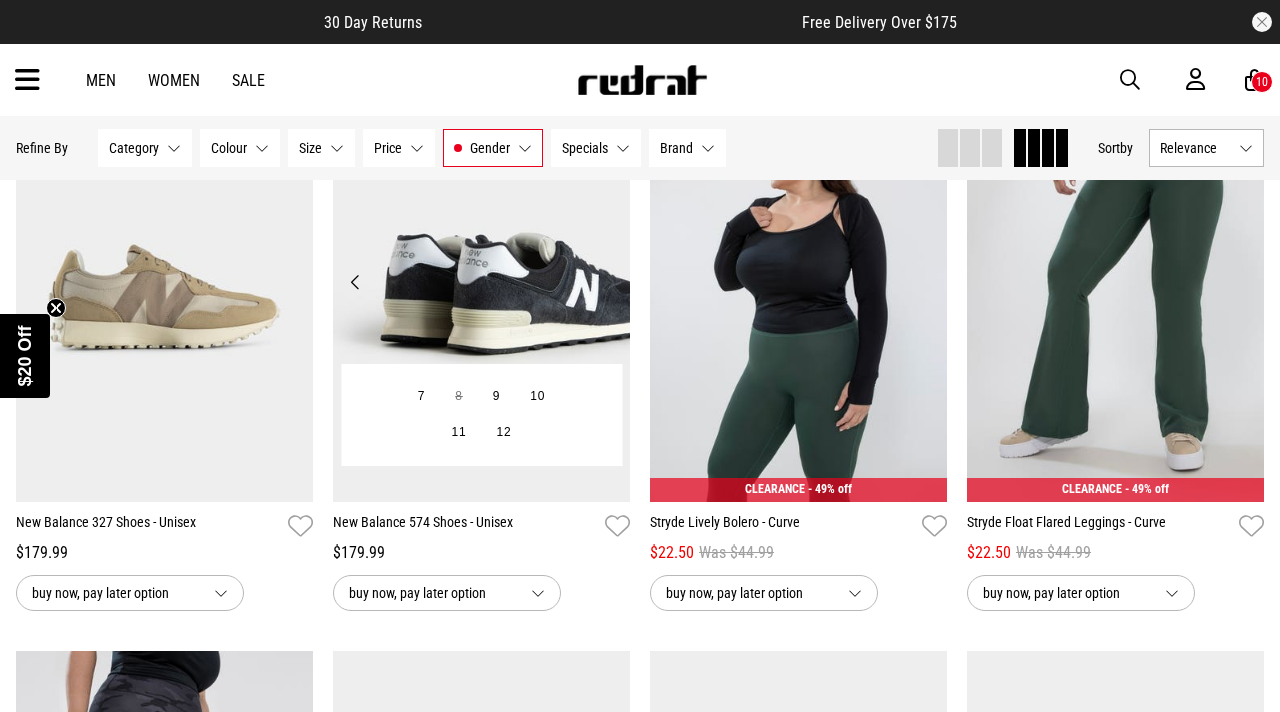 click on "Next" at bounding box center [607, 282] 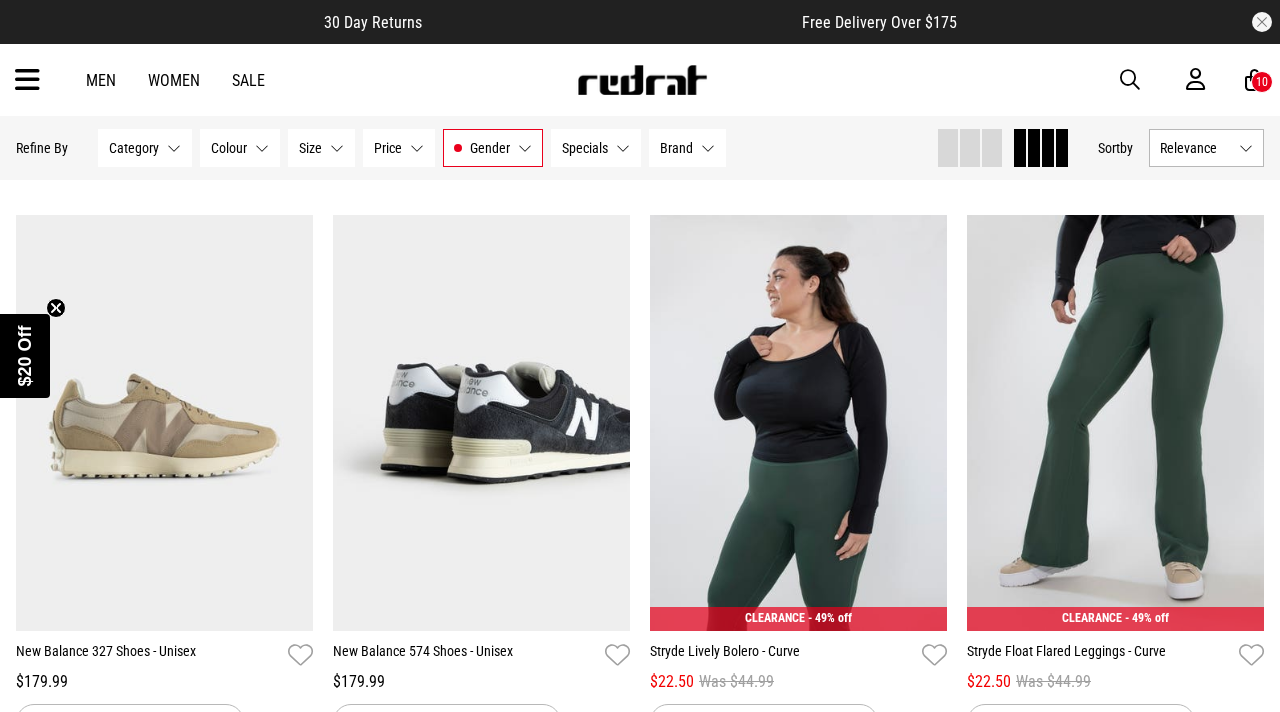 scroll, scrollTop: 35739, scrollLeft: 0, axis: vertical 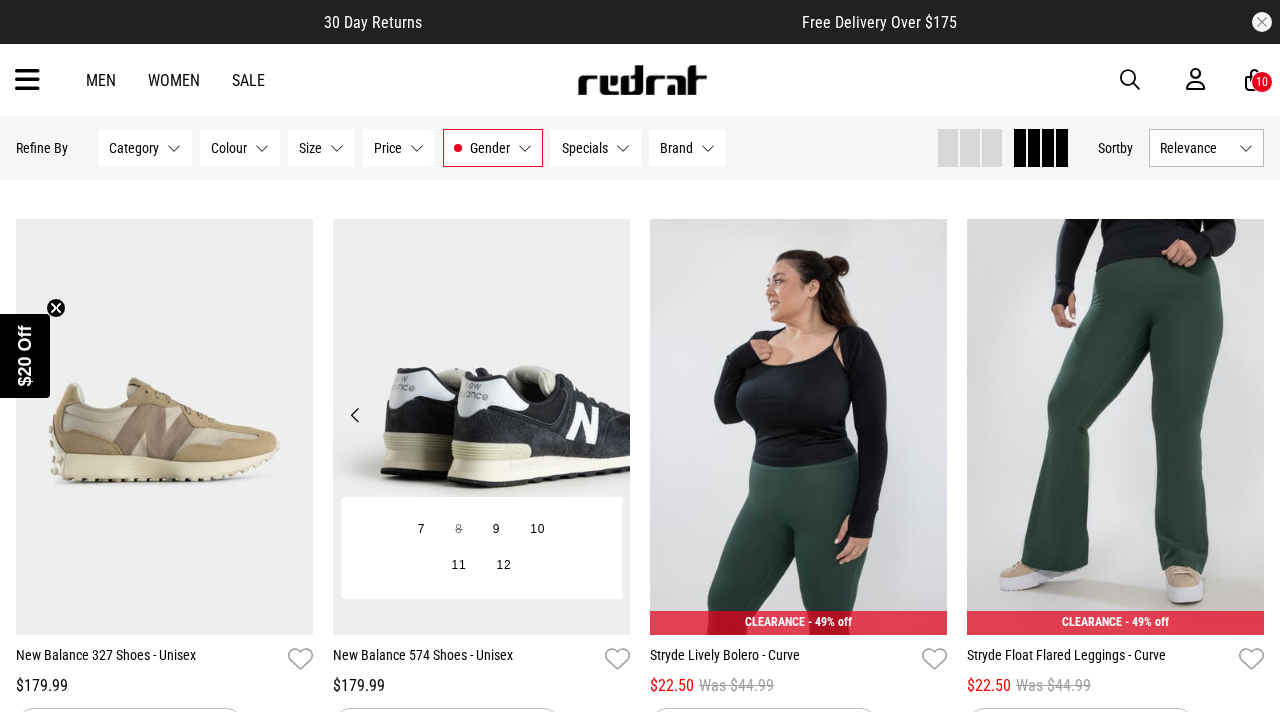 click at bounding box center [481, 427] 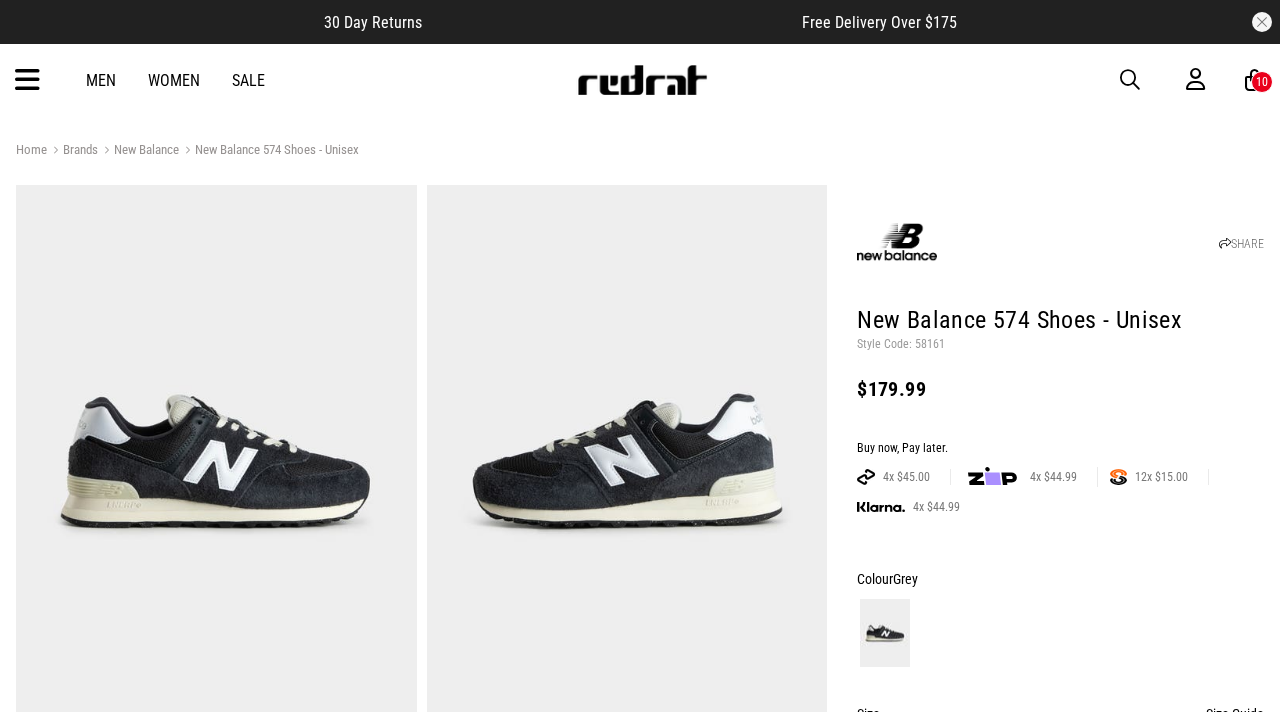 scroll, scrollTop: 0, scrollLeft: 0, axis: both 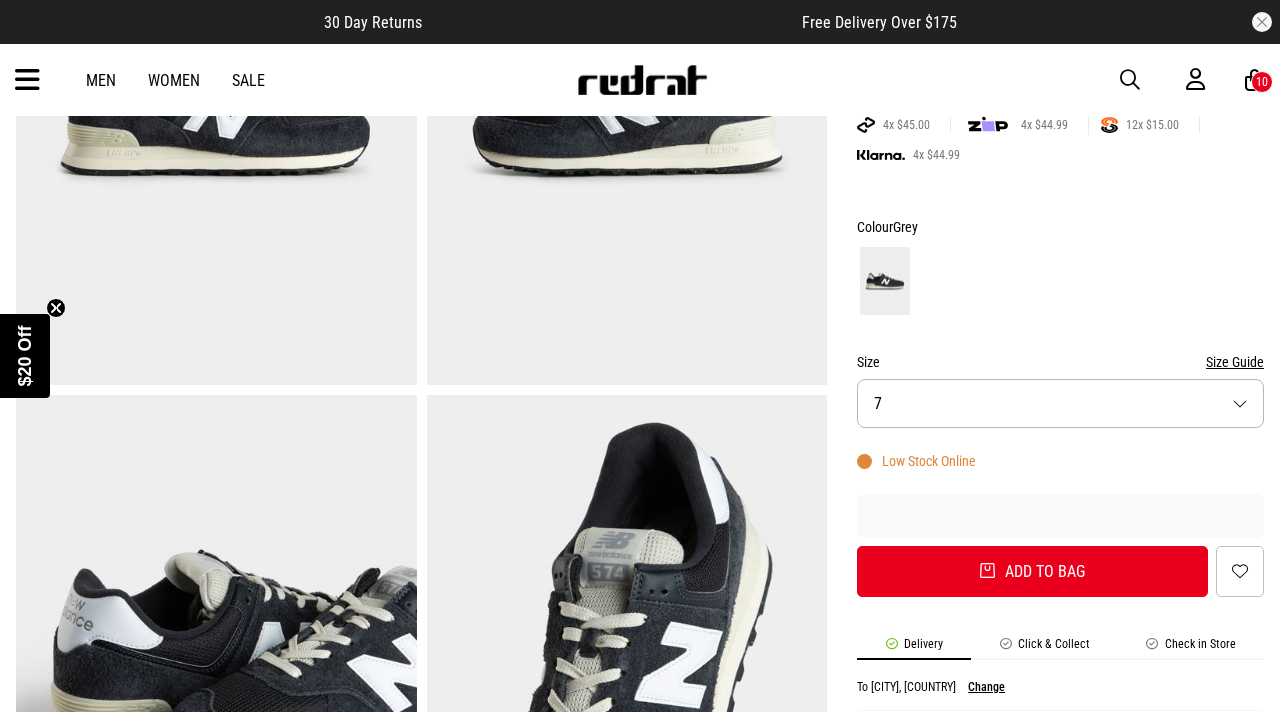 click on "Size 7" at bounding box center (1060, 403) 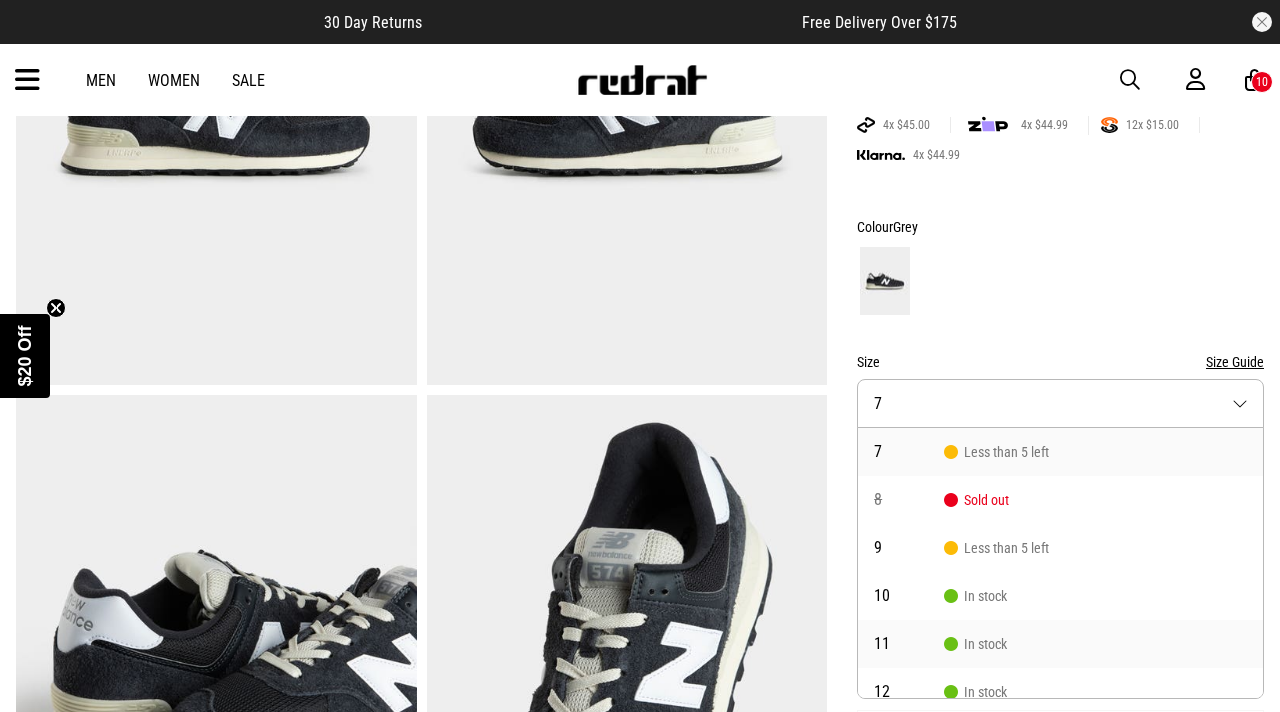 click on "11" at bounding box center (909, 644) 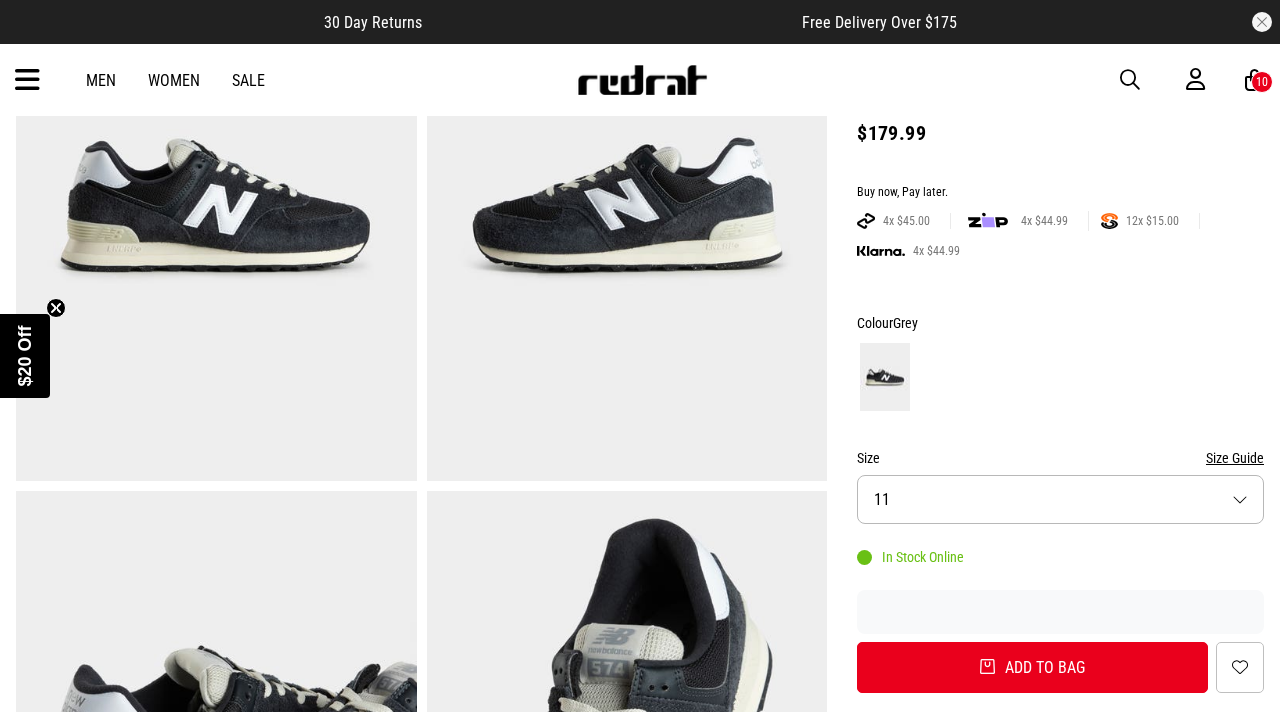 scroll, scrollTop: 249, scrollLeft: 0, axis: vertical 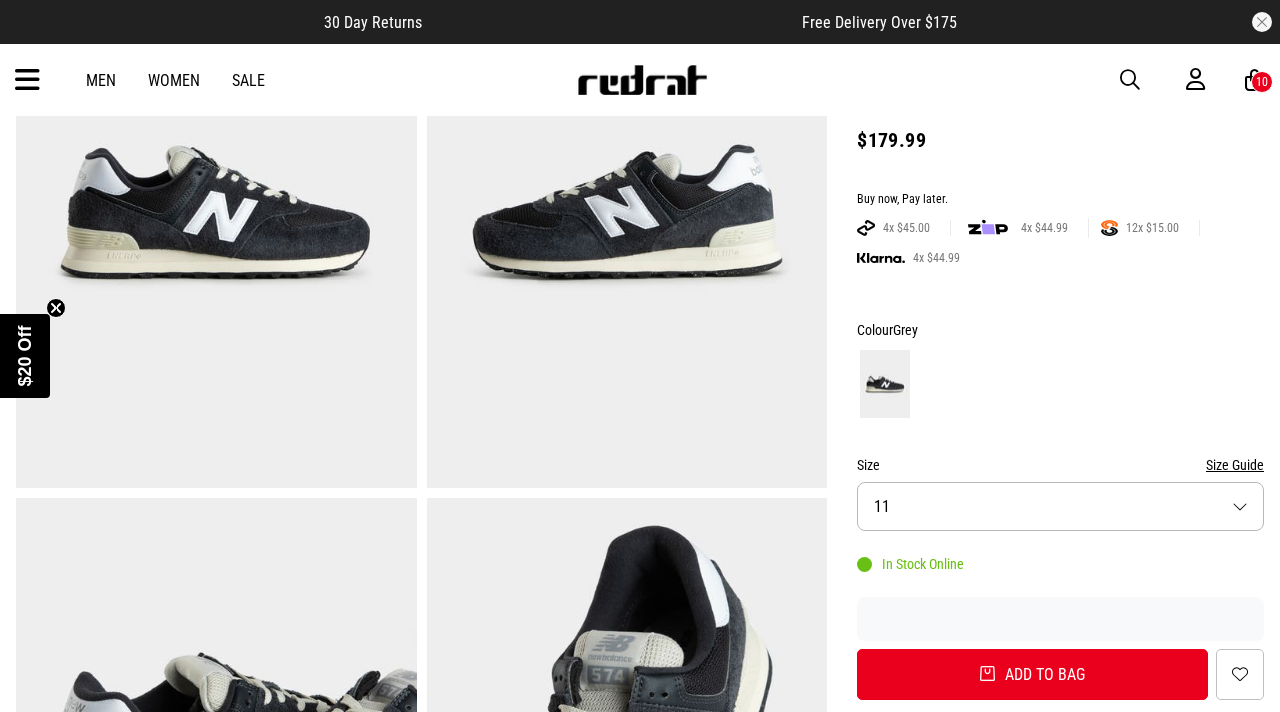 click on "10" at bounding box center (1262, 82) 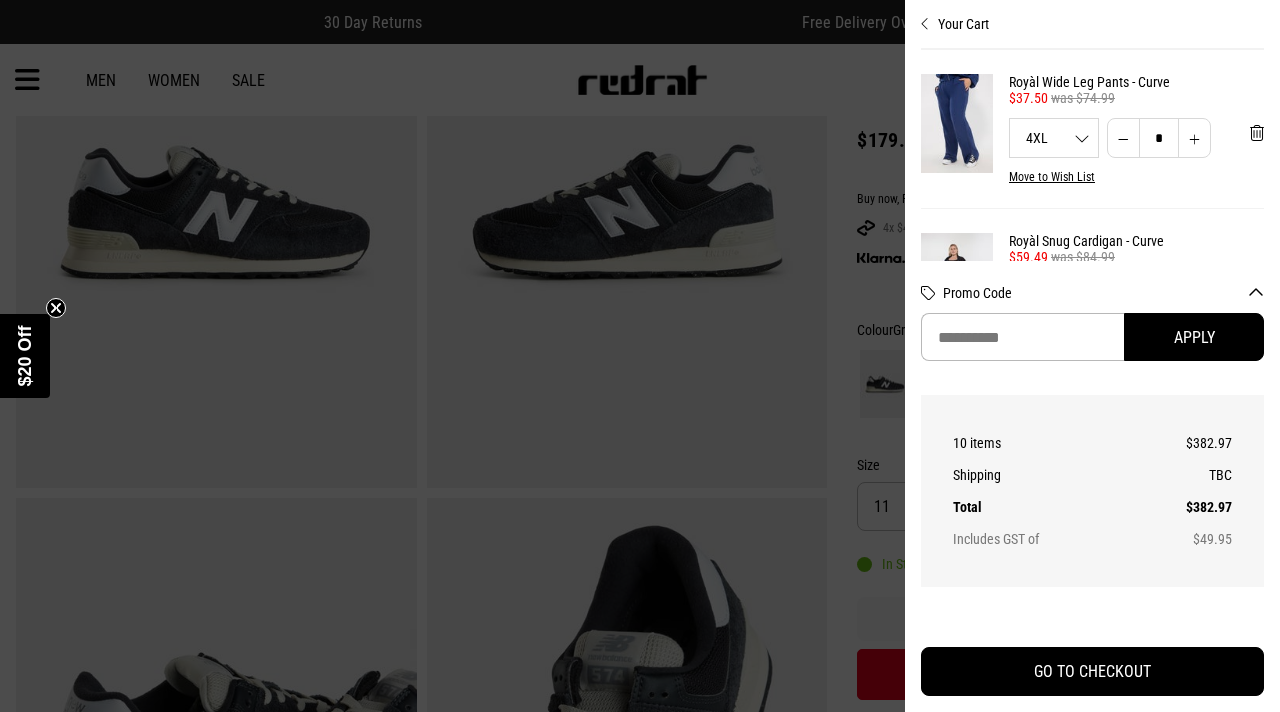 click at bounding box center (640, 356) 